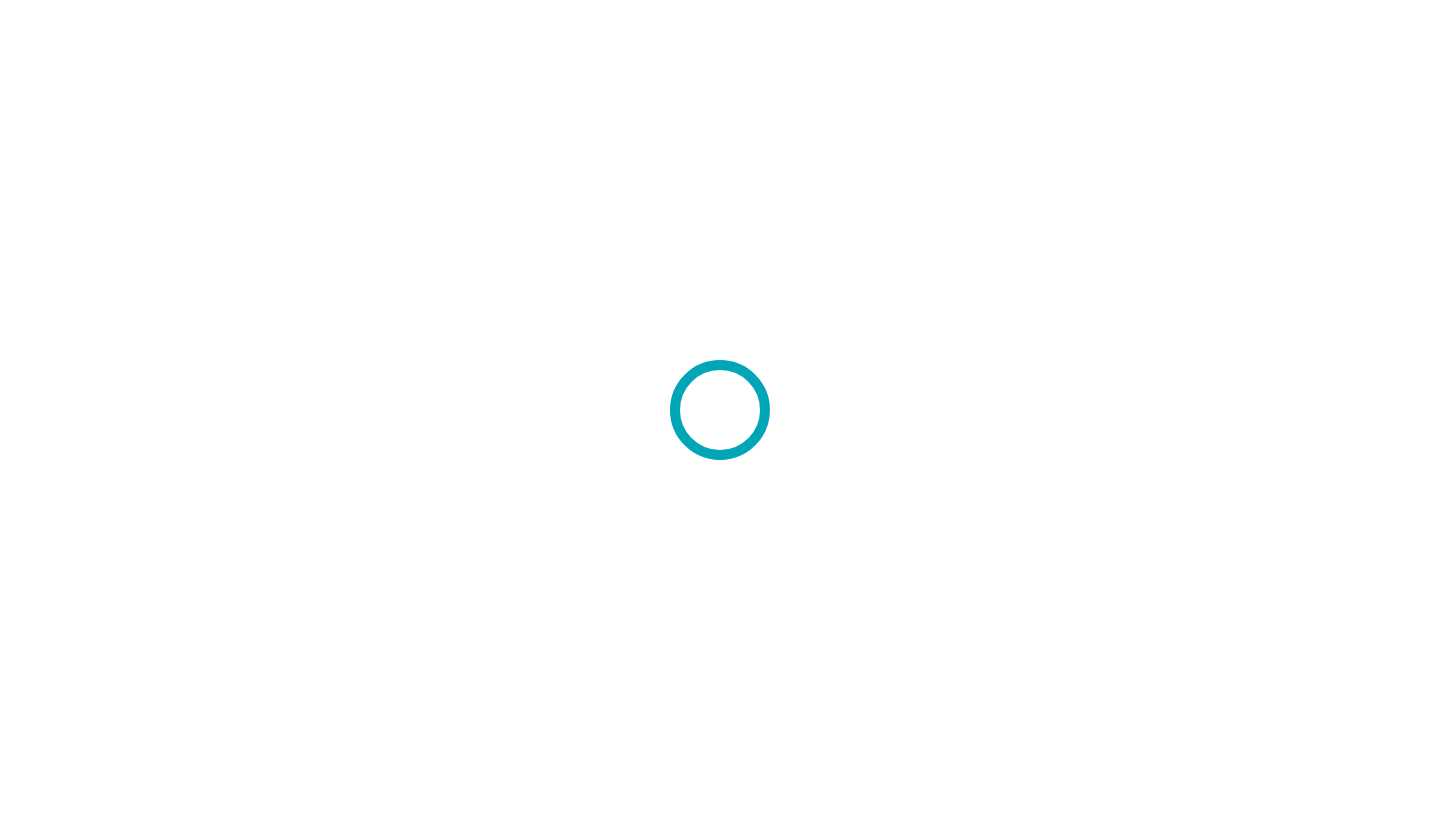 scroll, scrollTop: 0, scrollLeft: 0, axis: both 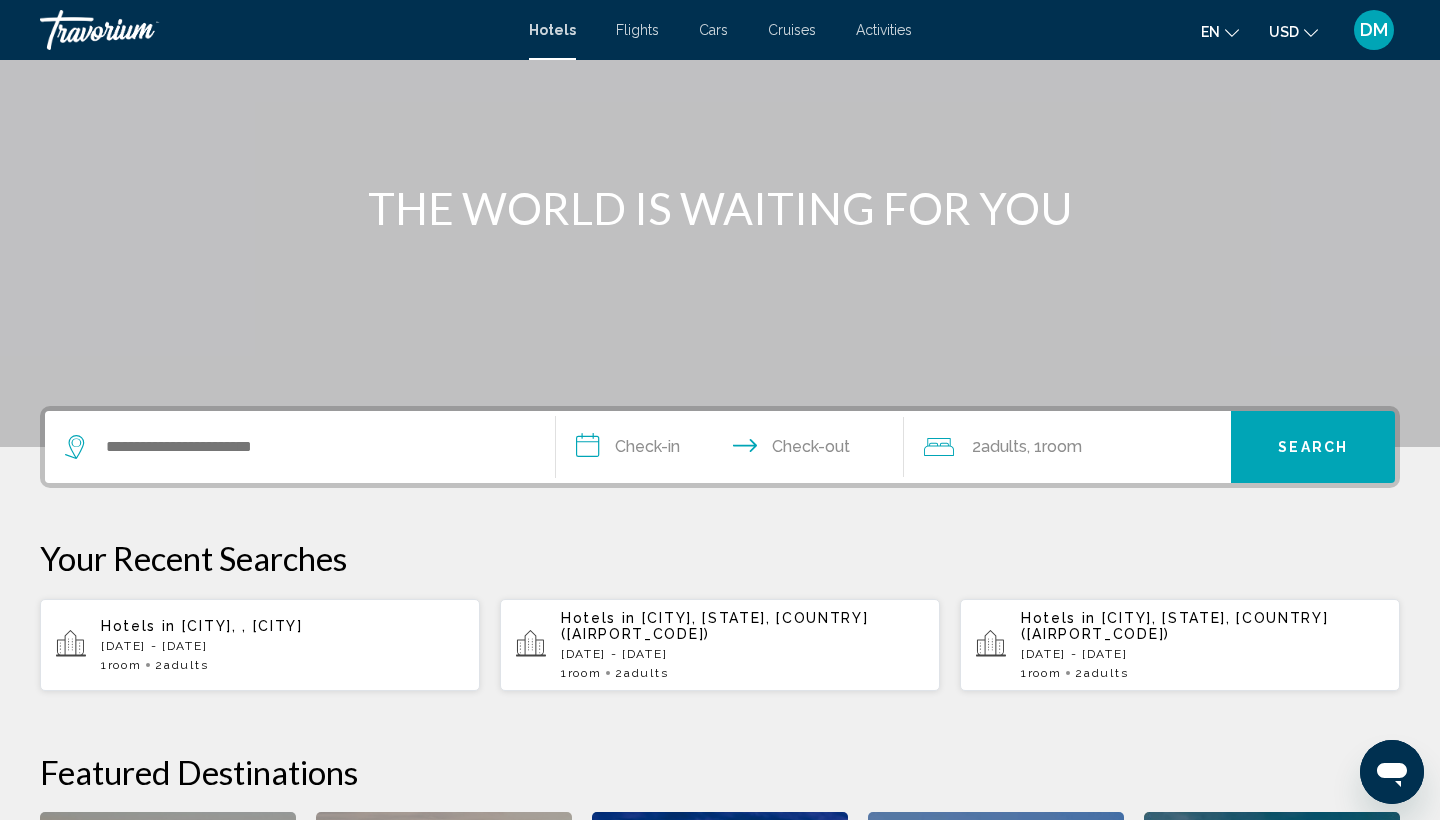 click on "[STATE], , [STATE]" at bounding box center (242, 626) 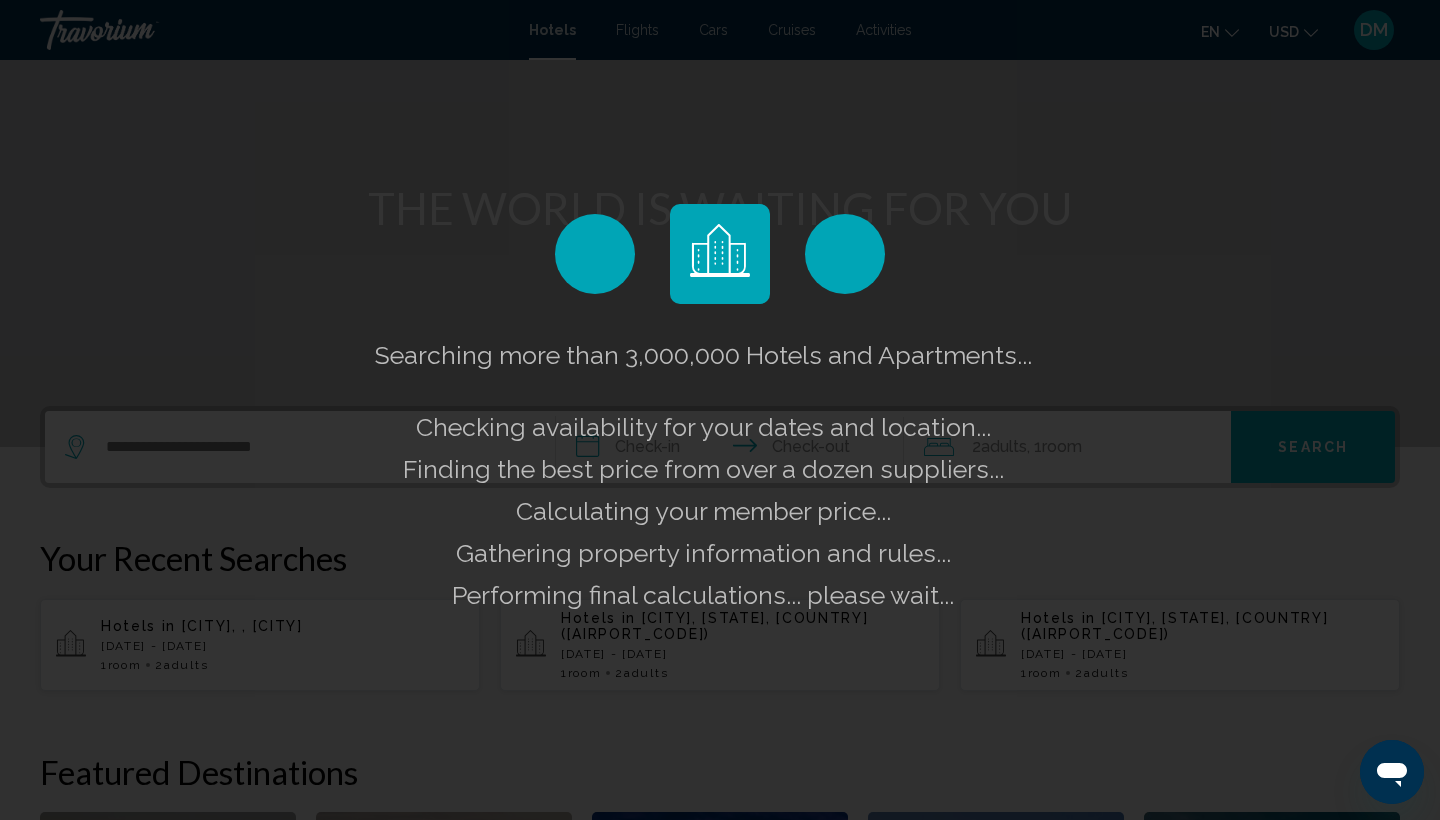 scroll, scrollTop: 0, scrollLeft: 0, axis: both 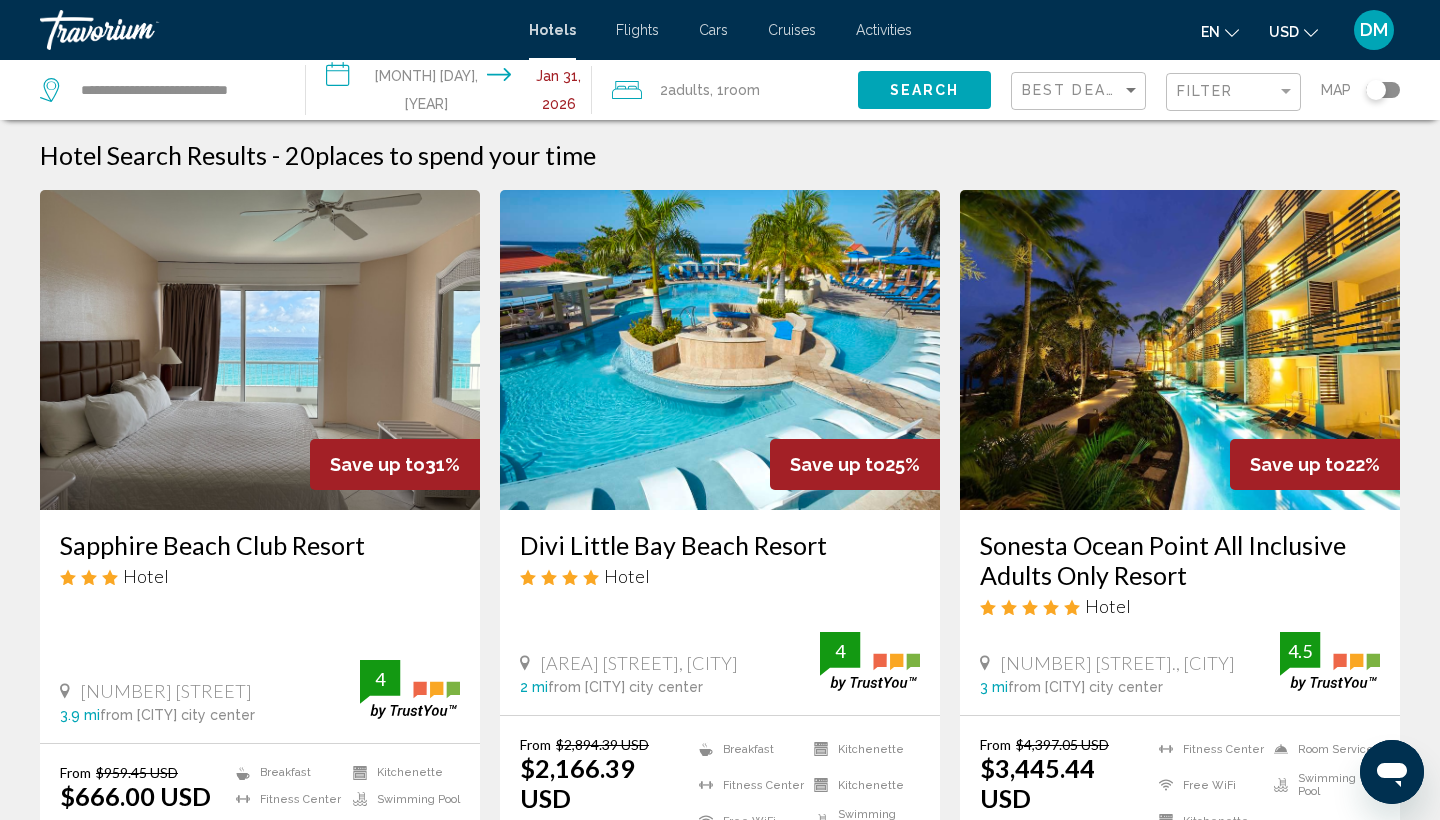 click on "**********" at bounding box center (453, 93) 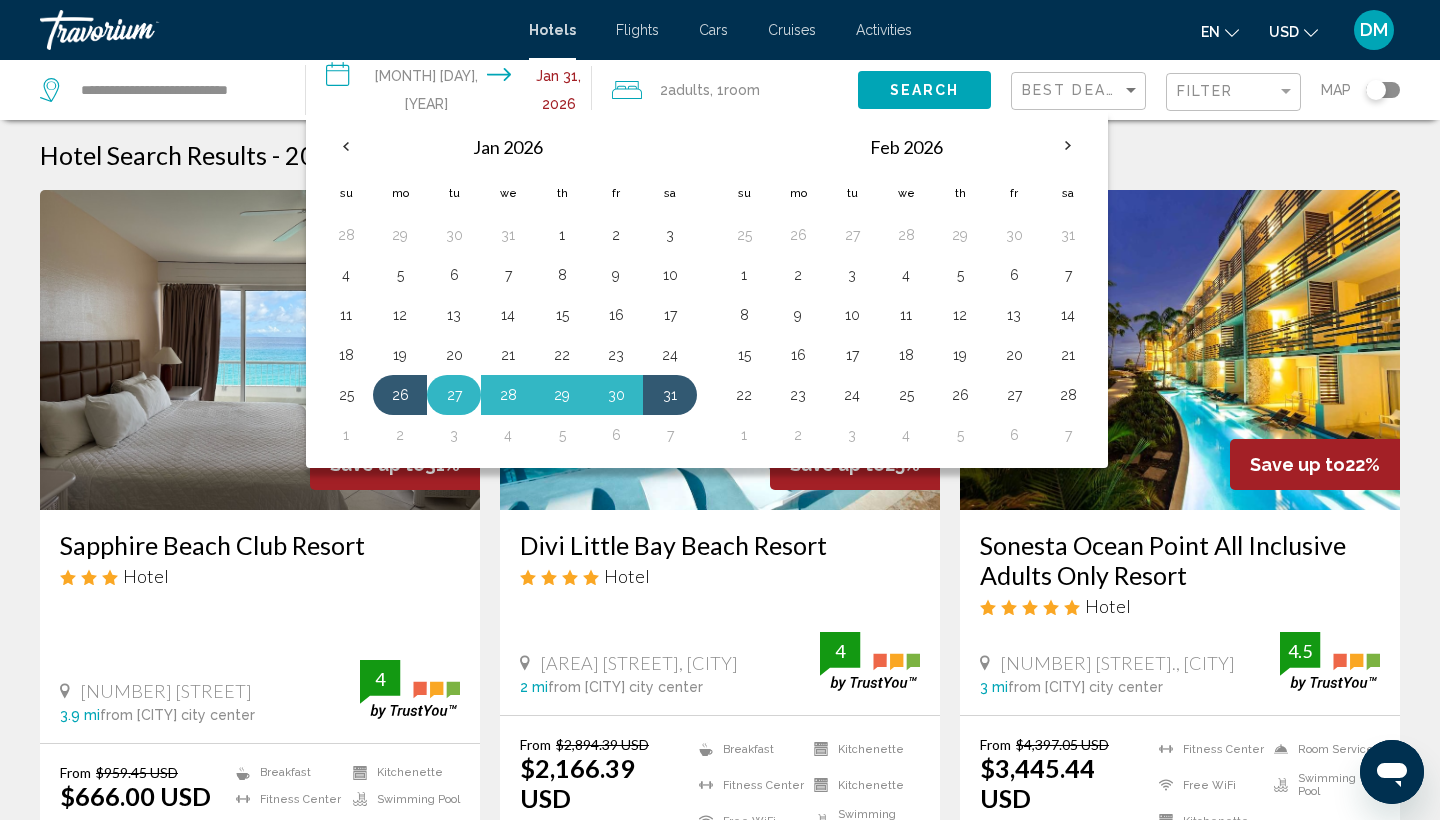 click on "27" at bounding box center [454, 395] 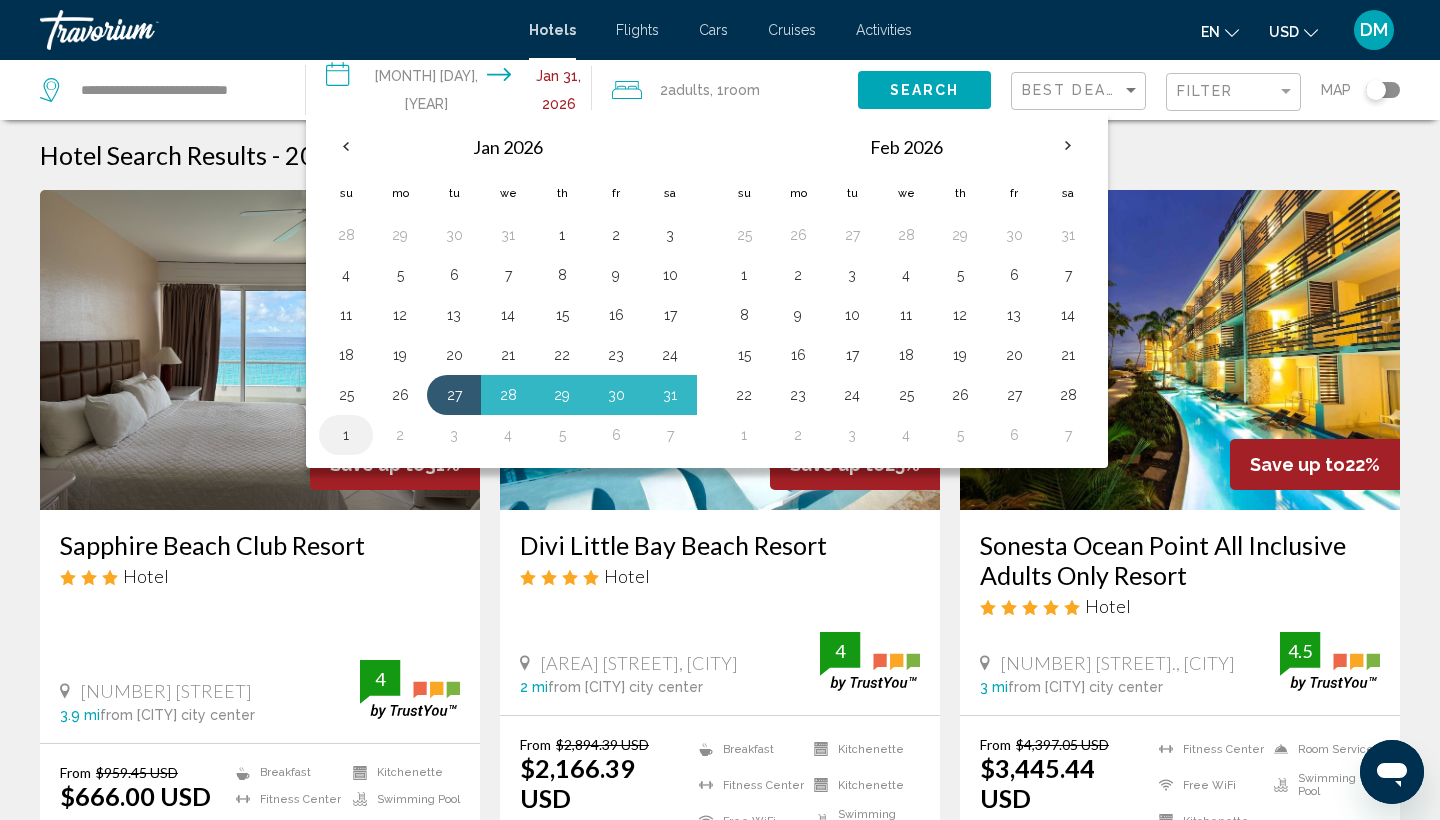 click on "1" at bounding box center [346, 435] 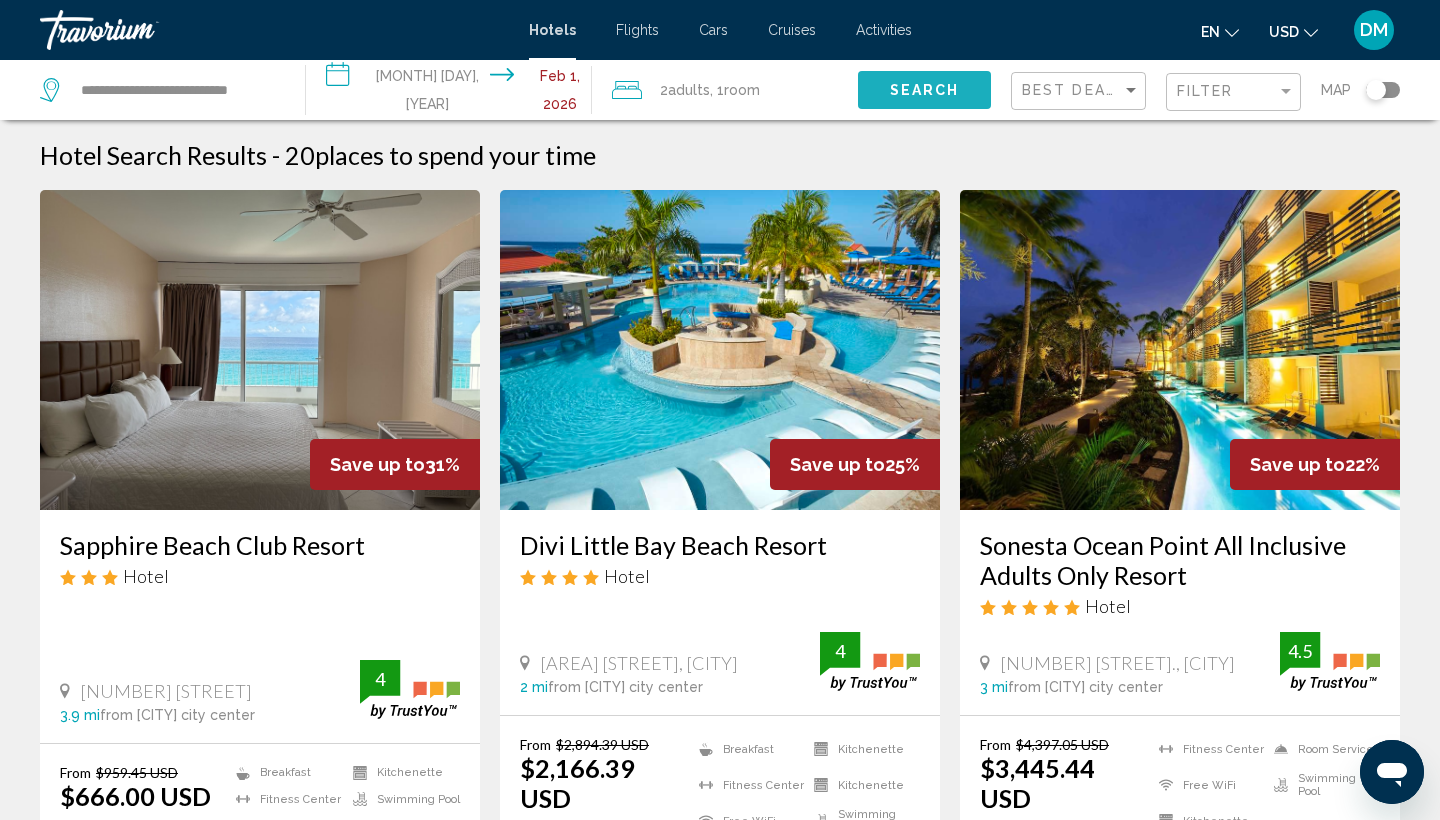click on "Search" 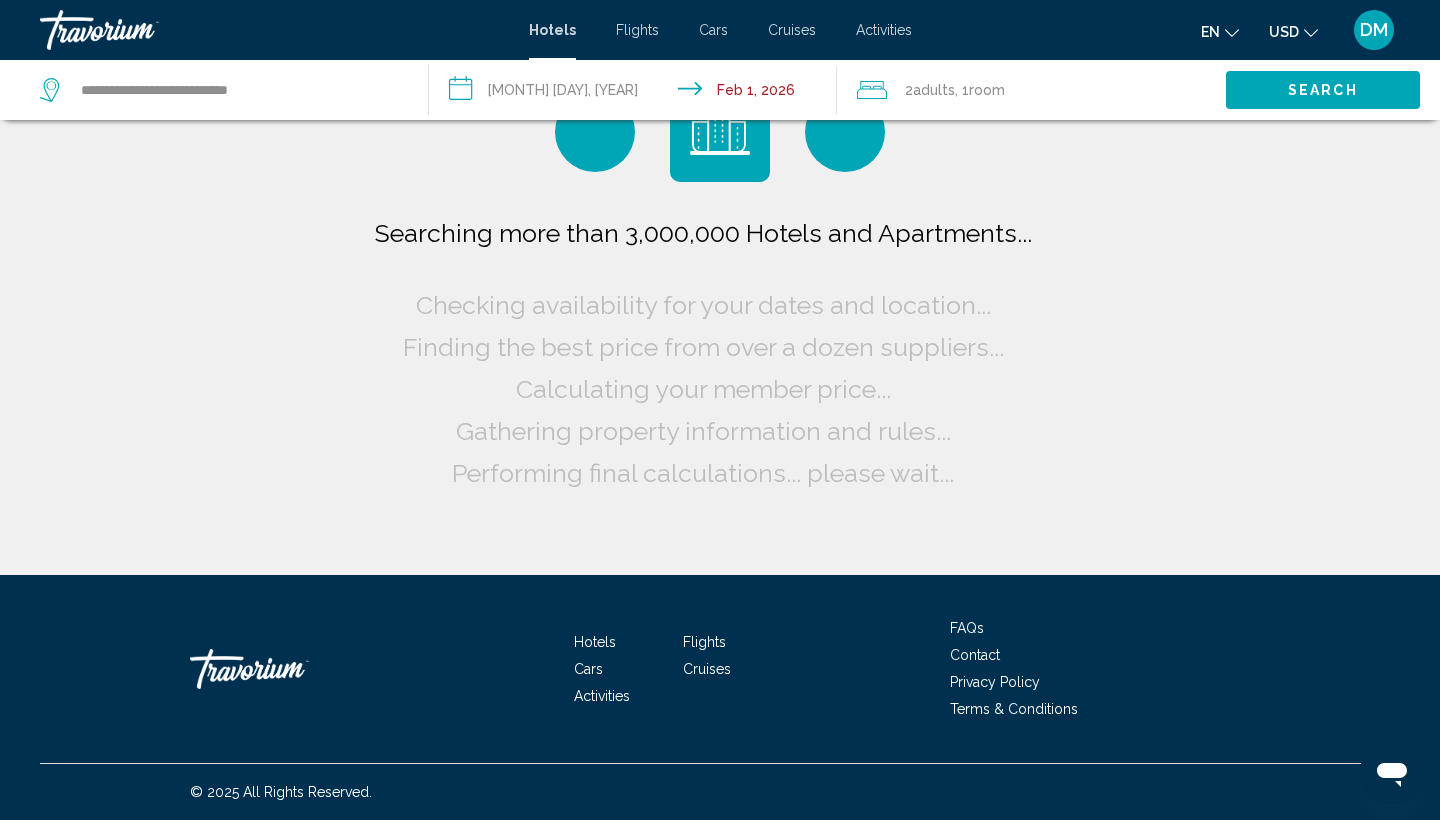 scroll, scrollTop: 0, scrollLeft: 0, axis: both 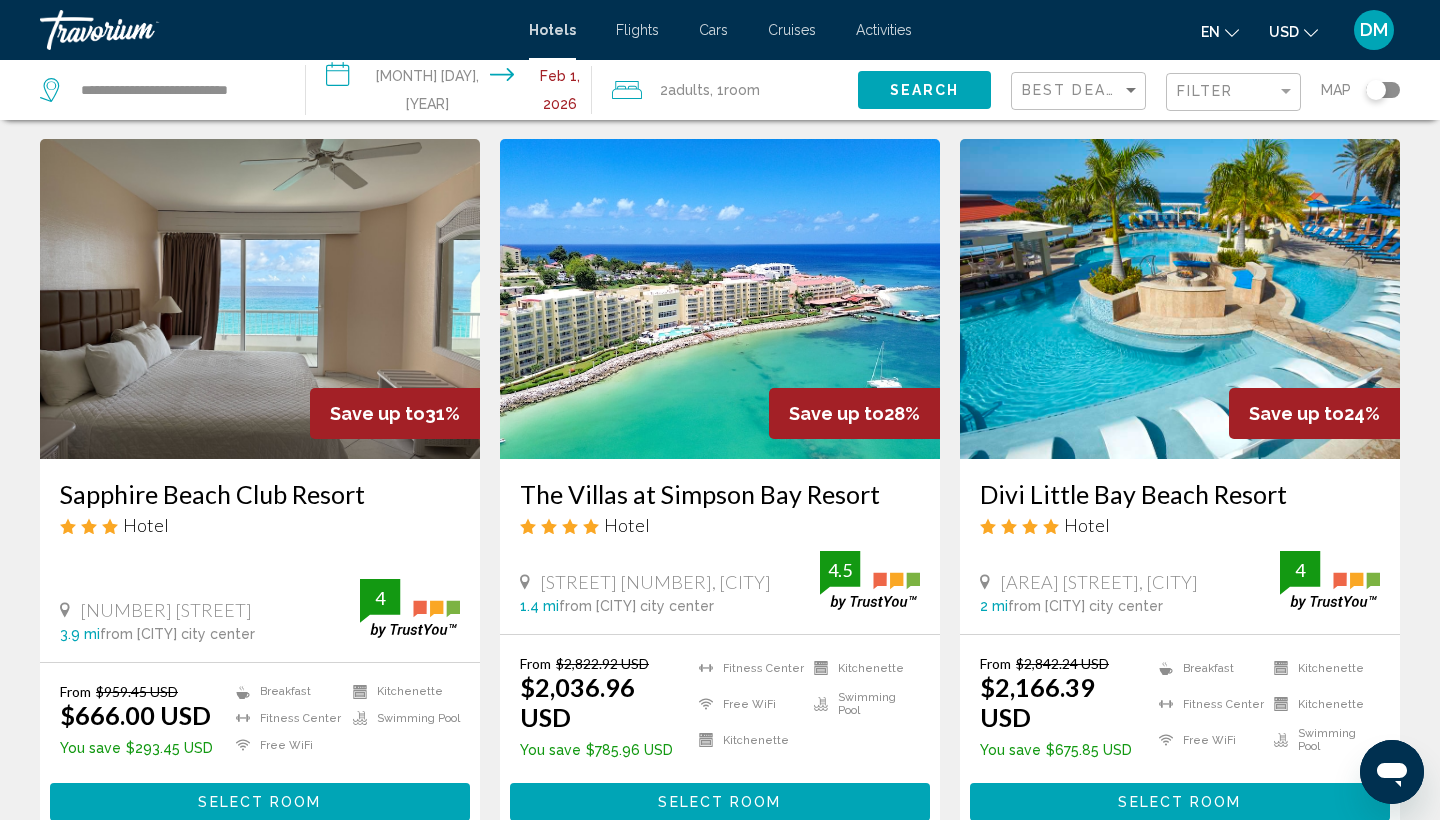 click at bounding box center [260, 299] 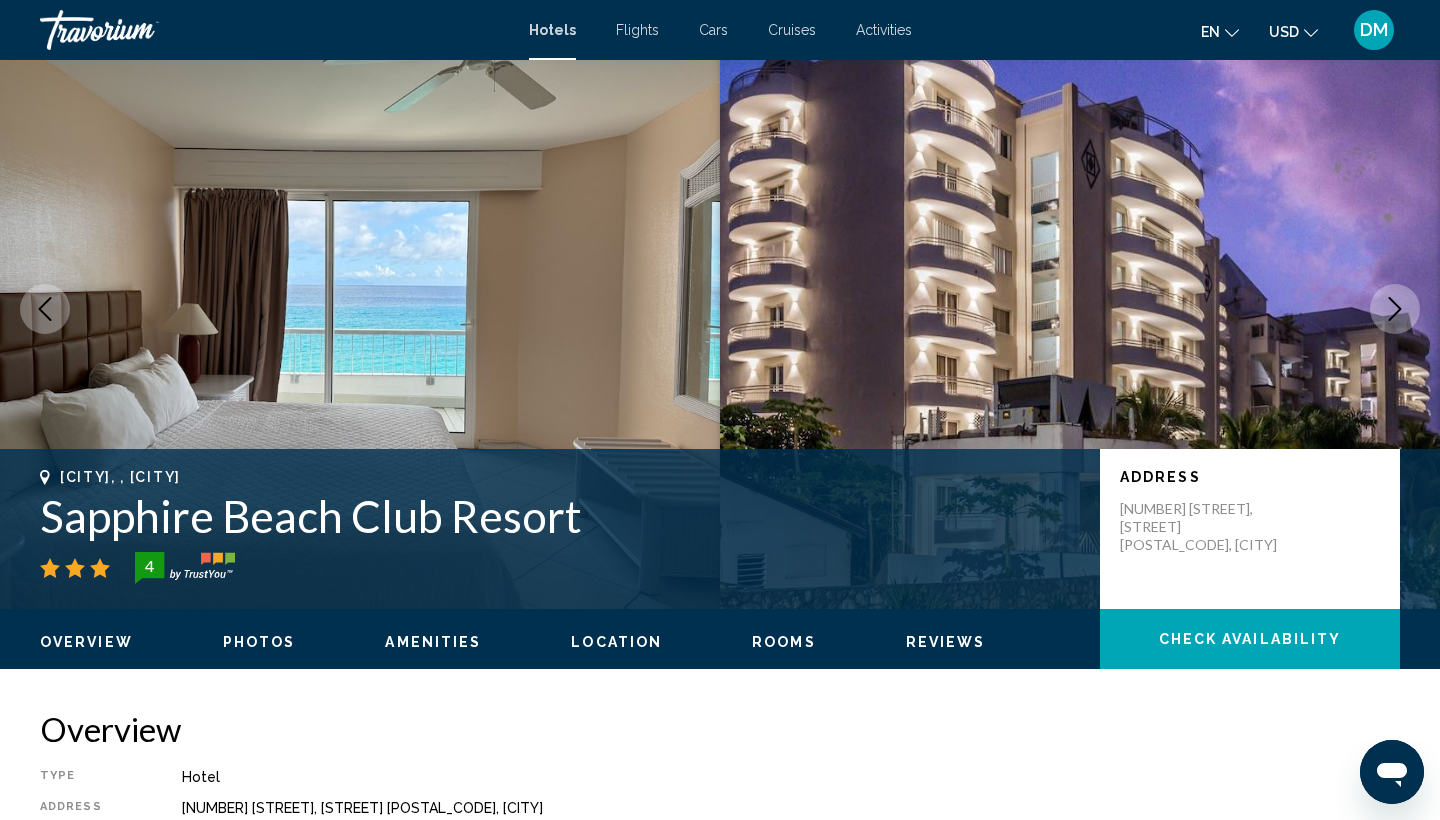 scroll, scrollTop: 0, scrollLeft: 0, axis: both 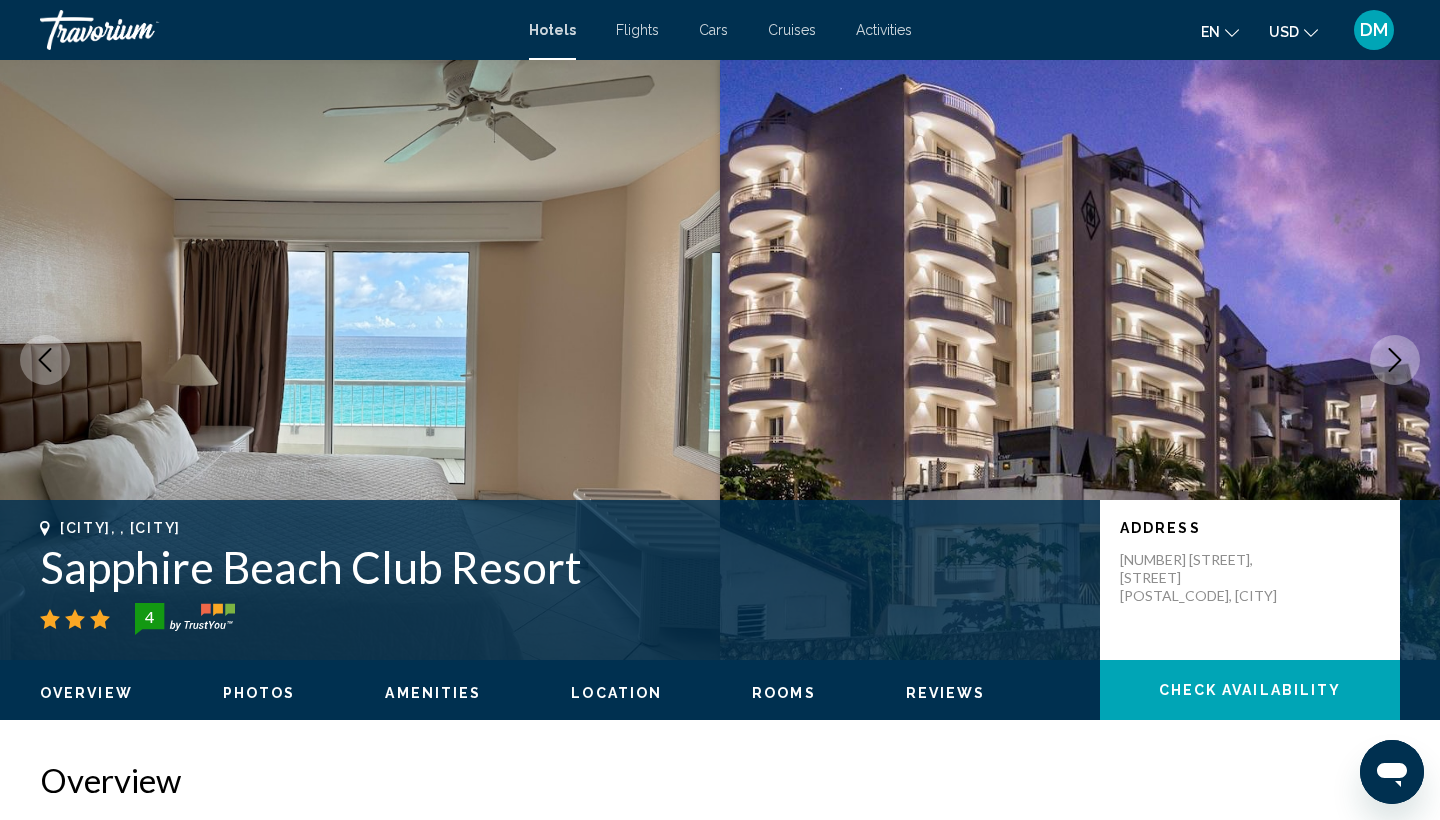 click 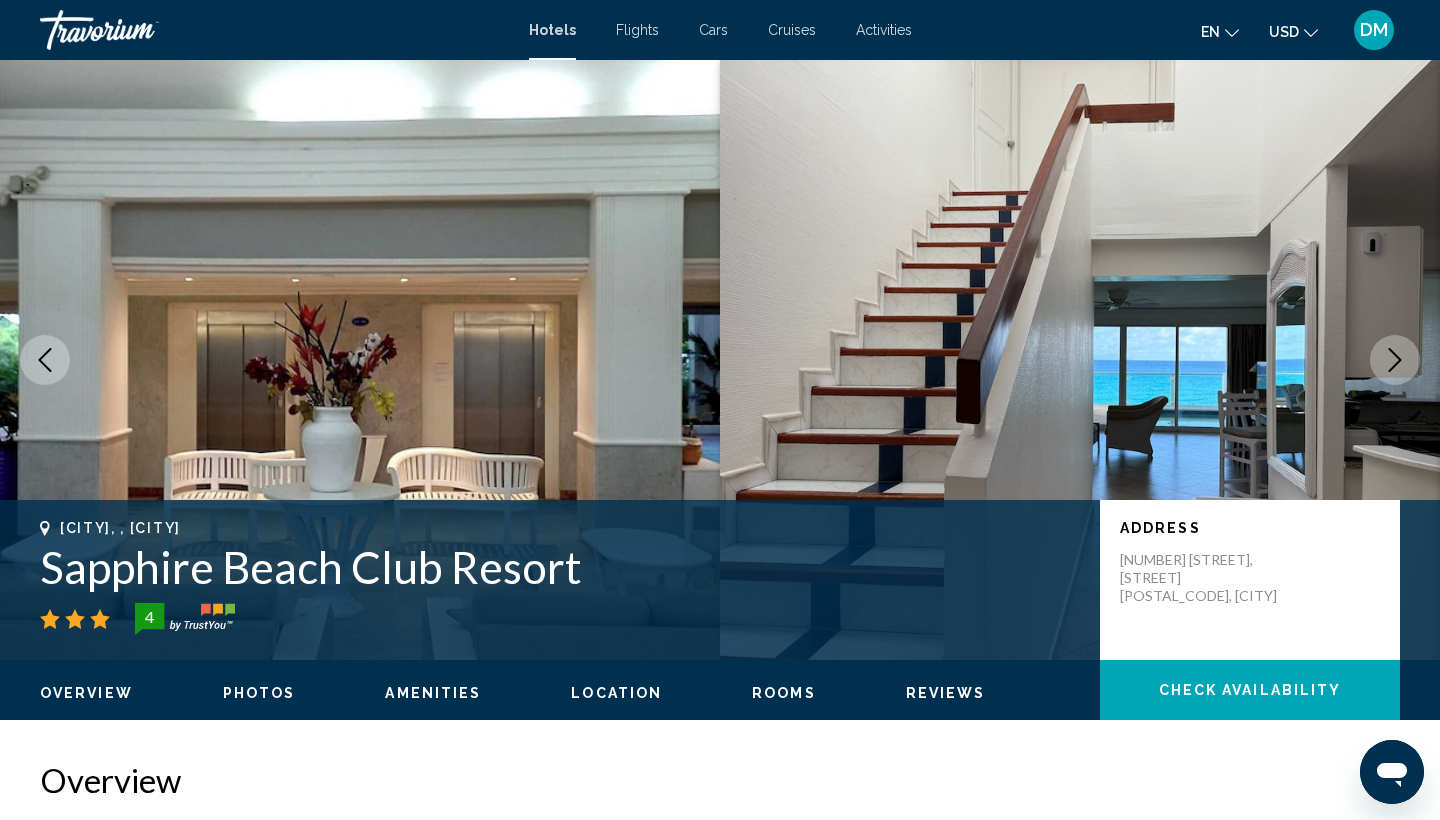 scroll, scrollTop: 0, scrollLeft: 0, axis: both 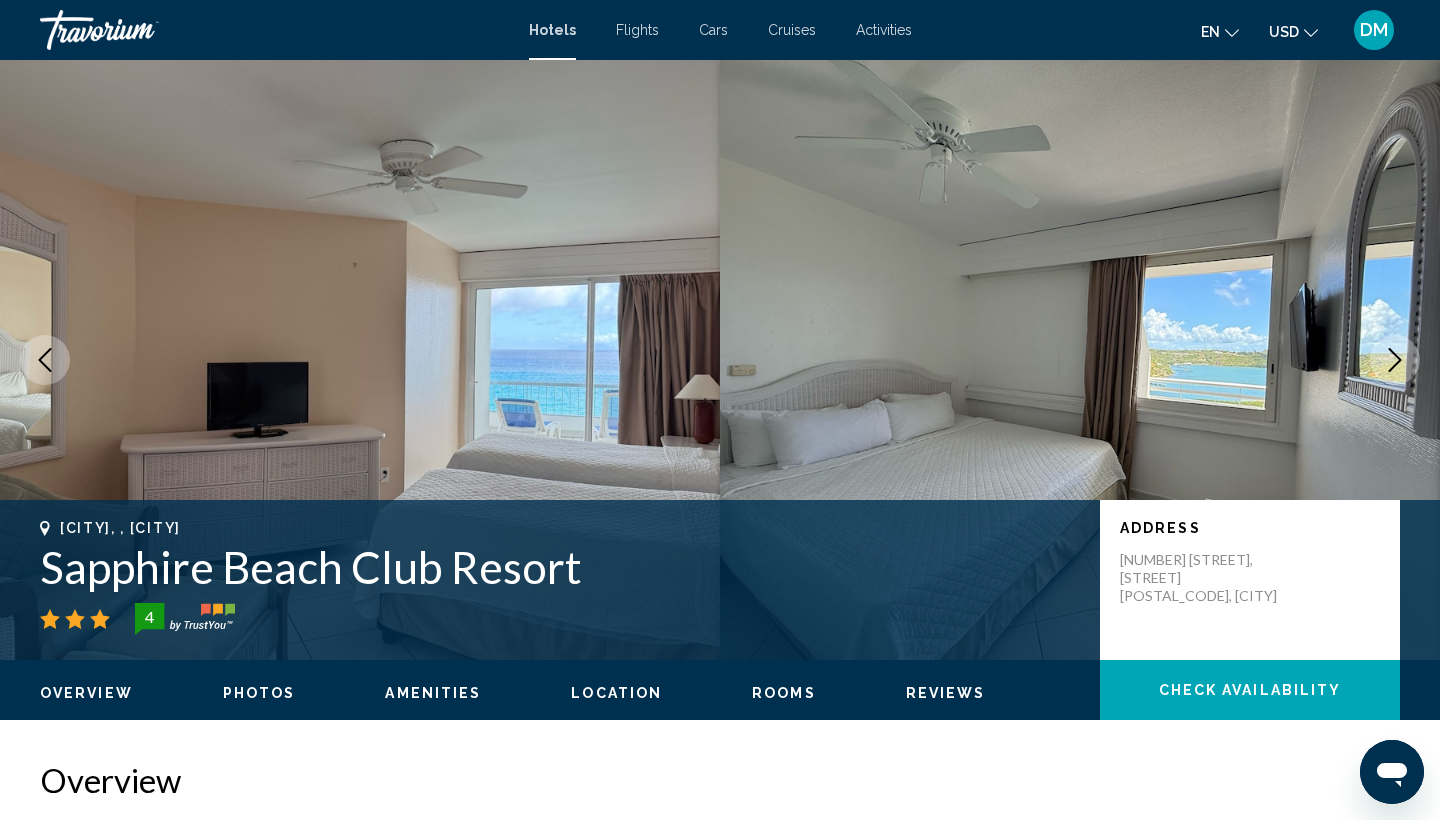 click at bounding box center [1395, 360] 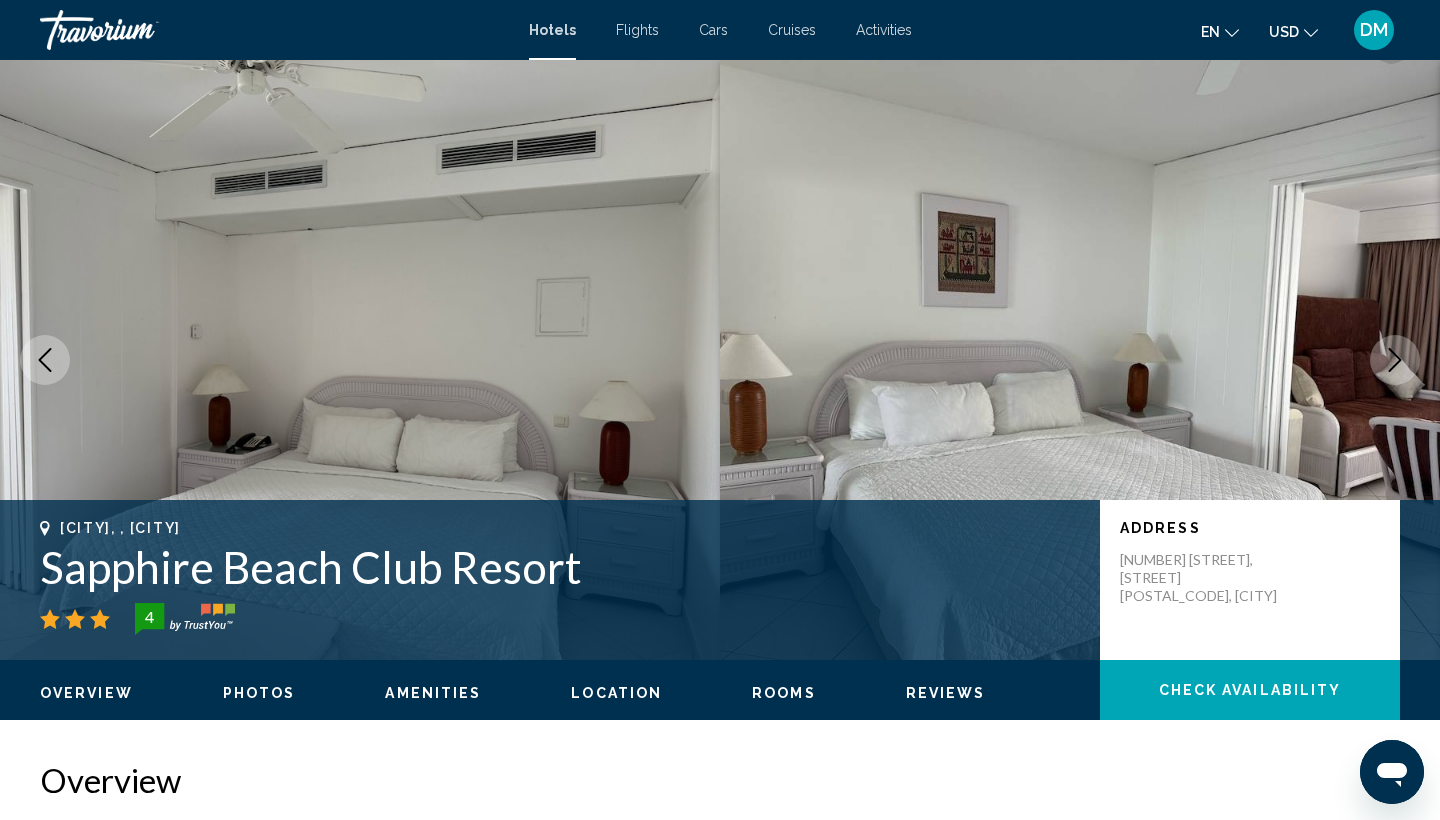 click 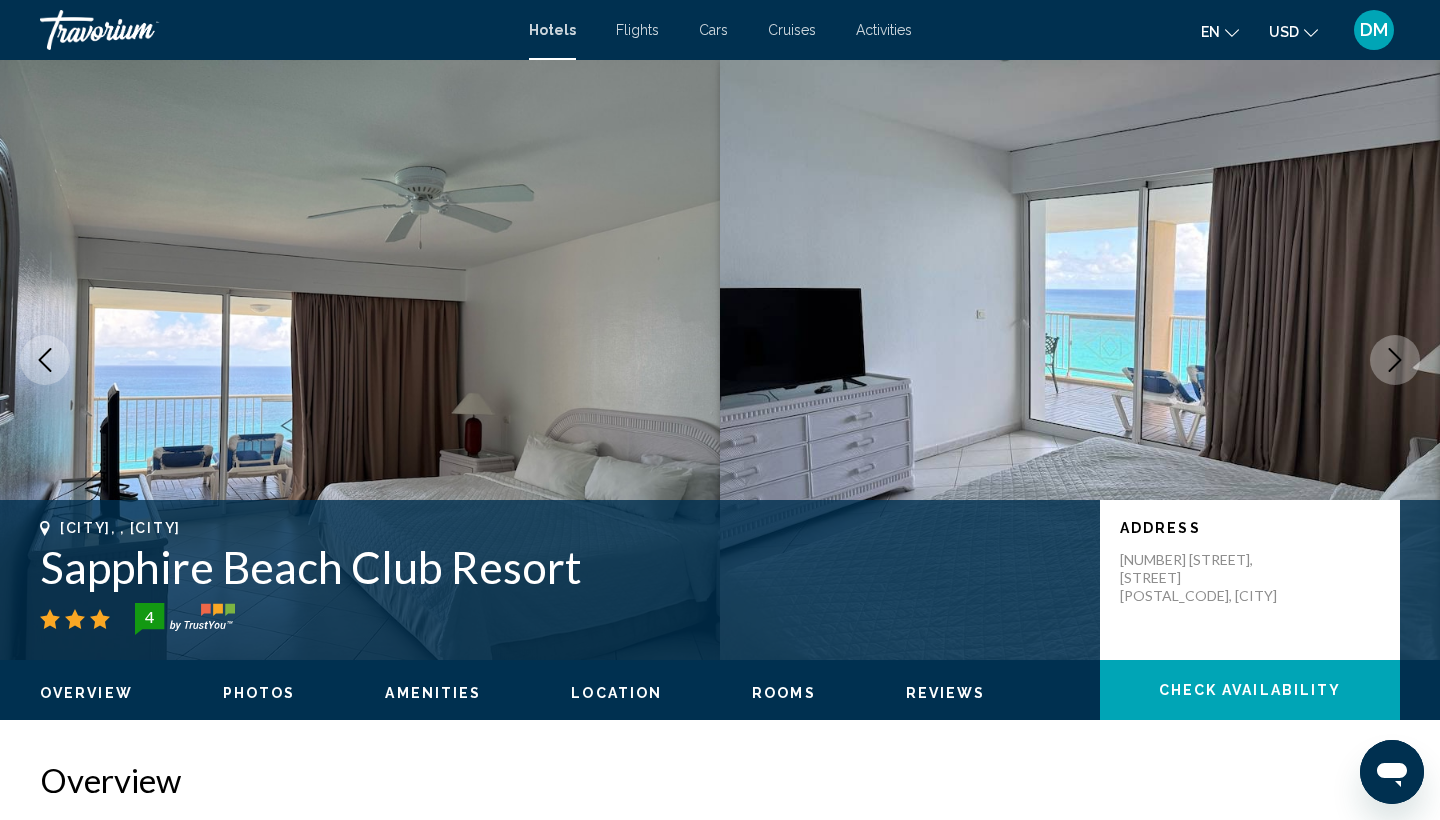 click 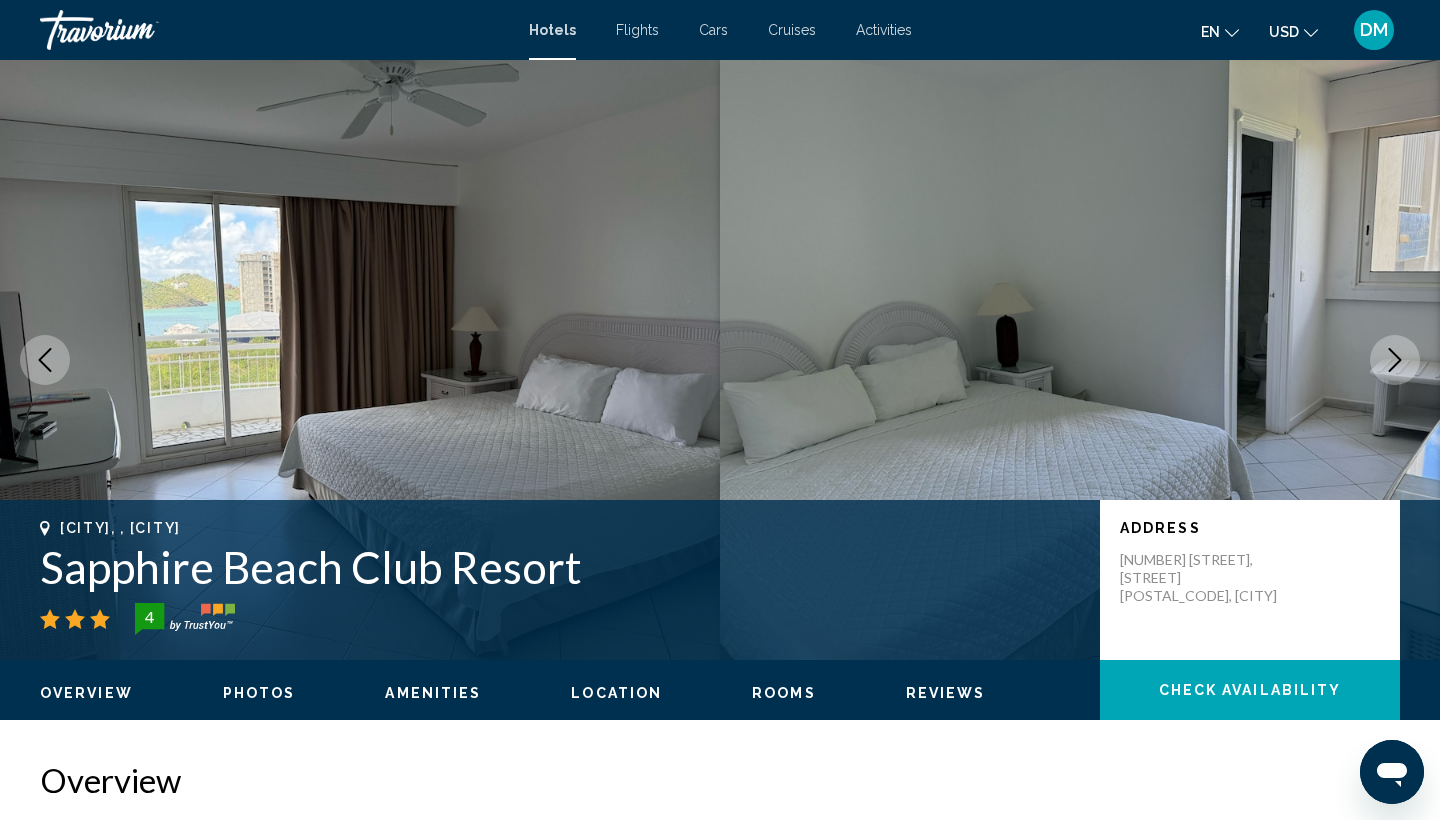 click 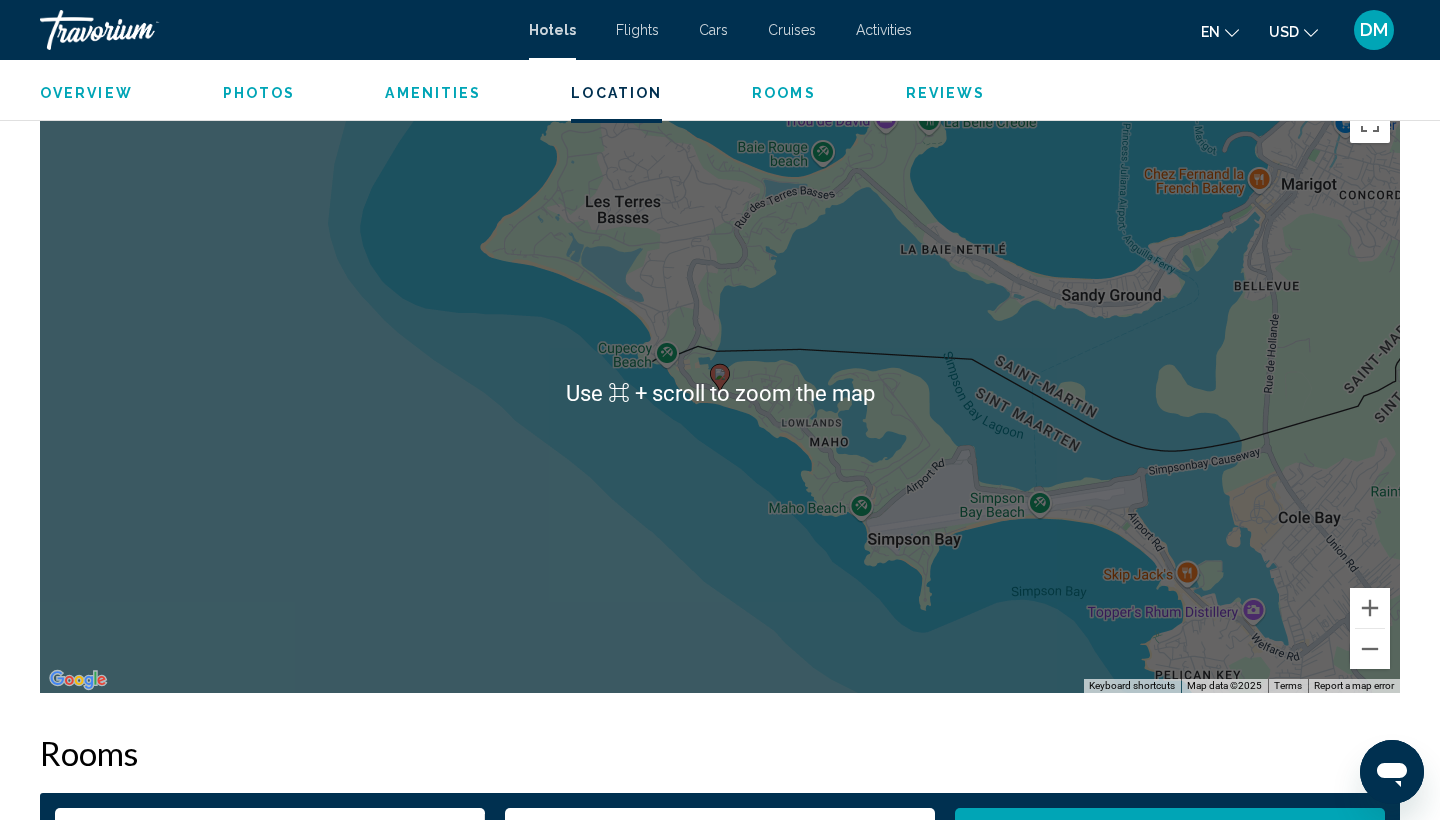 scroll, scrollTop: 1930, scrollLeft: 0, axis: vertical 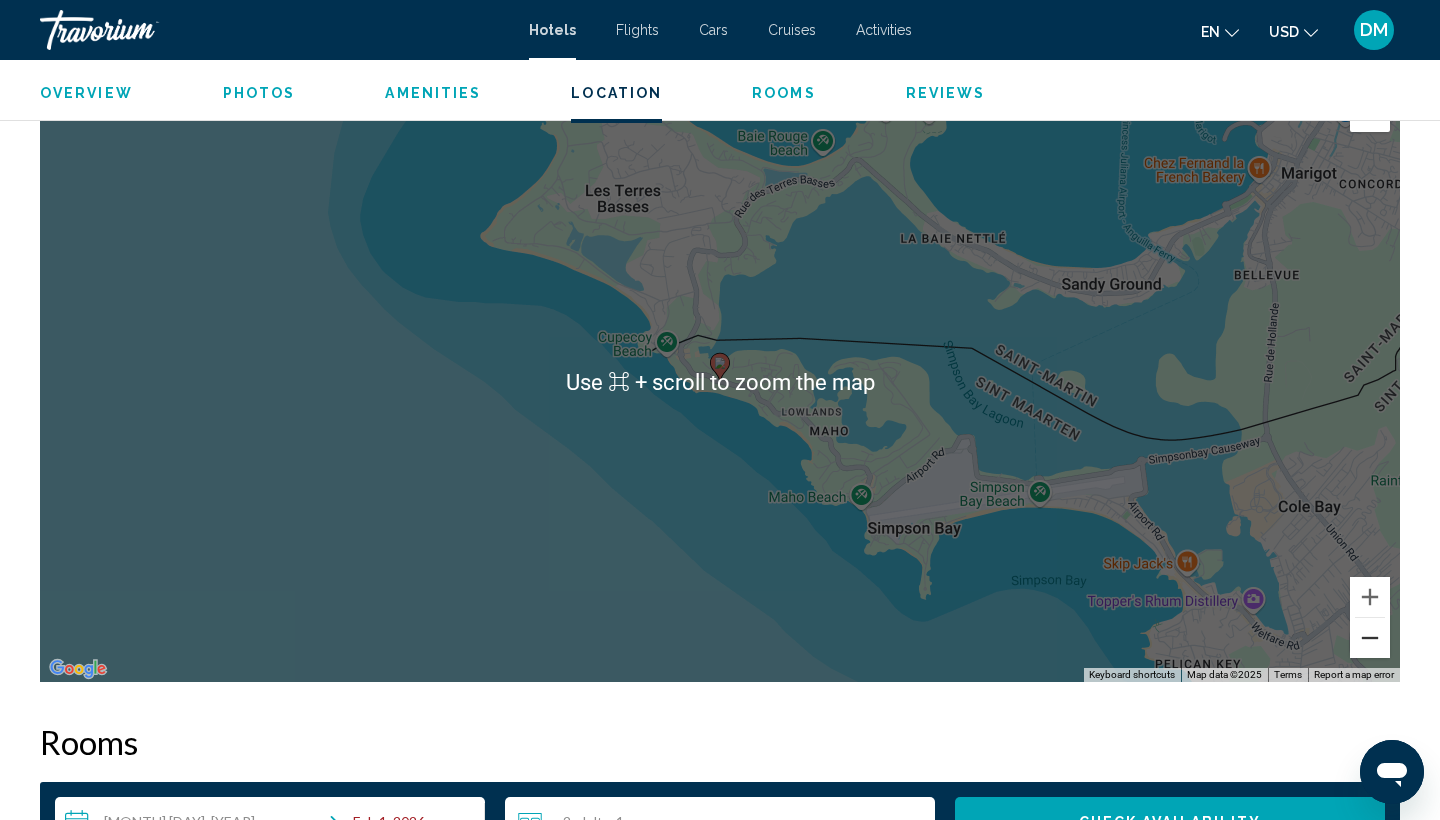 click at bounding box center [1370, 638] 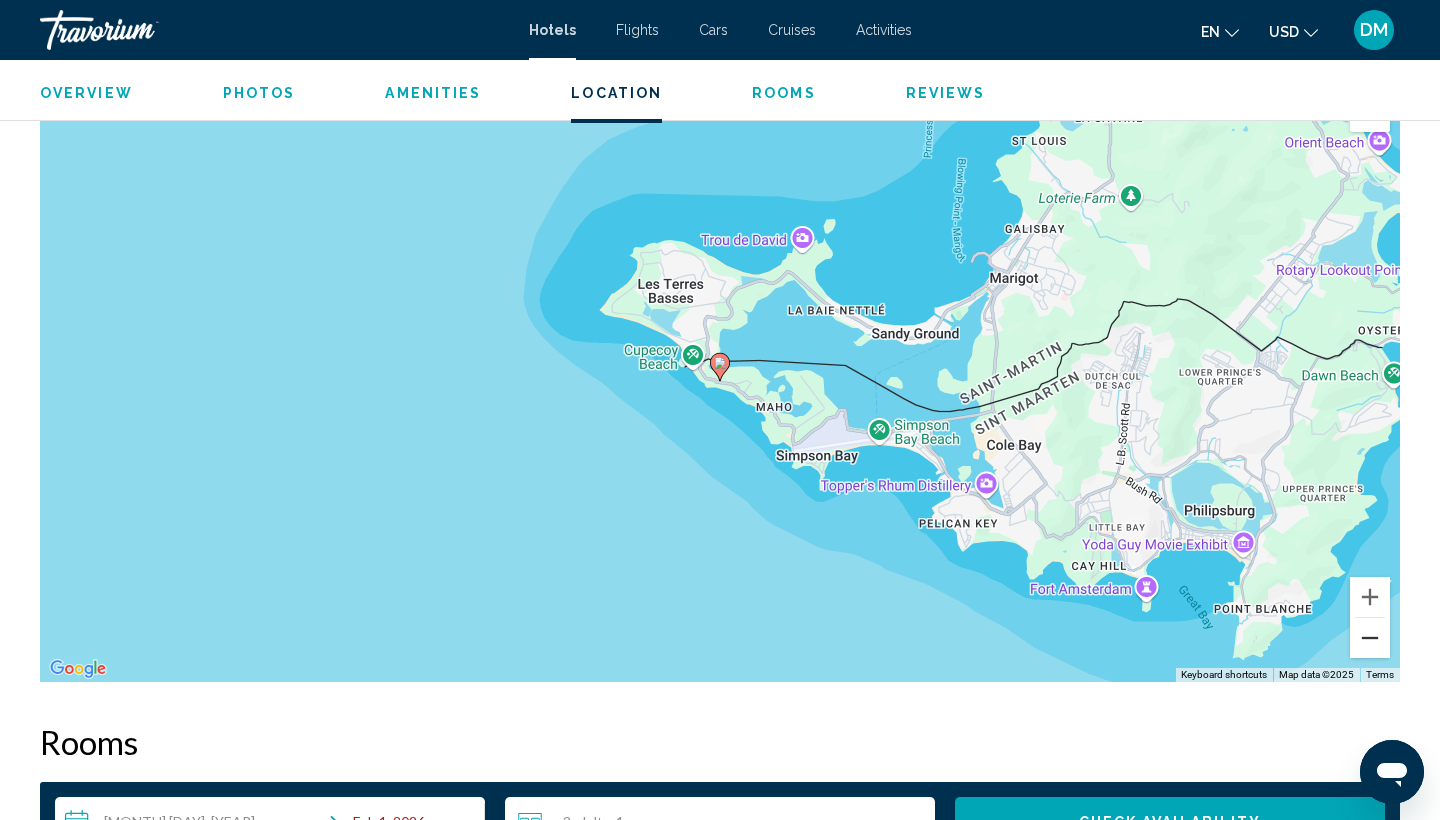 click at bounding box center [1370, 638] 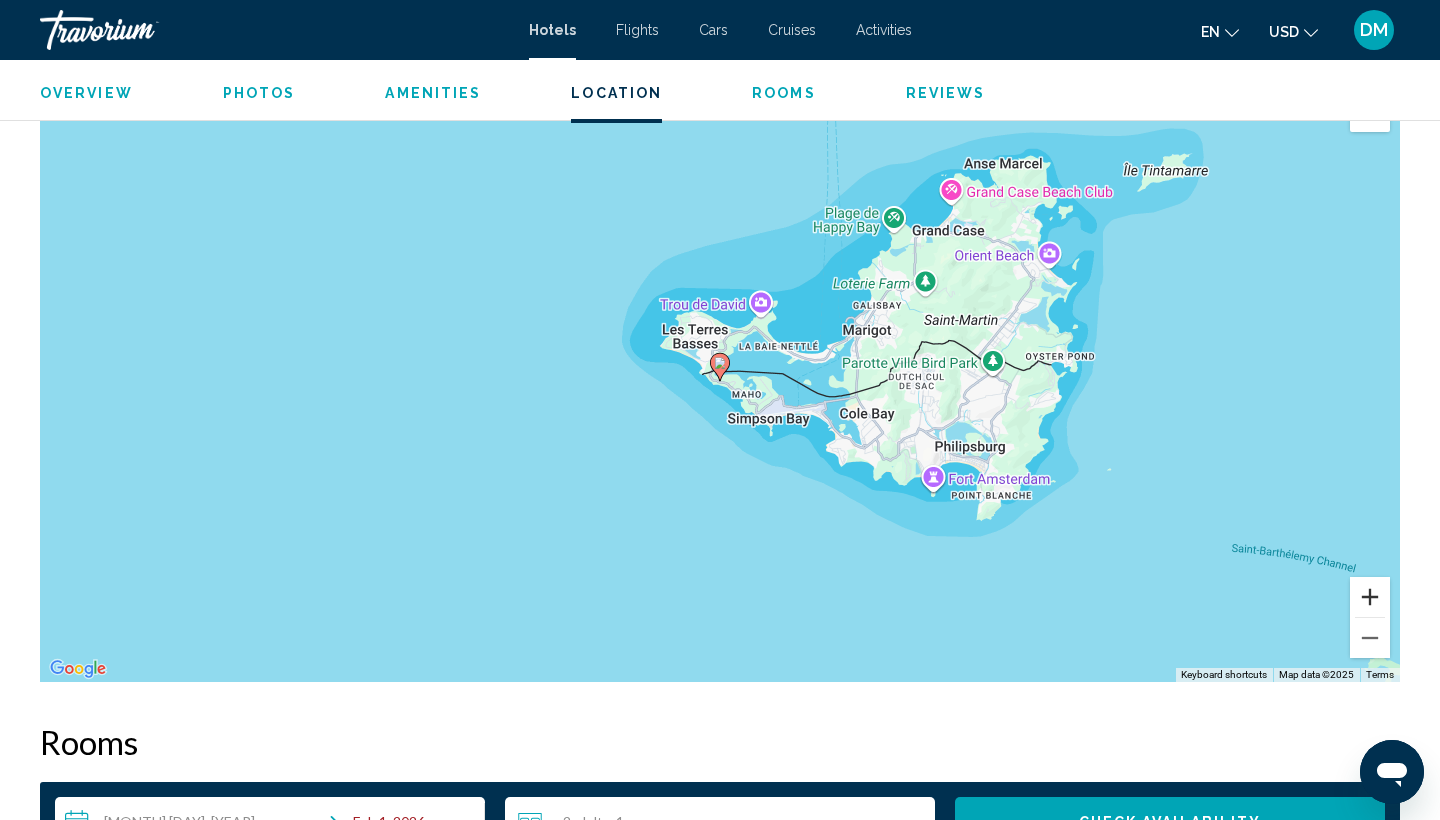 click at bounding box center [1370, 597] 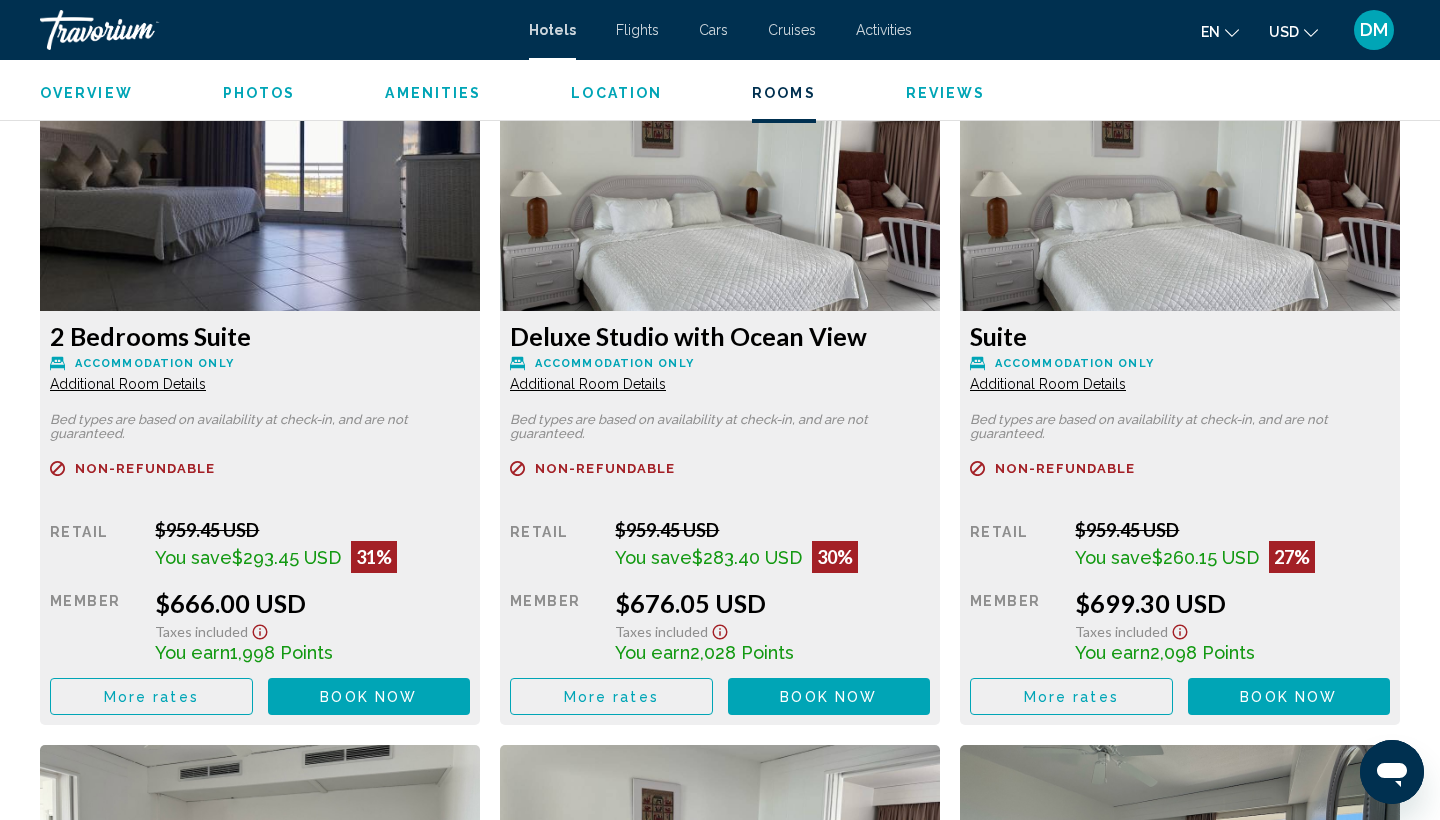 scroll, scrollTop: 2750, scrollLeft: 0, axis: vertical 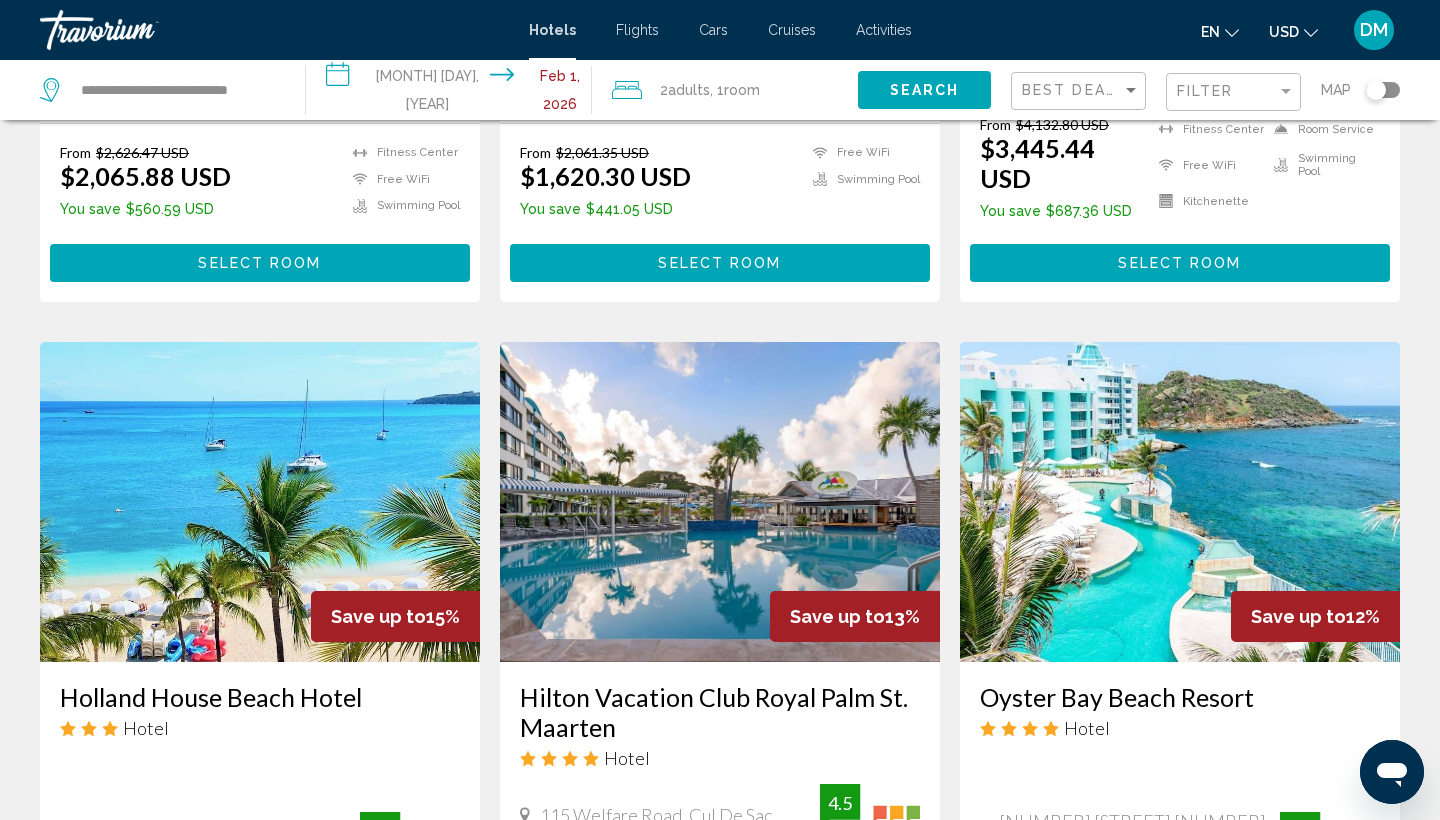 click at bounding box center (1180, 502) 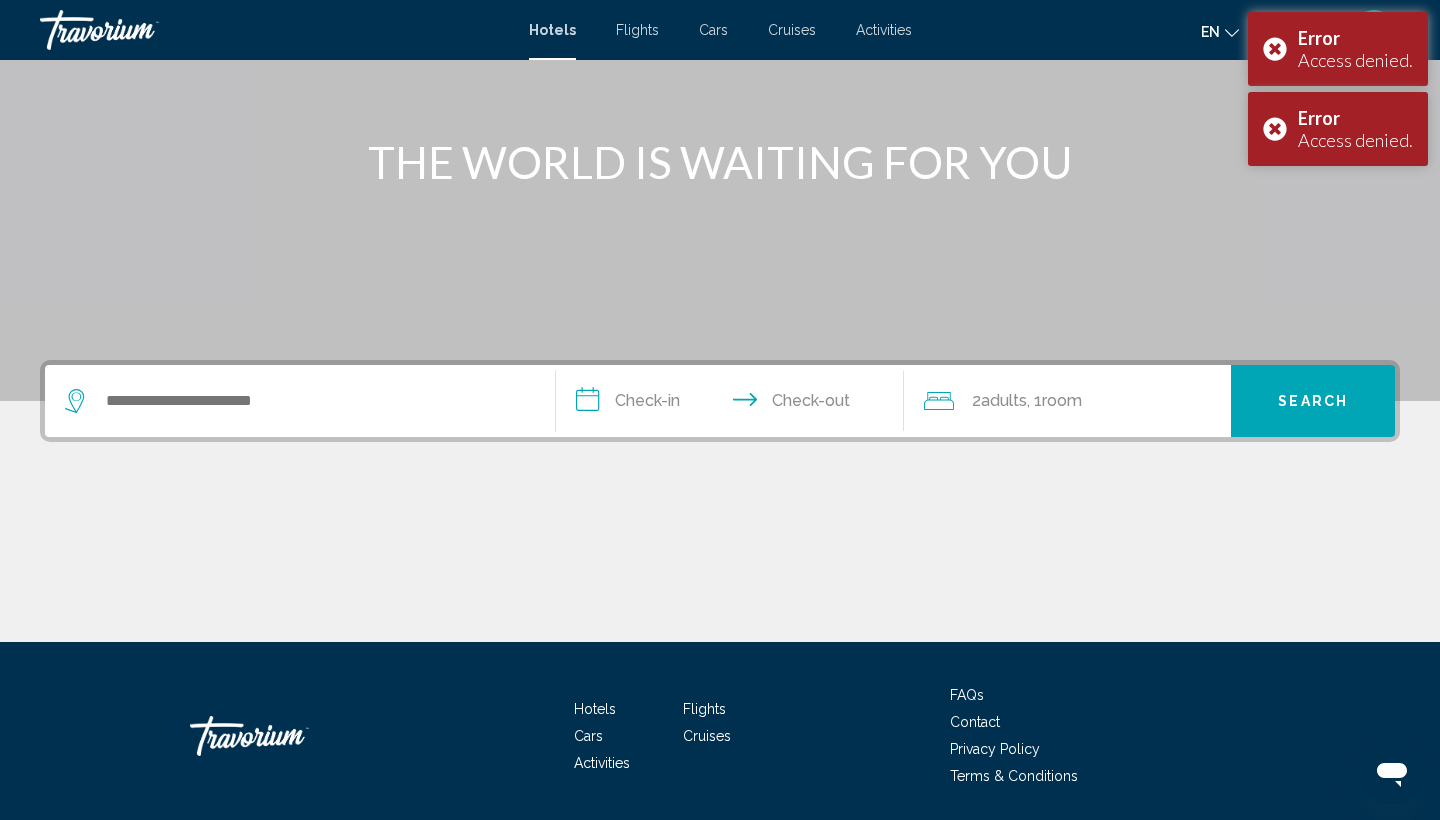 scroll, scrollTop: 203, scrollLeft: 0, axis: vertical 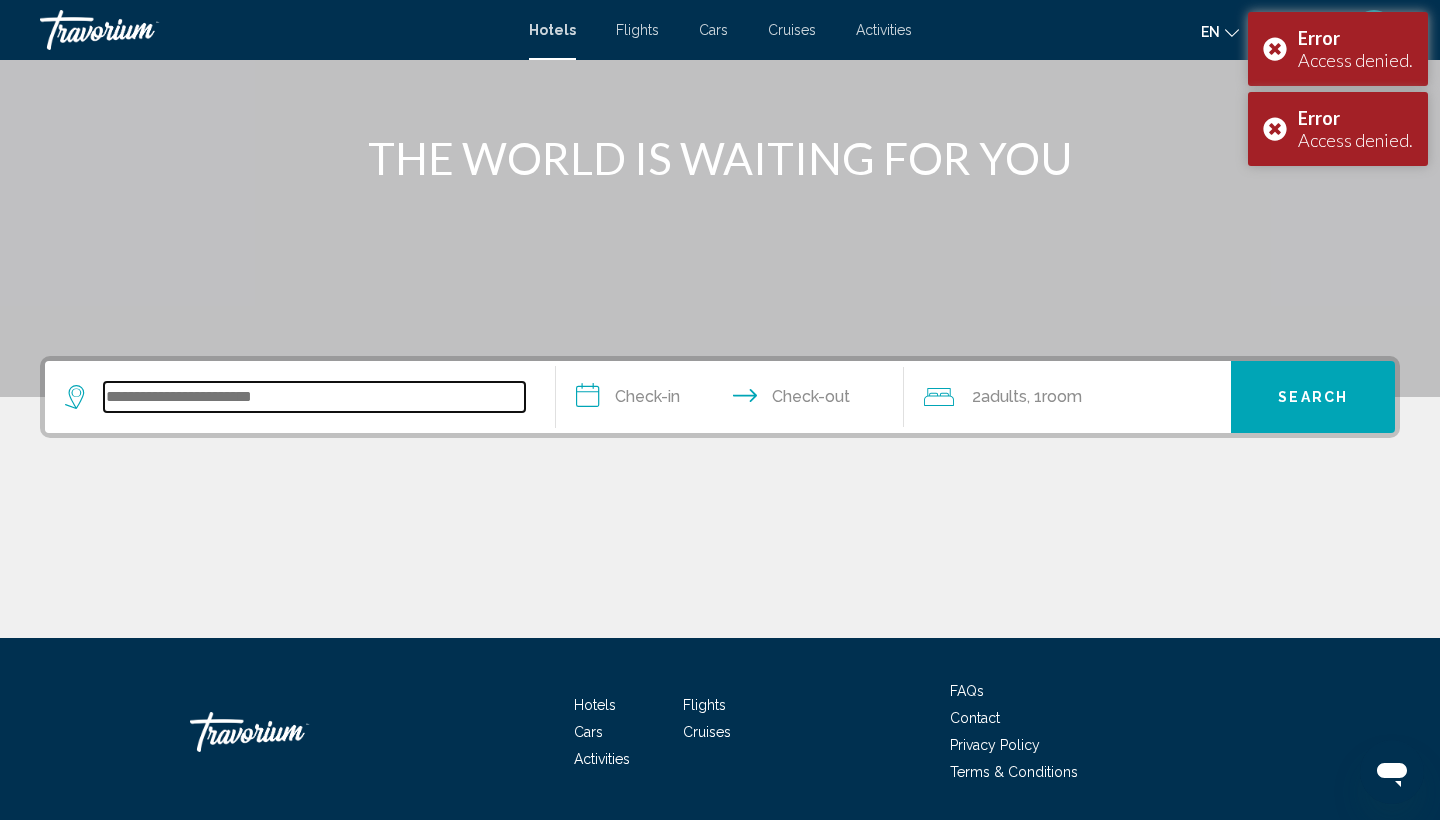 click at bounding box center [314, 397] 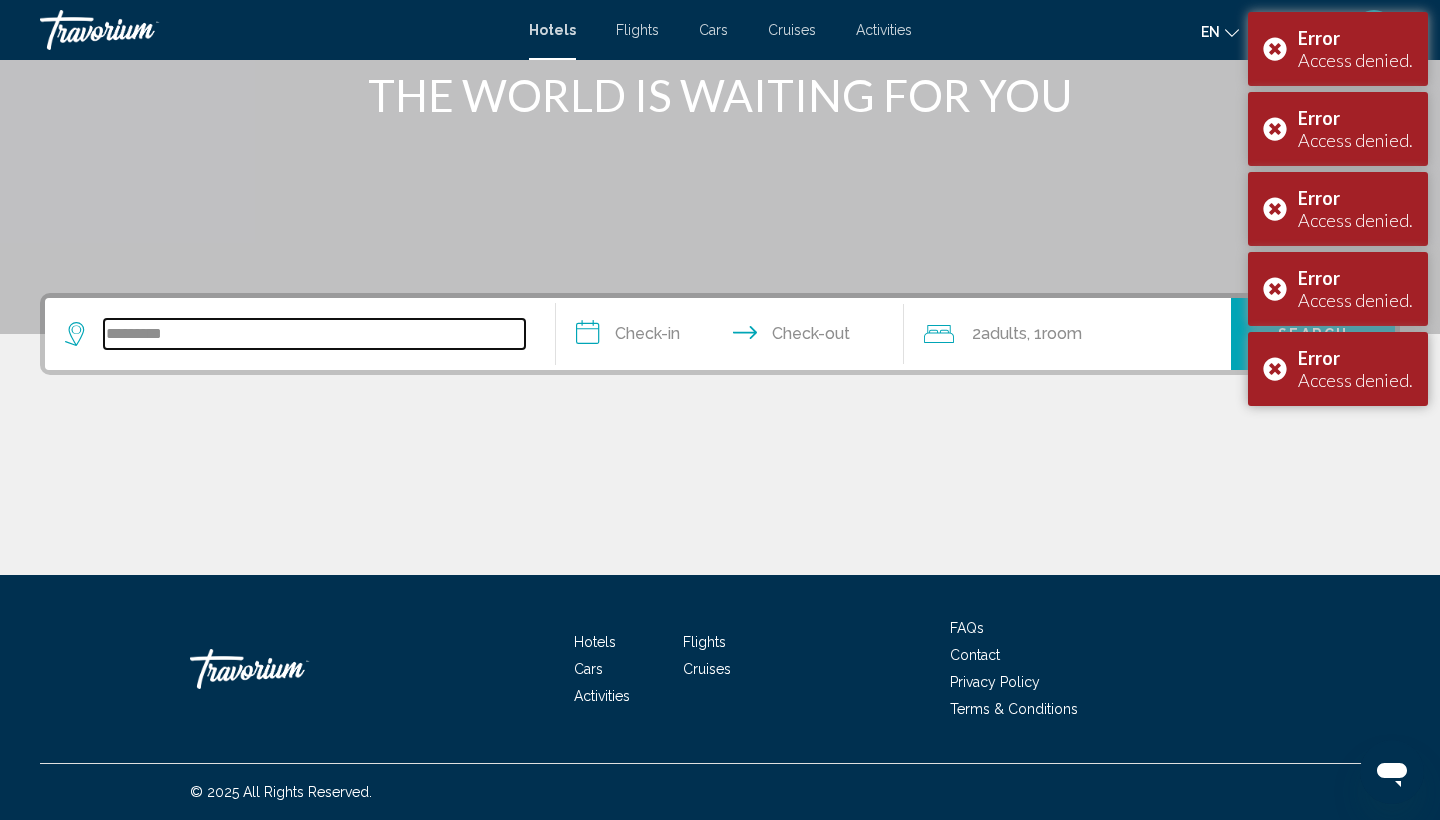 type on "*********" 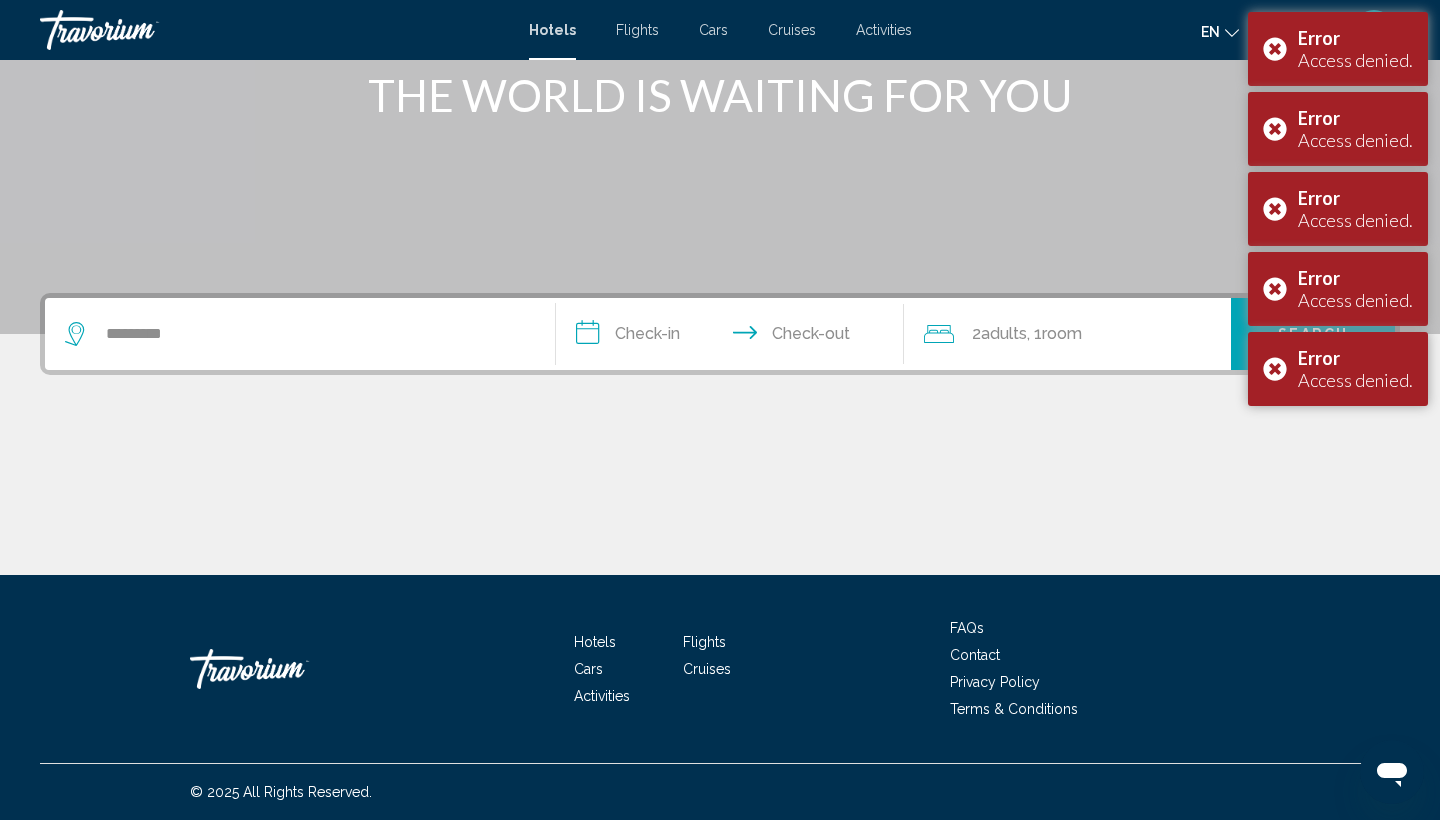 drag, startPoint x: 292, startPoint y: 391, endPoint x: 637, endPoint y: 335, distance: 349.51538 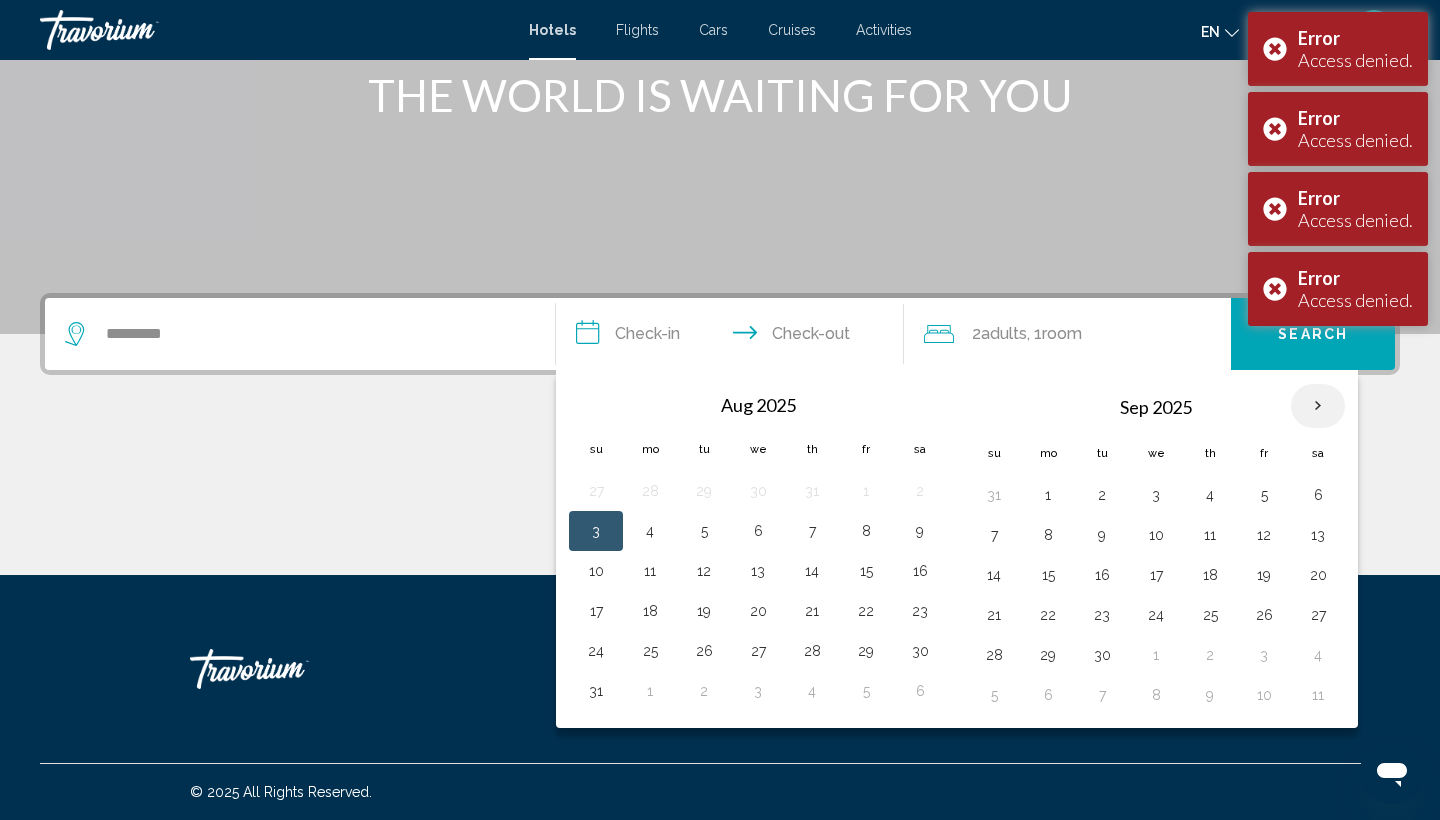 click at bounding box center [1318, 406] 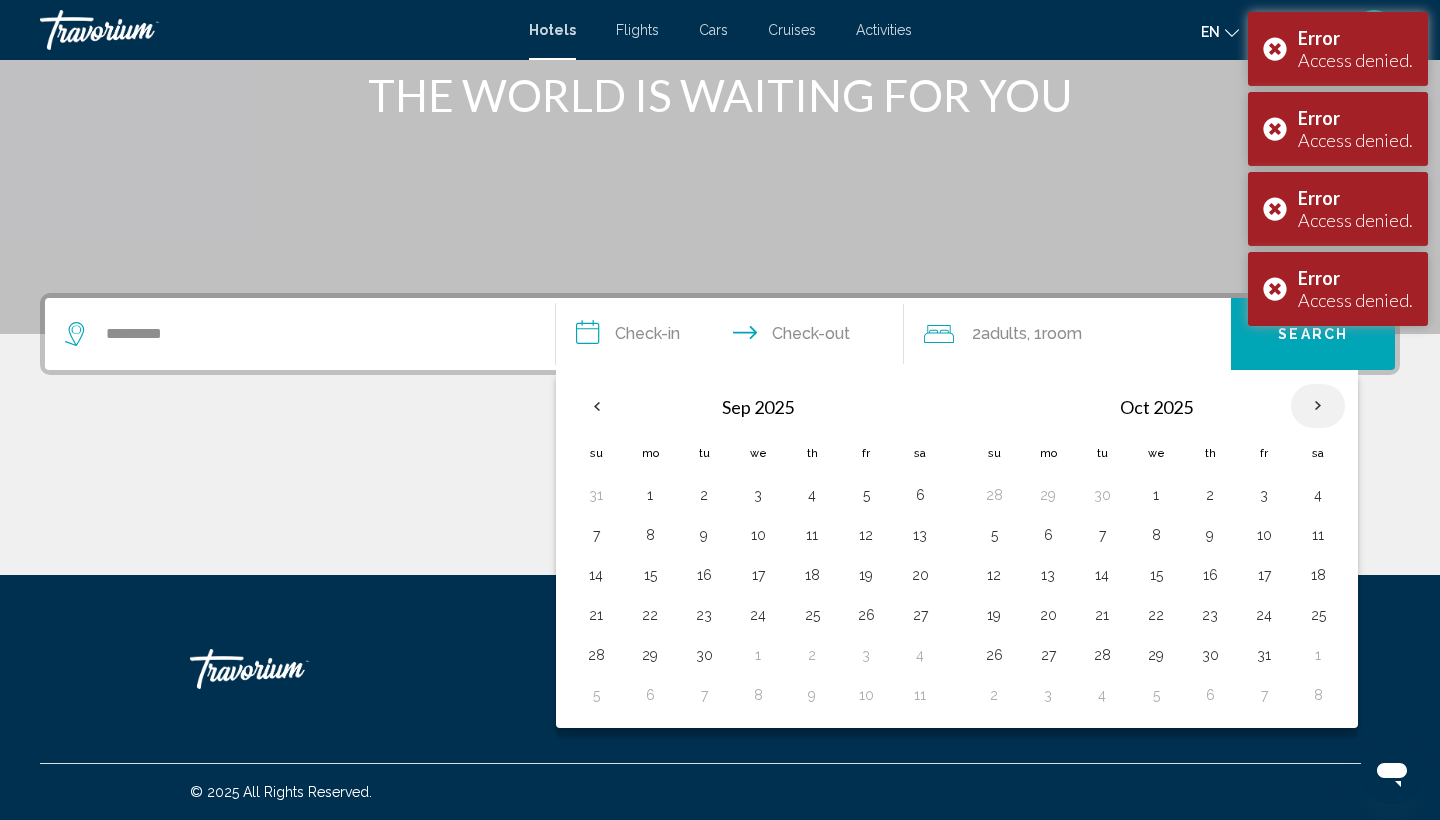 click at bounding box center [1318, 406] 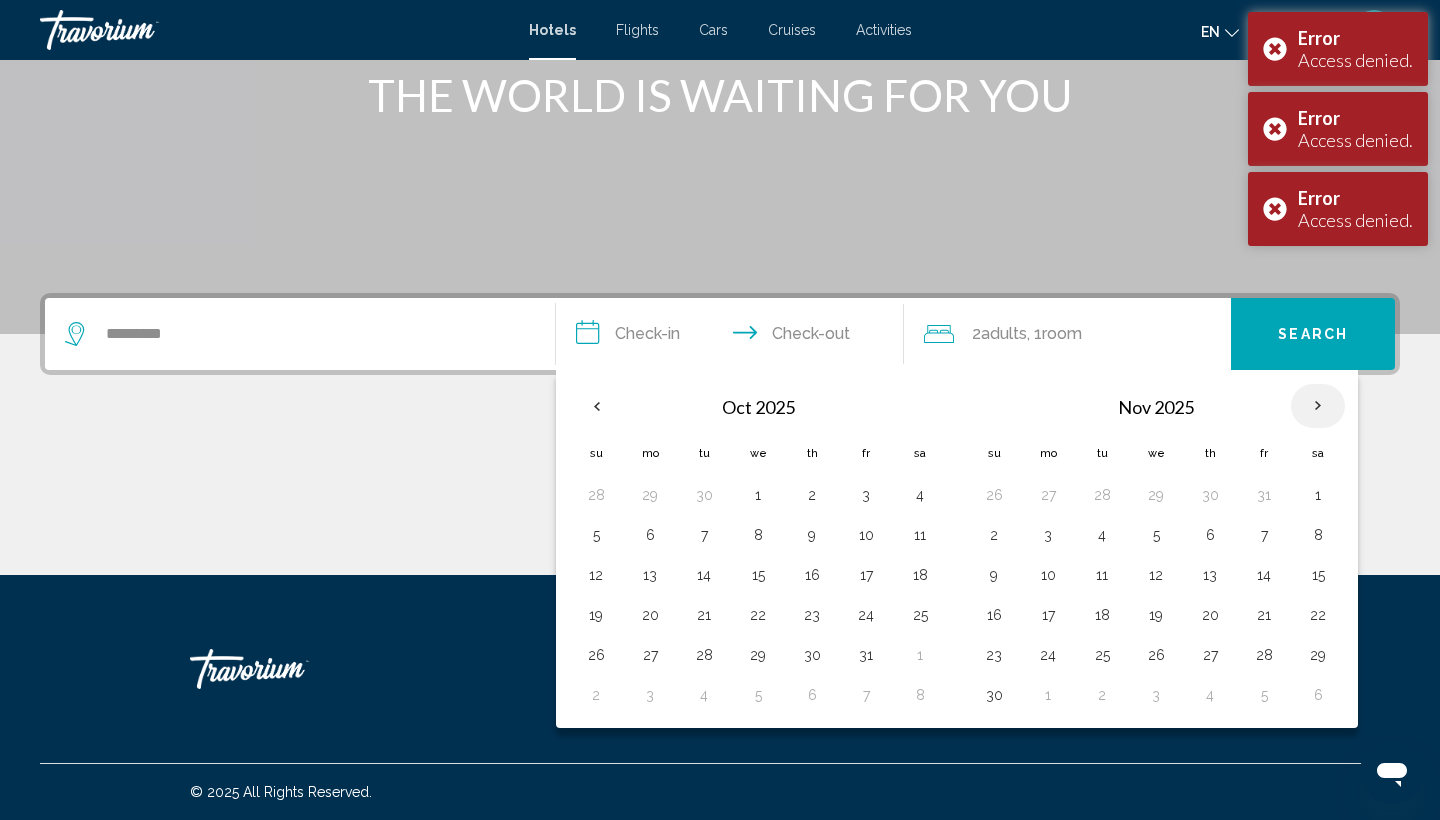 click at bounding box center [1318, 406] 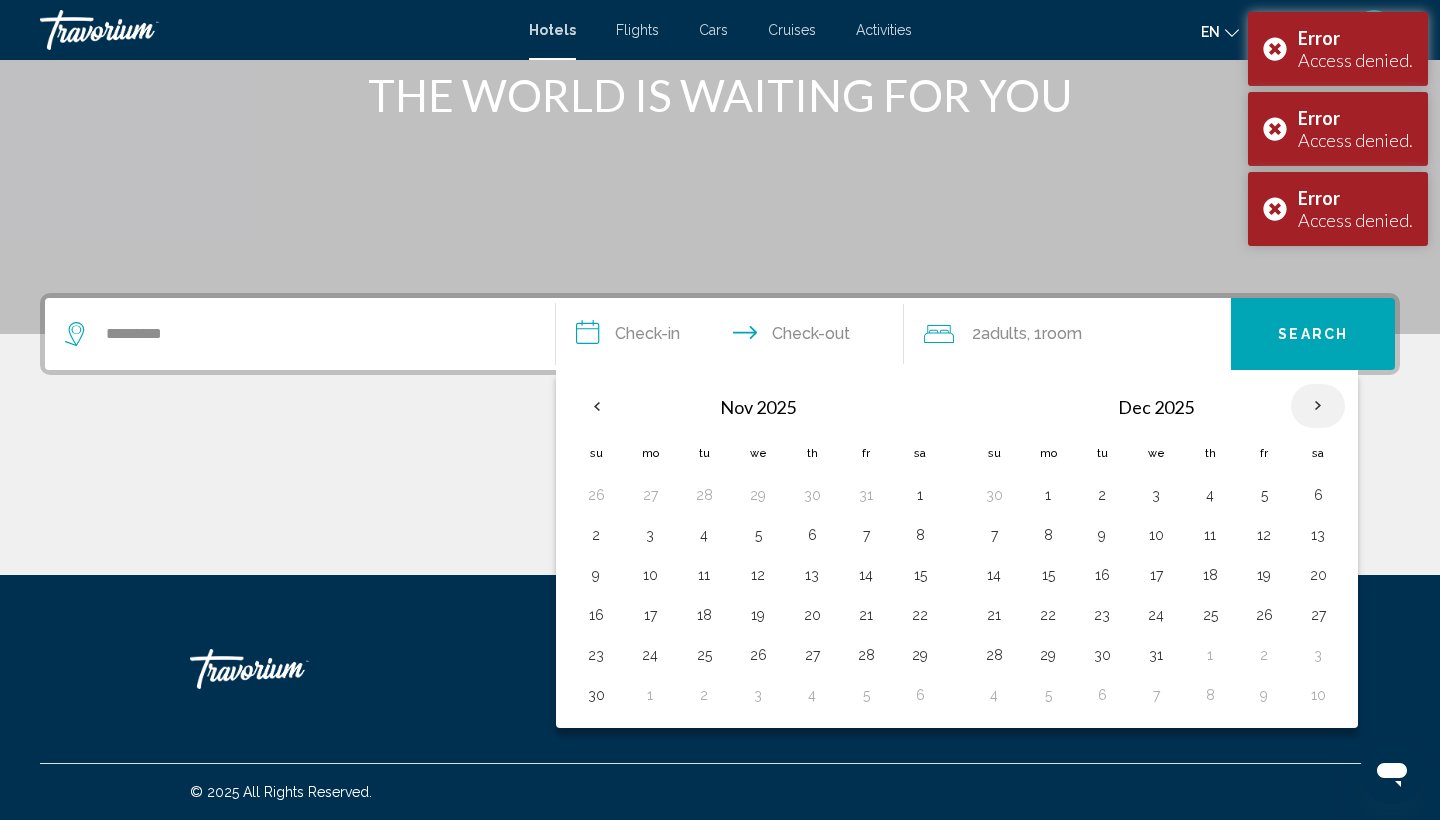 click at bounding box center [1318, 406] 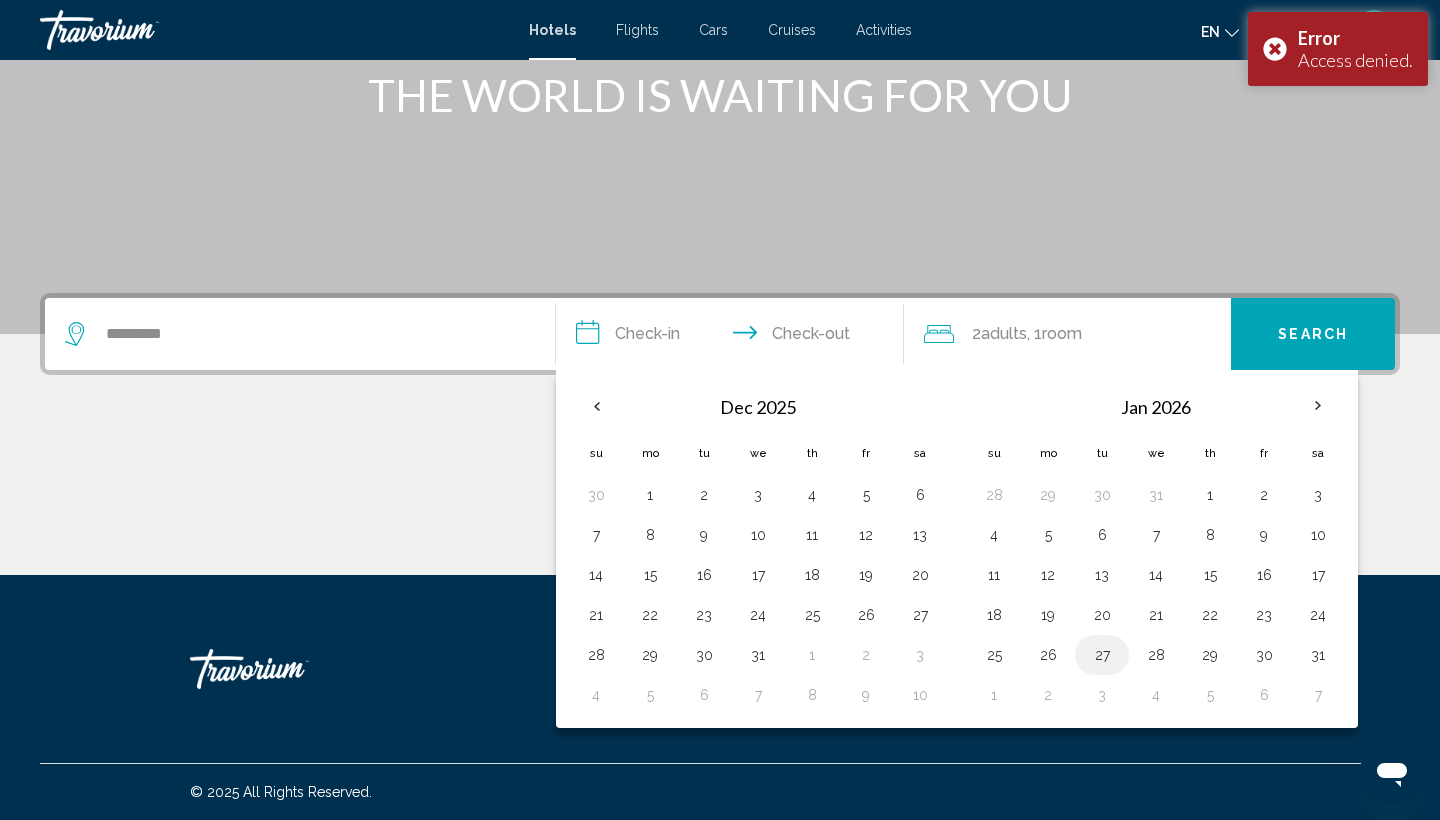 click on "27" at bounding box center (1102, 655) 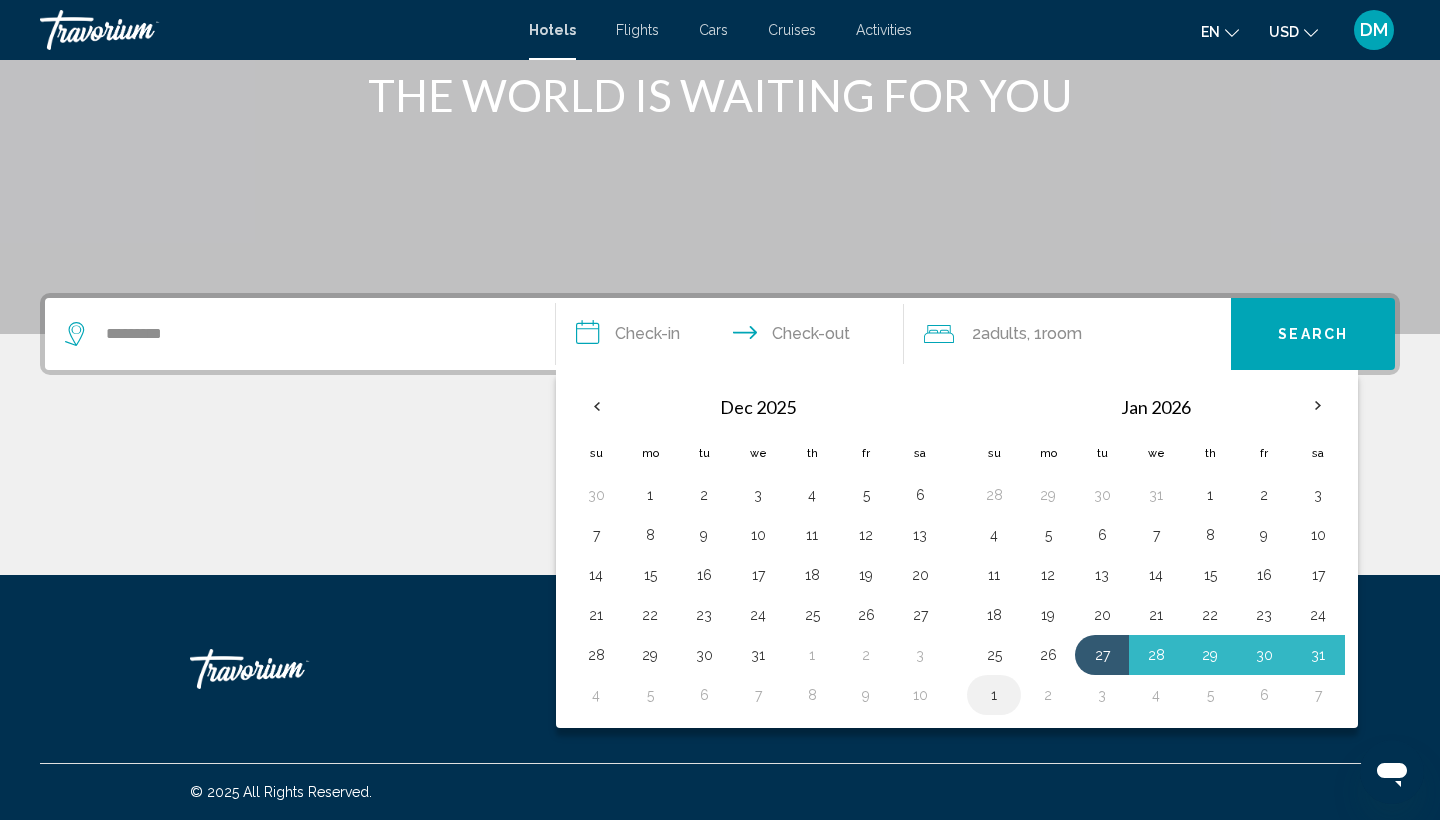 click on "1" at bounding box center [994, 695] 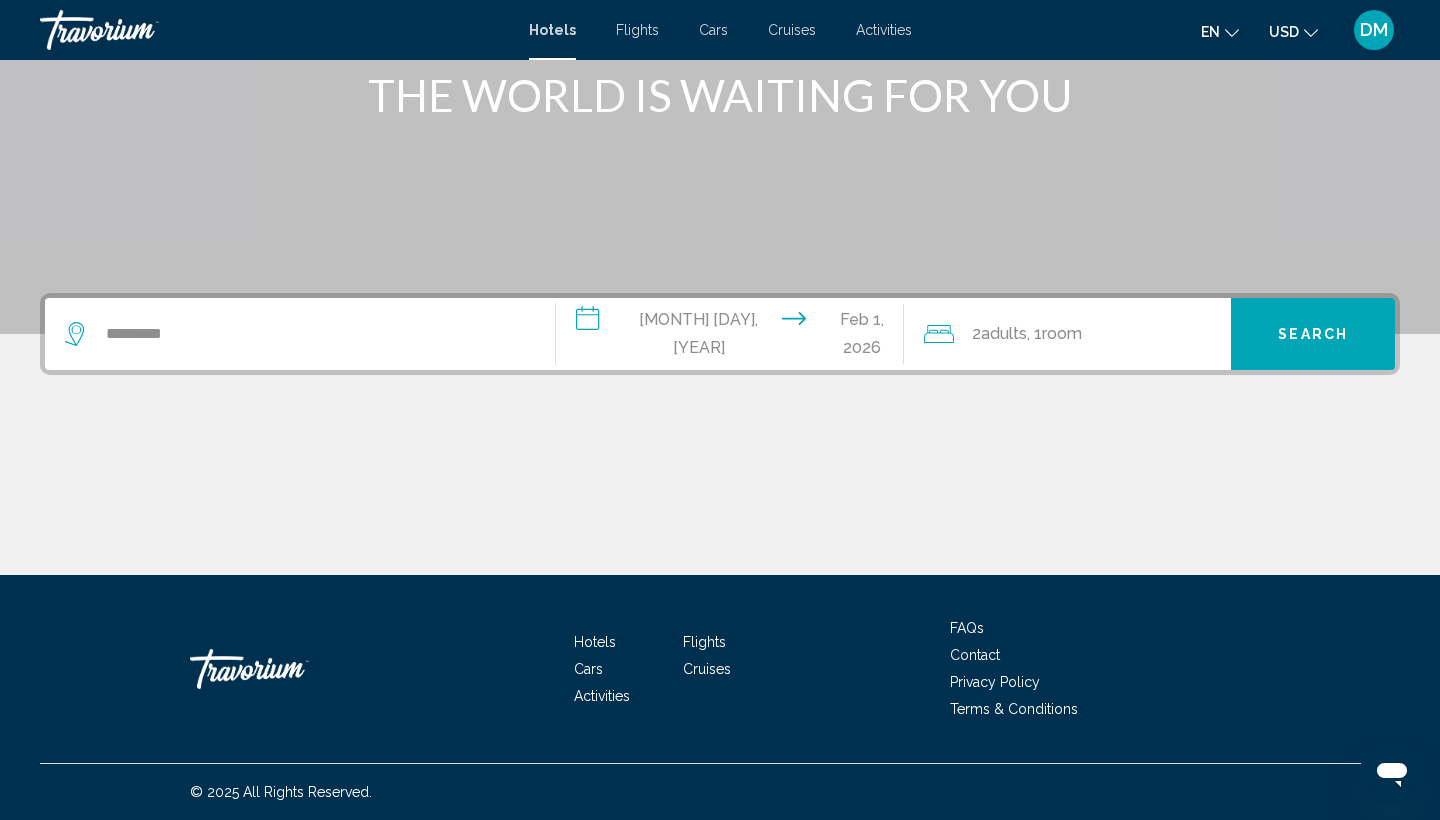 click on "Search" at bounding box center (1313, 334) 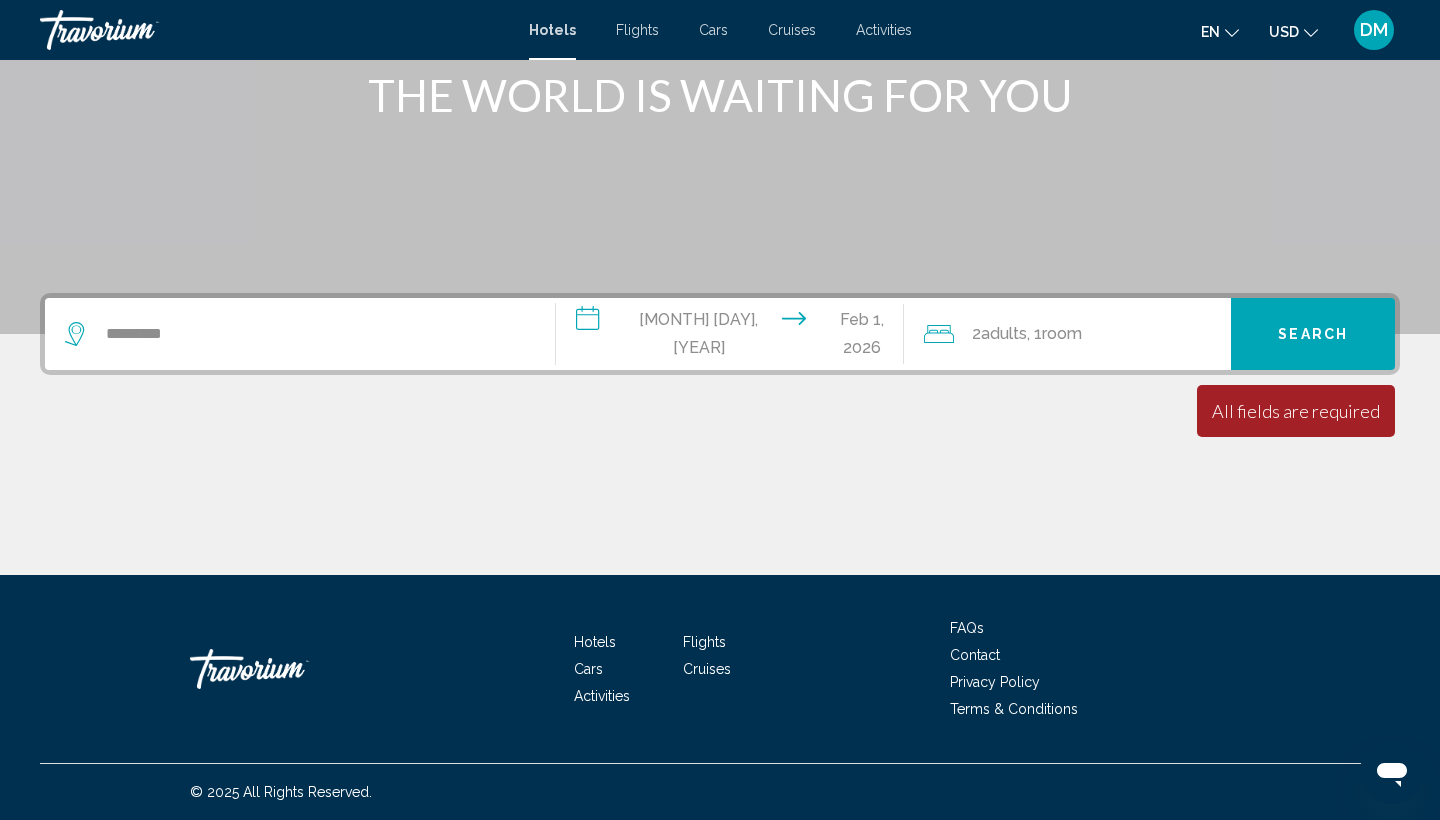 click on "2  Adult Adults" 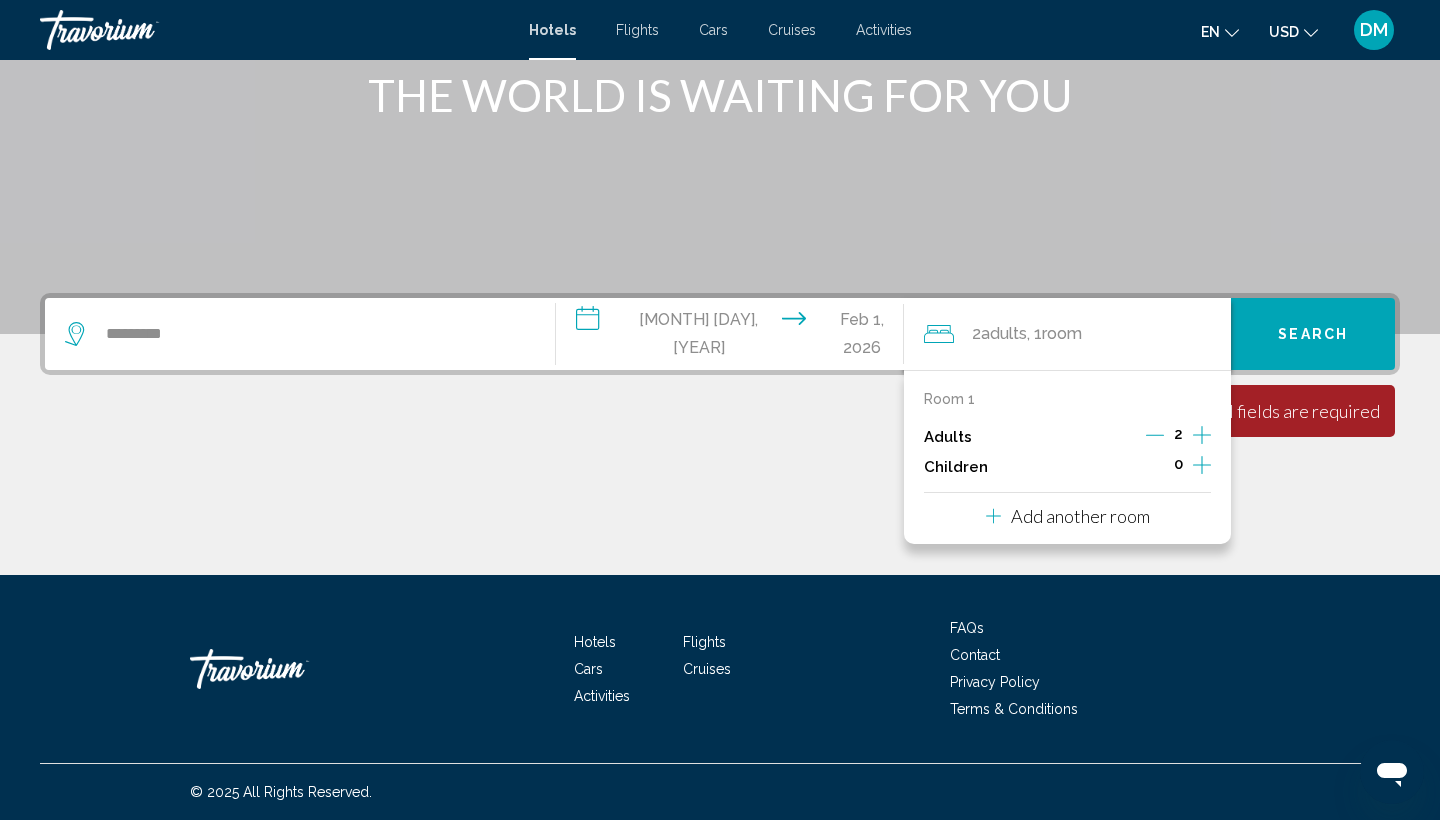 click at bounding box center [720, 500] 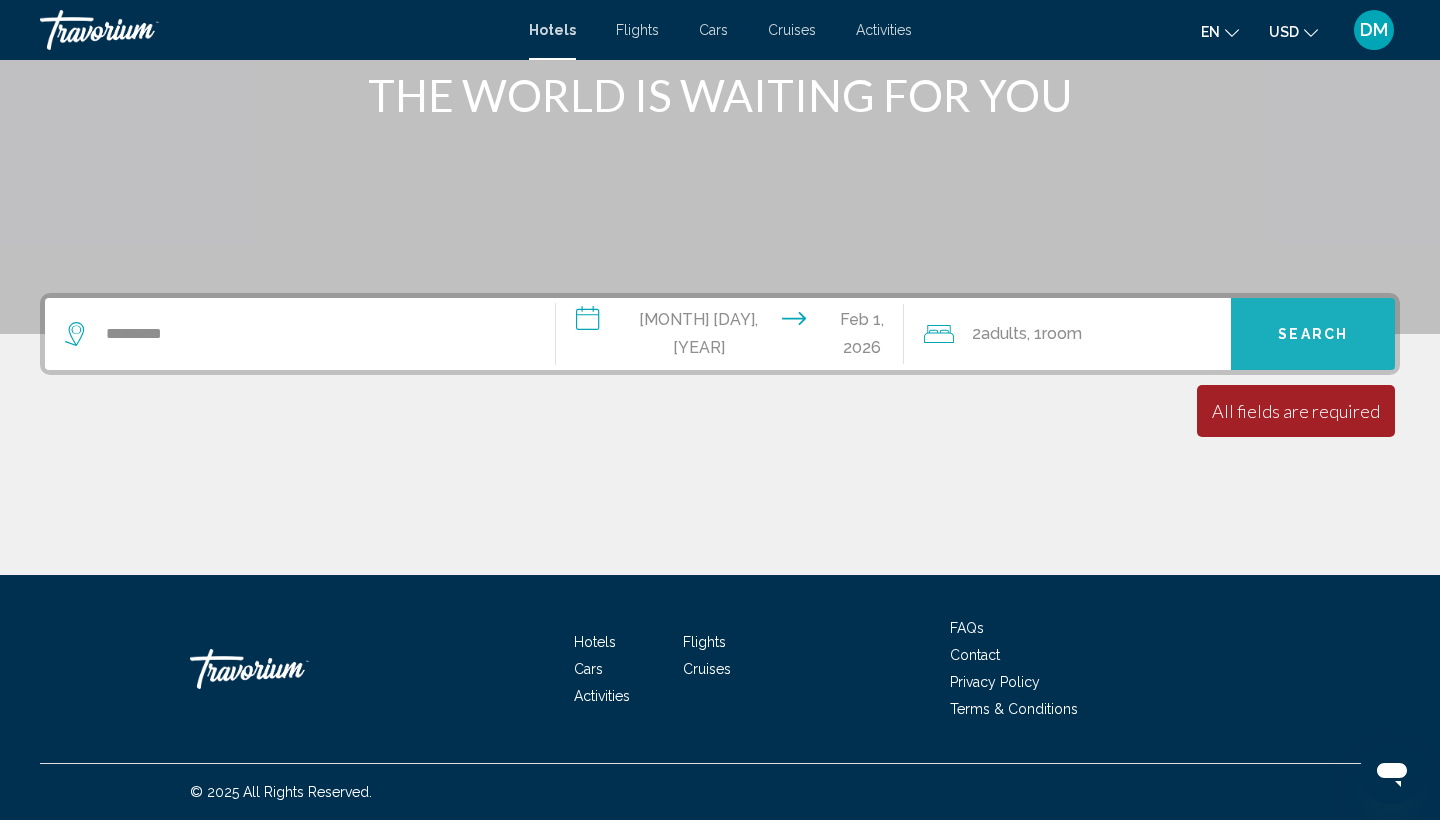 click on "Search" at bounding box center [1313, 335] 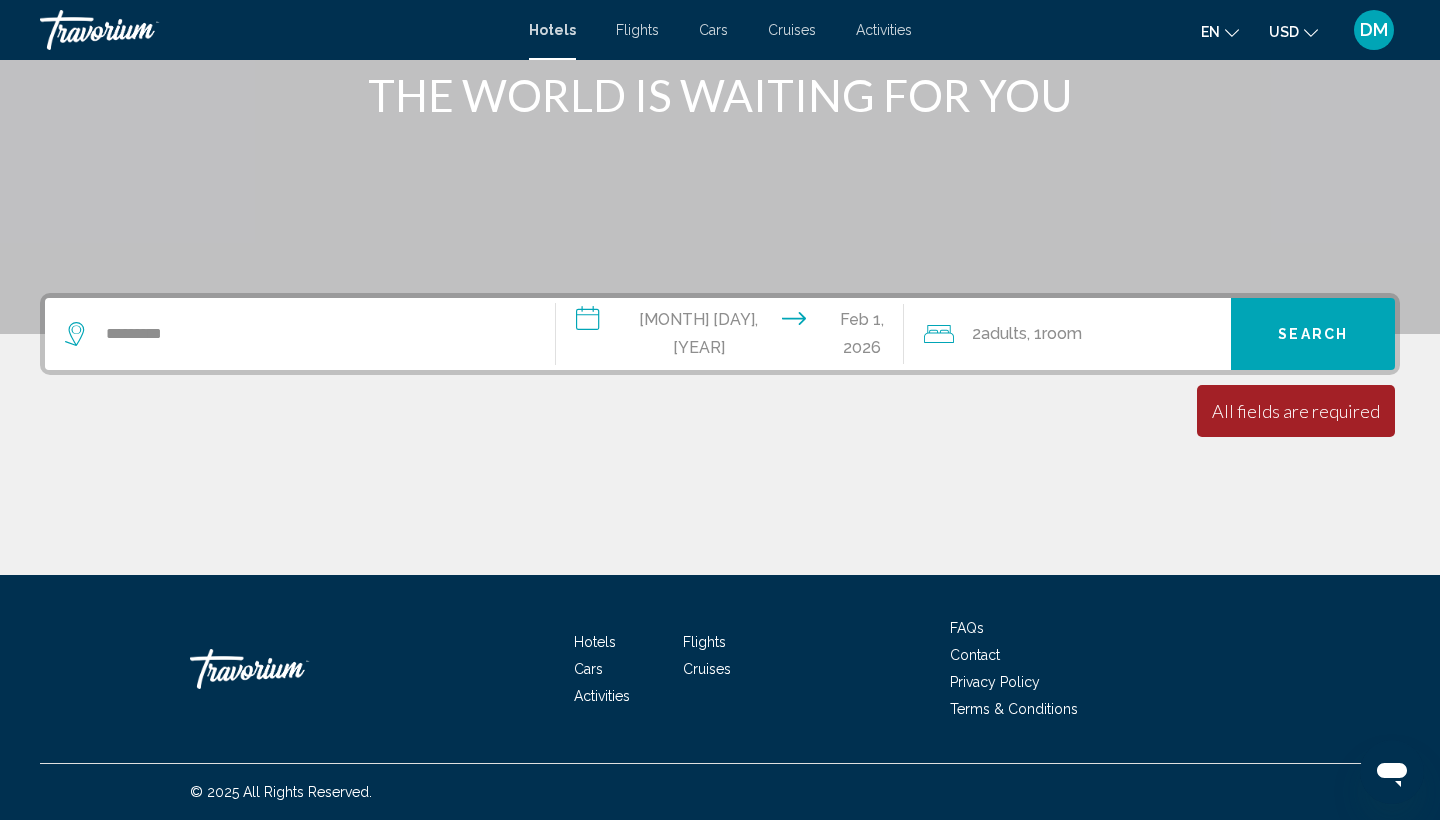 click 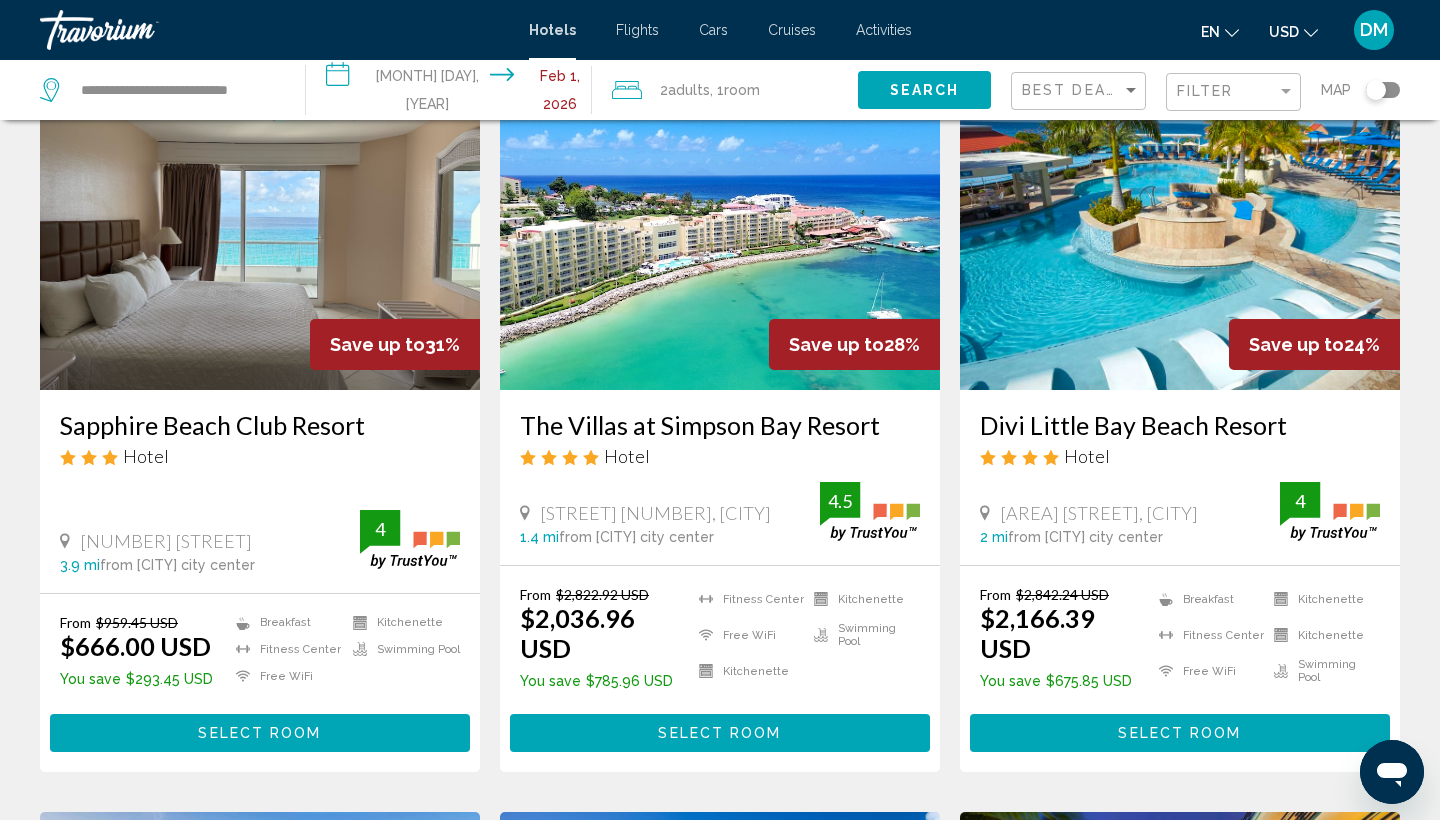 scroll, scrollTop: 131, scrollLeft: 0, axis: vertical 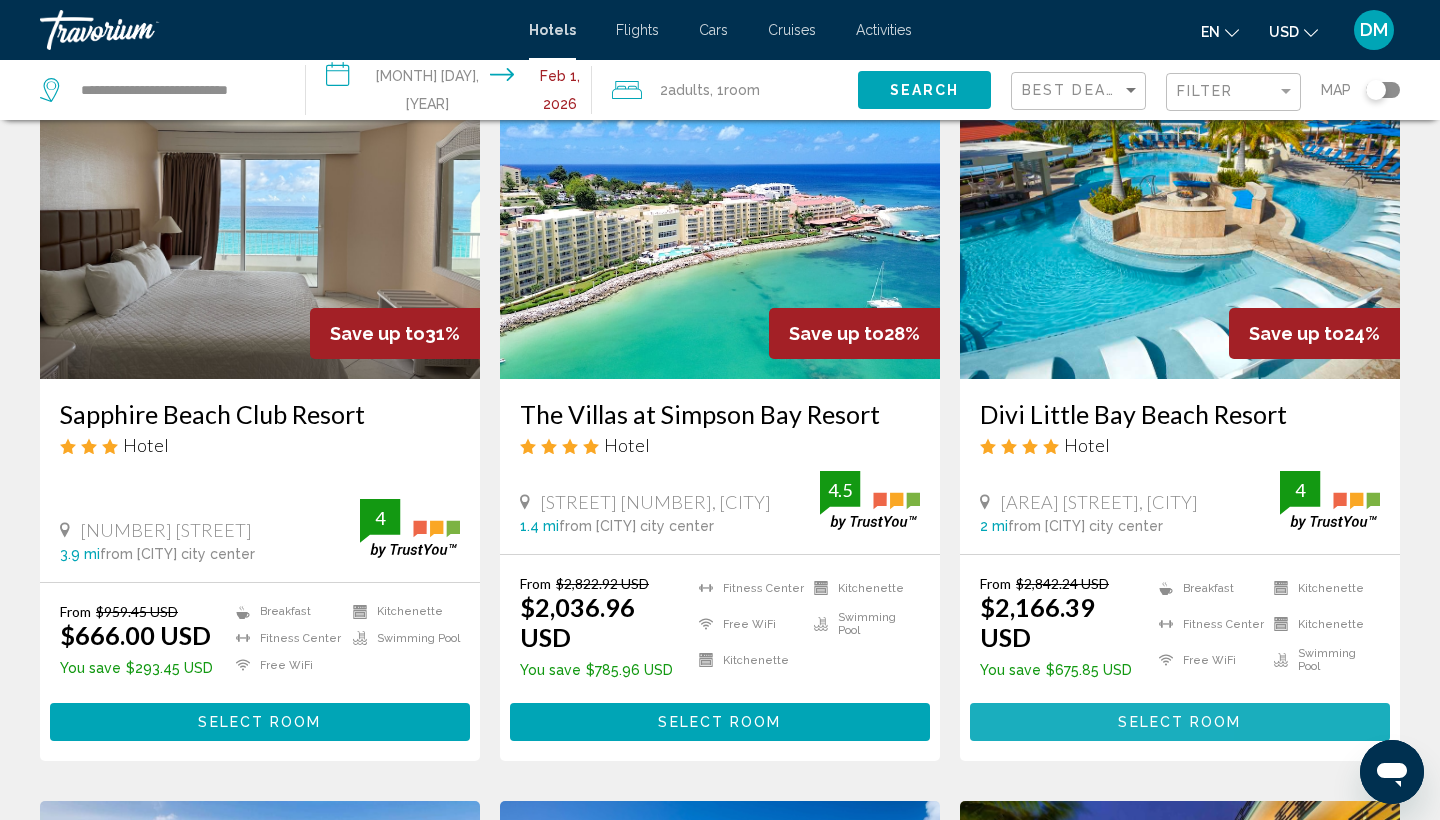 click on "Select Room" at bounding box center [1180, 721] 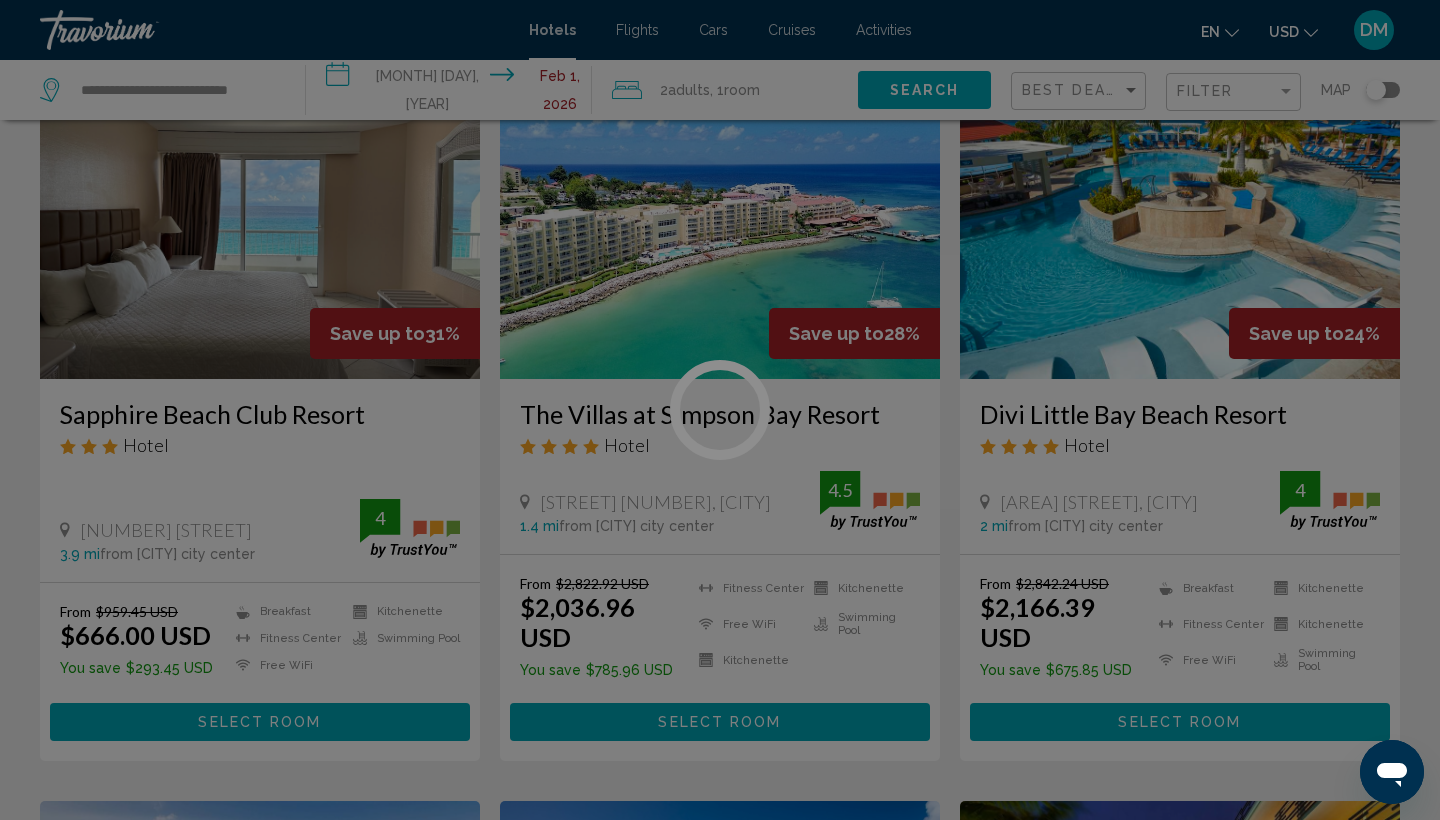 scroll, scrollTop: 0, scrollLeft: 0, axis: both 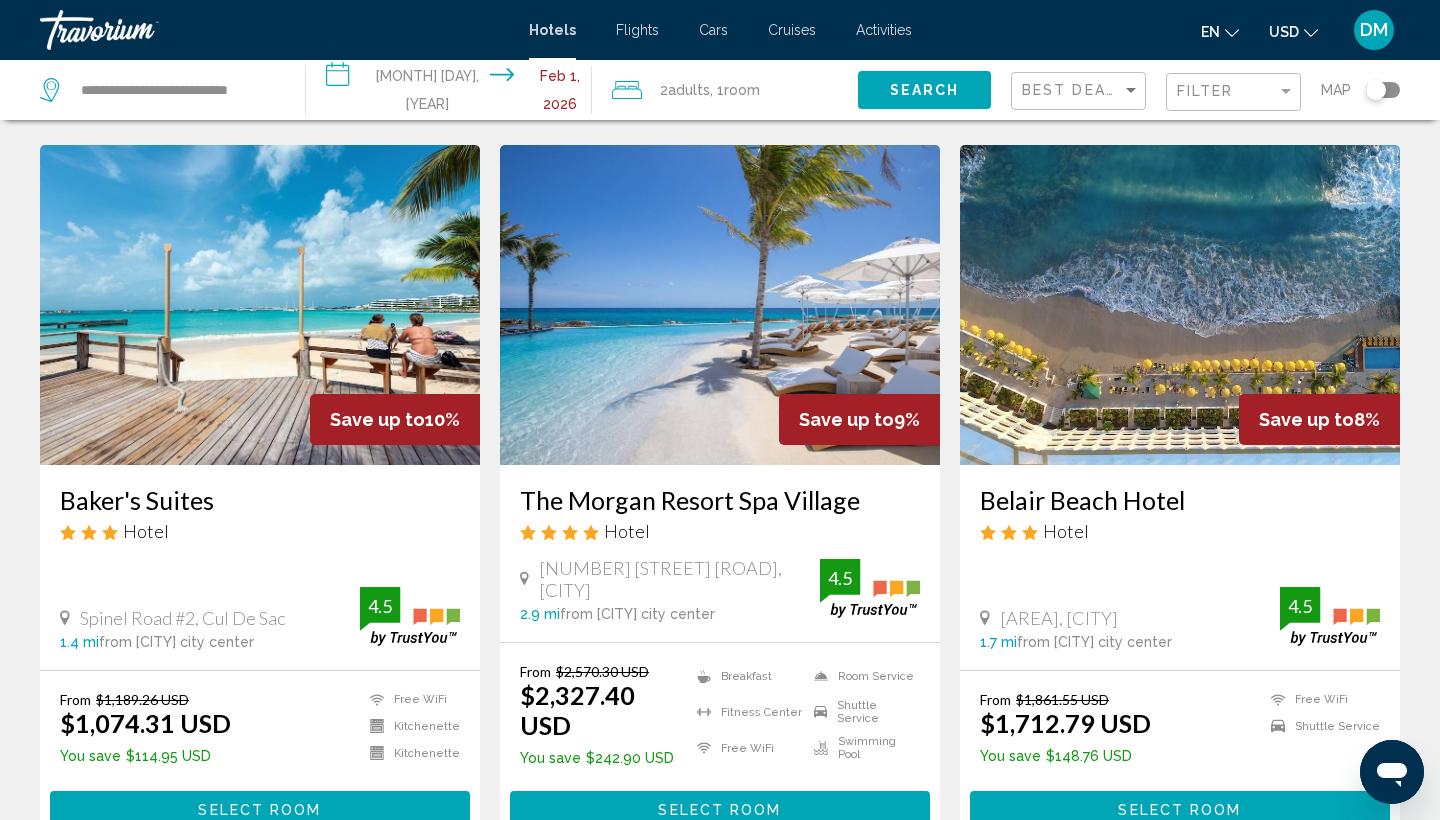 click on "2" at bounding box center (755, 909) 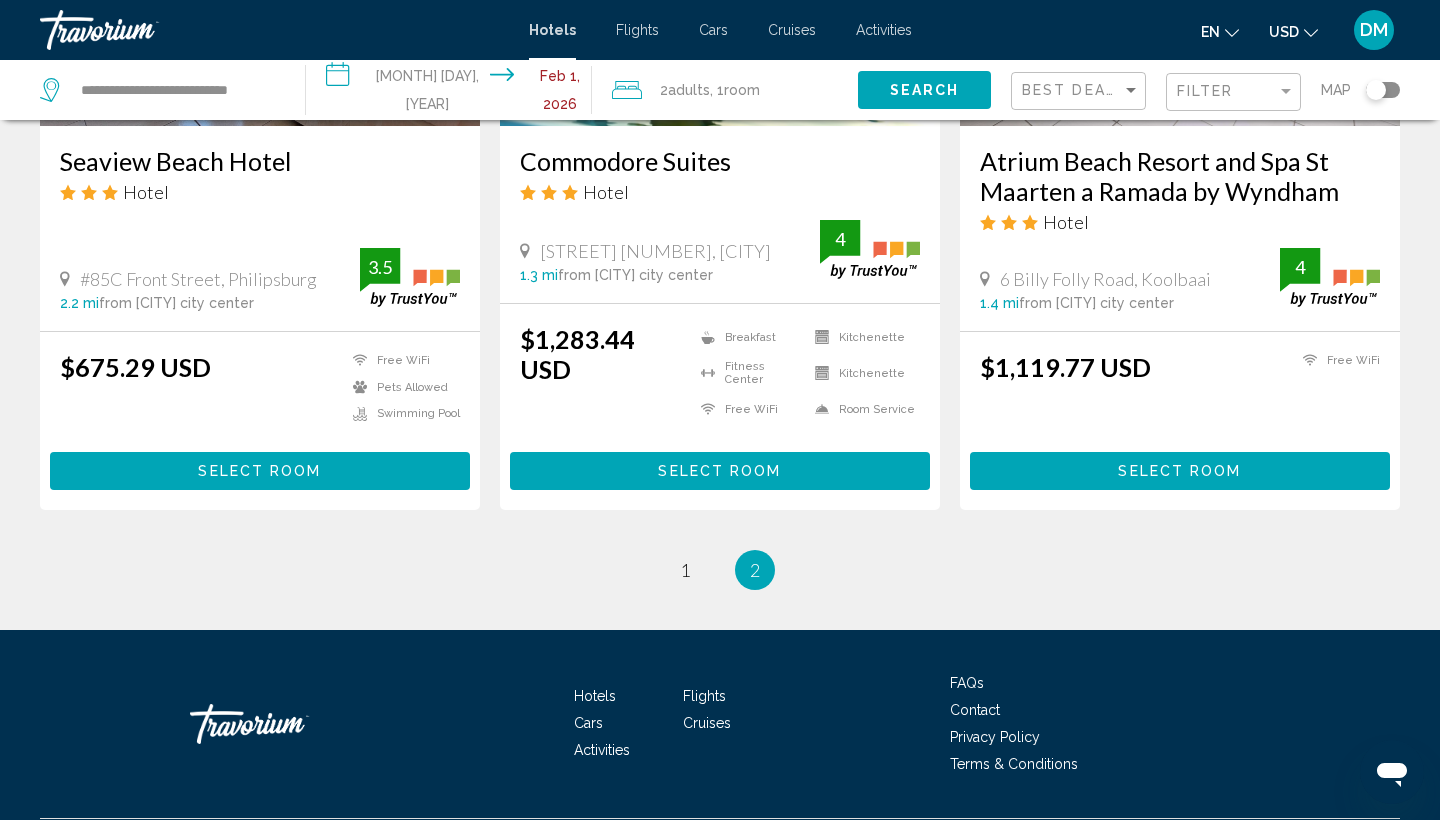 scroll, scrollTop: 1907, scrollLeft: 0, axis: vertical 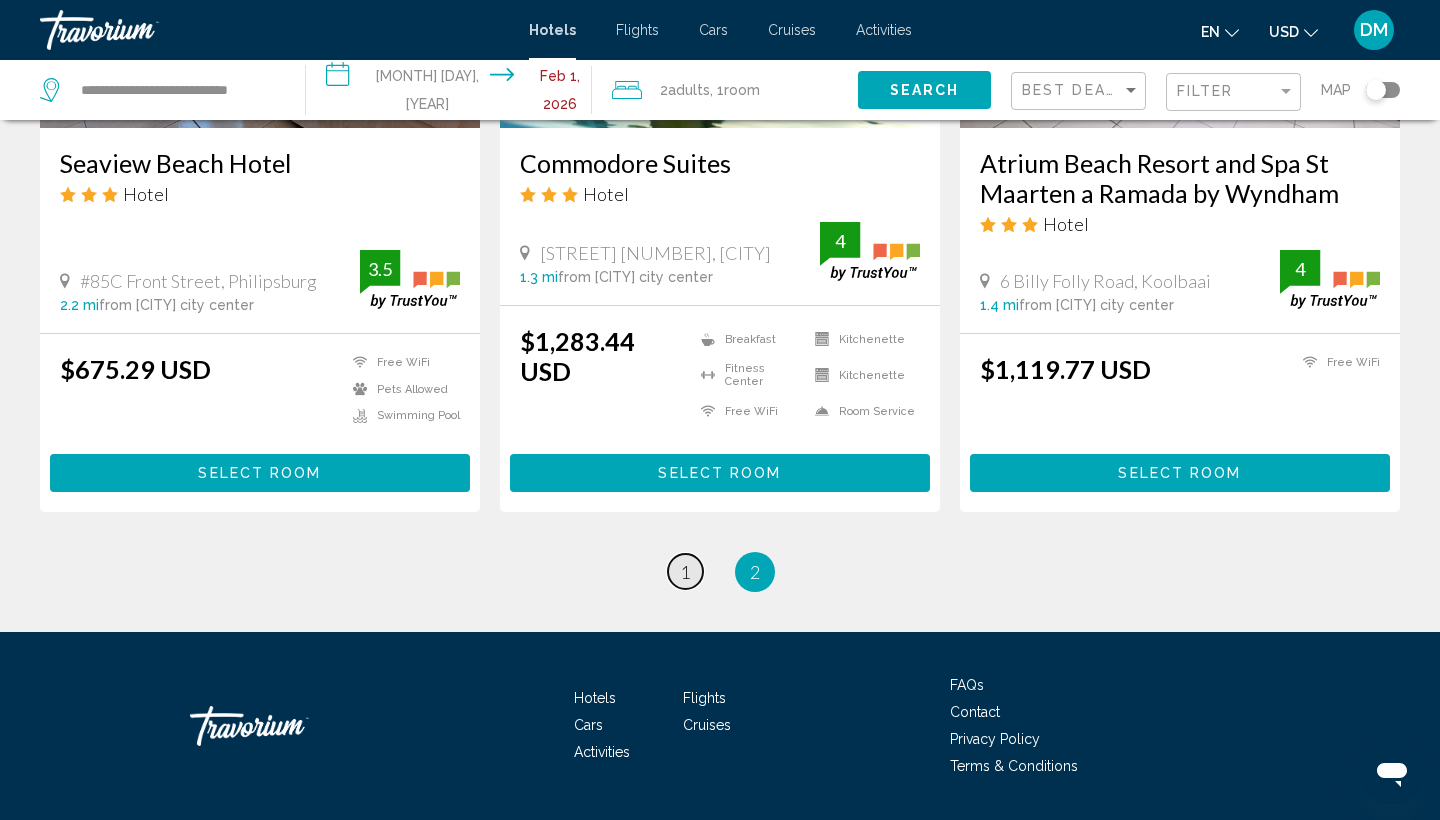 click on "page  1" at bounding box center [685, 571] 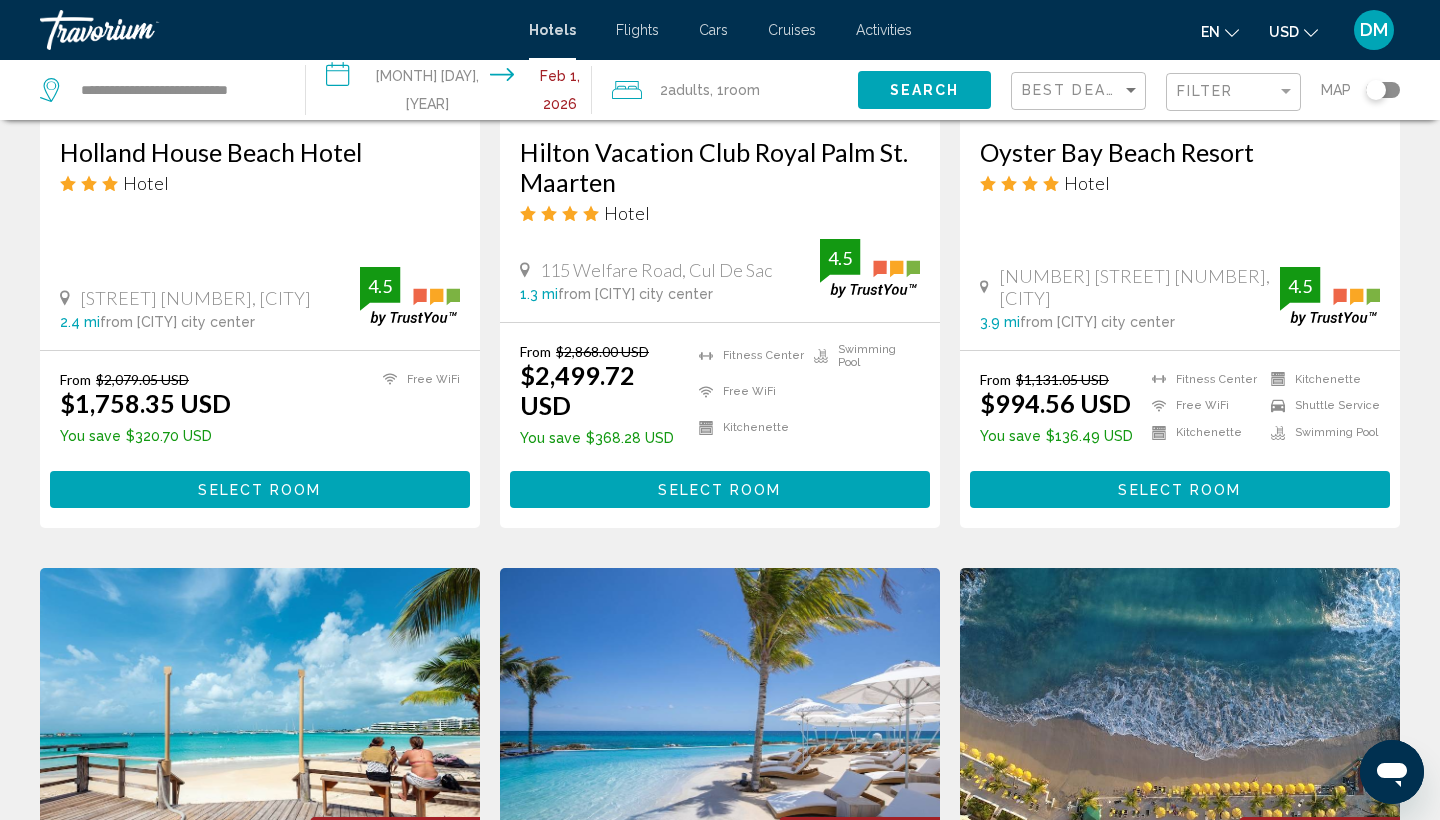 scroll, scrollTop: 0, scrollLeft: 0, axis: both 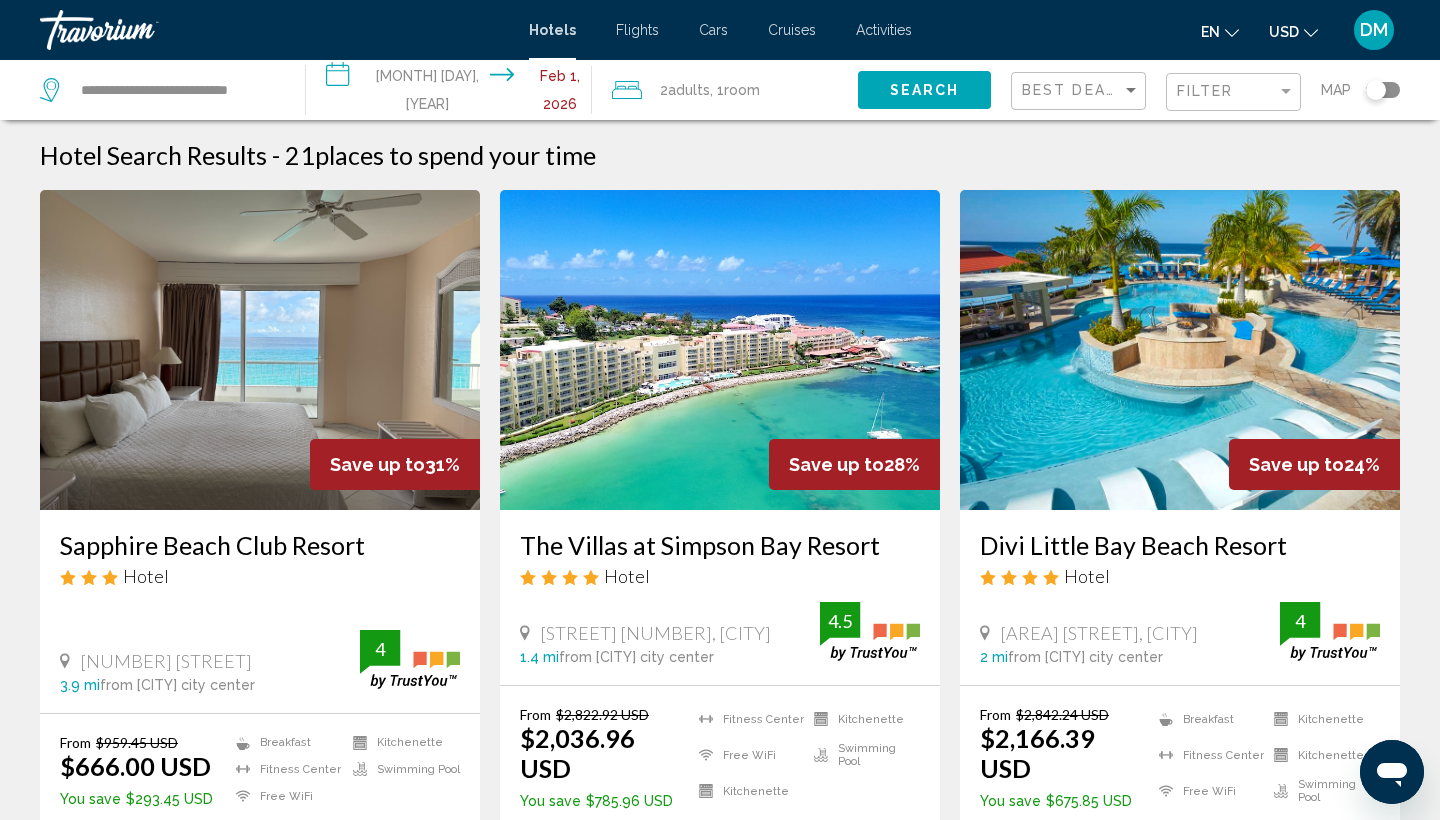 click at bounding box center (720, 350) 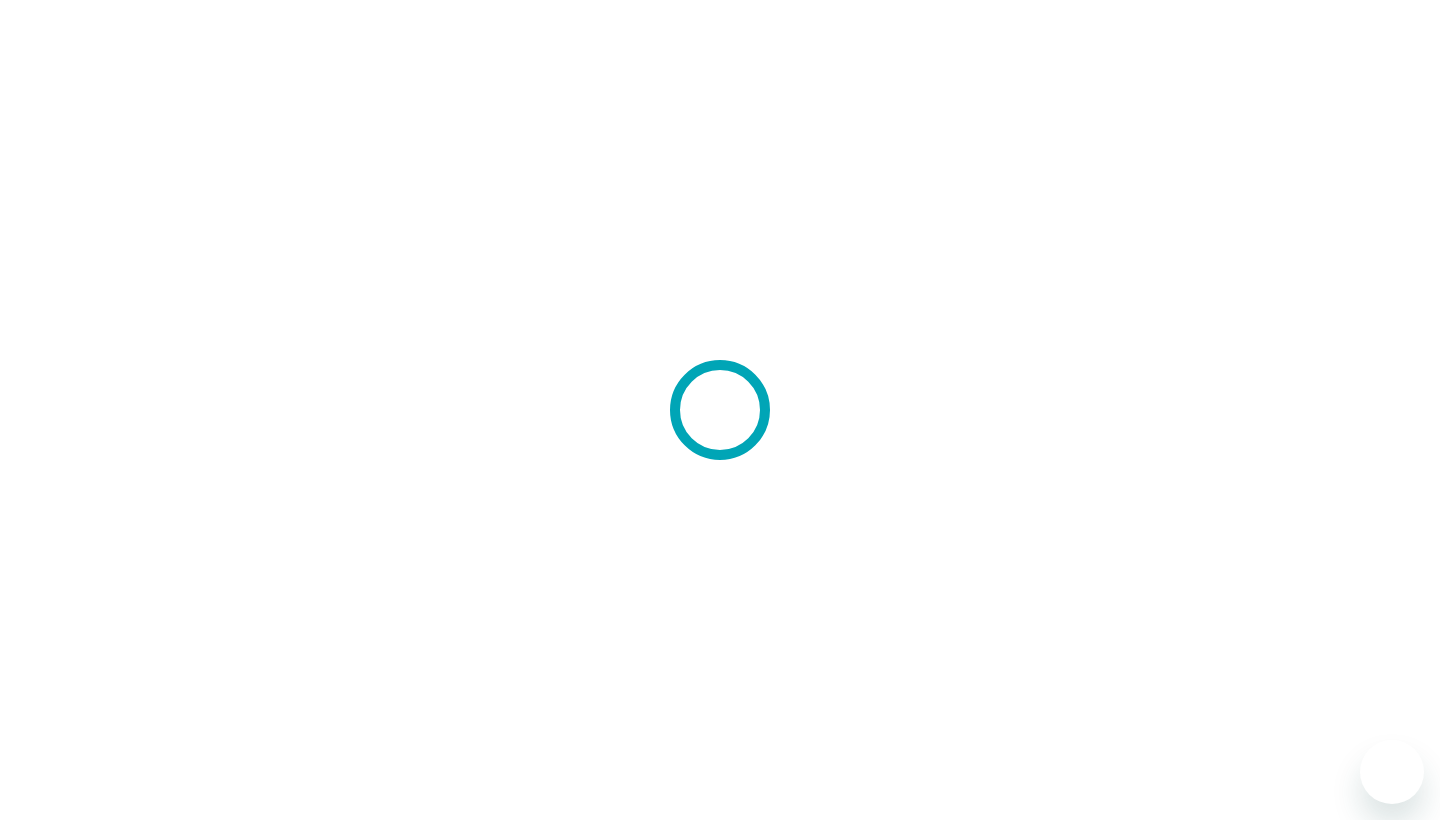 scroll, scrollTop: 0, scrollLeft: 0, axis: both 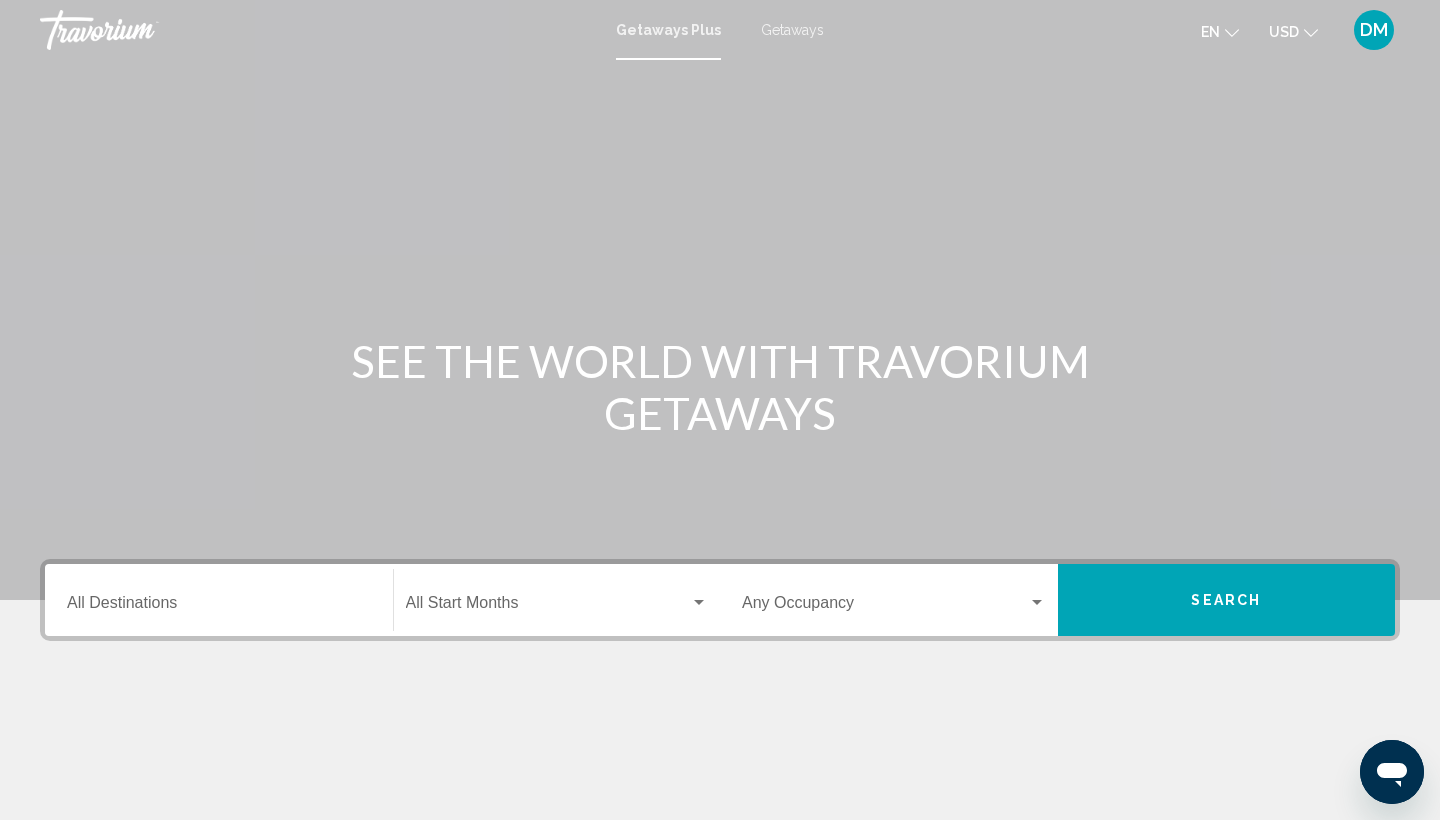 click on "Getaways" at bounding box center [792, 30] 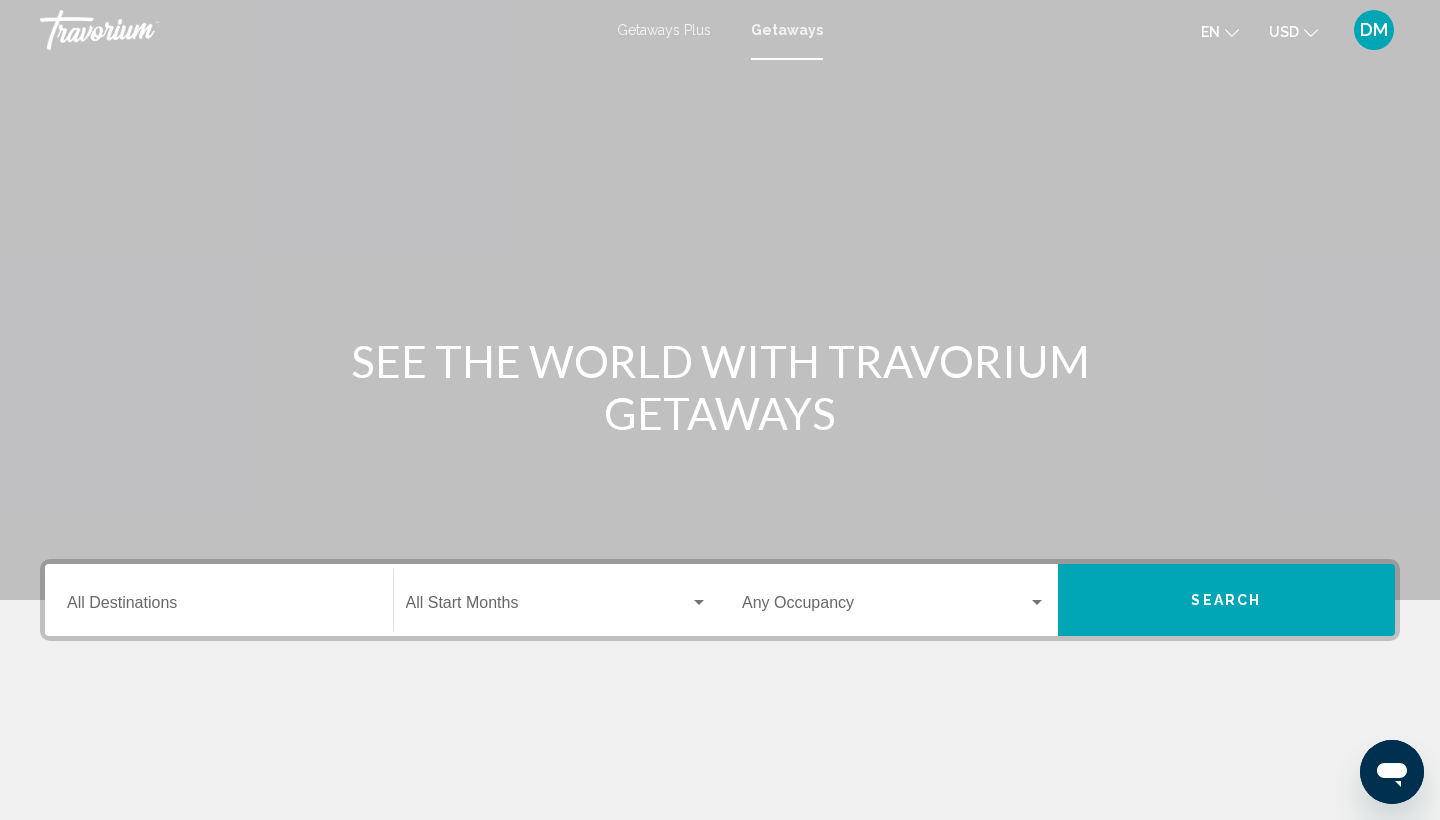 click on "Getaways Plus" at bounding box center [664, 30] 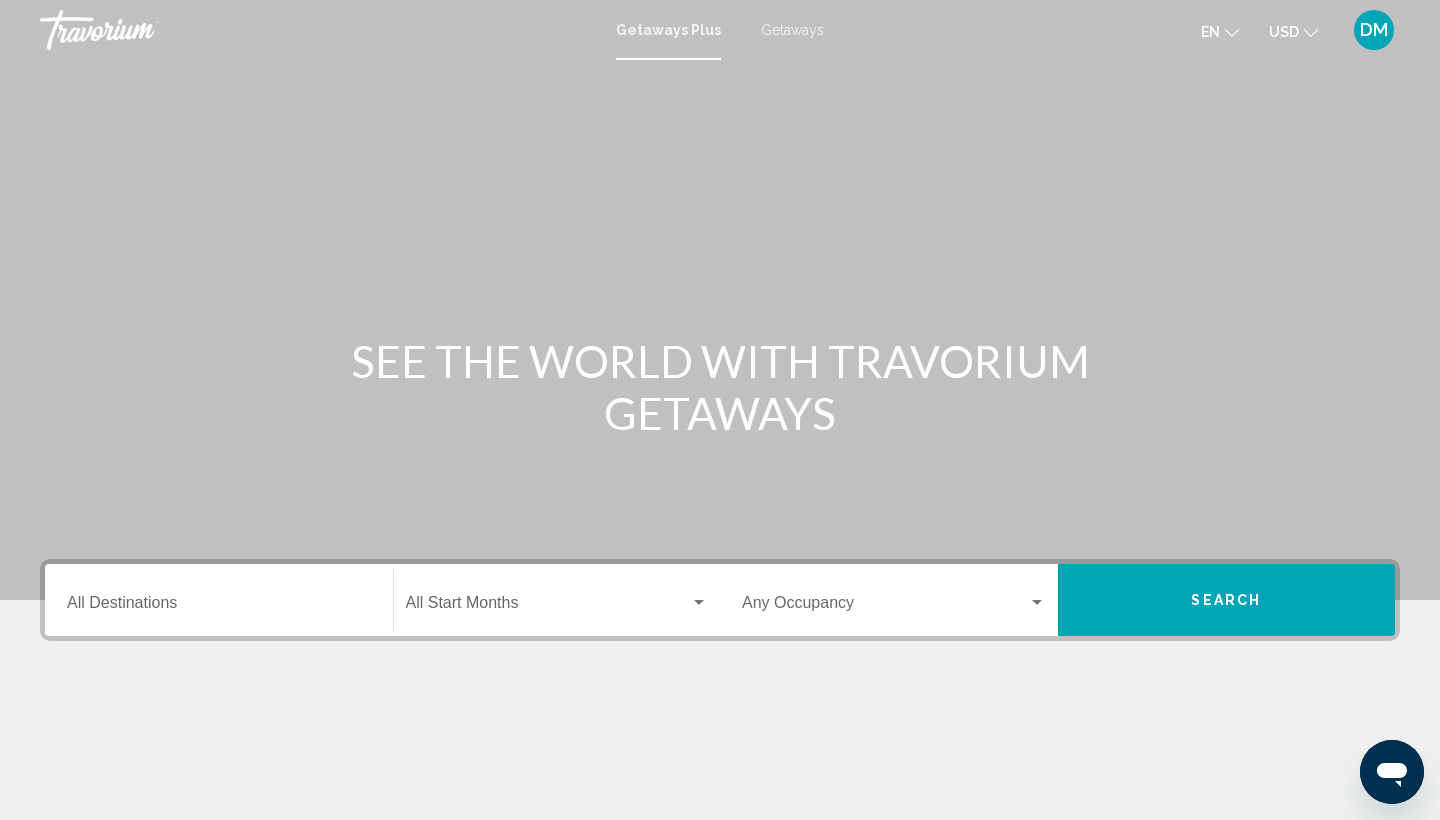 click on "Destination All Destinations" at bounding box center (219, 607) 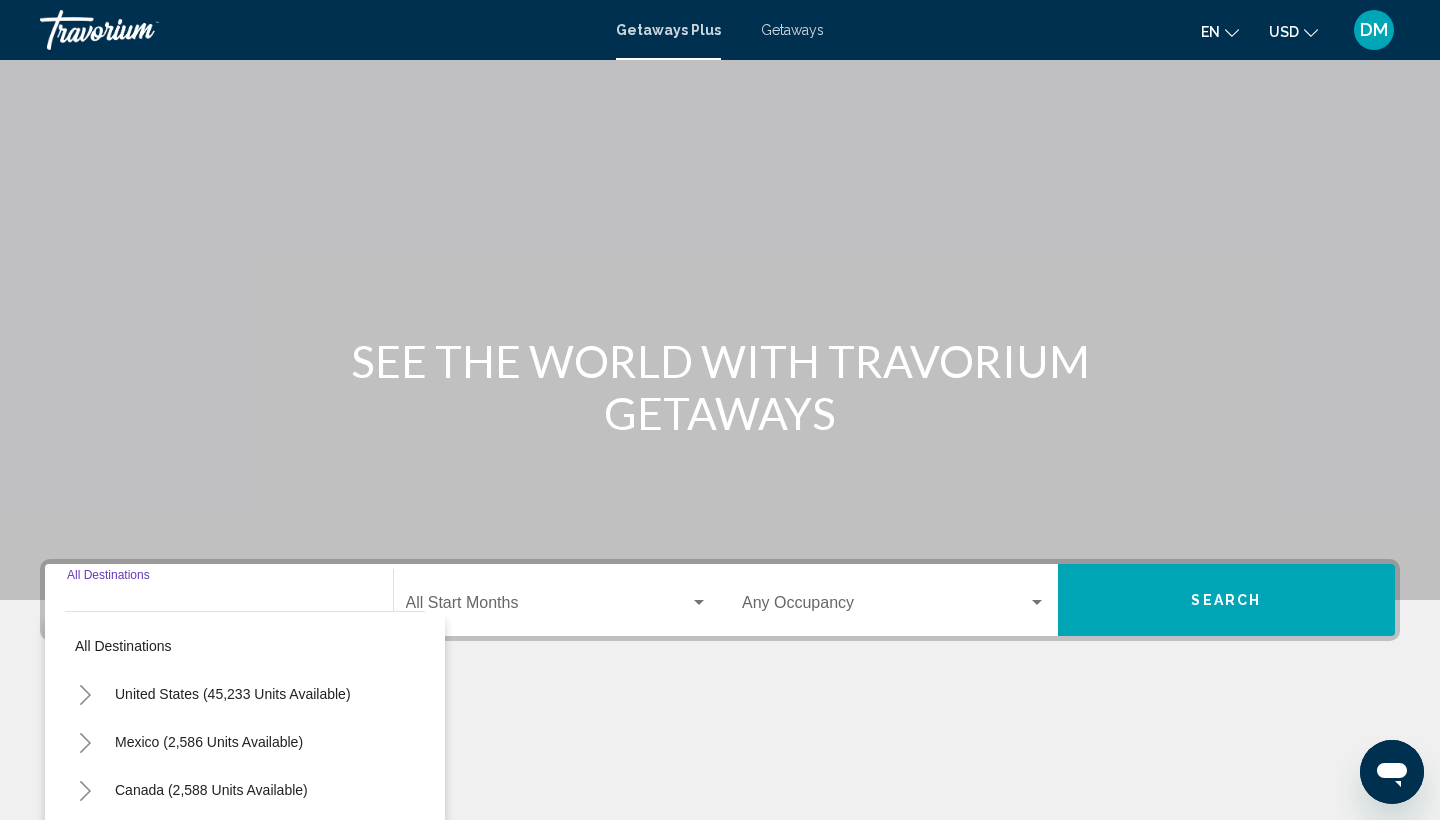 scroll, scrollTop: 266, scrollLeft: 0, axis: vertical 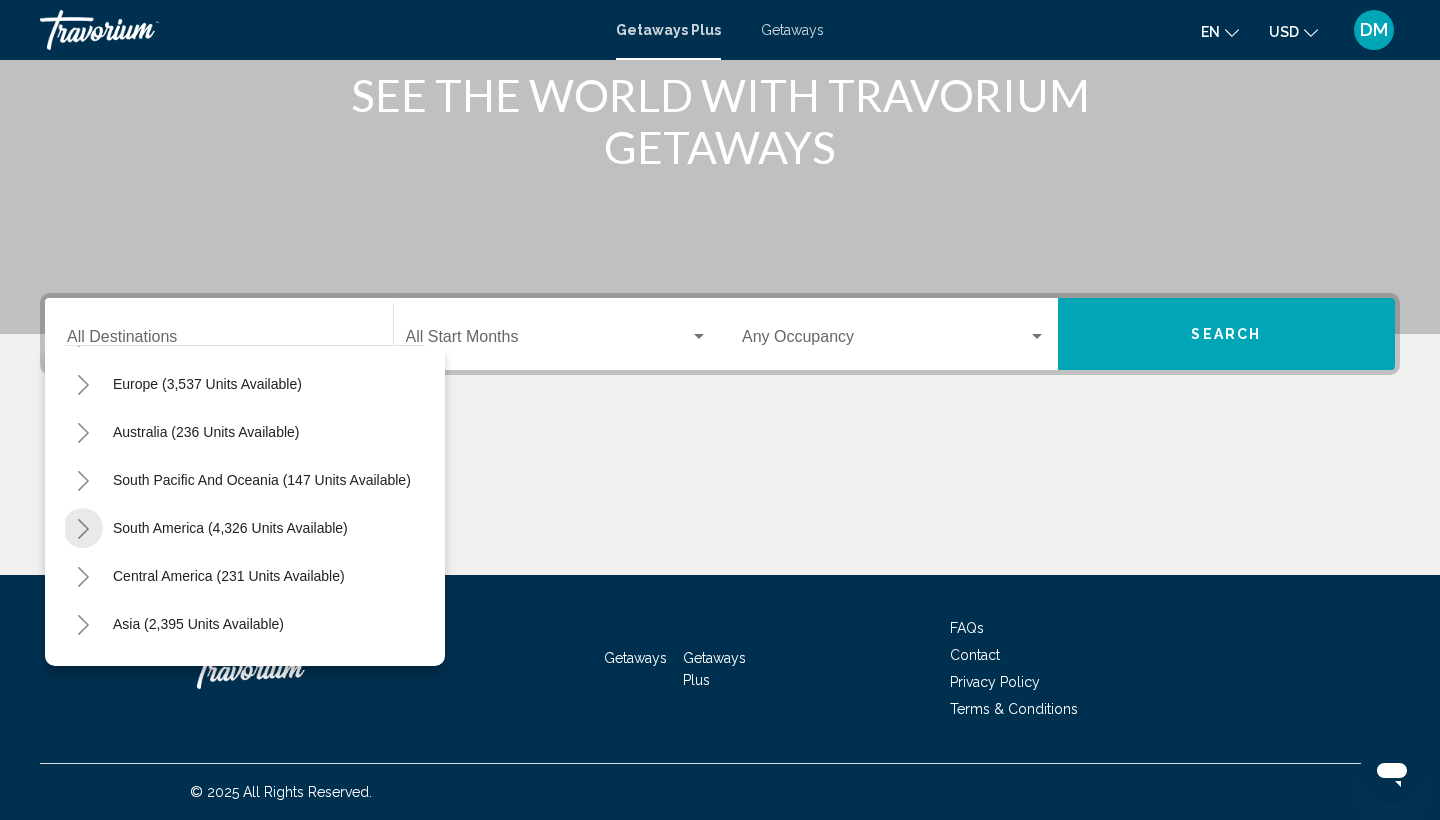 click 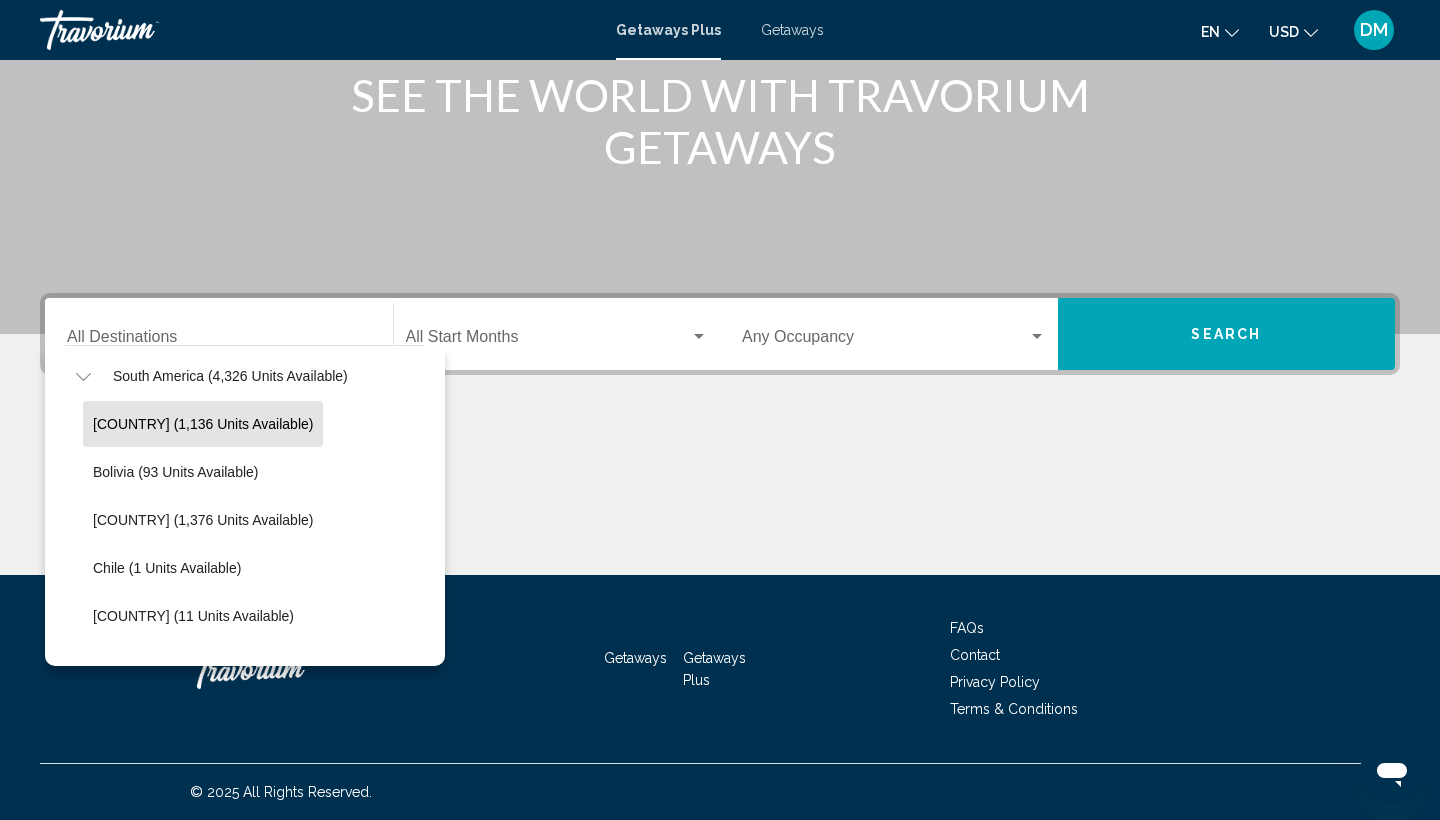 scroll, scrollTop: 390, scrollLeft: 2, axis: both 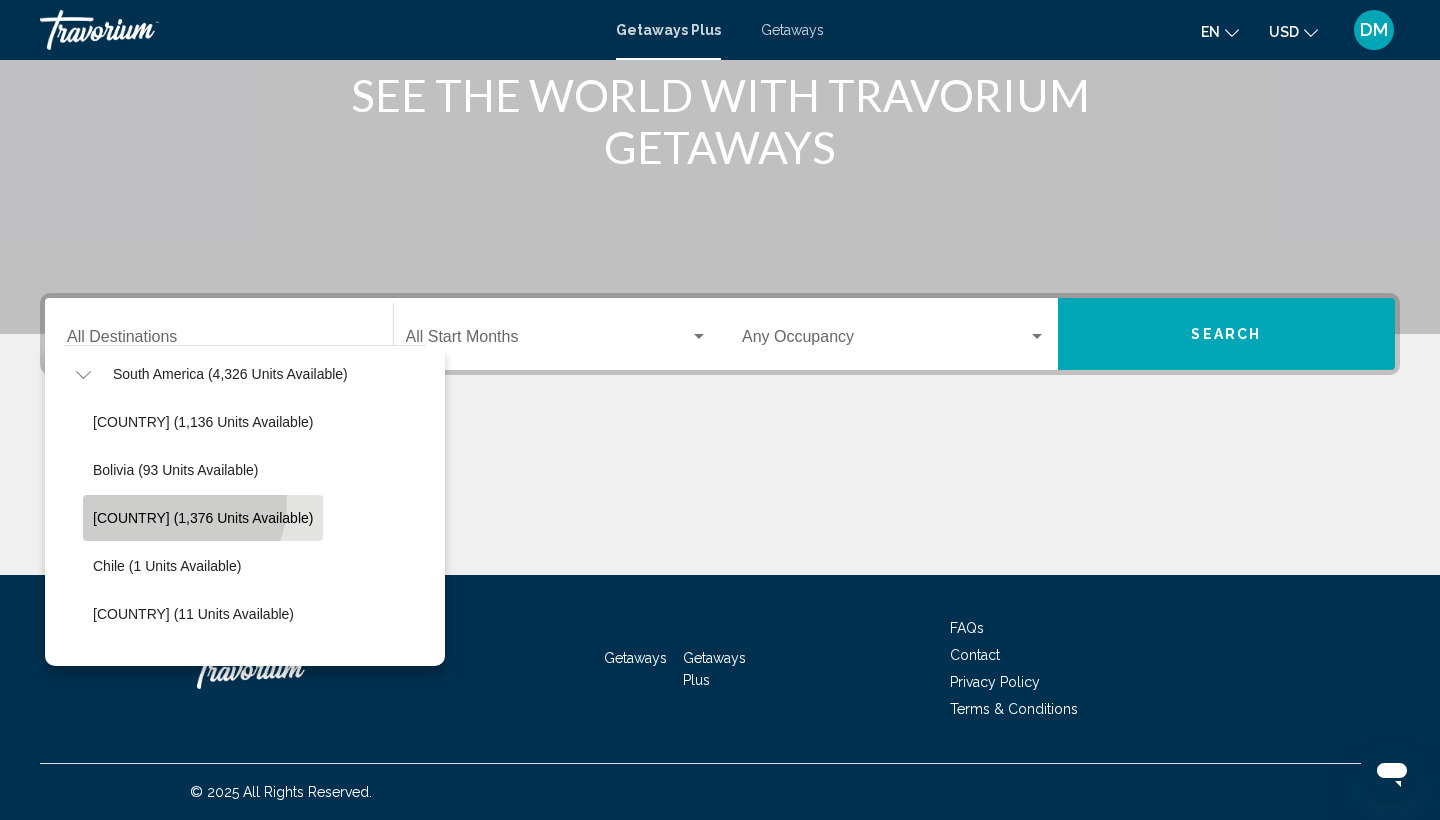 click on "[COUNTRY] (1,376 units available)" 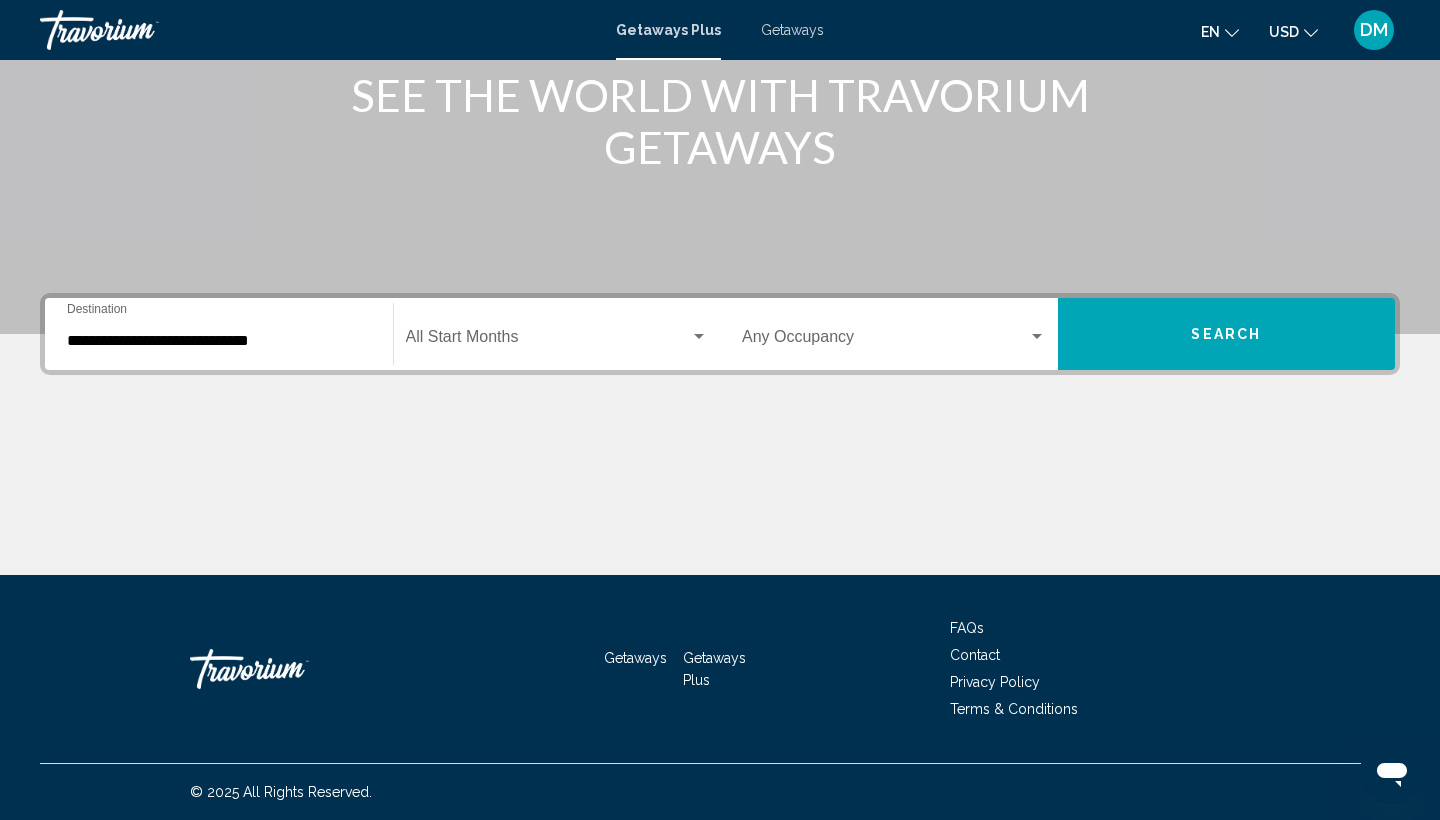 click on "Start Month All Start Months" 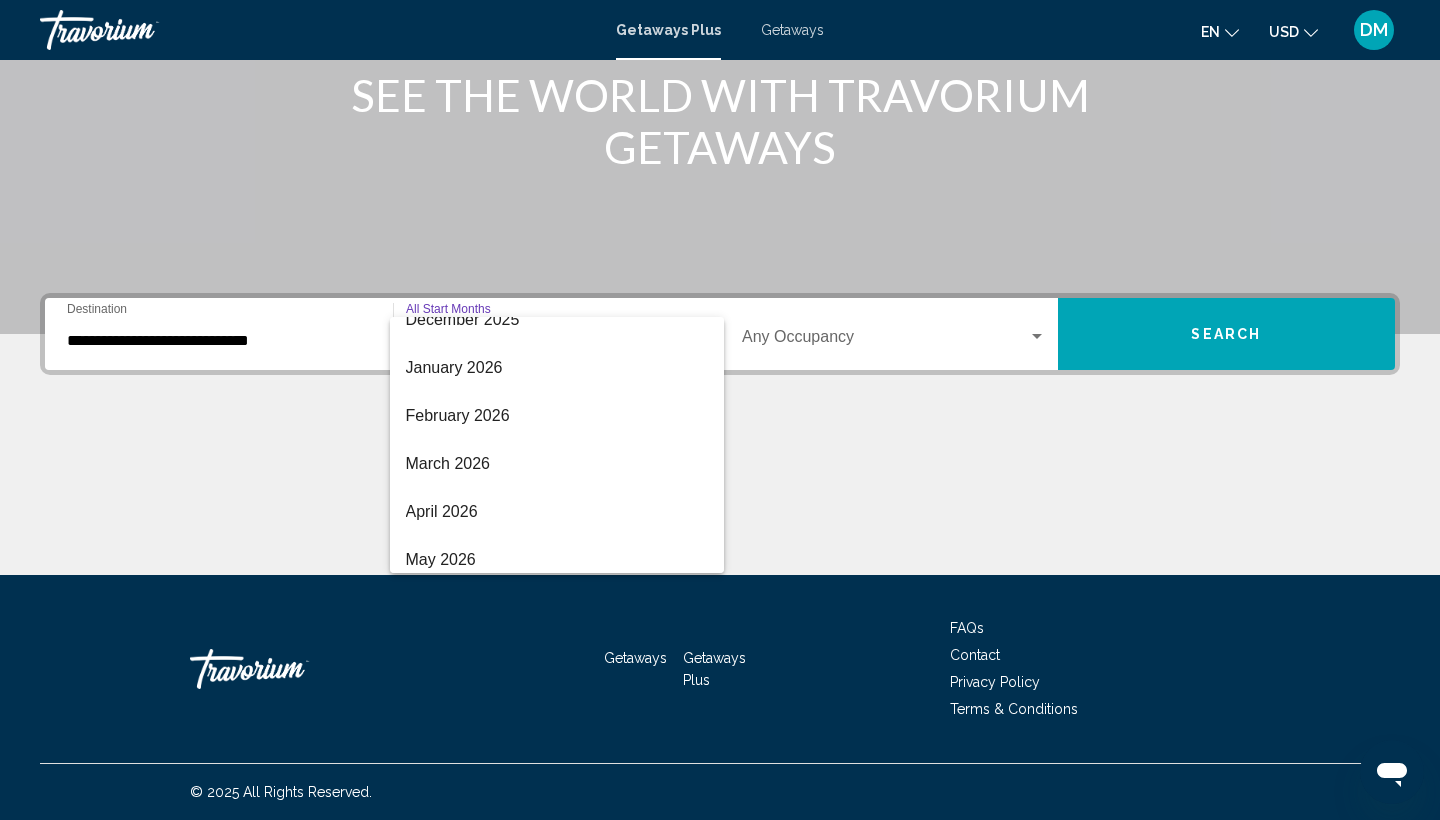 scroll, scrollTop: 259, scrollLeft: 0, axis: vertical 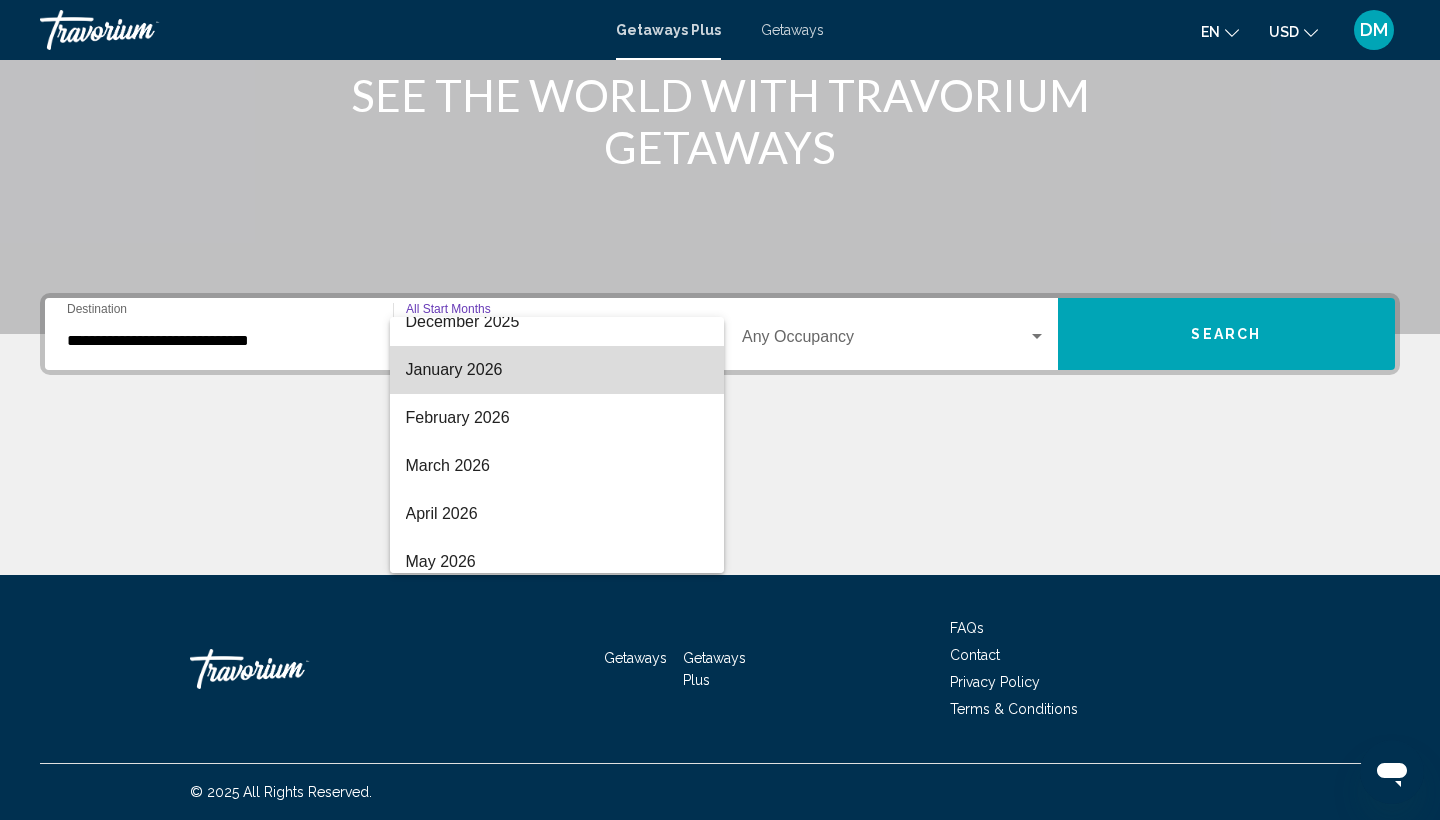 click on "January 2026" at bounding box center [557, 370] 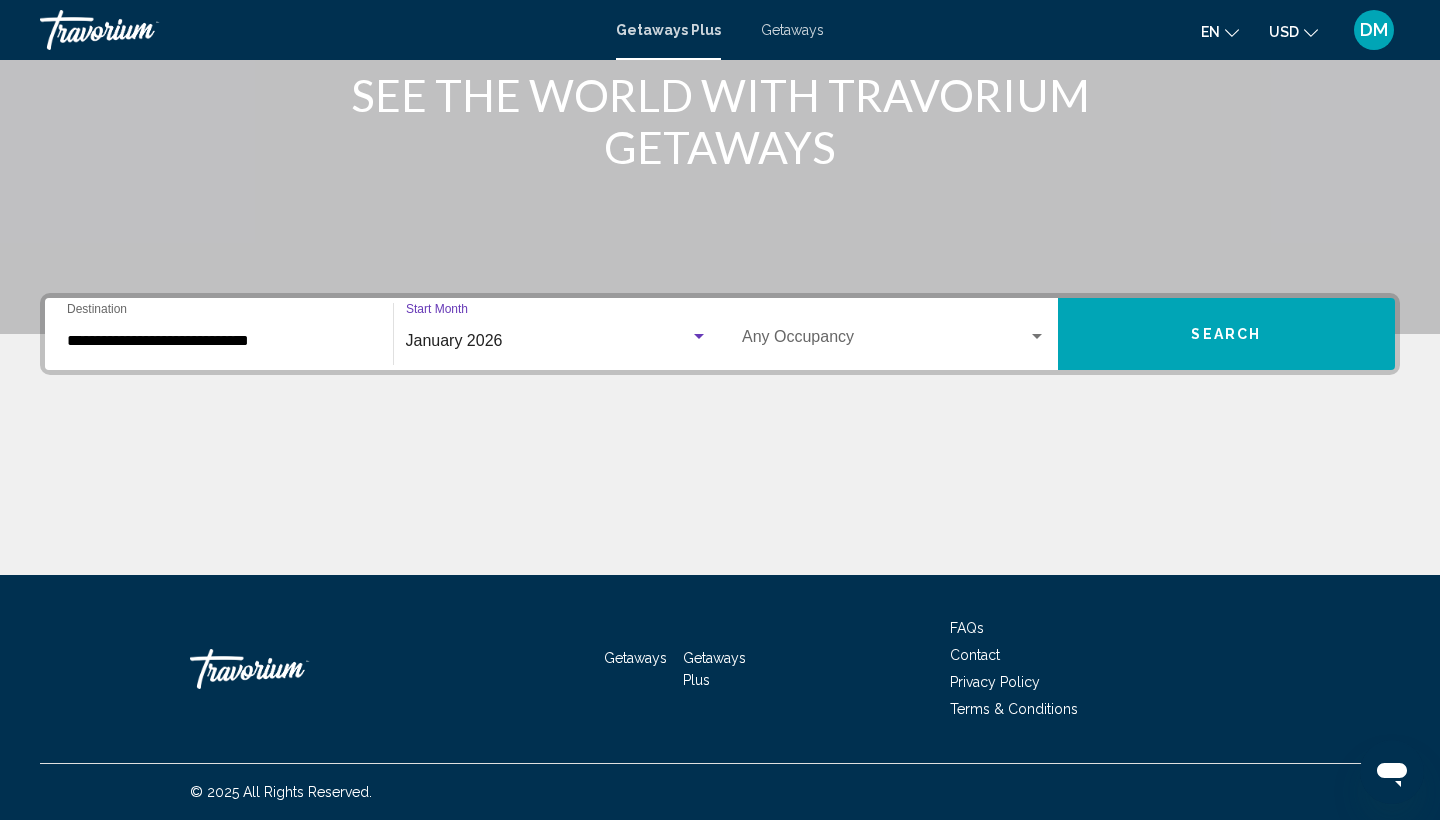 click on "Search" at bounding box center (1227, 334) 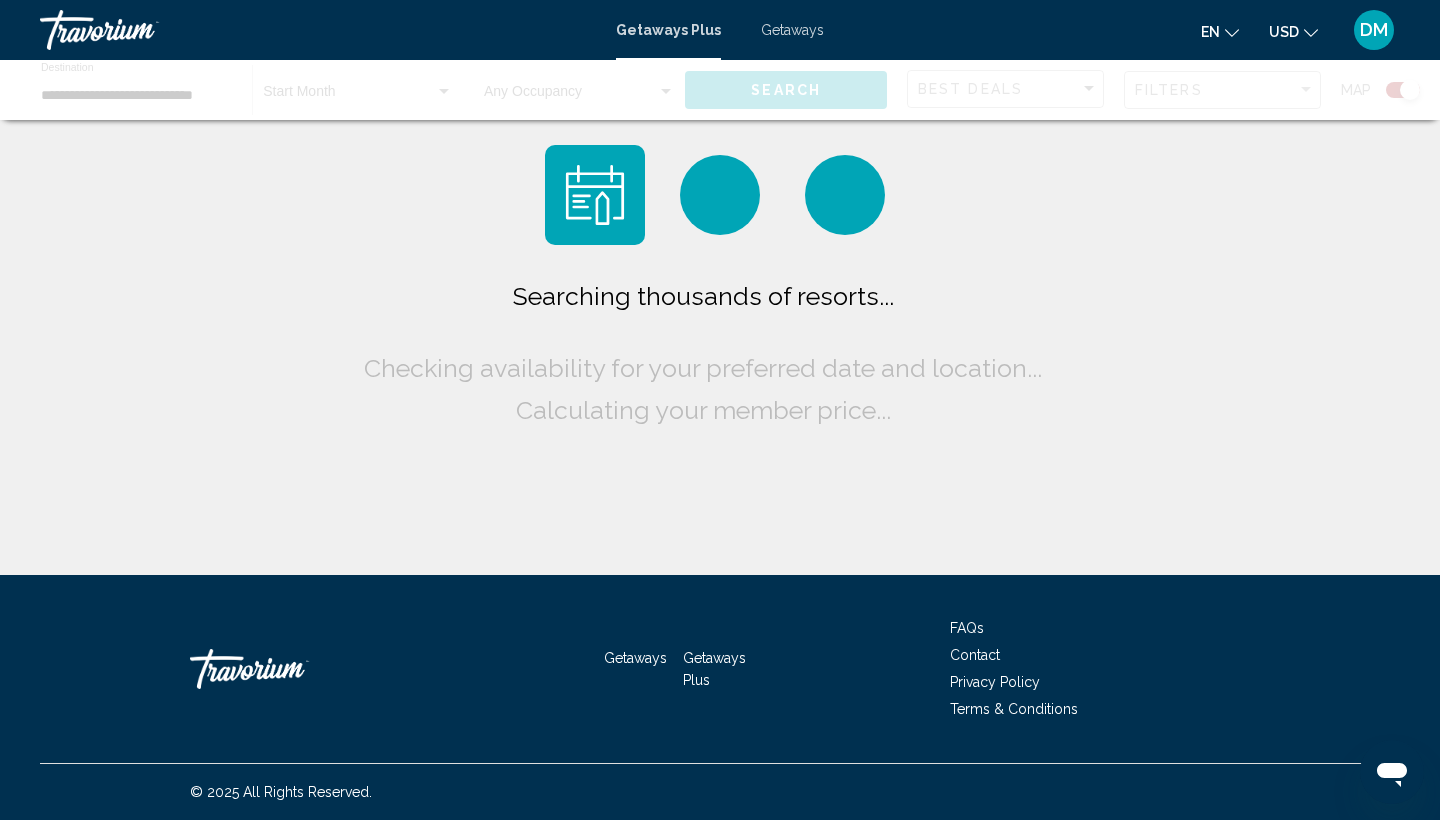 scroll, scrollTop: 0, scrollLeft: 0, axis: both 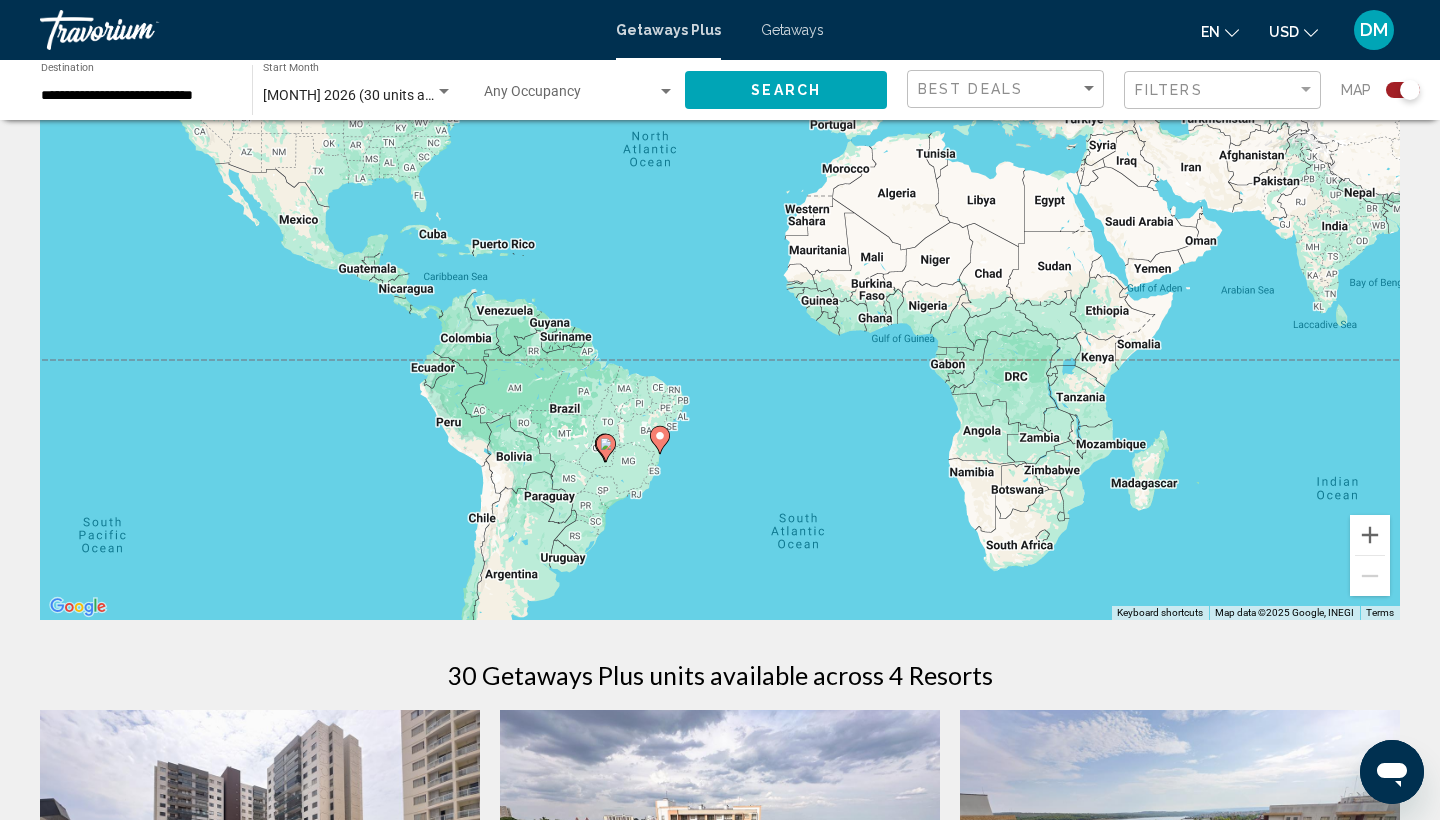 drag, startPoint x: 669, startPoint y: 478, endPoint x: 660, endPoint y: 335, distance: 143.28294 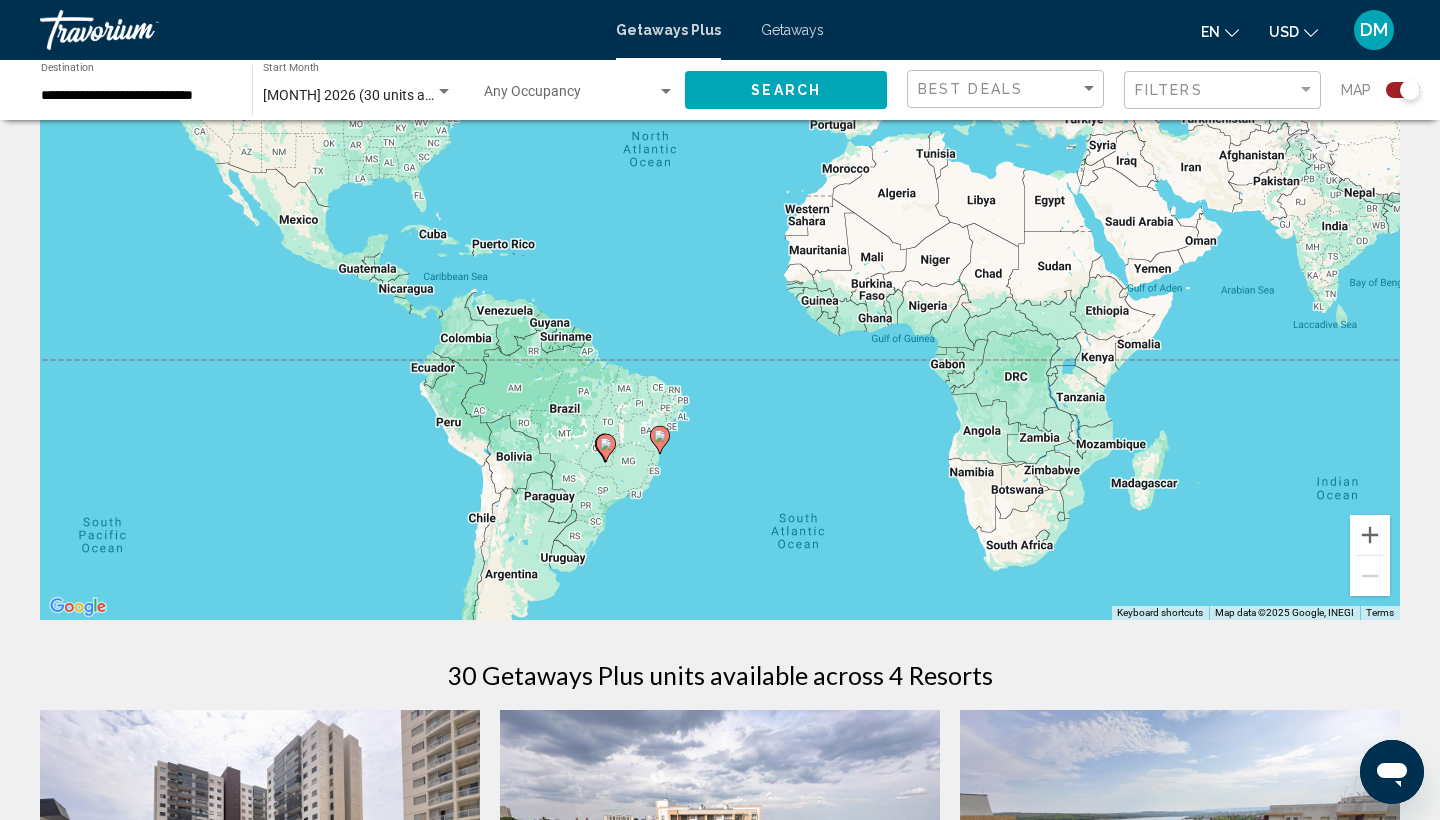 click on "To activate drag with keyboard, press Alt + Enter. Once in keyboard drag state, use the arrow keys to move the marker. To complete the drag, press the Enter key. To cancel, press Escape." at bounding box center (720, 320) 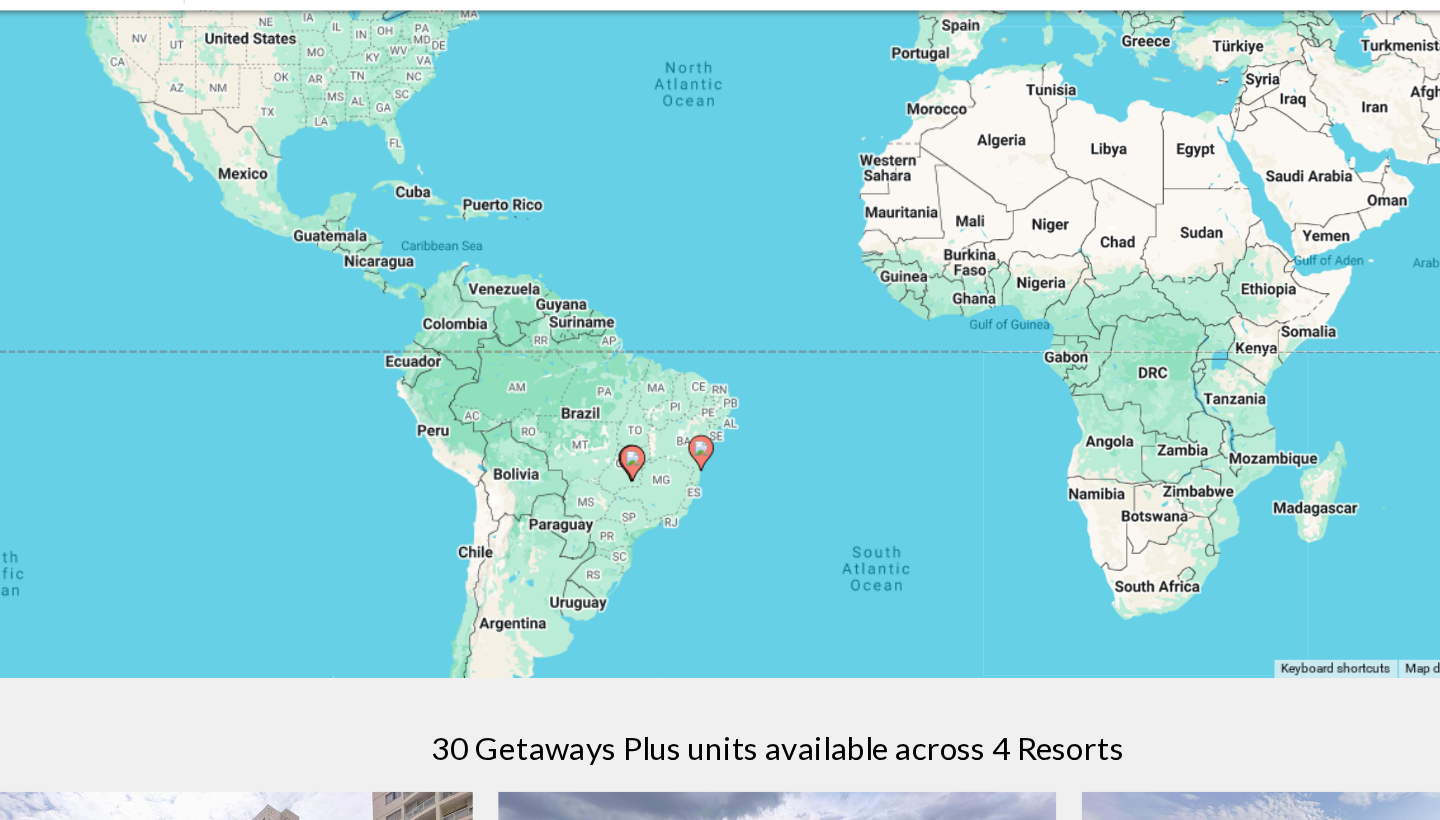 scroll, scrollTop: 87, scrollLeft: 0, axis: vertical 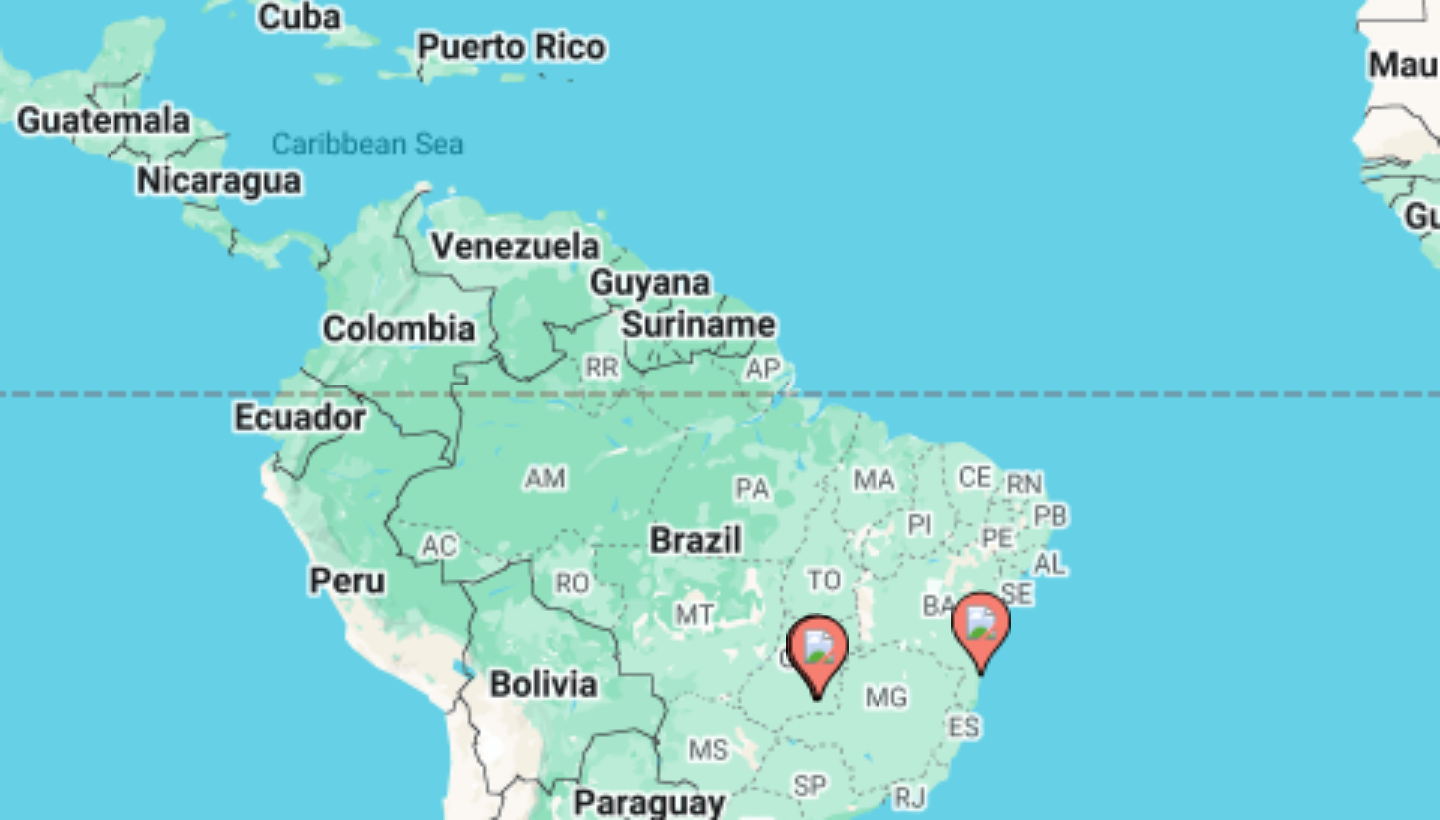 drag, startPoint x: 252, startPoint y: 169, endPoint x: 256, endPoint y: 212, distance: 43.185646 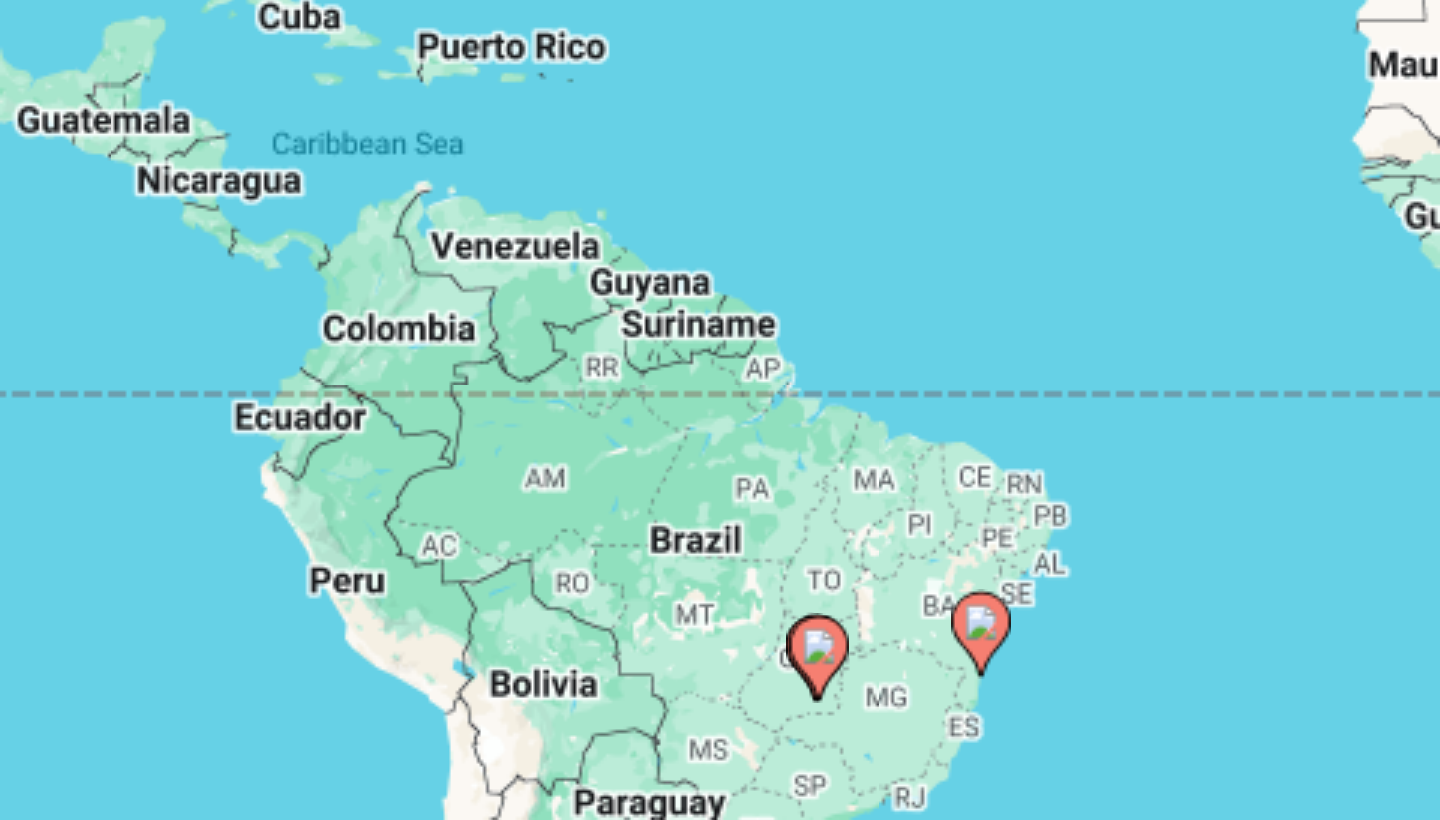 click 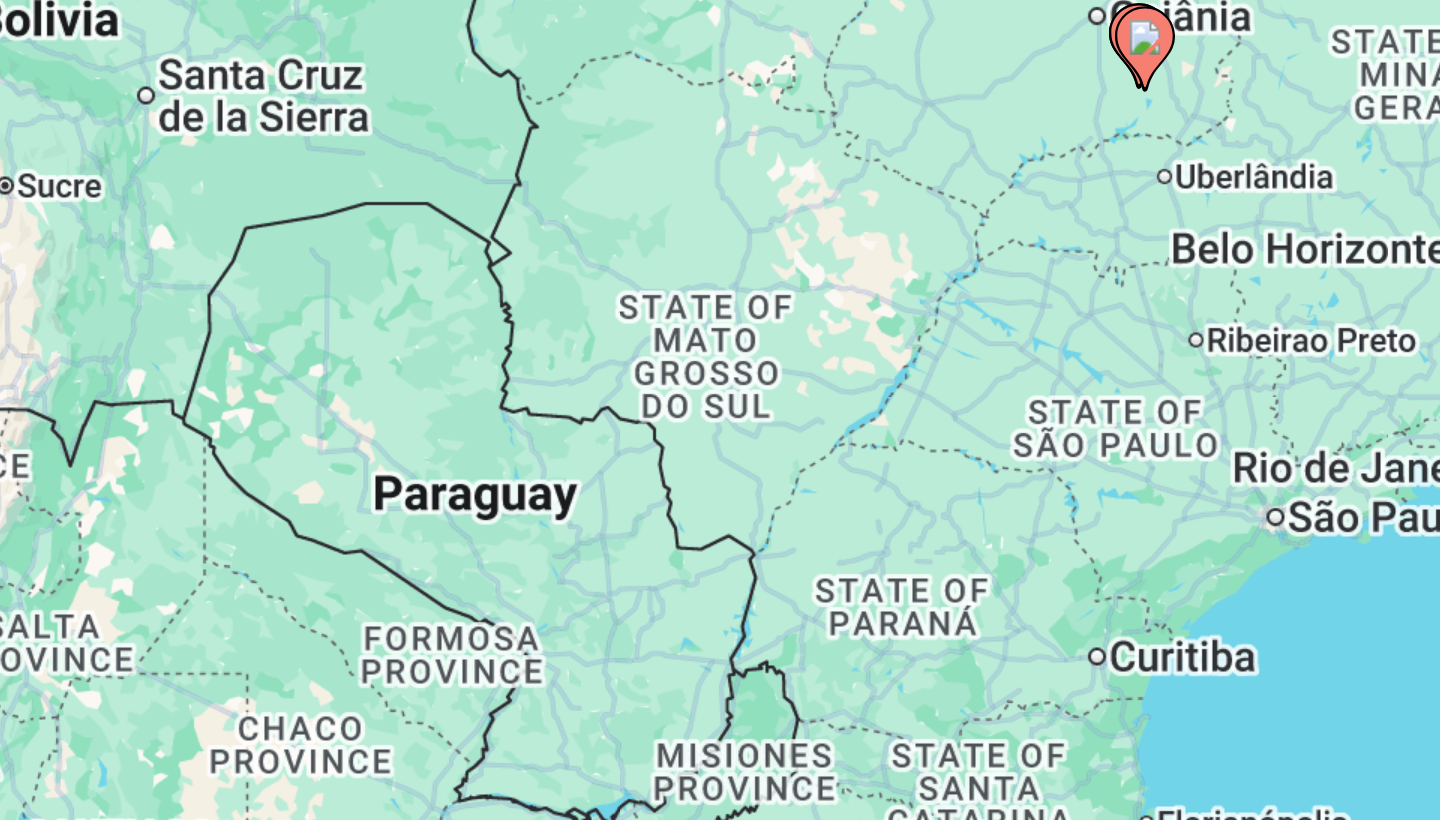 scroll, scrollTop: 0, scrollLeft: 0, axis: both 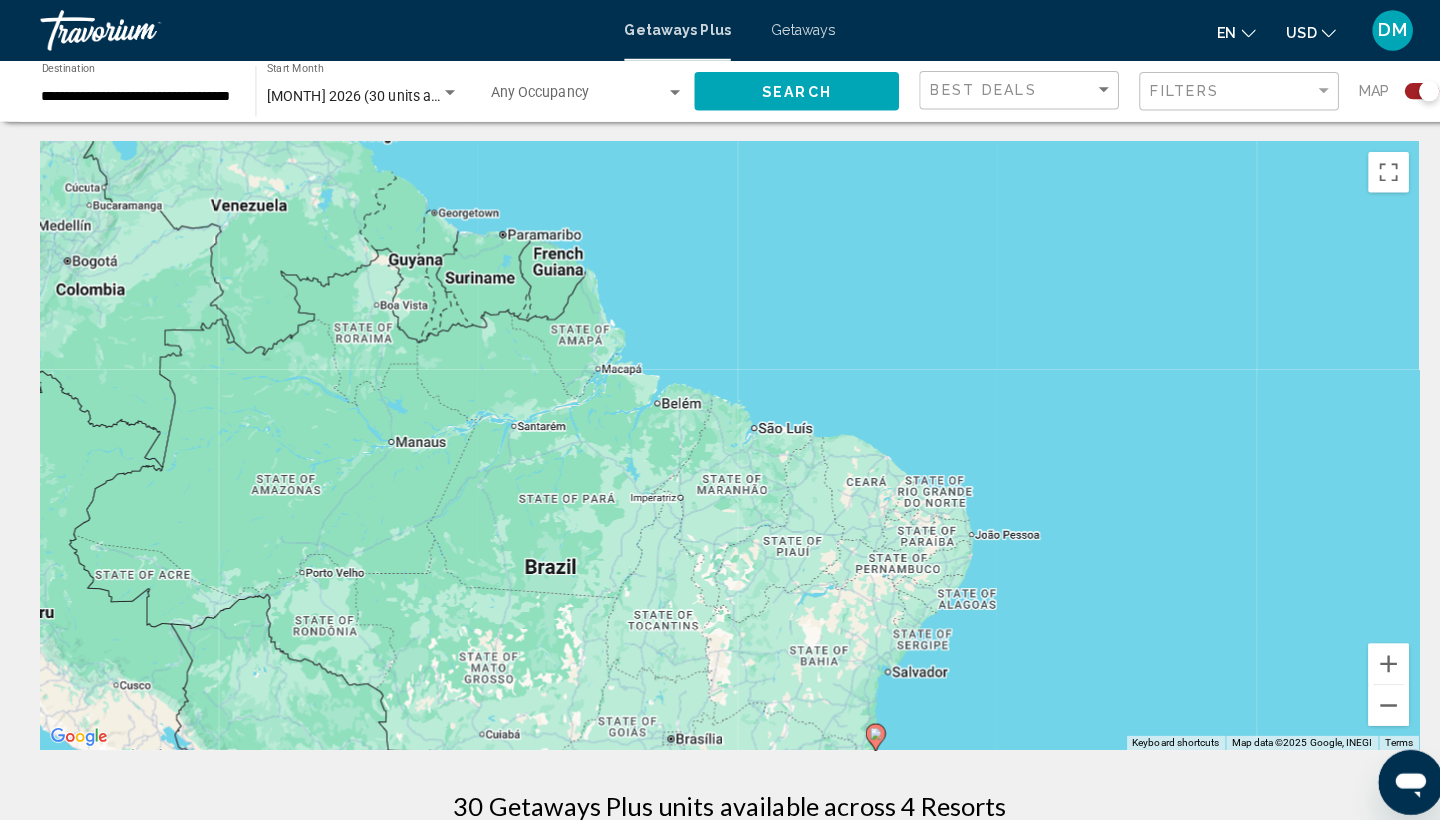 drag, startPoint x: 786, startPoint y: 472, endPoint x: 711, endPoint y: 808, distance: 344.2688 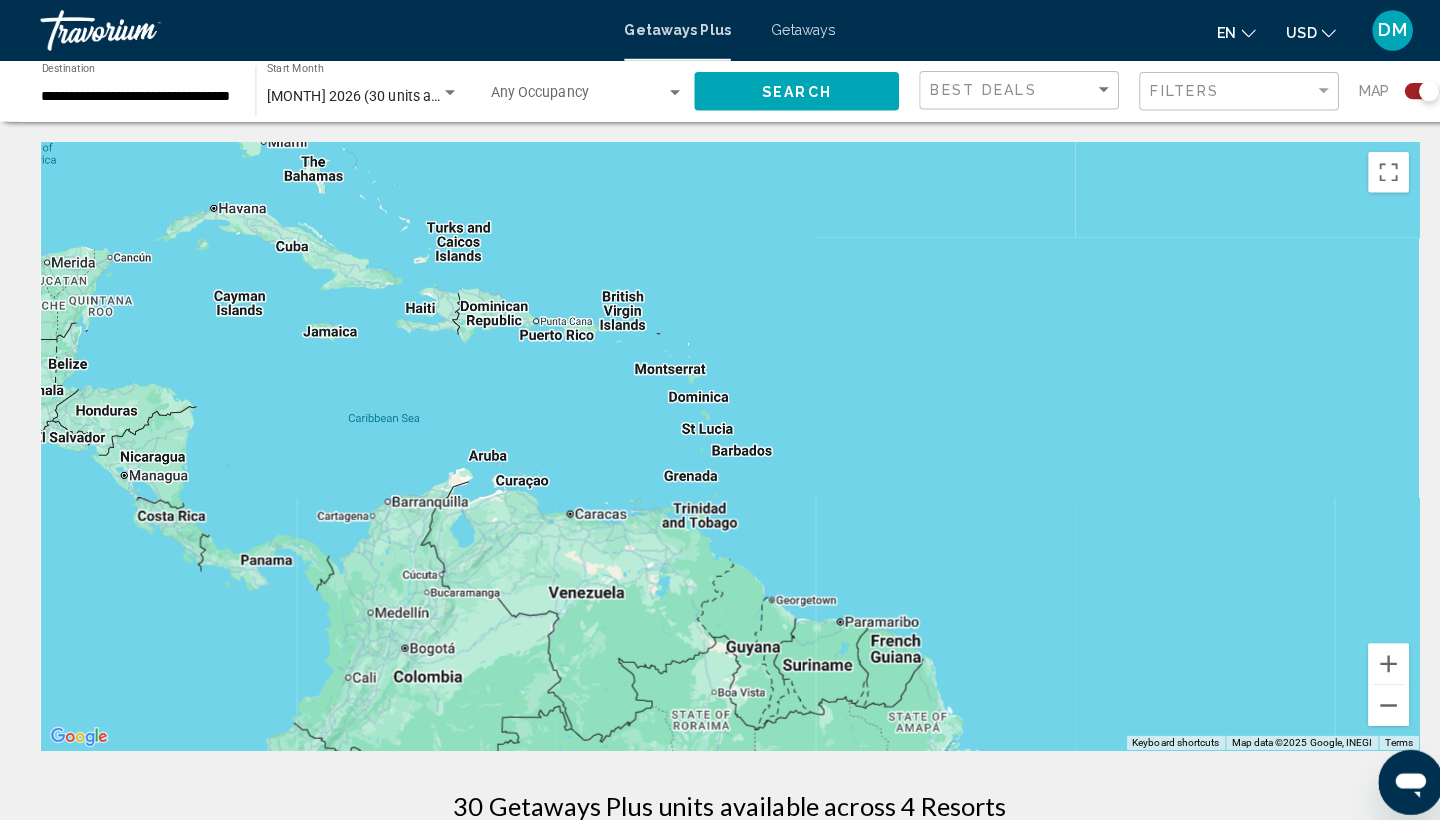 drag, startPoint x: 545, startPoint y: 306, endPoint x: 878, endPoint y: 690, distance: 508.2765 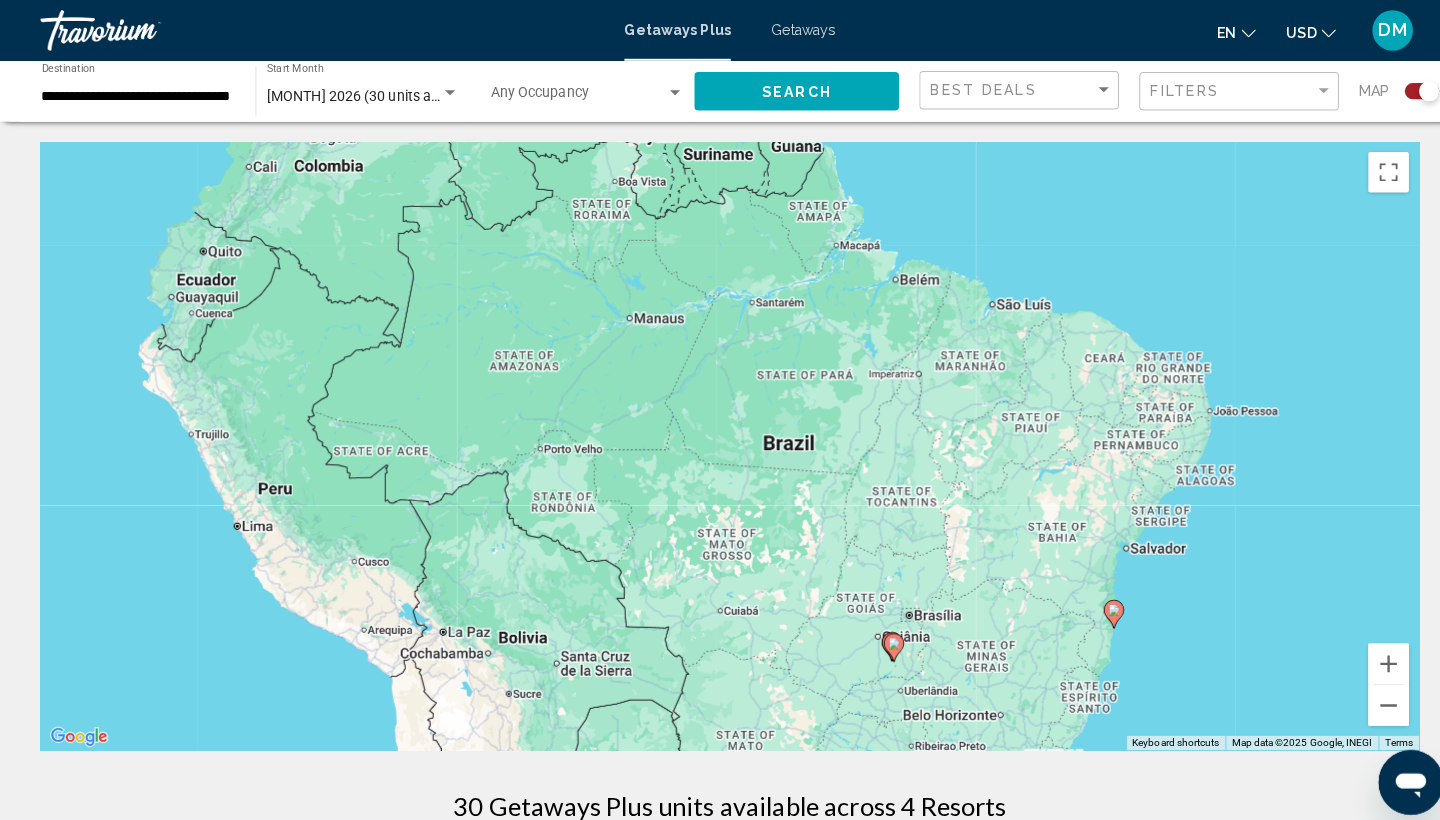 drag, startPoint x: 580, startPoint y: 576, endPoint x: 482, endPoint y: 69, distance: 516.3845 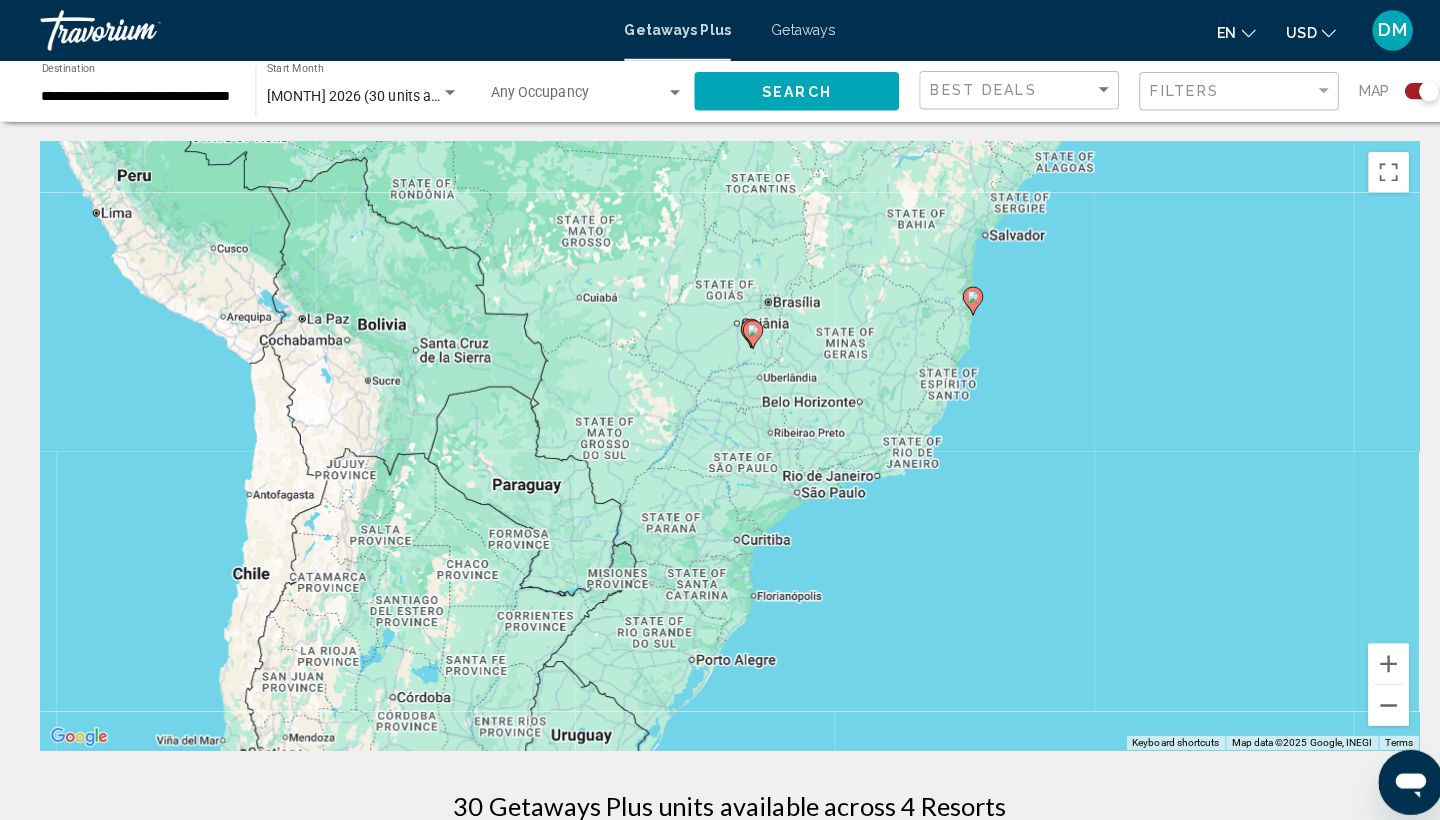 drag, startPoint x: 662, startPoint y: 468, endPoint x: 522, endPoint y: 155, distance: 342.88336 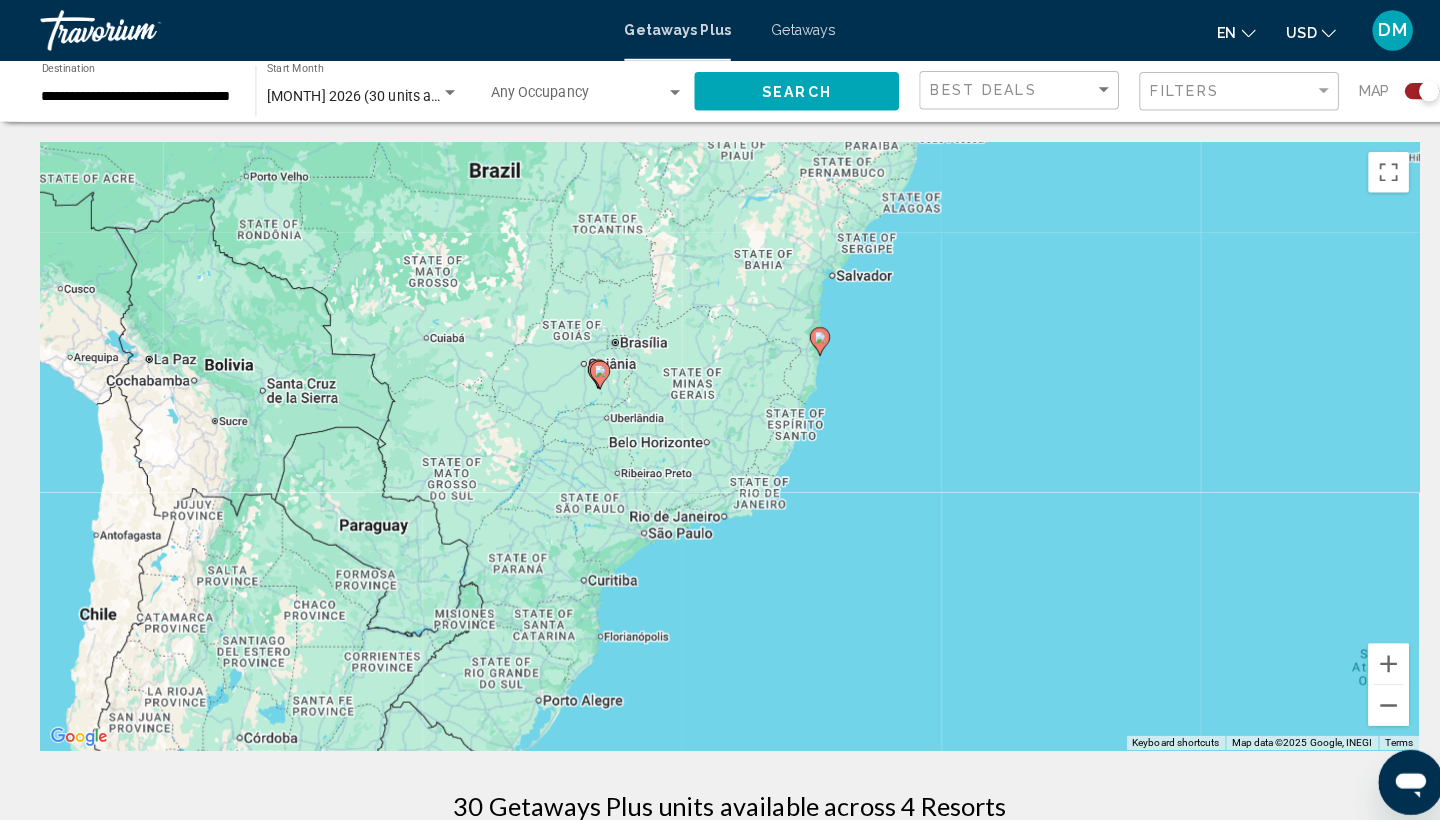 drag, startPoint x: 623, startPoint y: 556, endPoint x: 472, endPoint y: 591, distance: 155.00322 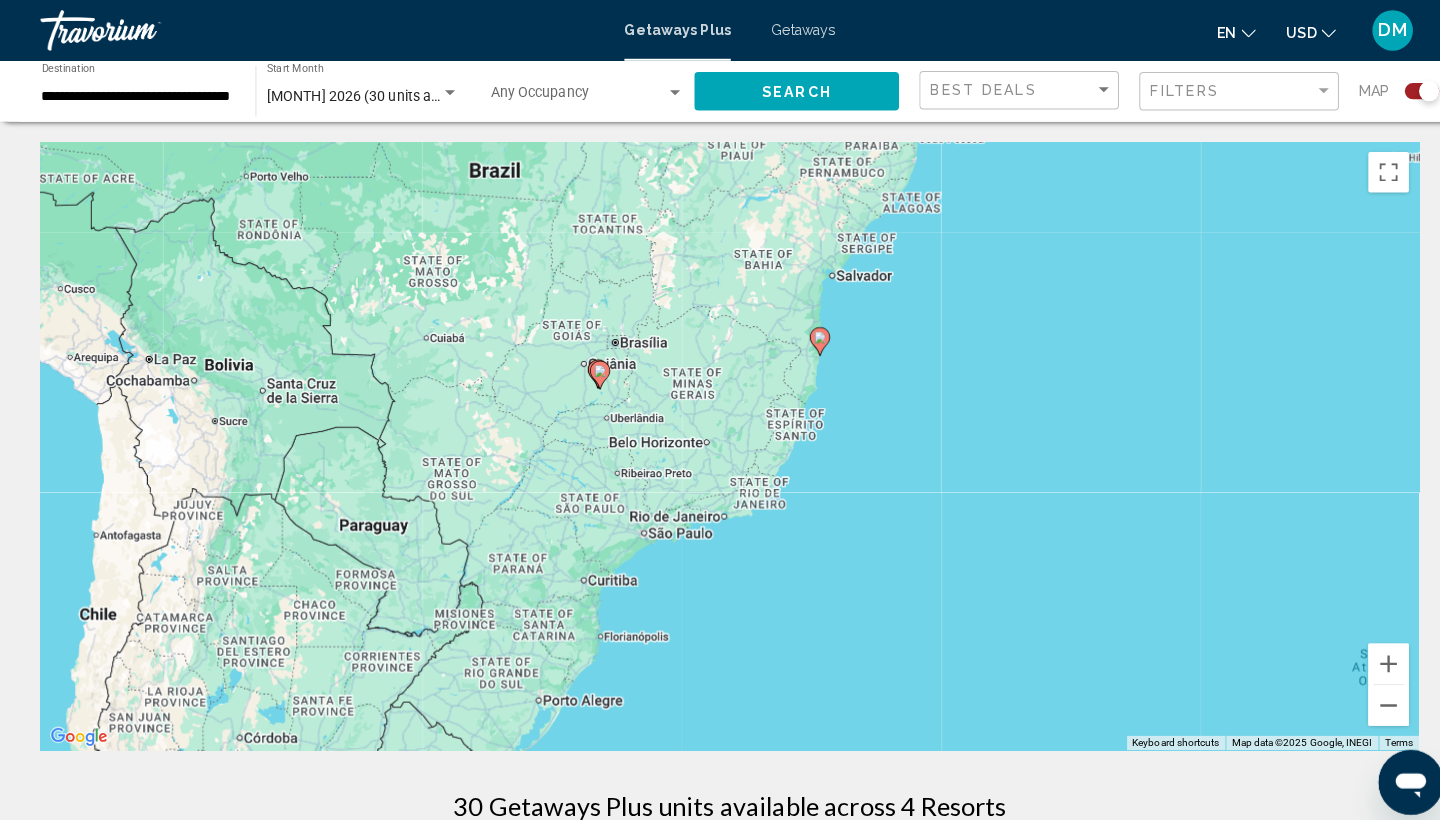 click 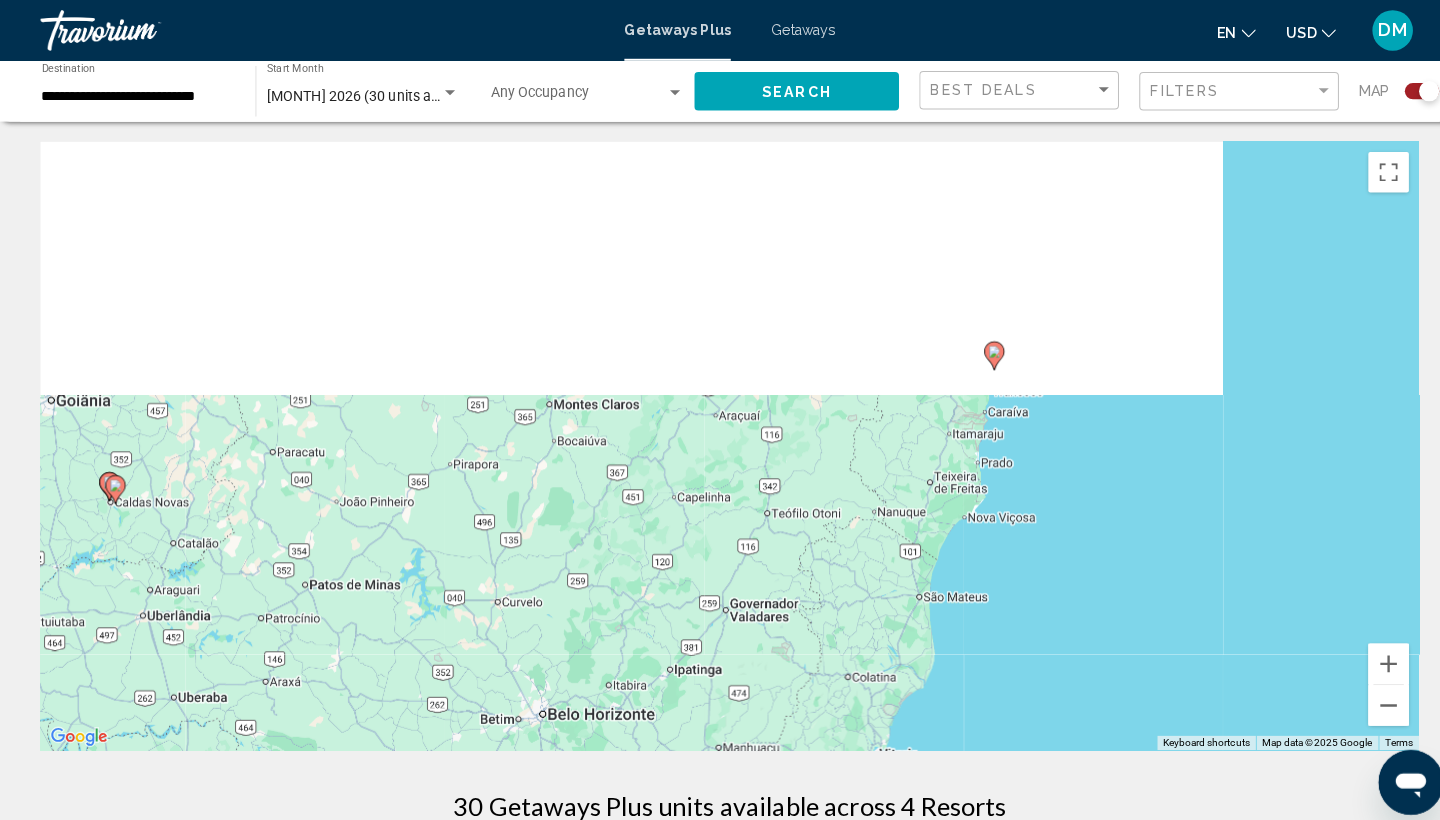drag, startPoint x: 798, startPoint y: 526, endPoint x: 677, endPoint y: 808, distance: 306.86316 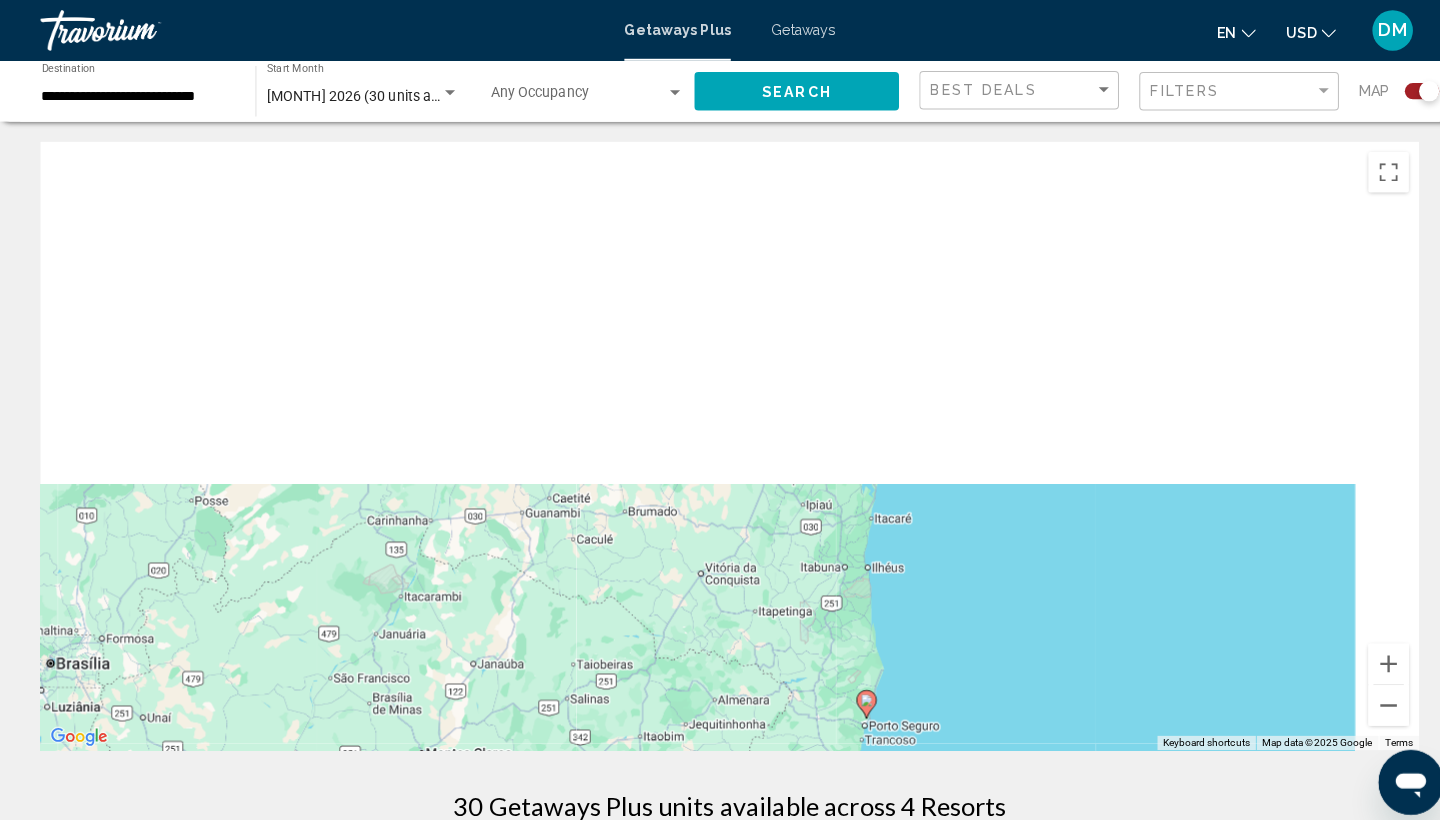 drag, startPoint x: 793, startPoint y: 463, endPoint x: 702, endPoint y: 808, distance: 356.79965 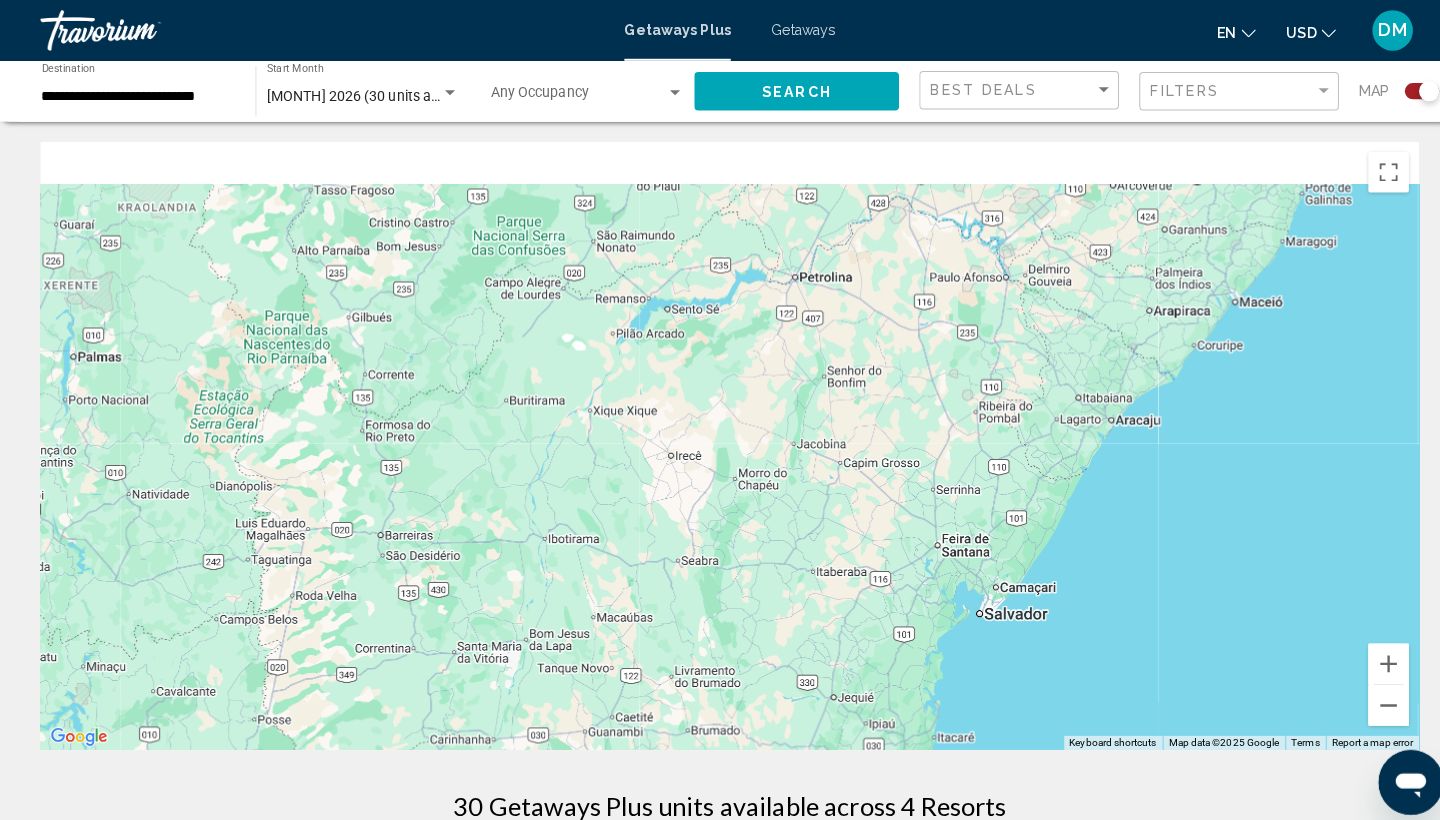 drag, startPoint x: 661, startPoint y: 388, endPoint x: 718, endPoint y: 635, distance: 253.49162 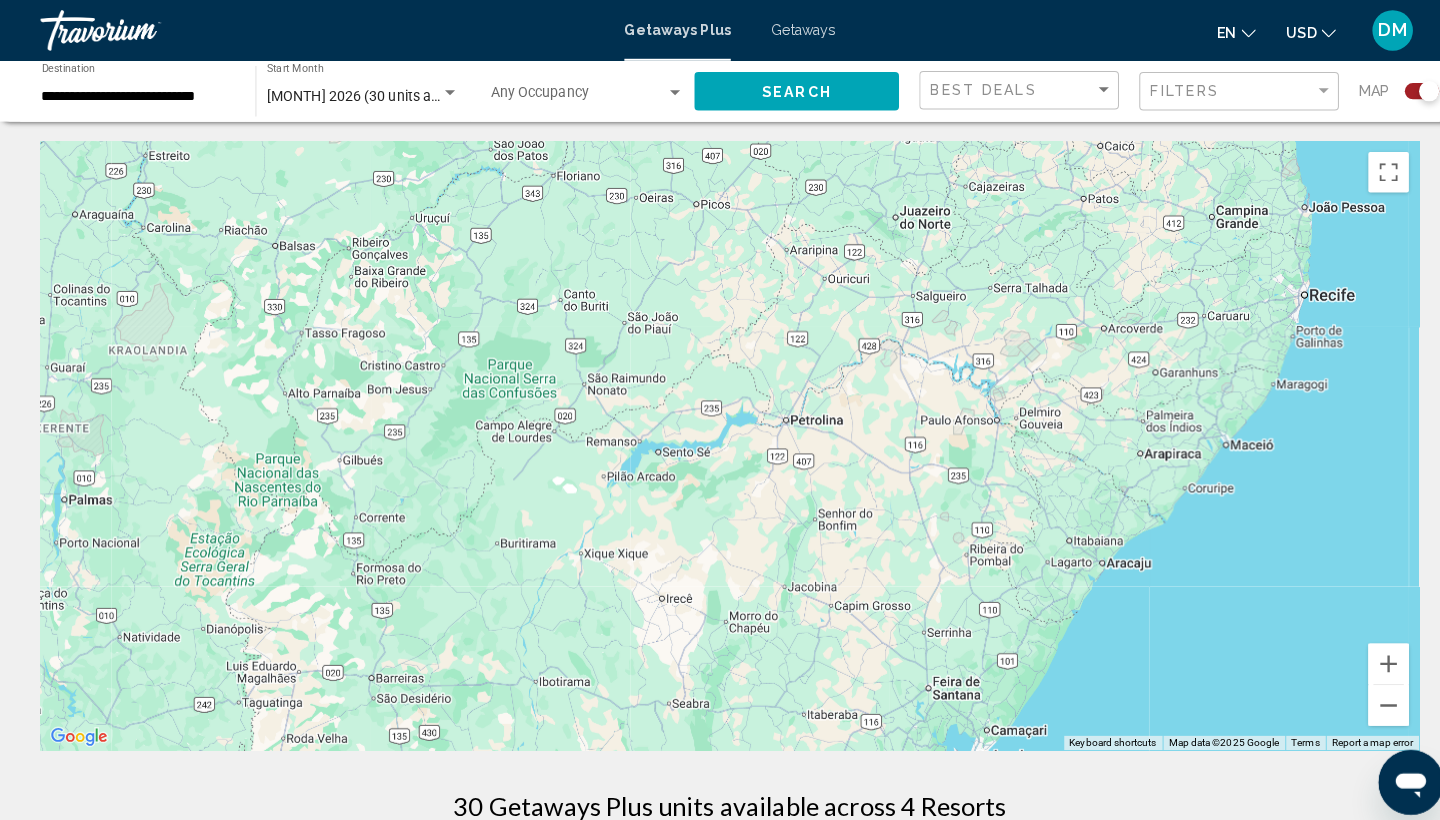 drag, startPoint x: 753, startPoint y: 359, endPoint x: 677, endPoint y: 808, distance: 455.38666 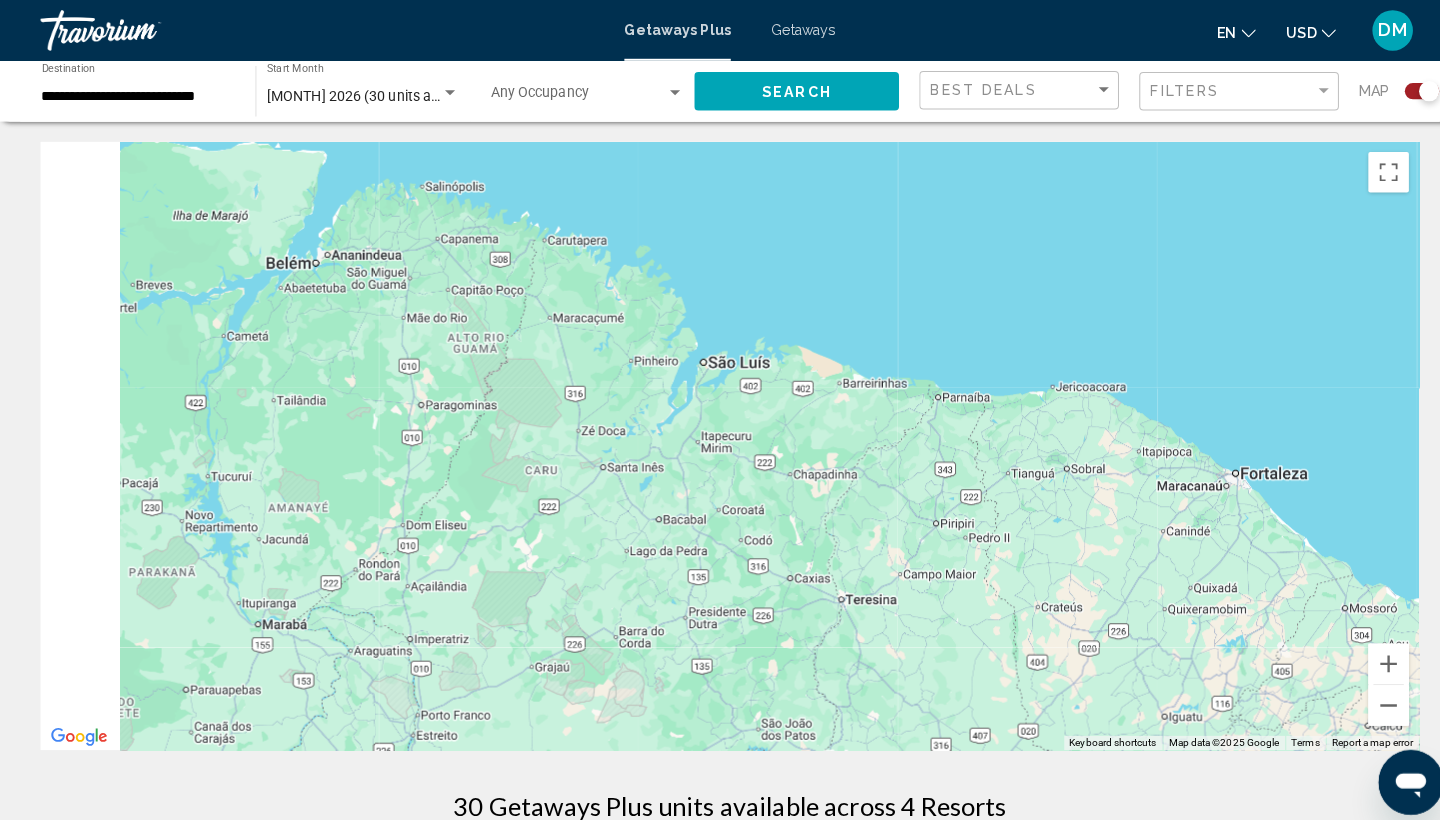 drag, startPoint x: 815, startPoint y: 401, endPoint x: 1149, endPoint y: 612, distance: 395.06583 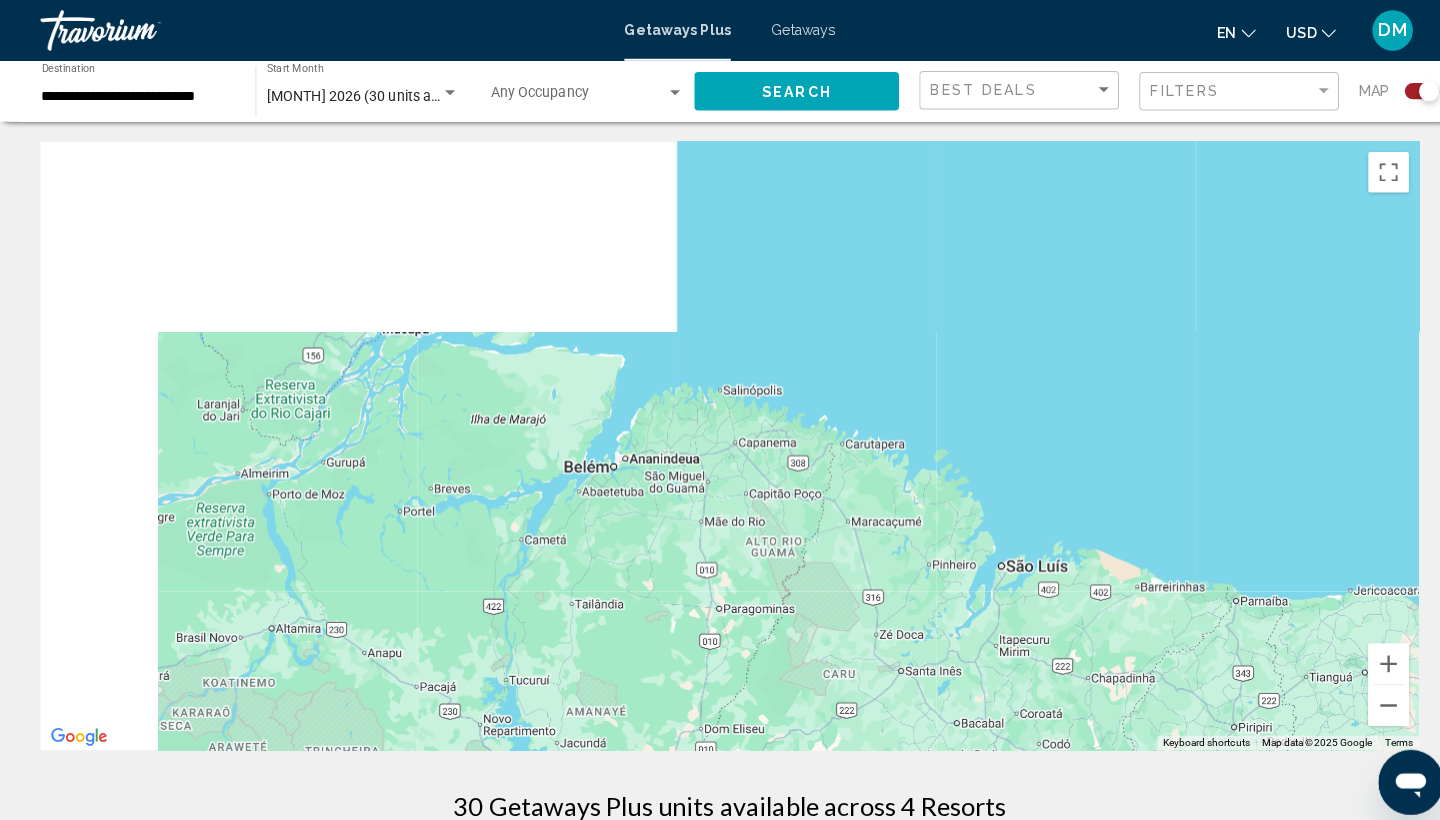drag, startPoint x: 741, startPoint y: 370, endPoint x: 1065, endPoint y: 619, distance: 408.6282 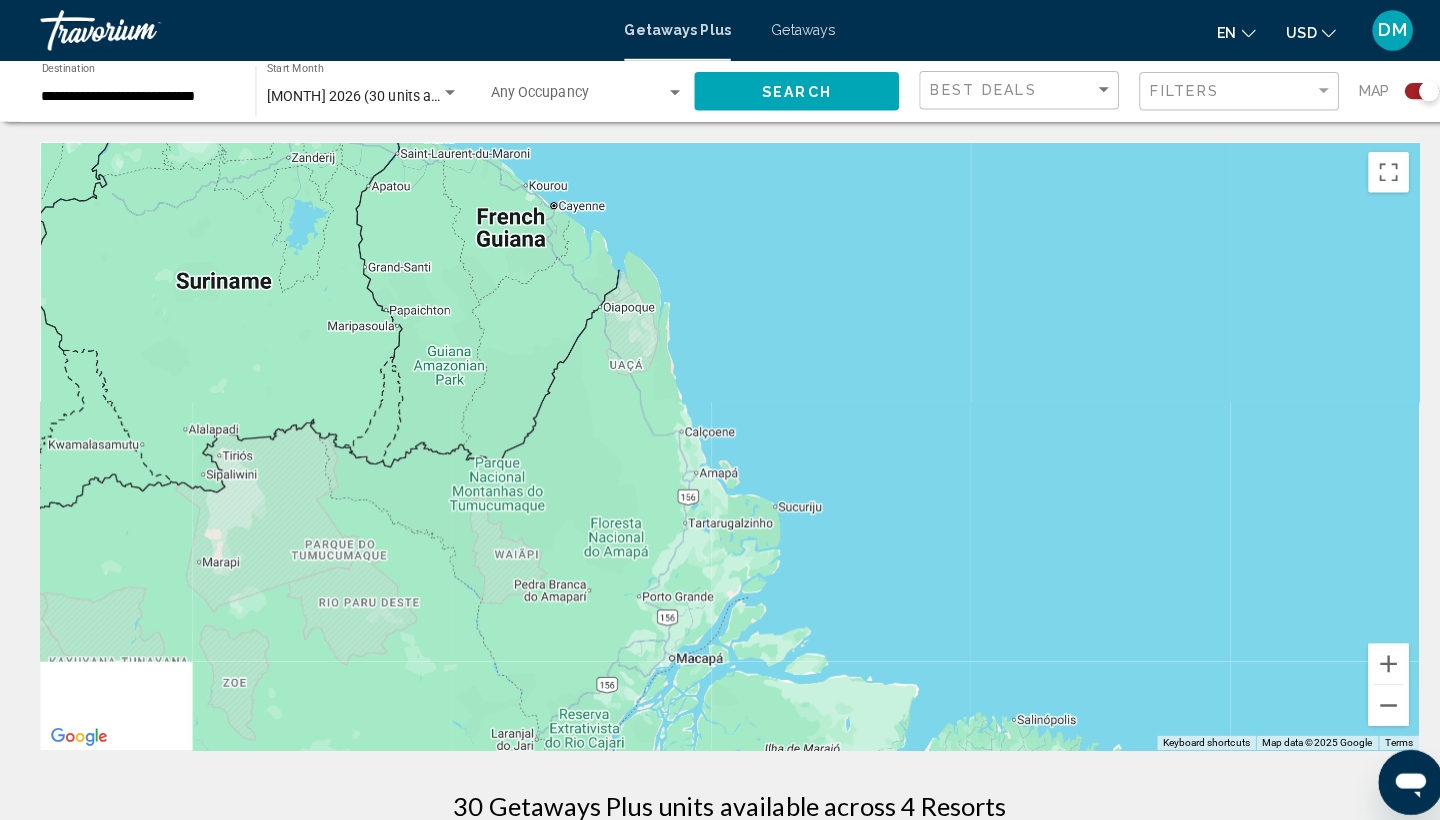 drag, startPoint x: 749, startPoint y: 460, endPoint x: 1005, endPoint y: 735, distance: 375.714 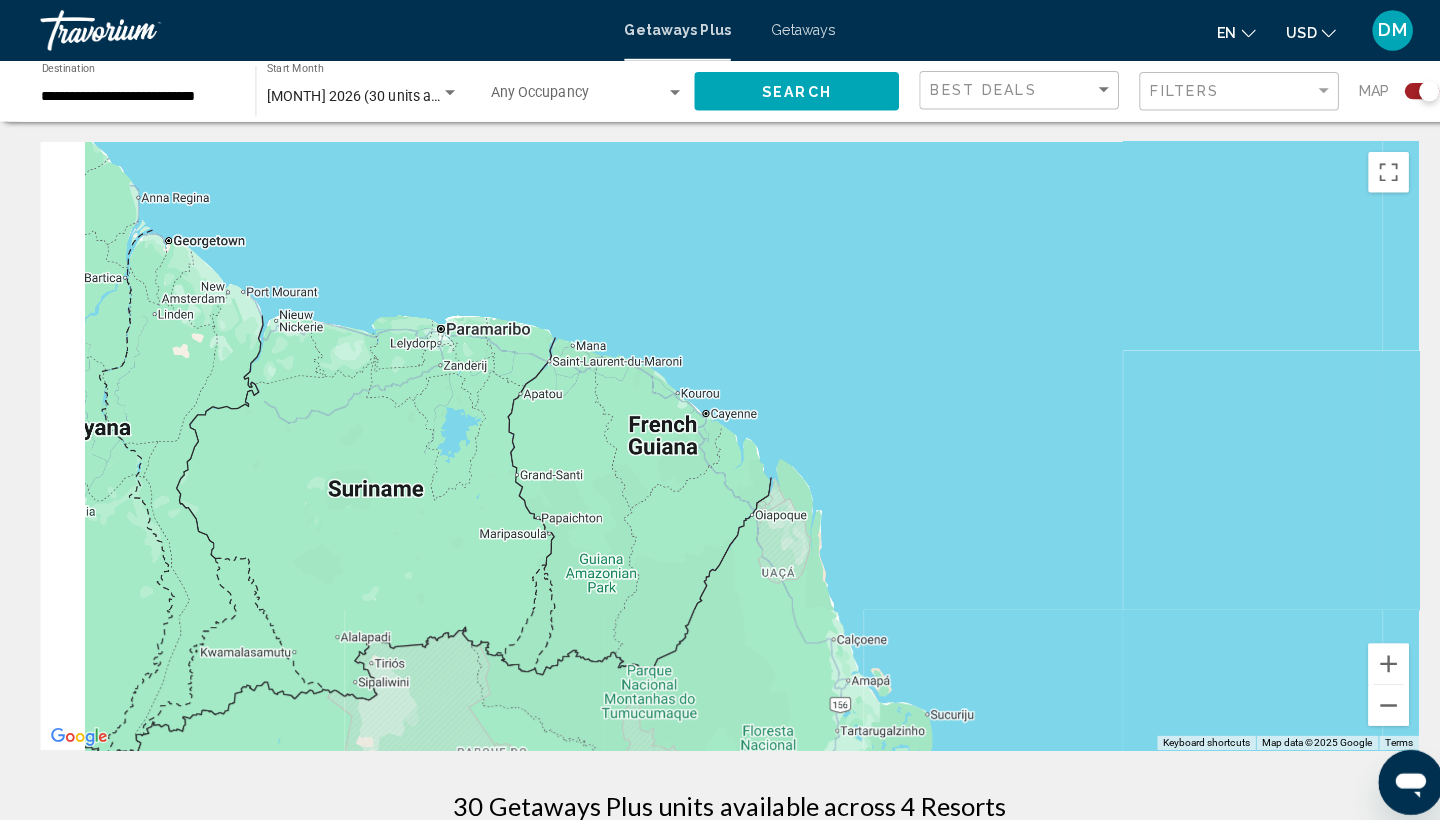 drag, startPoint x: 721, startPoint y: 411, endPoint x: 989, endPoint y: 730, distance: 416.63535 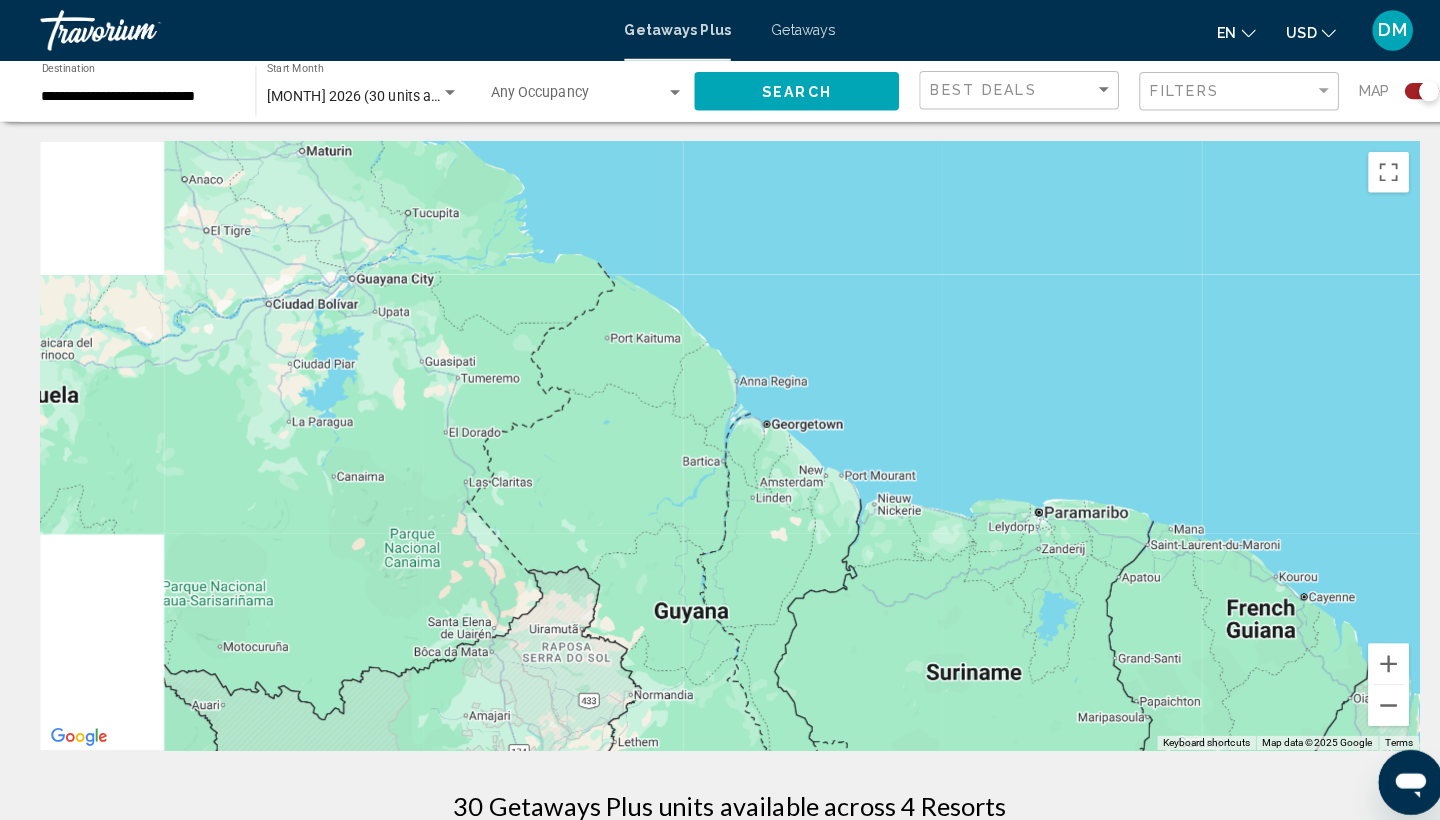 drag, startPoint x: 666, startPoint y: 528, endPoint x: 1129, endPoint y: 560, distance: 464.10452 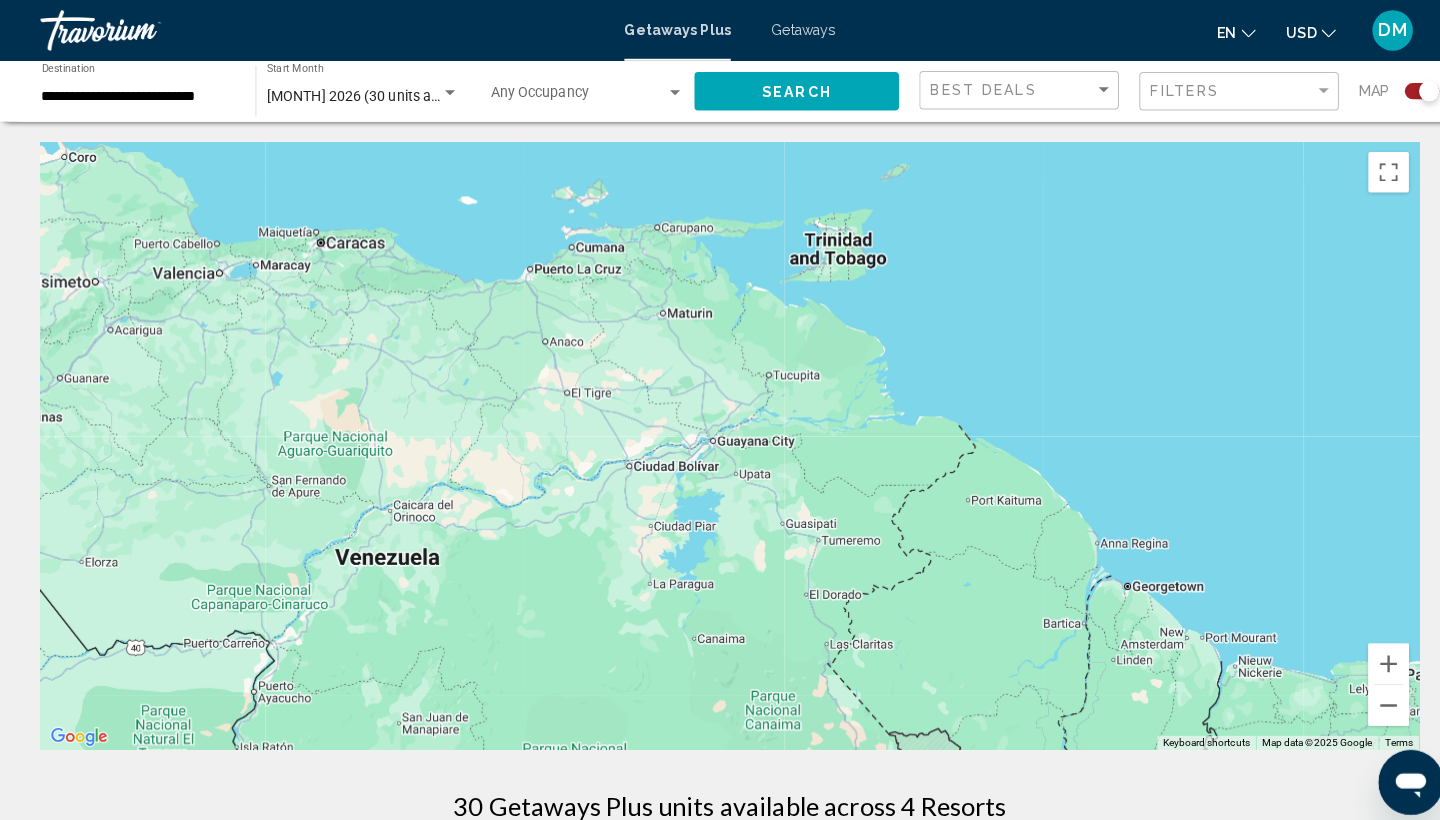 drag, startPoint x: 842, startPoint y: 427, endPoint x: 1199, endPoint y: 589, distance: 392.037 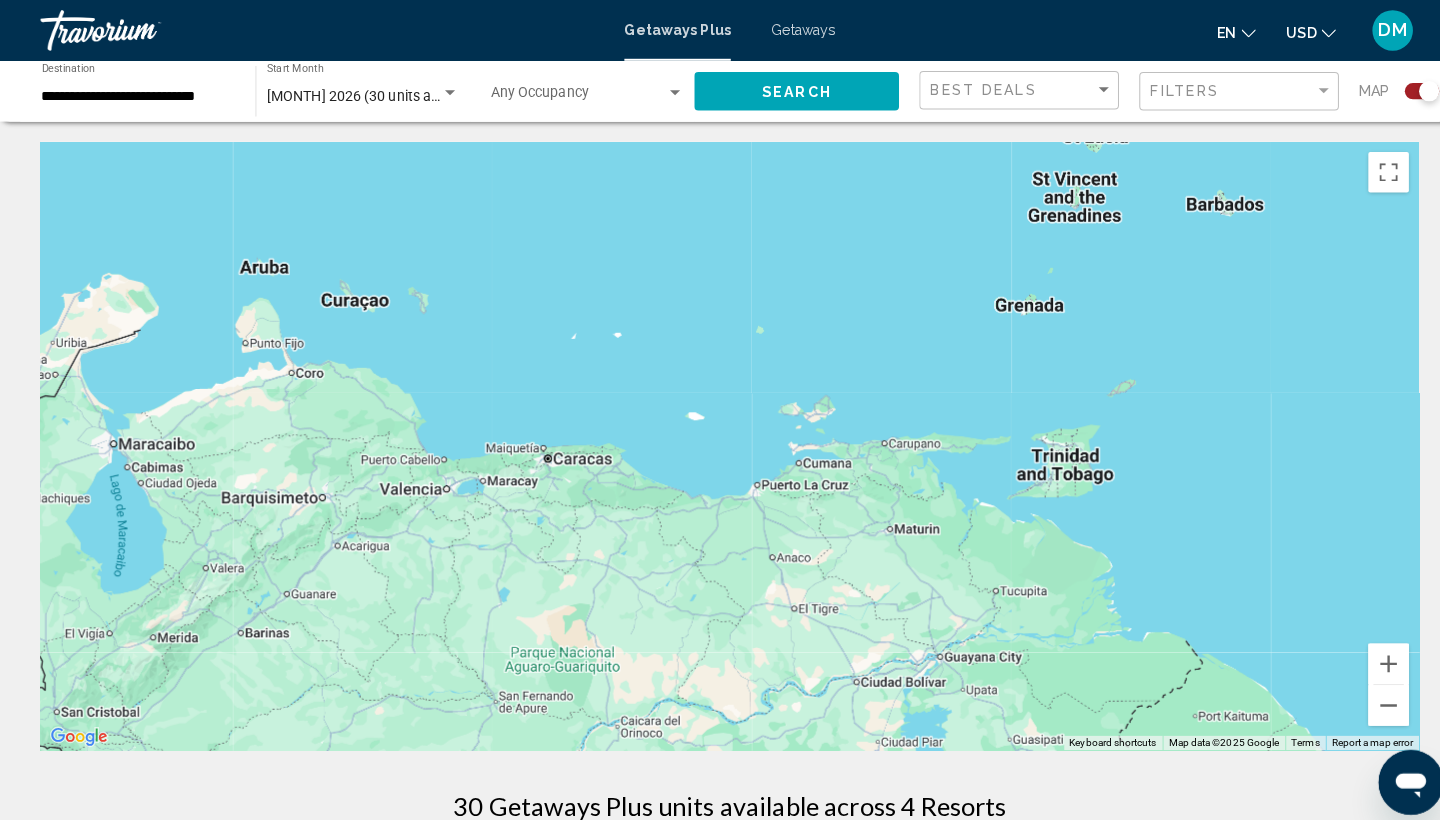 drag, startPoint x: 805, startPoint y: 513, endPoint x: 1050, endPoint y: 745, distance: 337.41516 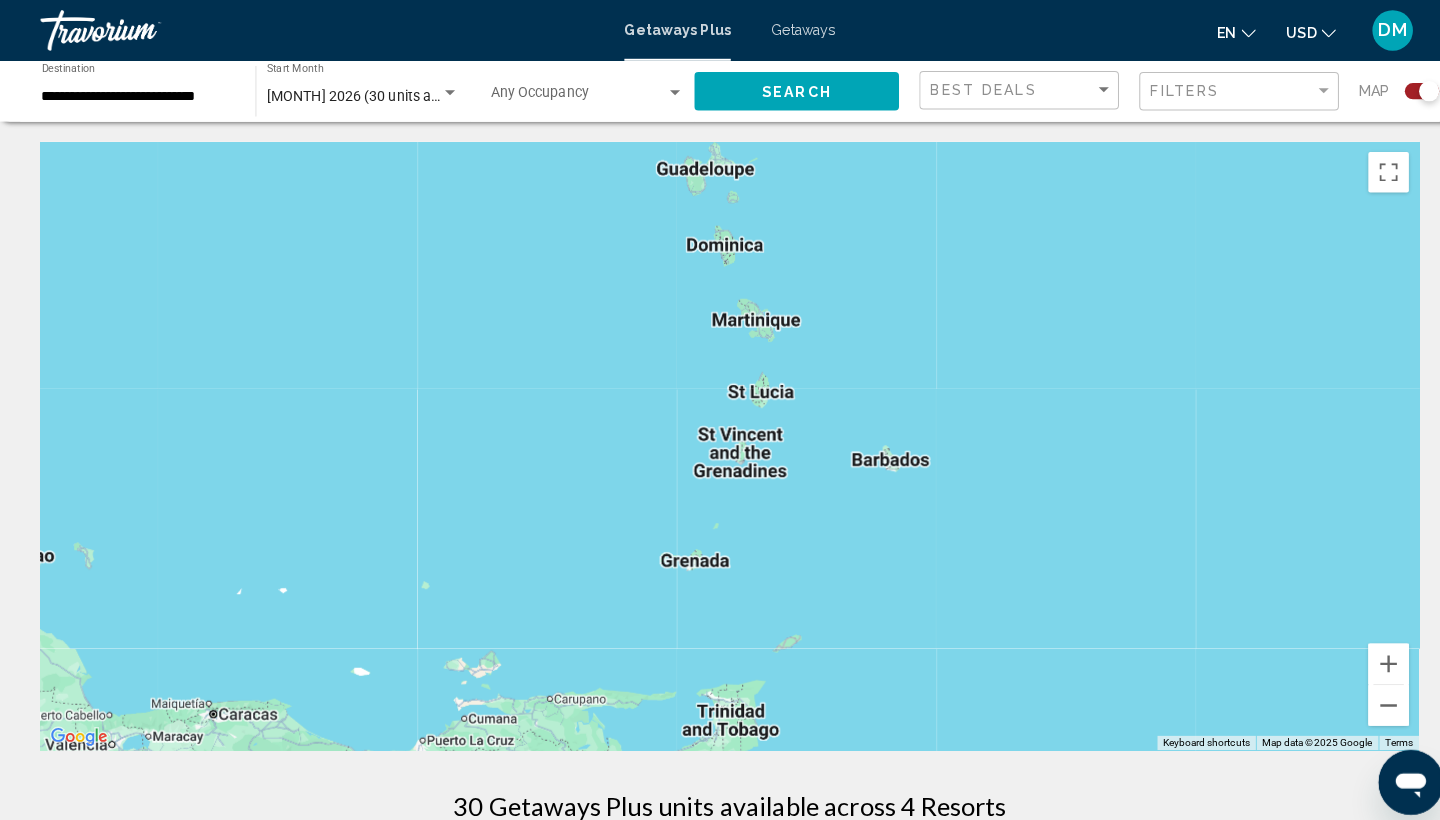 drag, startPoint x: 1061, startPoint y: 514, endPoint x: 708, endPoint y: 746, distance: 422.4133 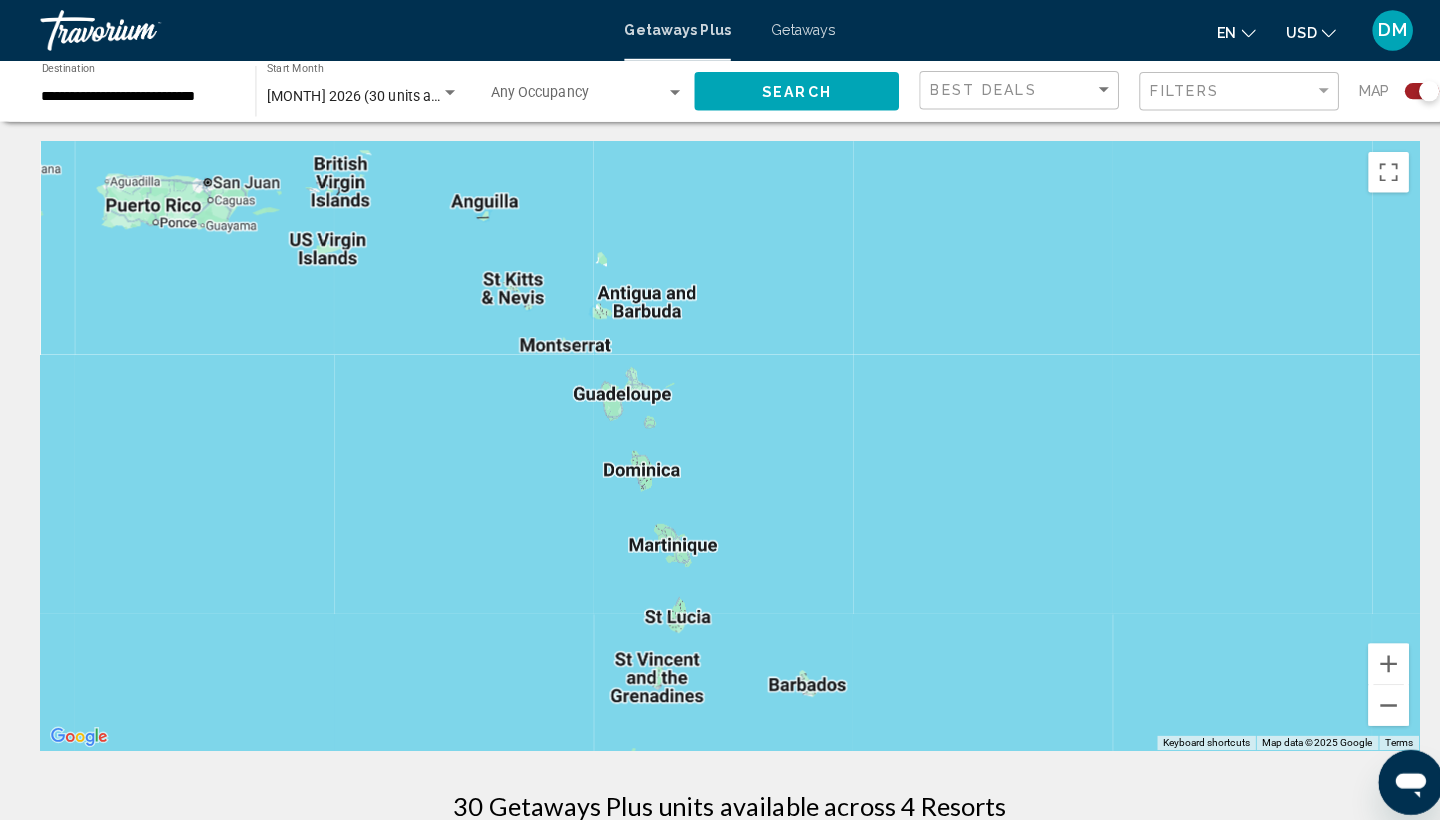 drag, startPoint x: 784, startPoint y: 524, endPoint x: 702, endPoint y: 748, distance: 238.53722 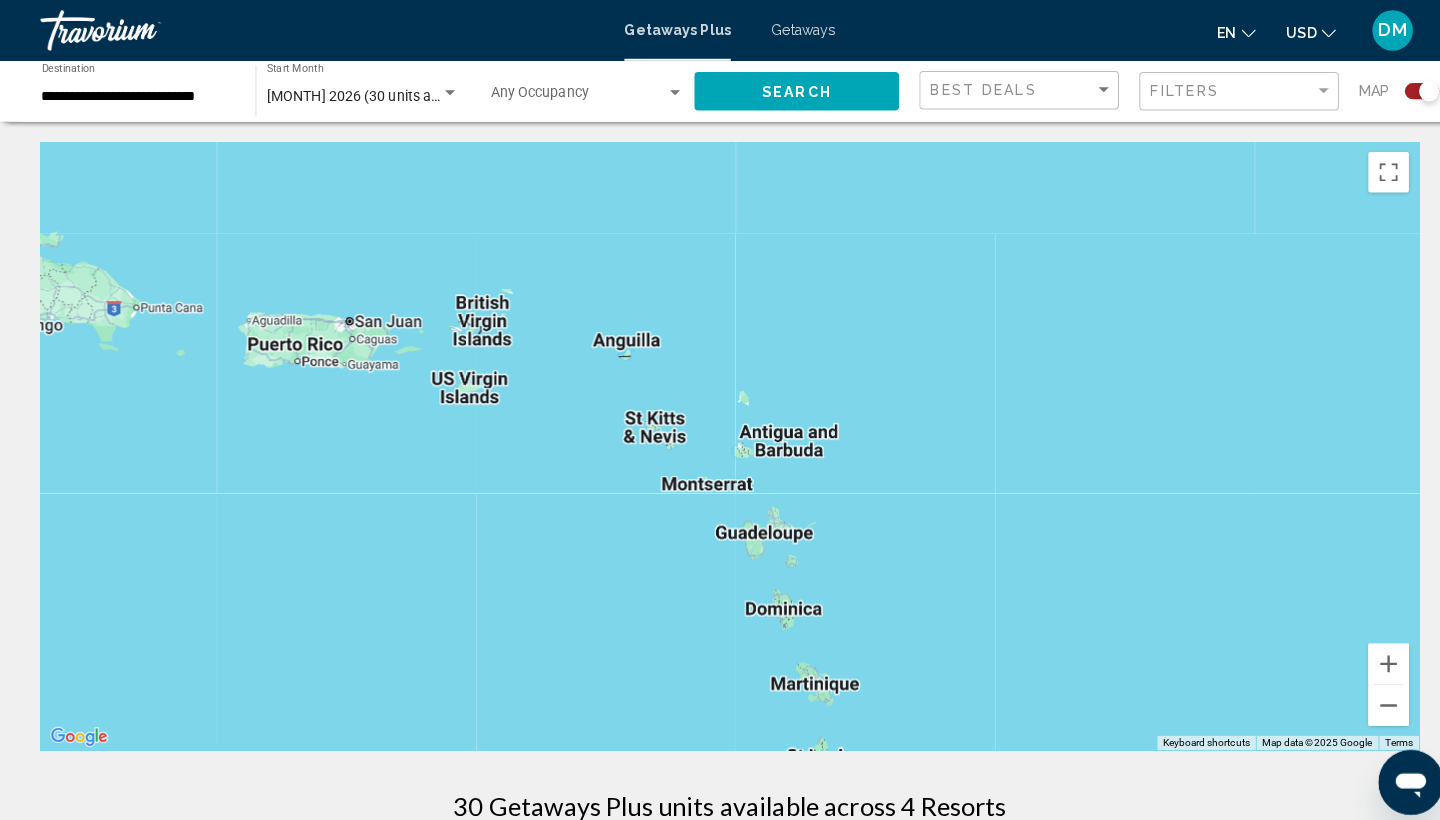 drag, startPoint x: 716, startPoint y: 497, endPoint x: 860, endPoint y: 637, distance: 200.83824 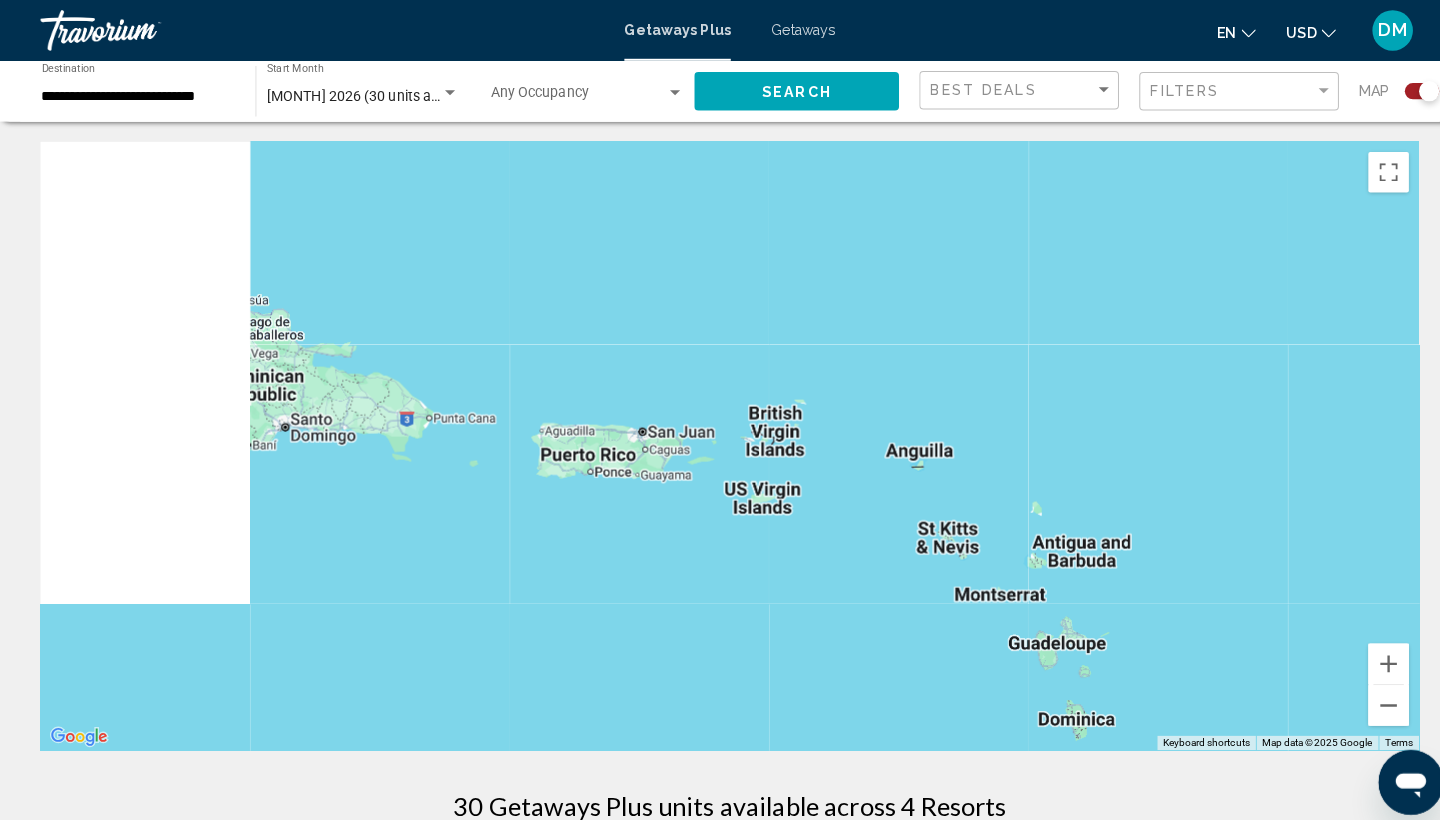 drag, startPoint x: 400, startPoint y: 500, endPoint x: 705, endPoint y: 612, distance: 324.91385 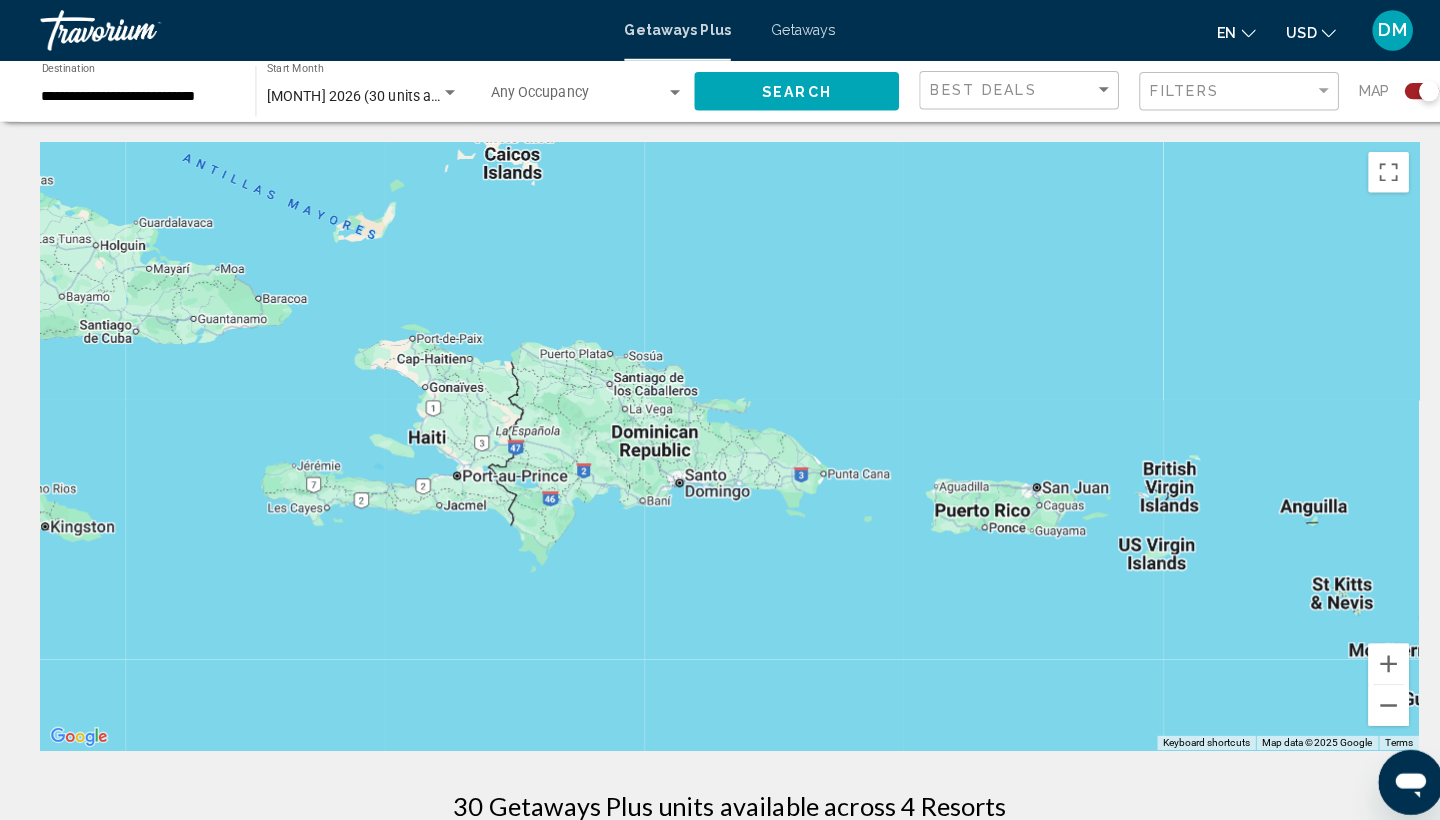 drag, startPoint x: 601, startPoint y: 523, endPoint x: 978, endPoint y: 575, distance: 380.5693 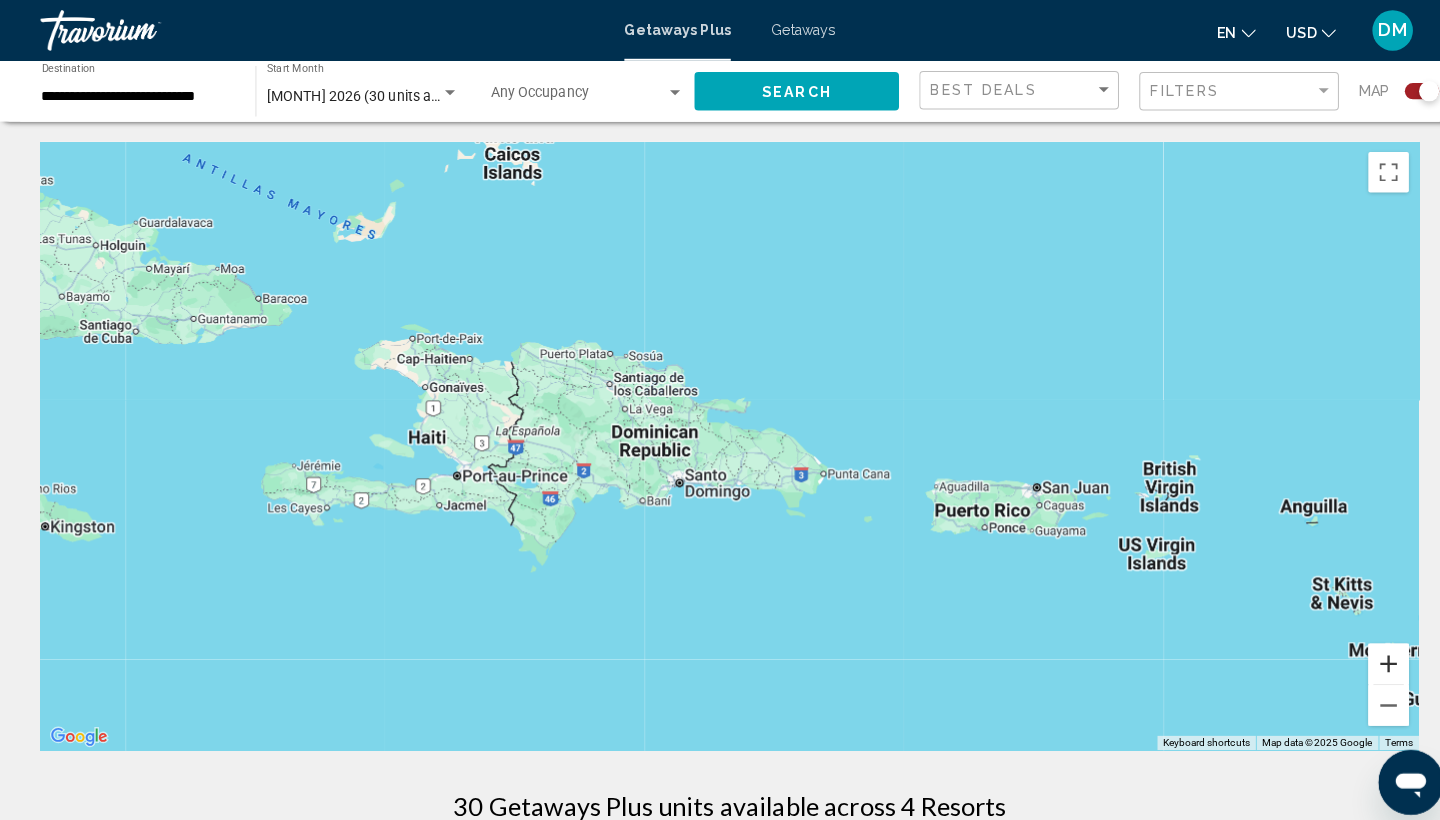 click at bounding box center [1370, 655] 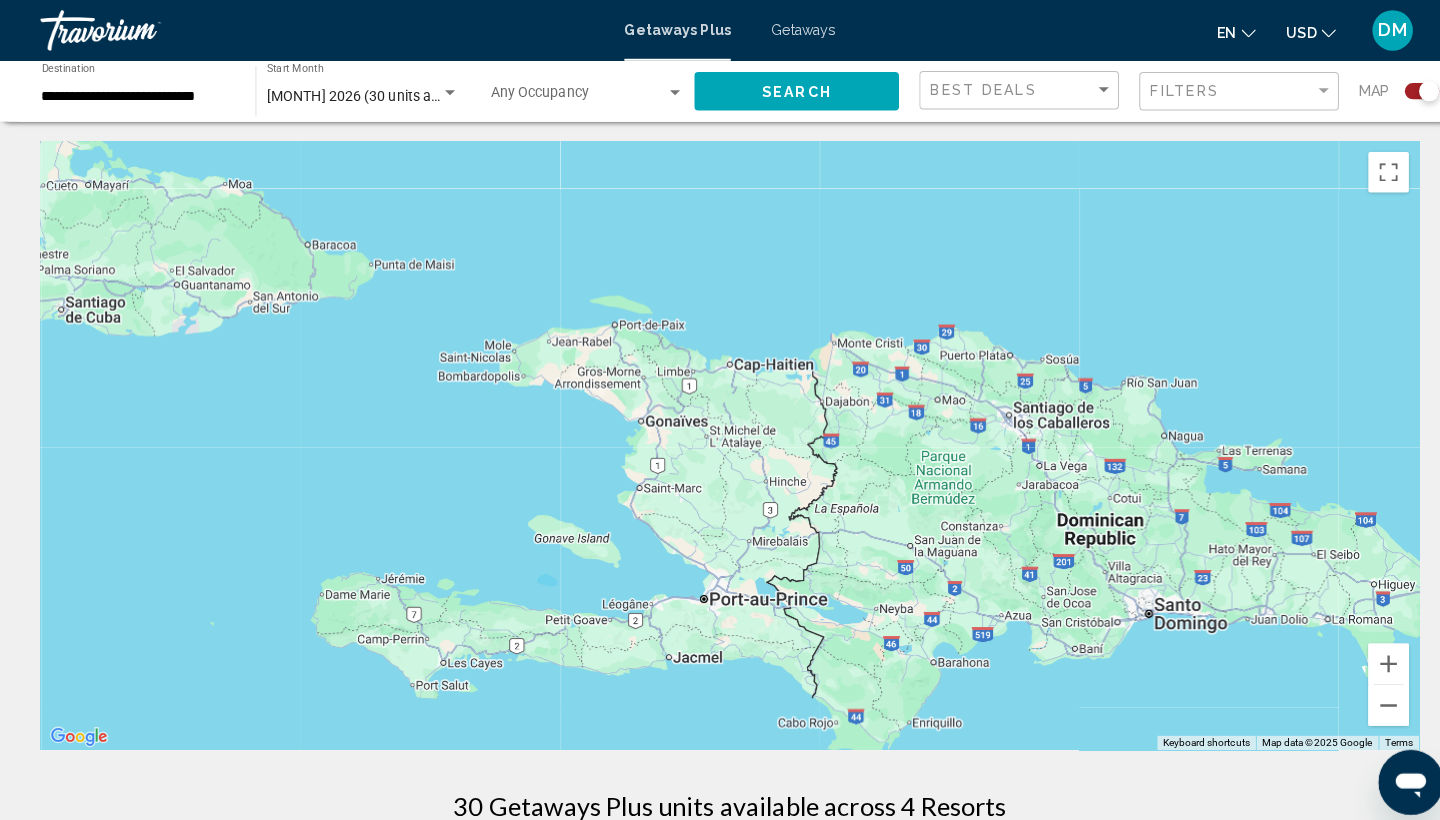 drag, startPoint x: 548, startPoint y: 619, endPoint x: 1072, endPoint y: 716, distance: 532.9024 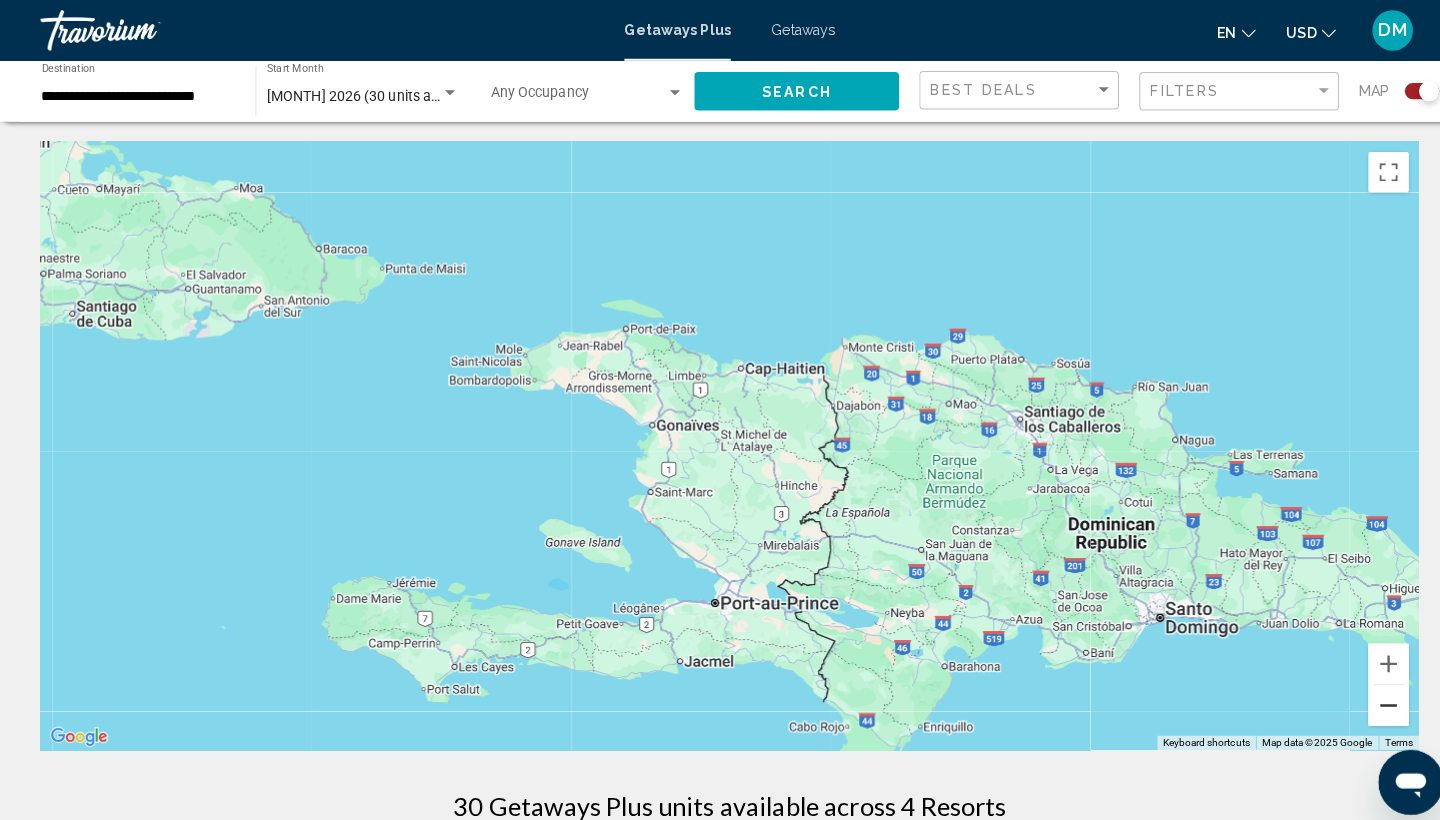 click at bounding box center [1370, 696] 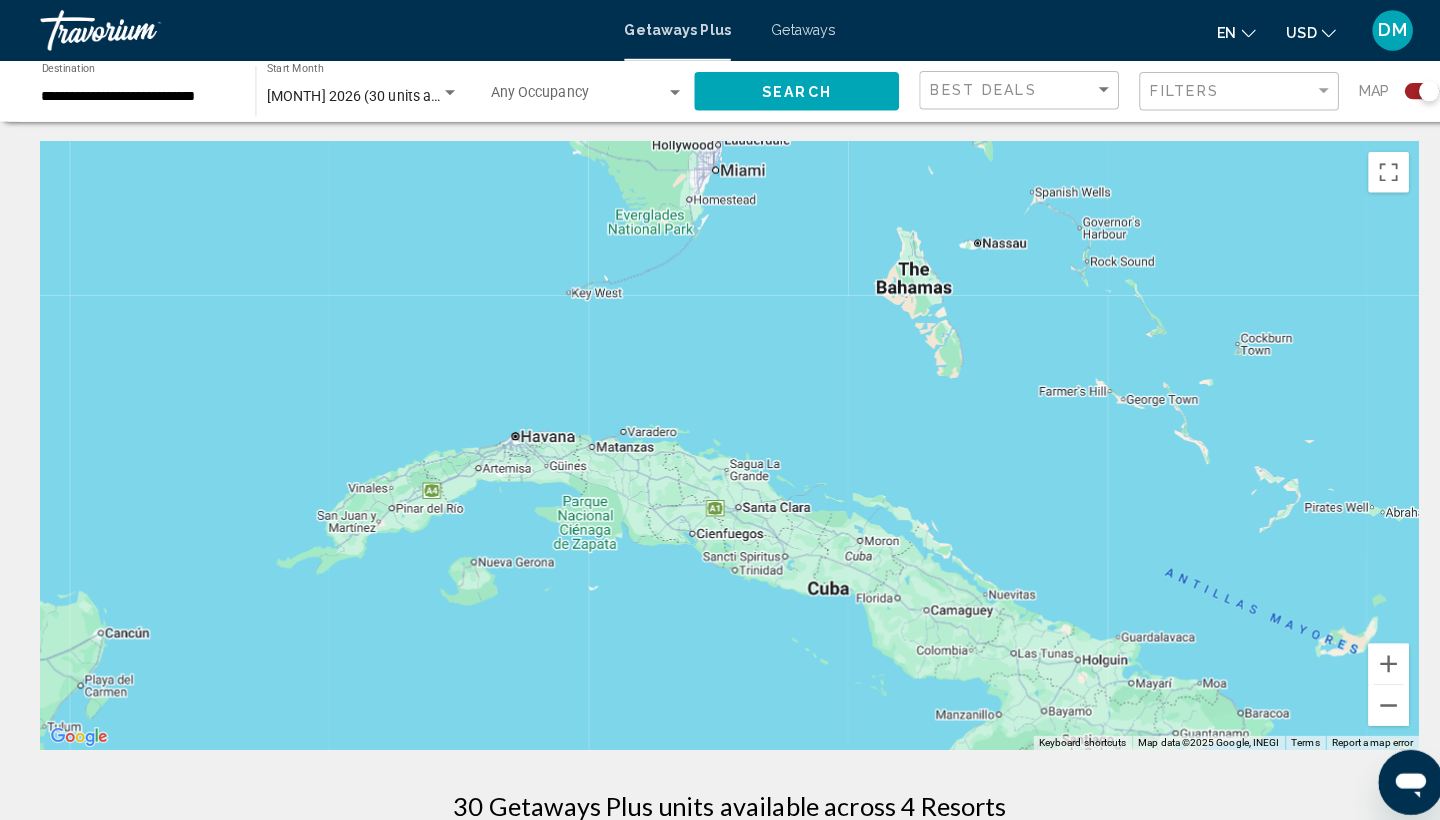 drag, startPoint x: 568, startPoint y: 446, endPoint x: 1277, endPoint y: 808, distance: 796.0685 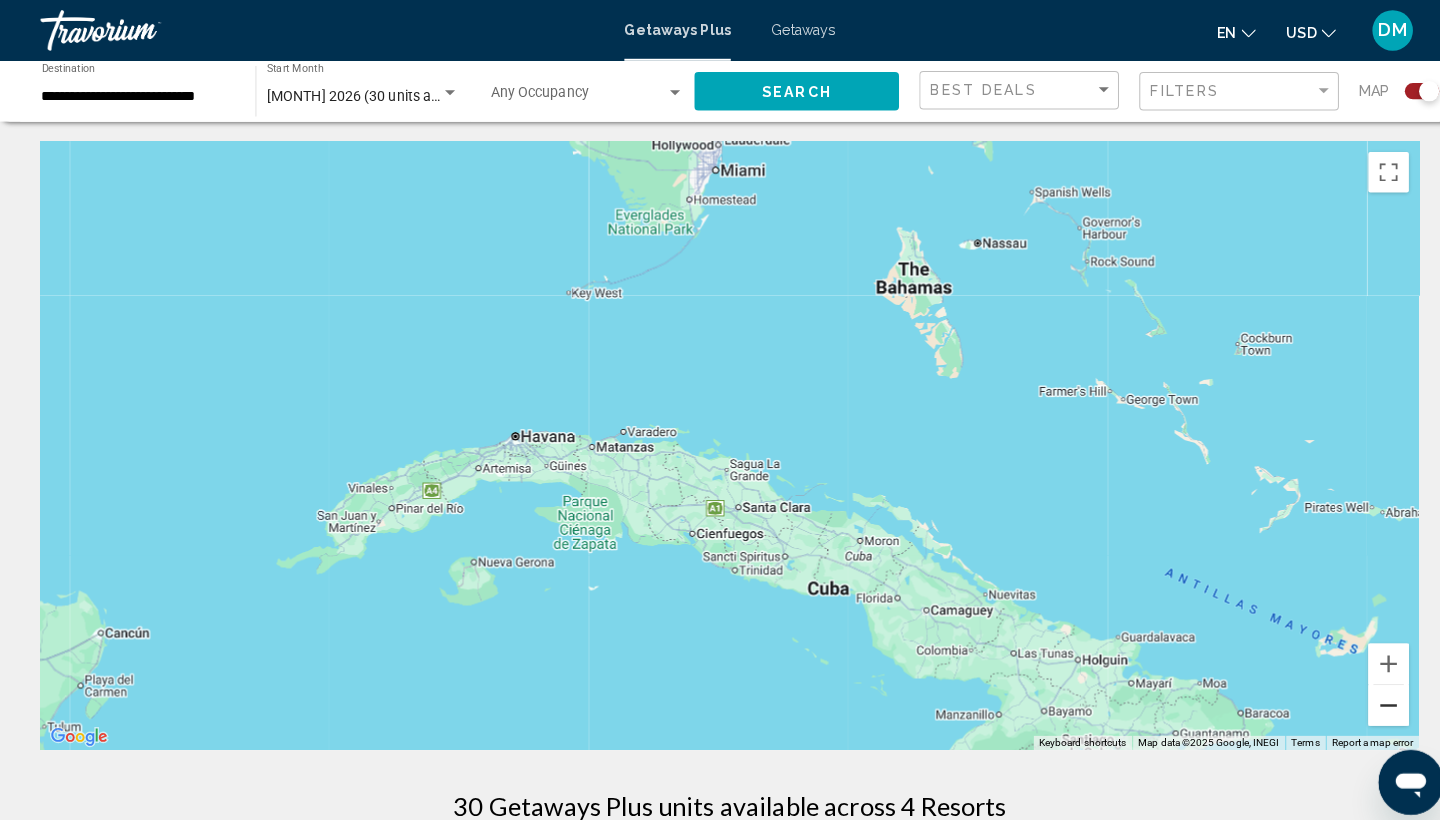 click at bounding box center [1370, 696] 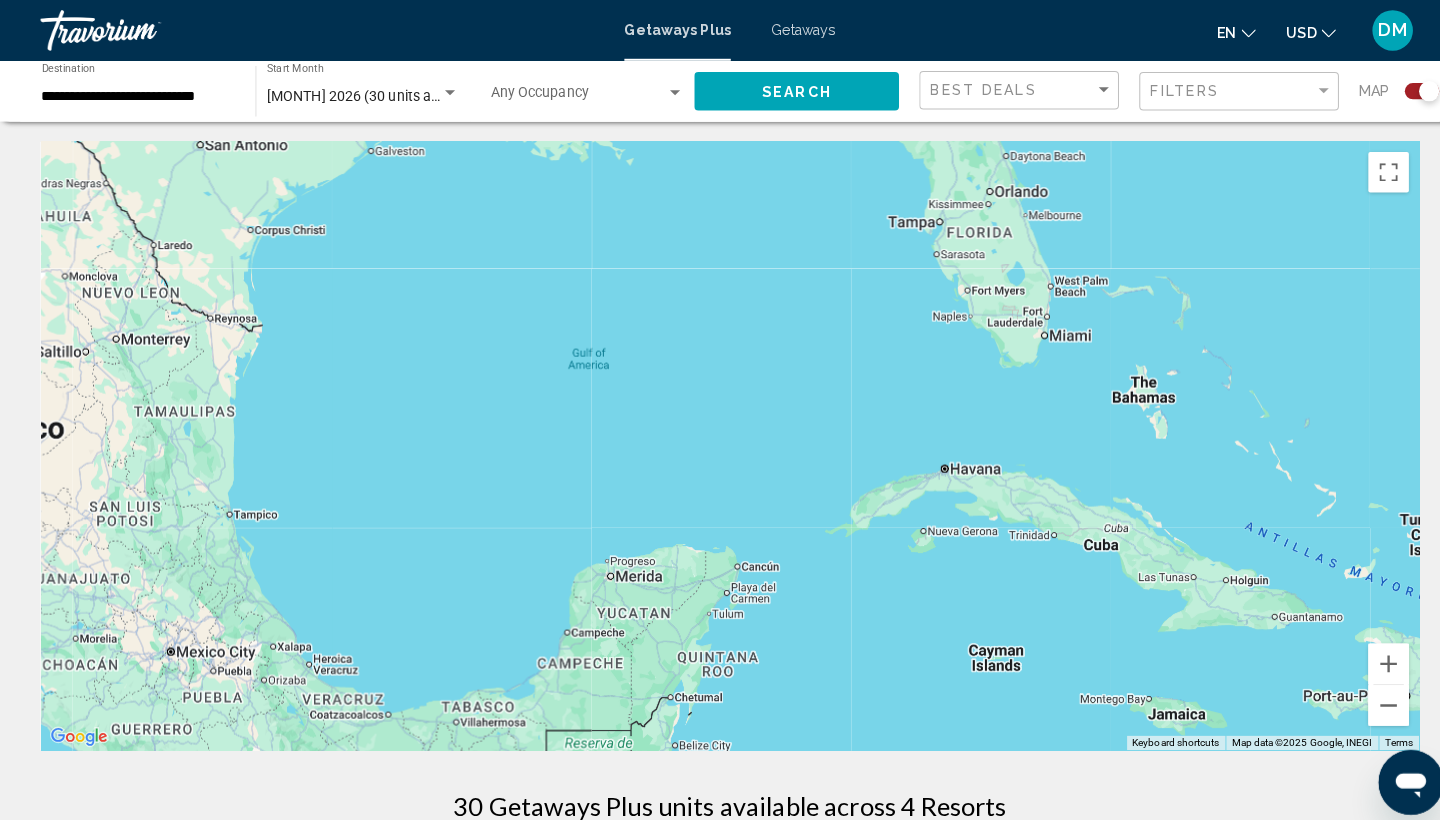 drag, startPoint x: 719, startPoint y: 586, endPoint x: 1040, endPoint y: 613, distance: 322.1335 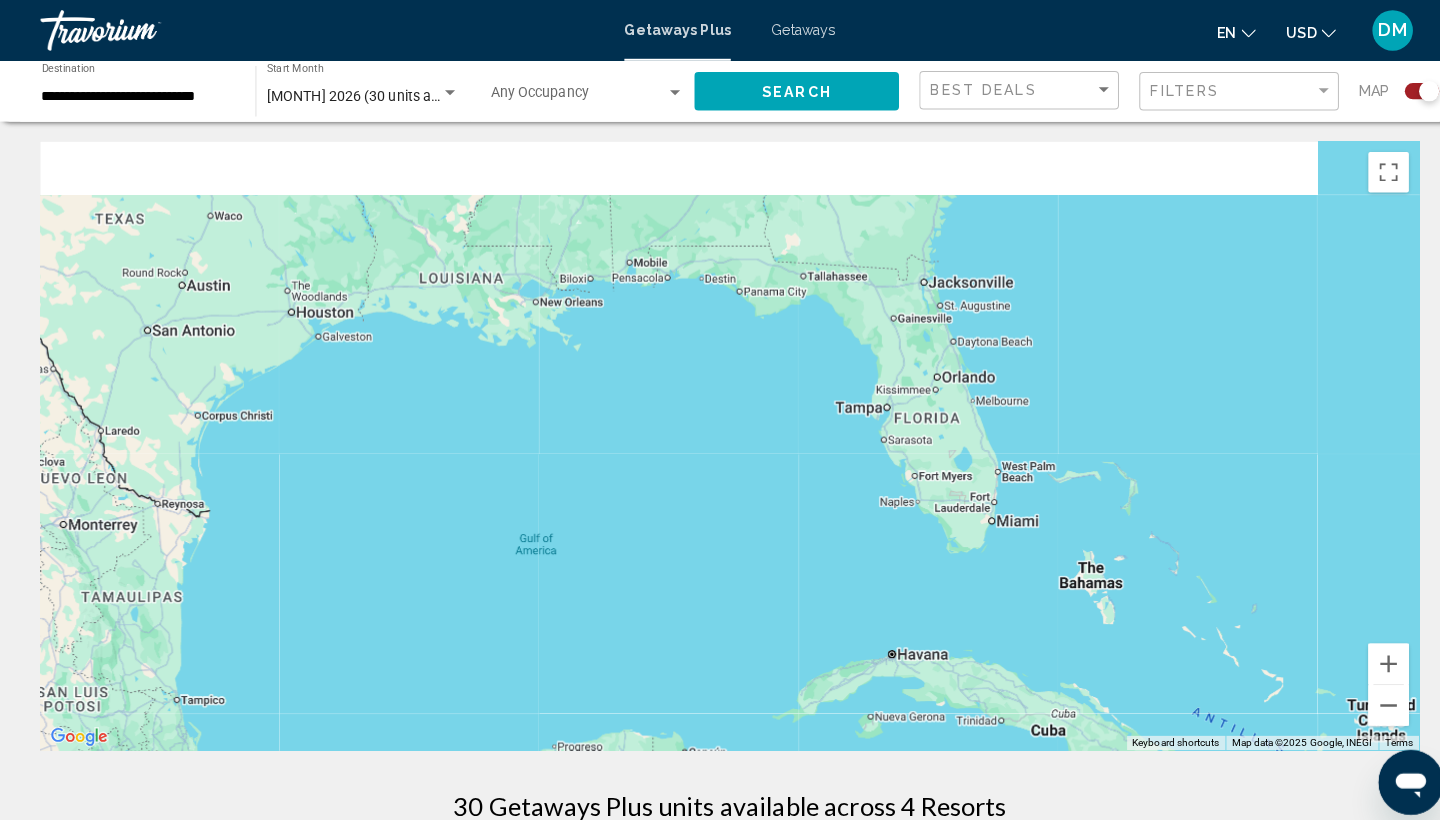 drag, startPoint x: 1005, startPoint y: 495, endPoint x: 950, endPoint y: 680, distance: 193.0026 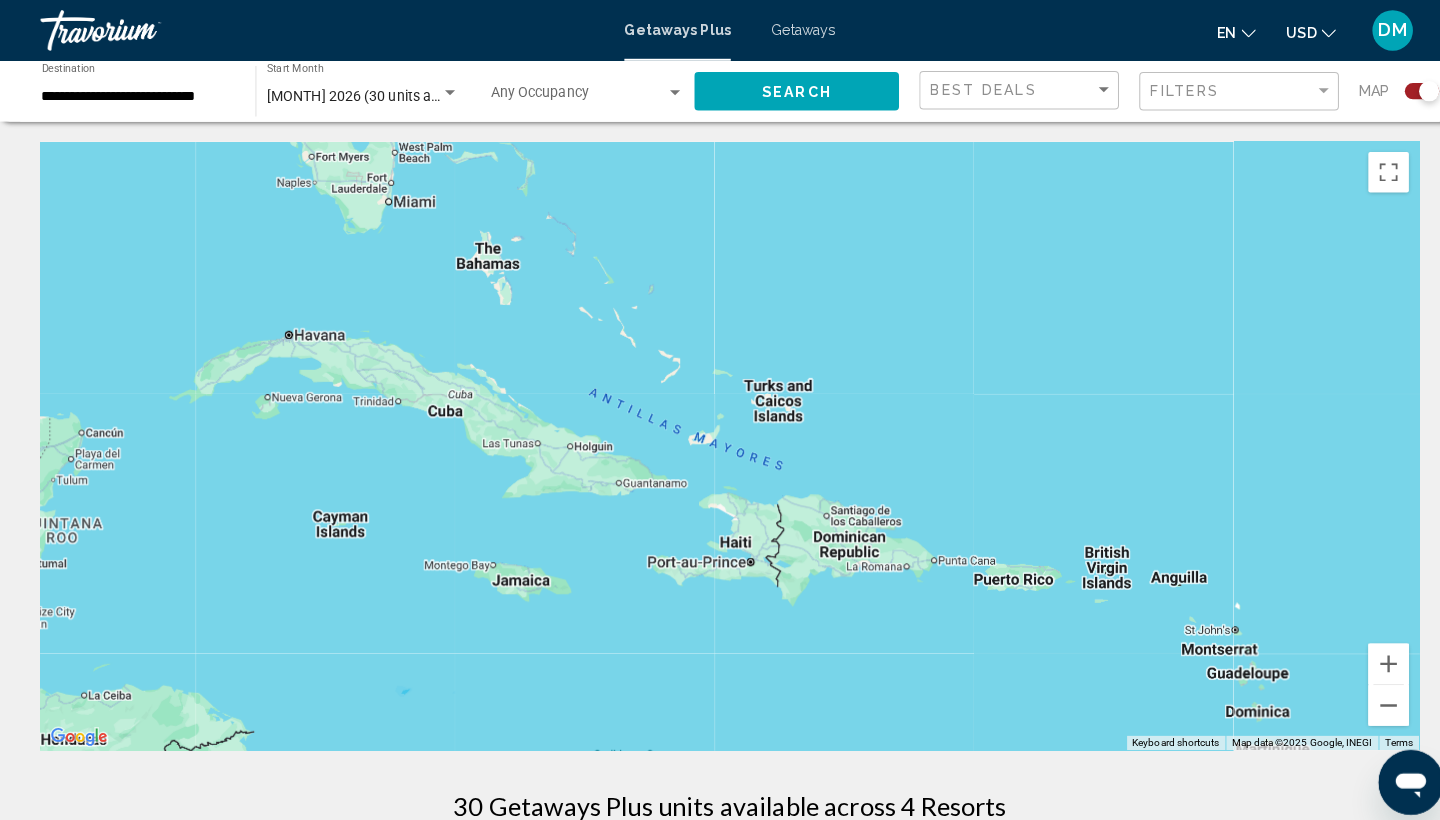 drag, startPoint x: 812, startPoint y: 576, endPoint x: 217, endPoint y: 259, distance: 674.1765 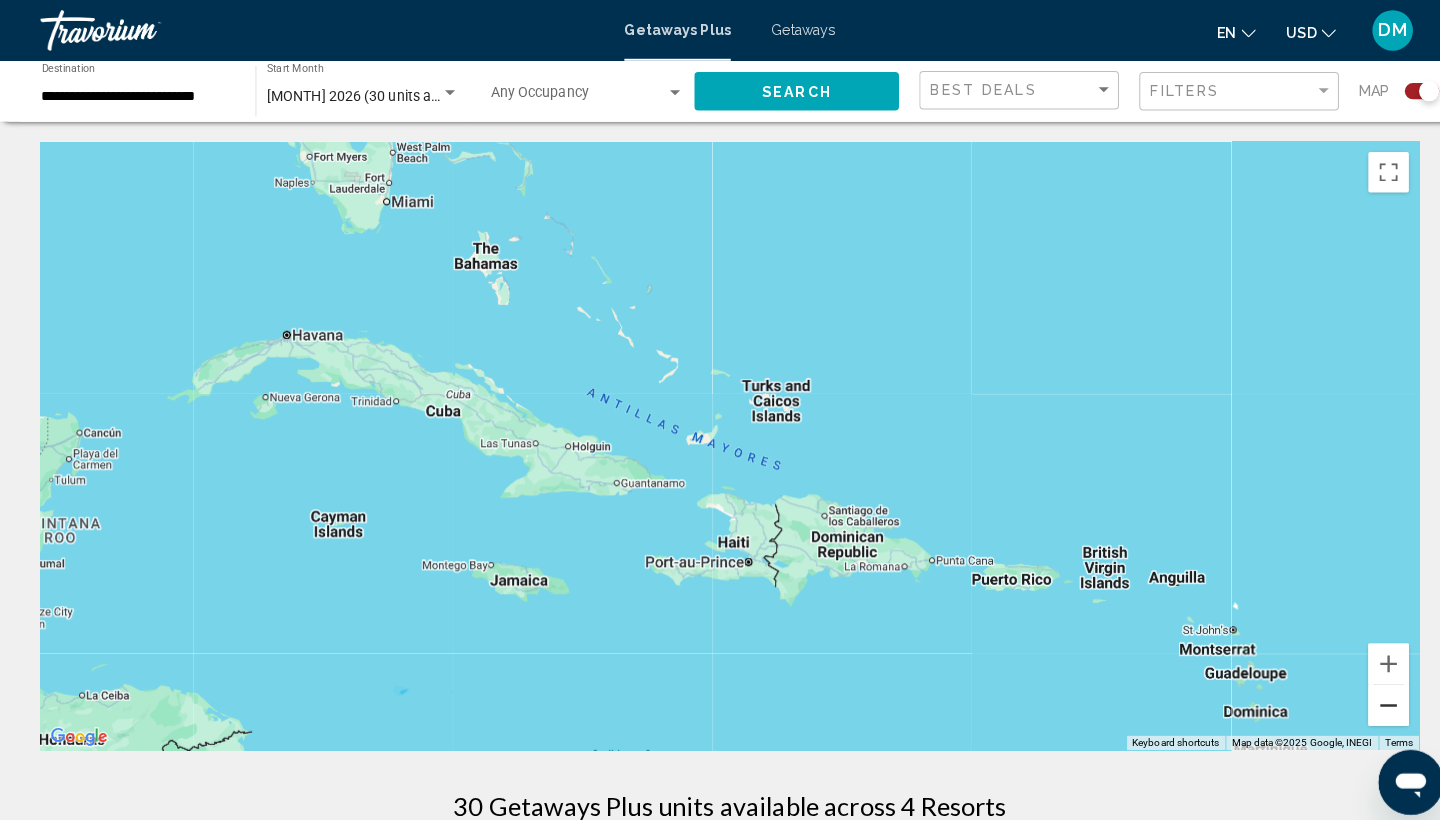 click at bounding box center [1370, 696] 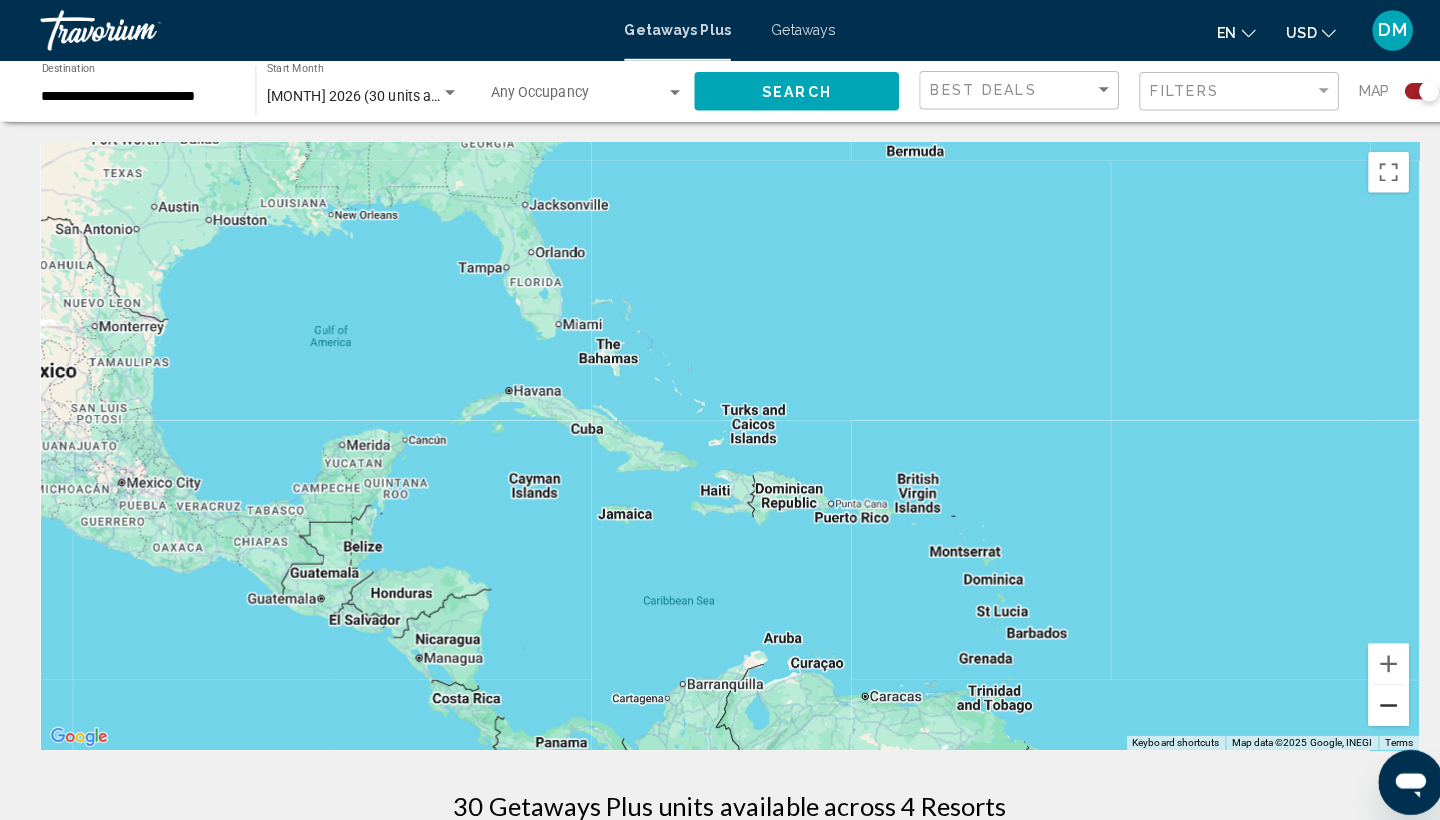 click at bounding box center [1370, 696] 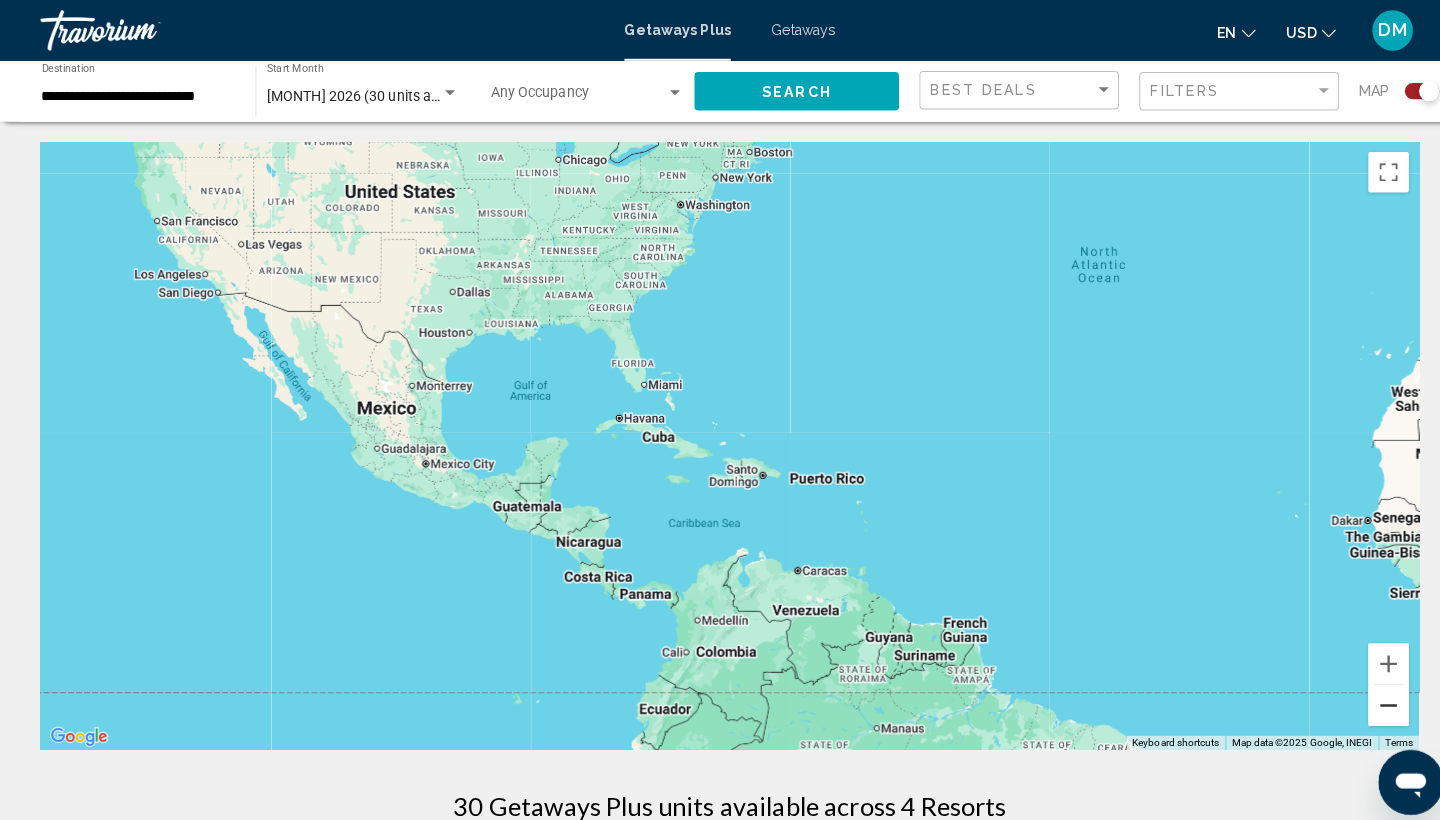click at bounding box center (1370, 696) 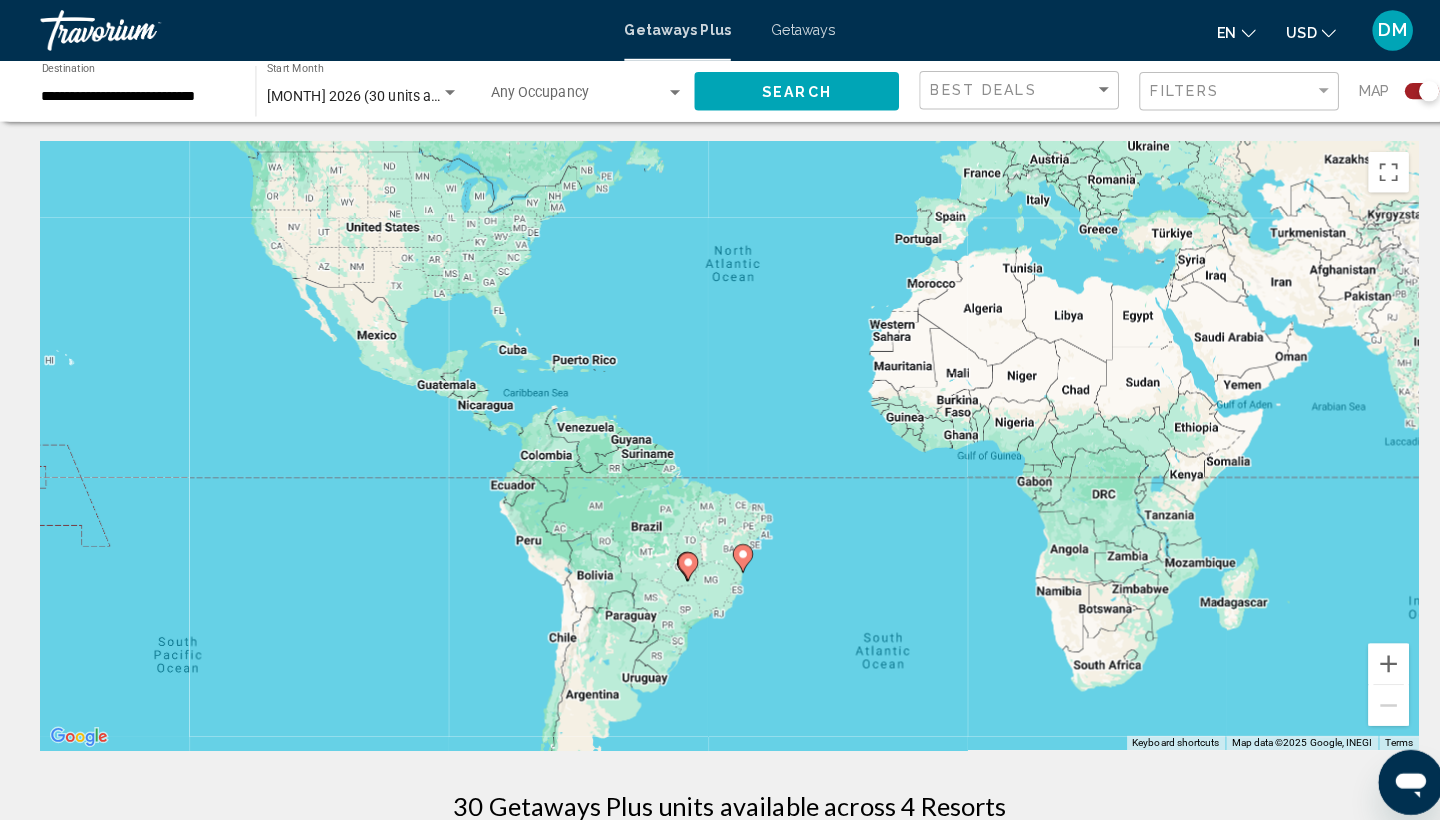 drag, startPoint x: 889, startPoint y: 490, endPoint x: 704, endPoint y: 399, distance: 206.16983 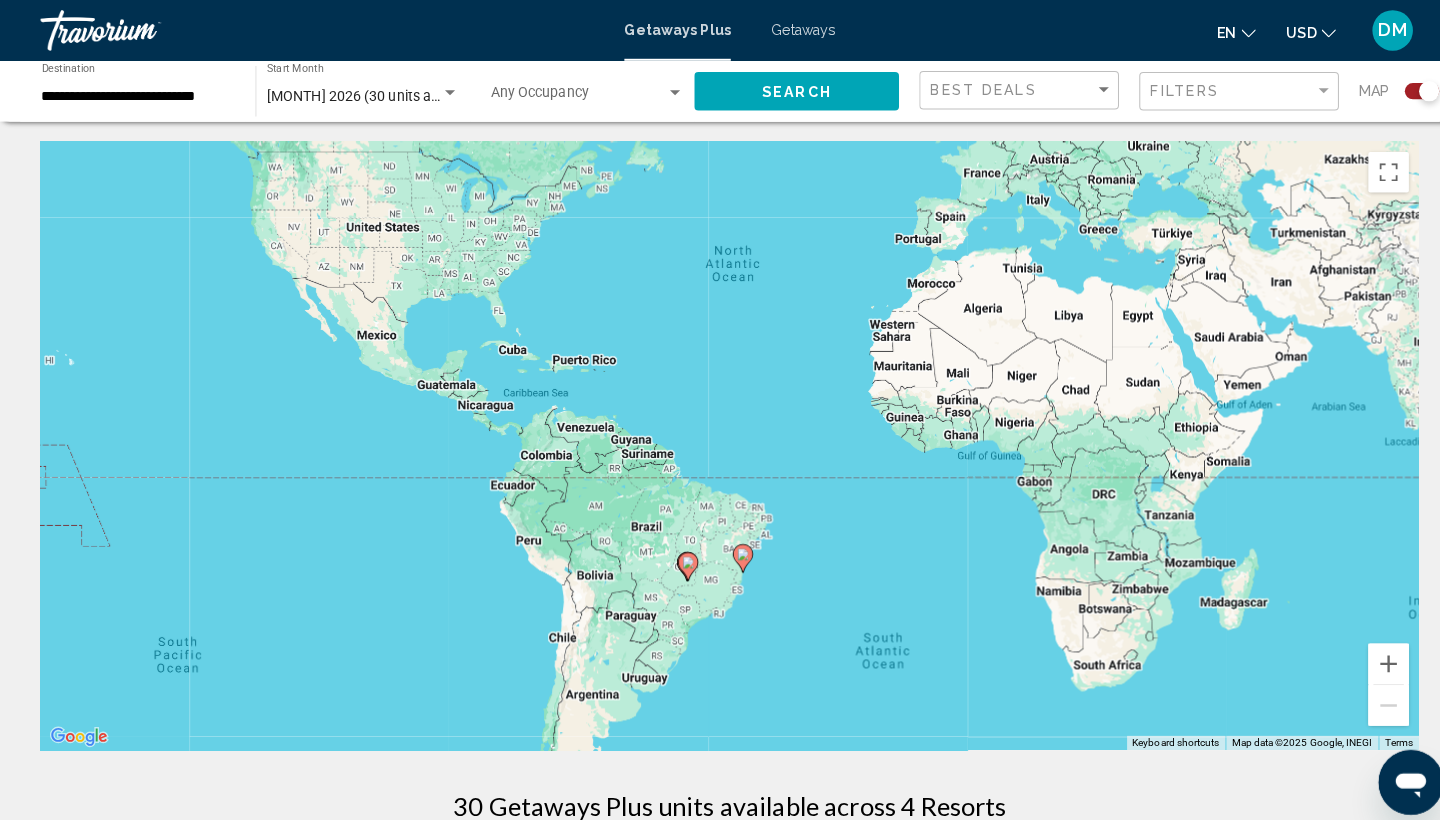click on "**********" 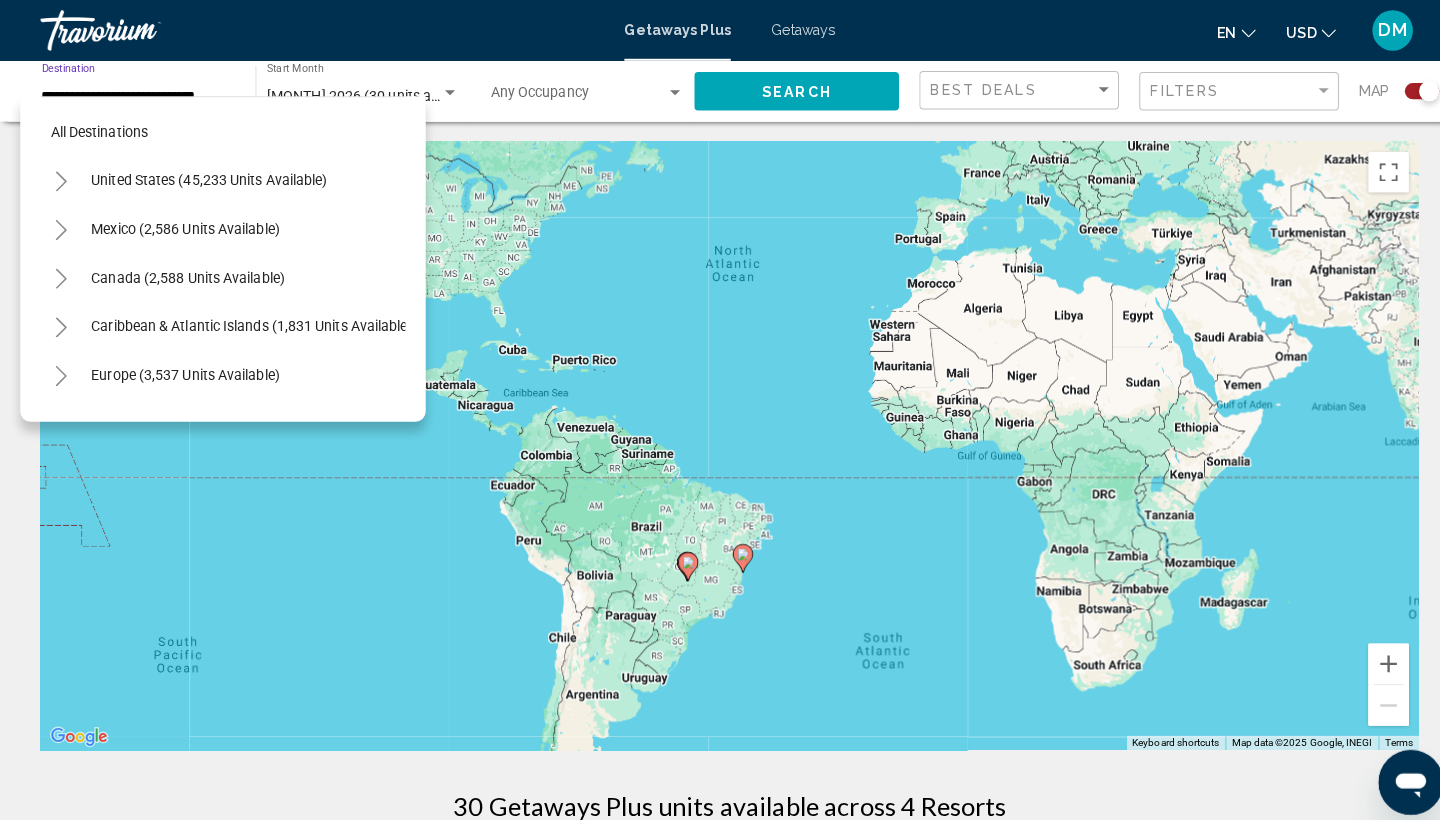 scroll, scrollTop: 0, scrollLeft: 0, axis: both 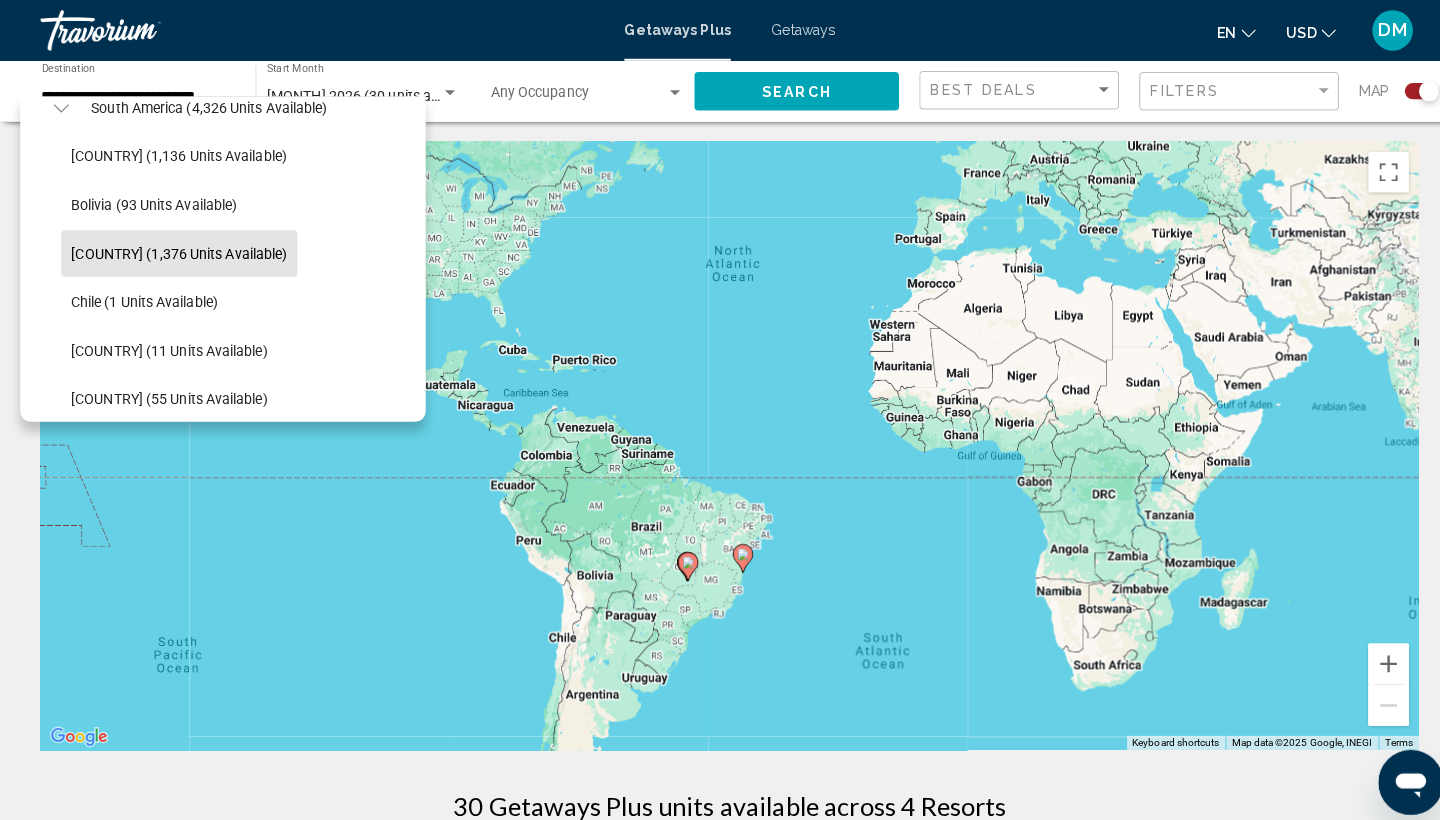 click on "To activate drag with keyboard, press Alt + Enter. Once in keyboard drag state, use the arrow keys to move the marker. To complete the drag, press the Enter key. To cancel, press Escape." at bounding box center [720, 440] 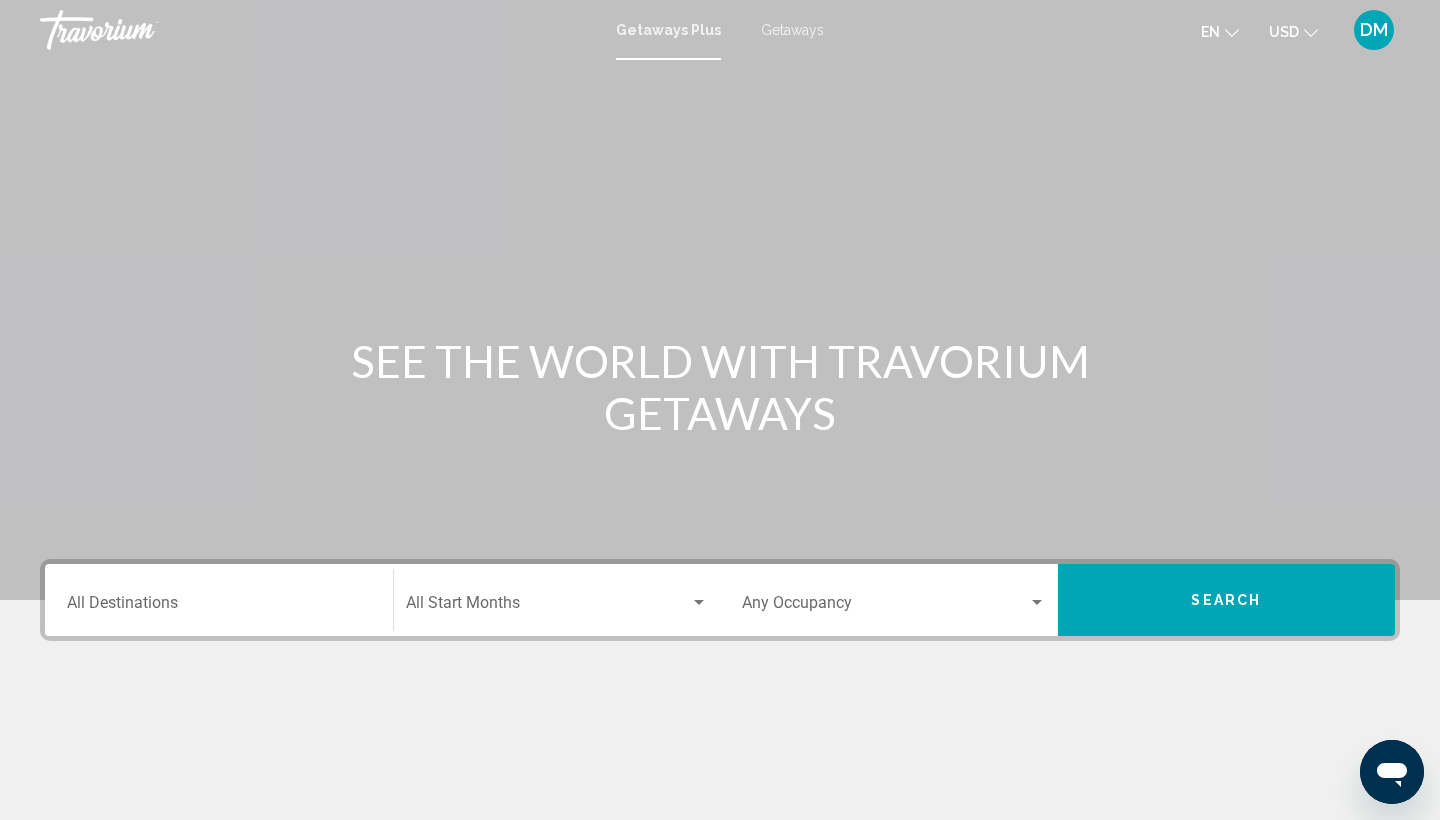 click on "Destination All Destinations" at bounding box center [219, 607] 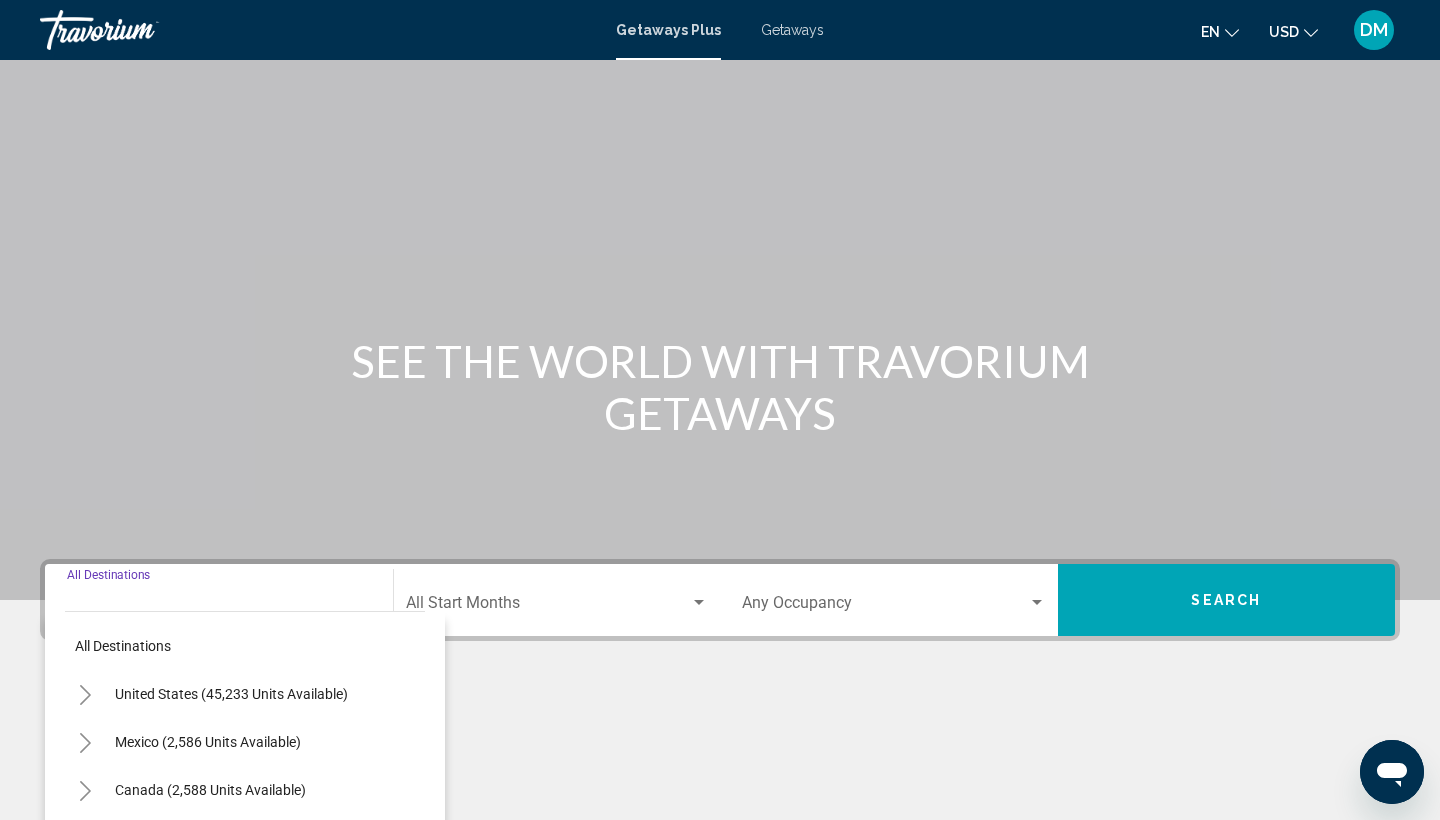 scroll, scrollTop: 266, scrollLeft: 0, axis: vertical 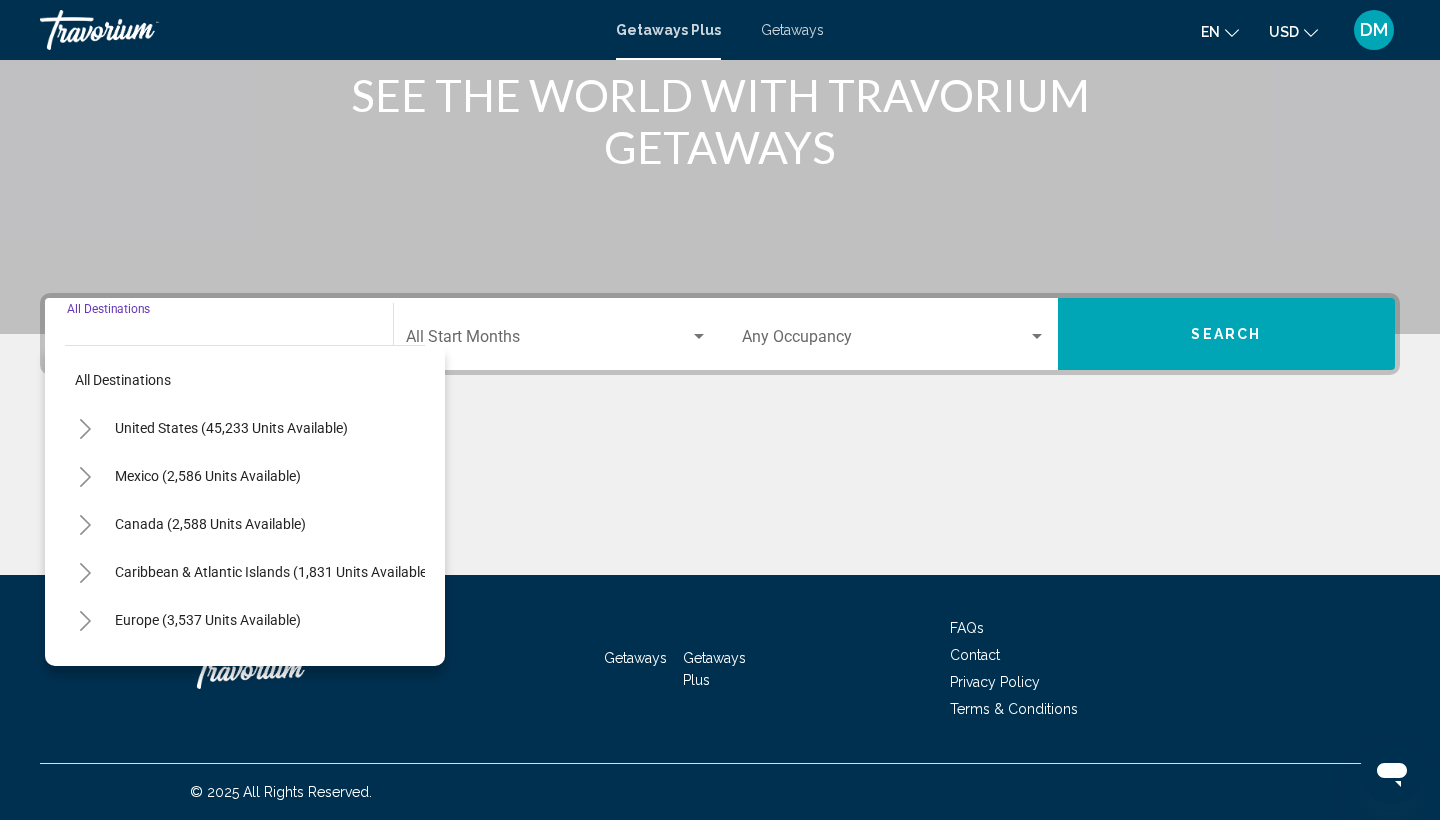 click 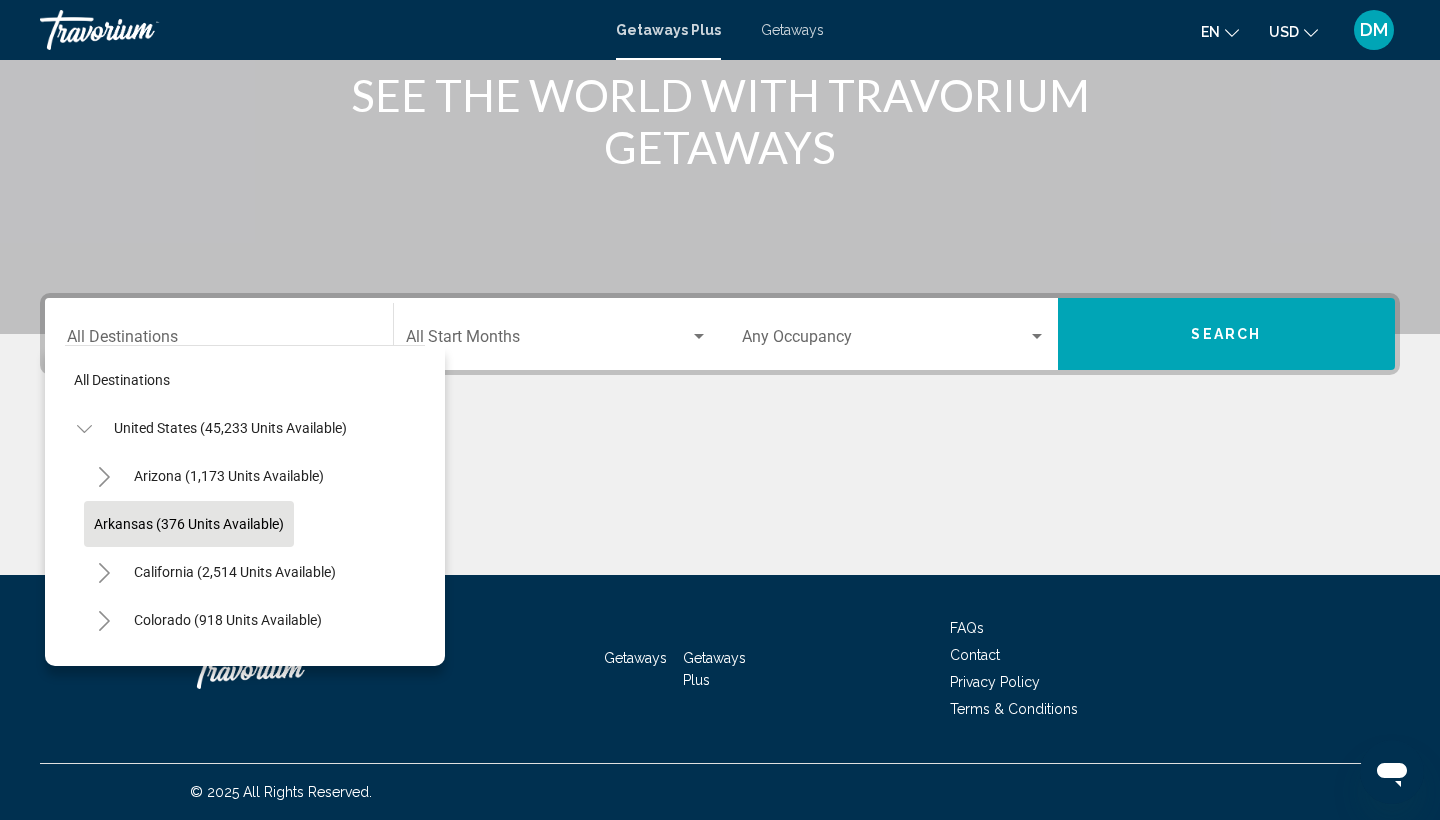 scroll, scrollTop: 57, scrollLeft: 1, axis: both 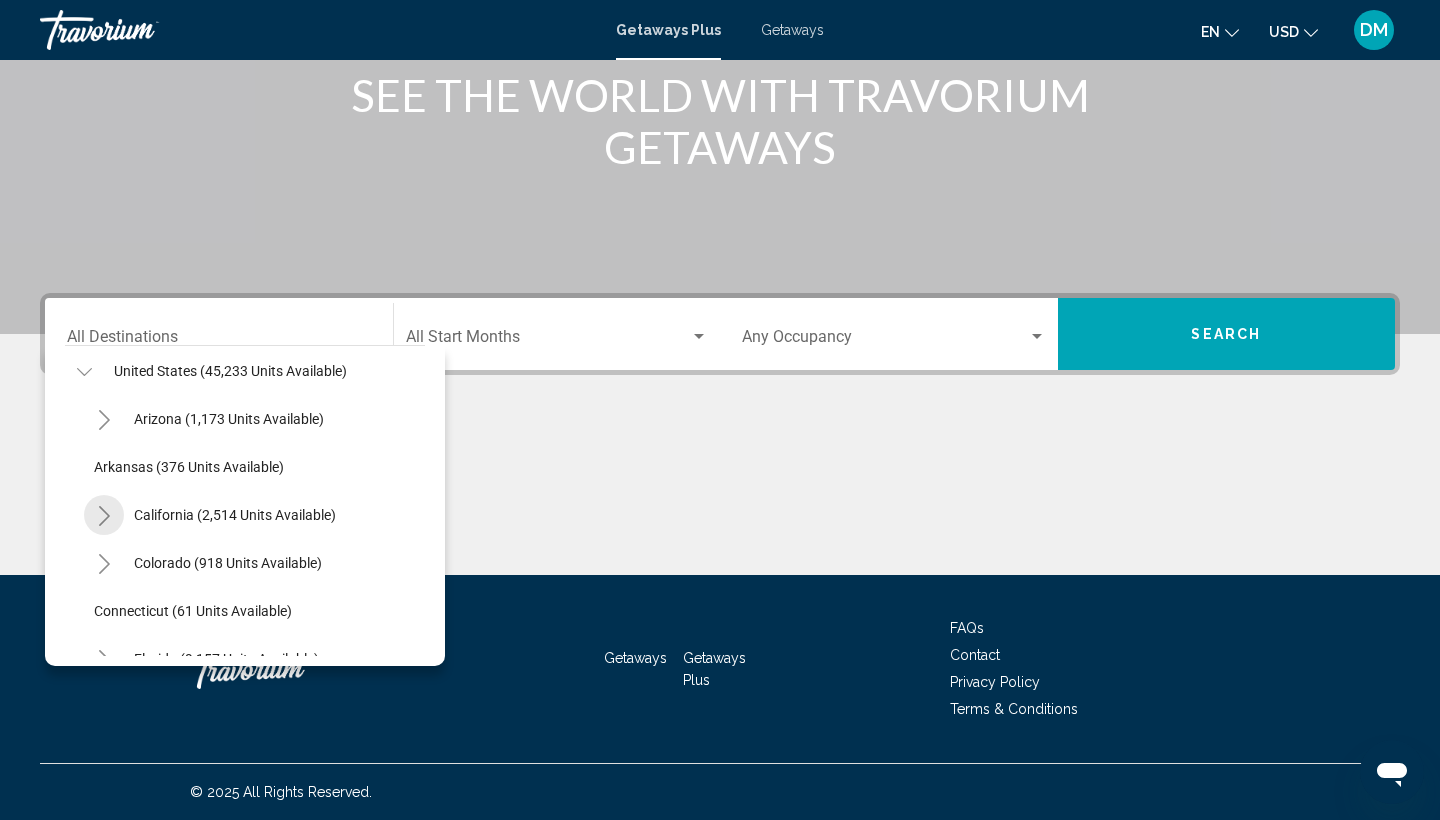 click 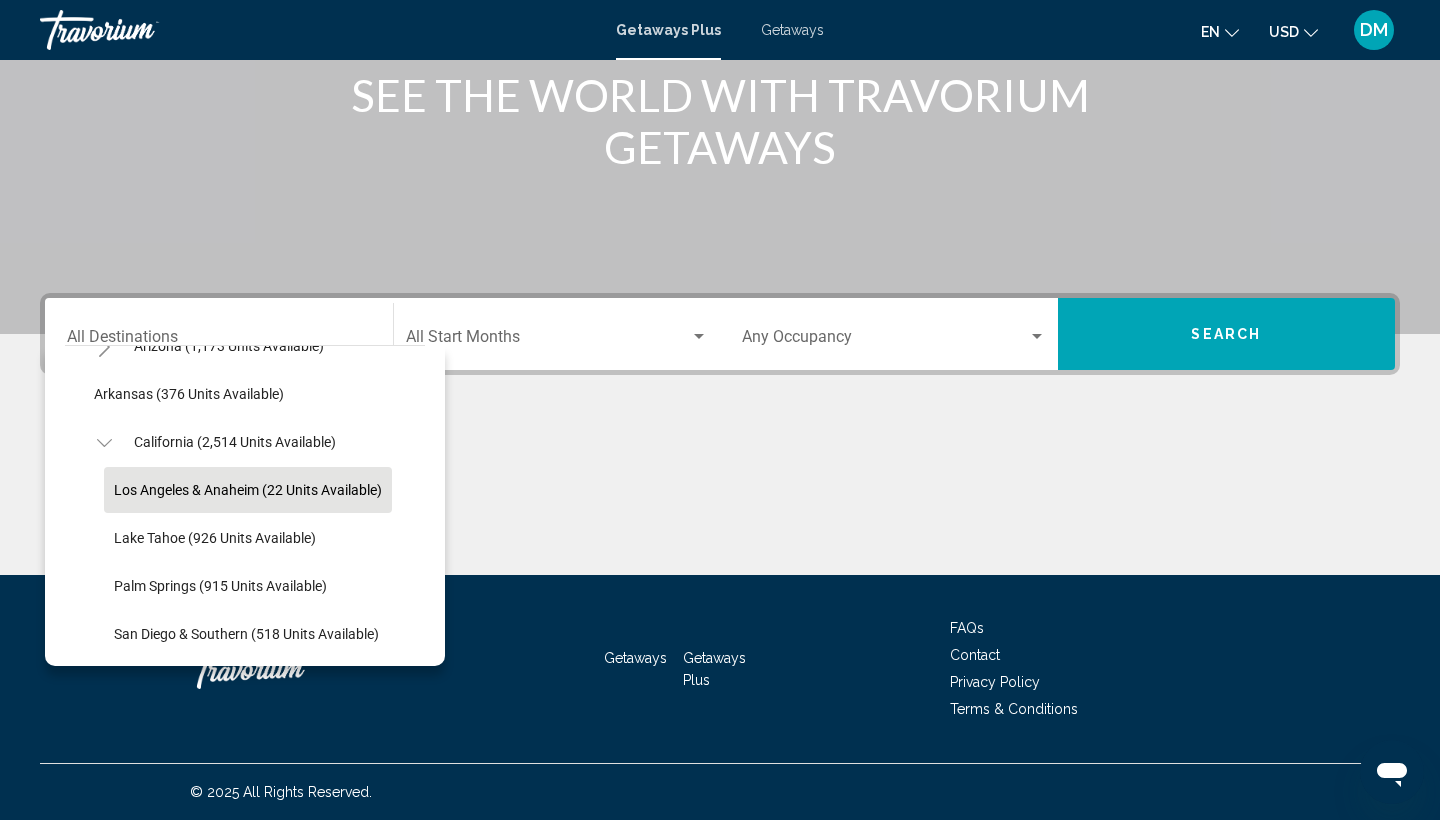 scroll, scrollTop: 131, scrollLeft: 1, axis: both 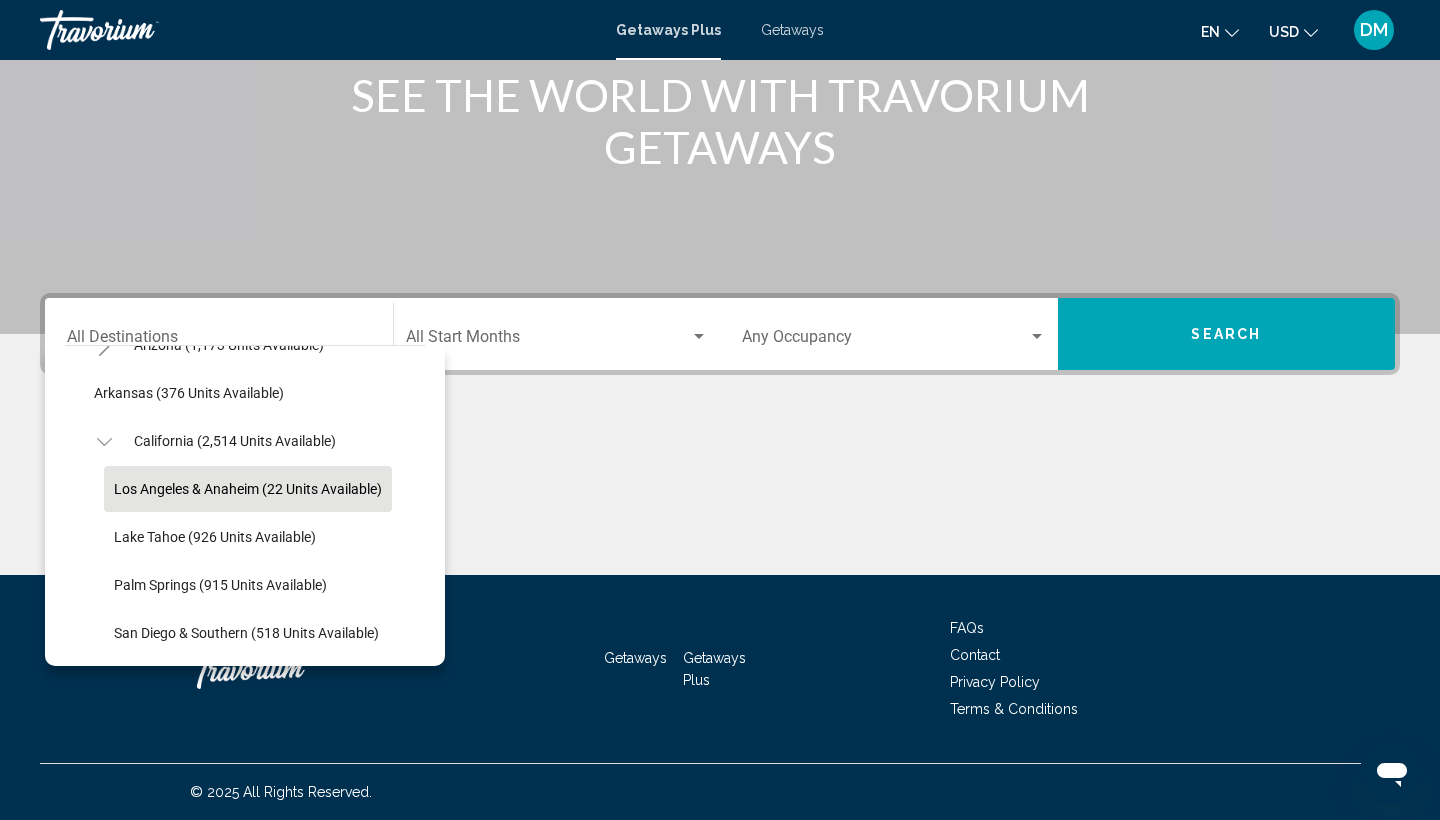 click on "Los Angeles & Anaheim (22 units available)" 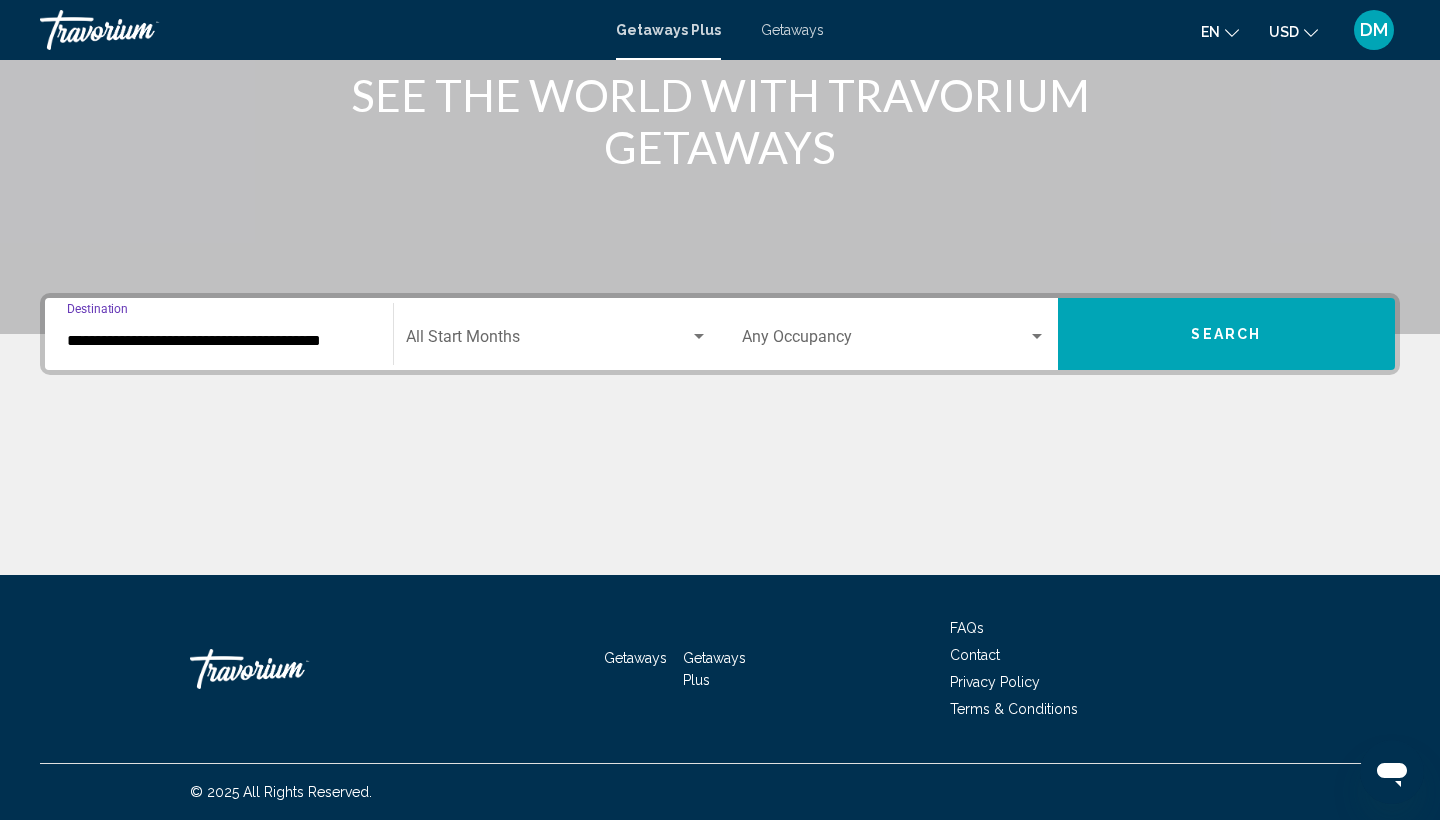 click at bounding box center (548, 341) 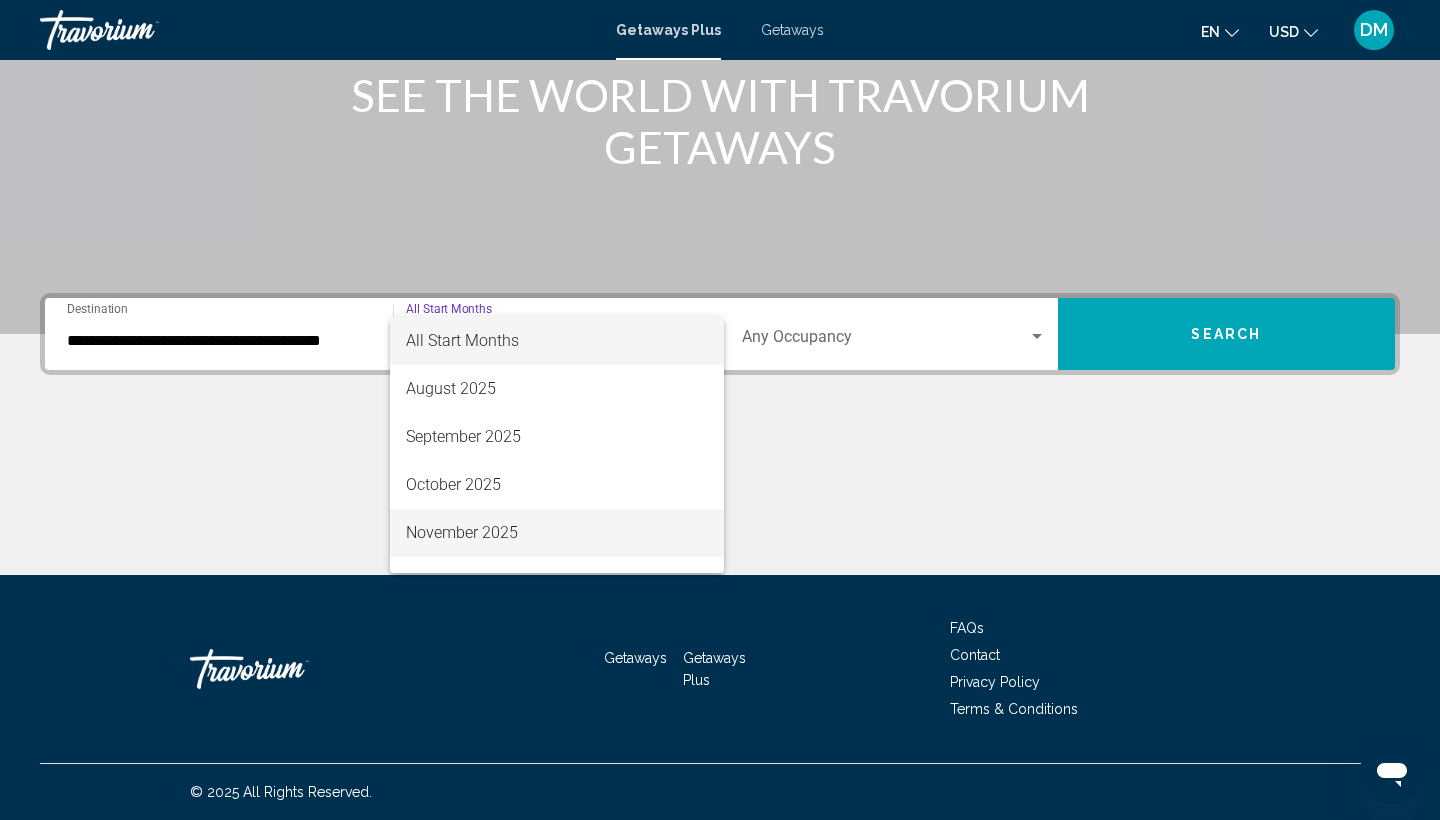 click on "November 2025" at bounding box center (557, 533) 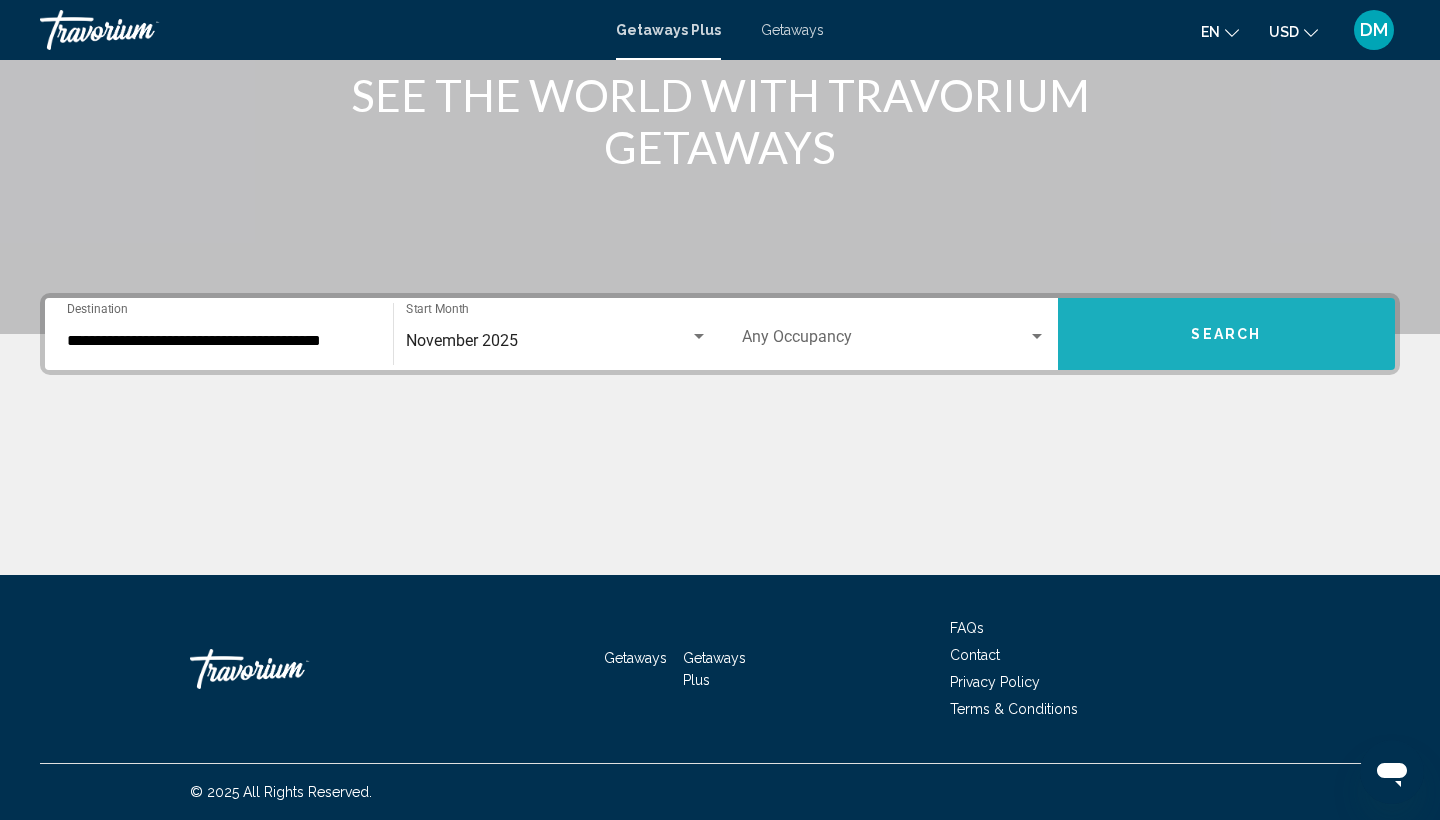 click on "Search" at bounding box center (1227, 334) 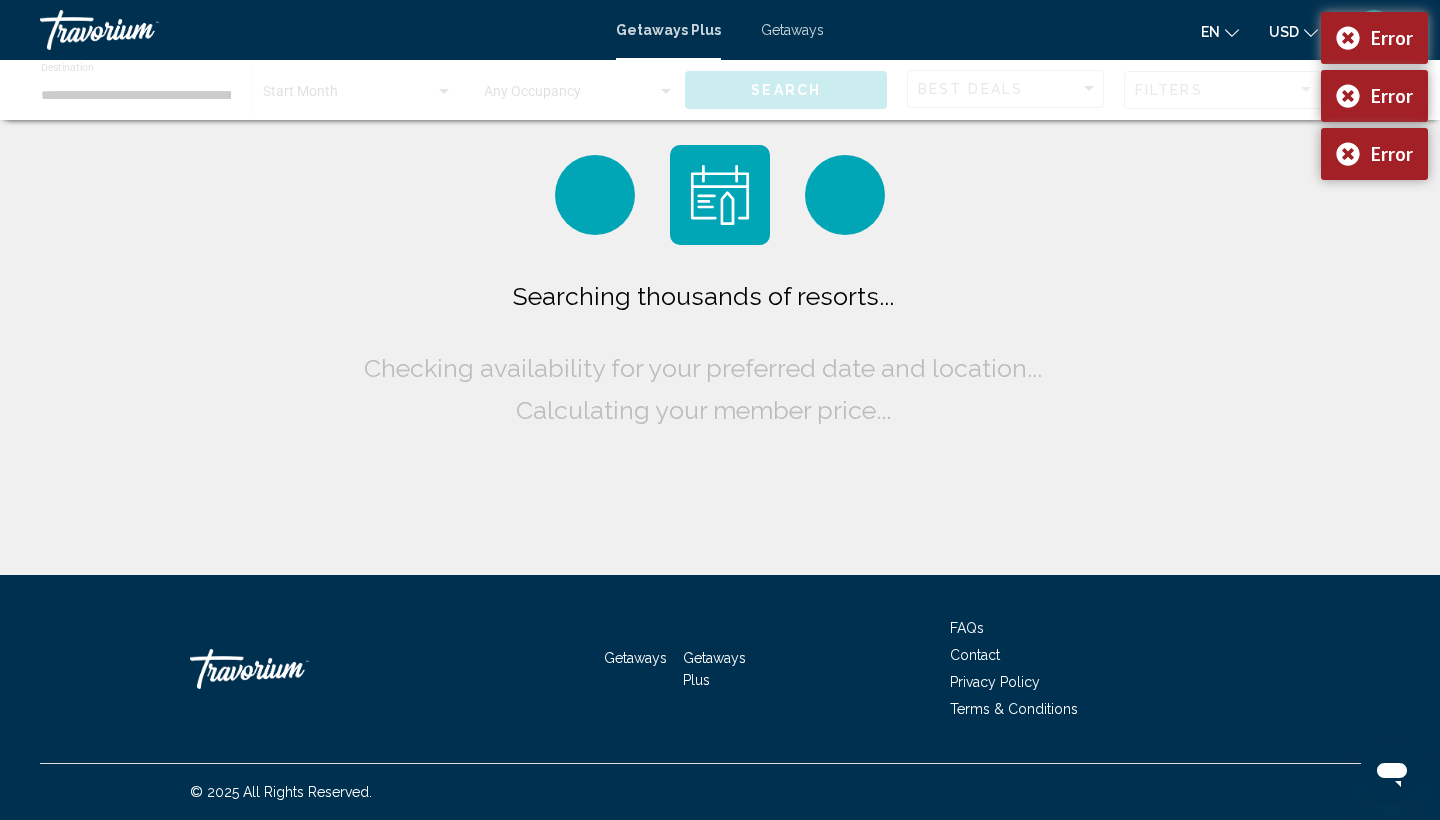 scroll, scrollTop: 0, scrollLeft: 0, axis: both 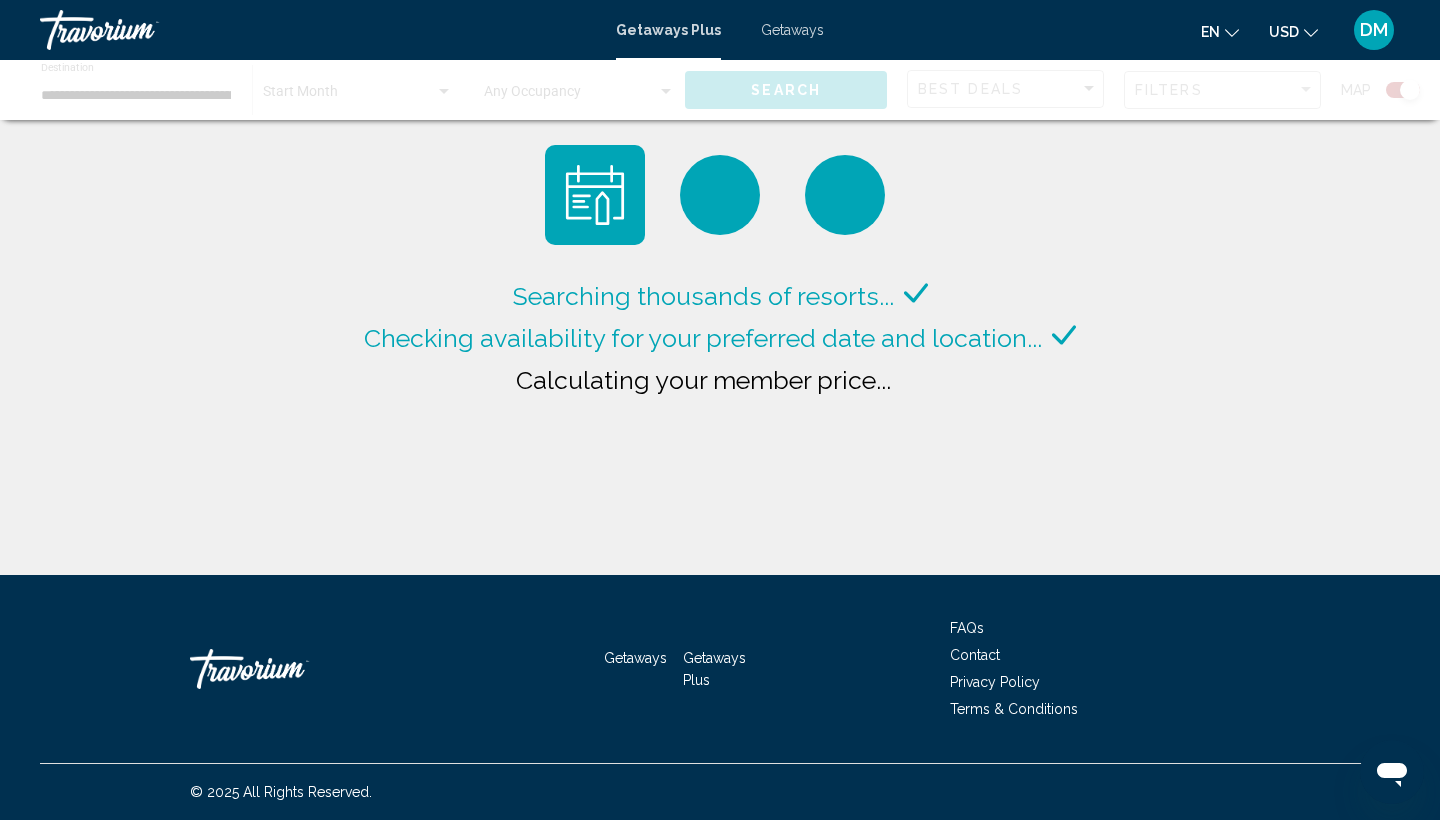 click on "Calculating your member price..." 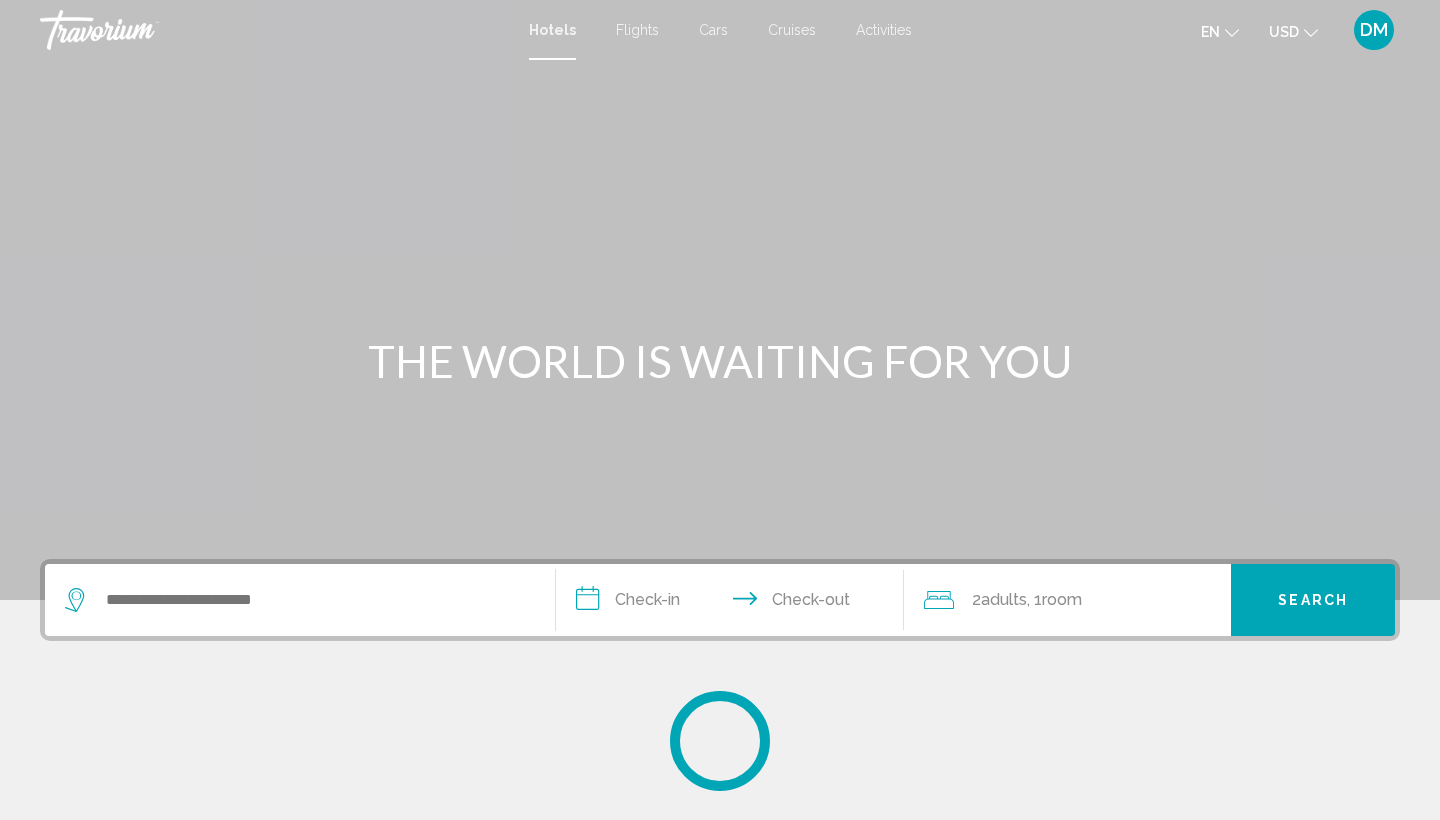 scroll, scrollTop: 0, scrollLeft: 0, axis: both 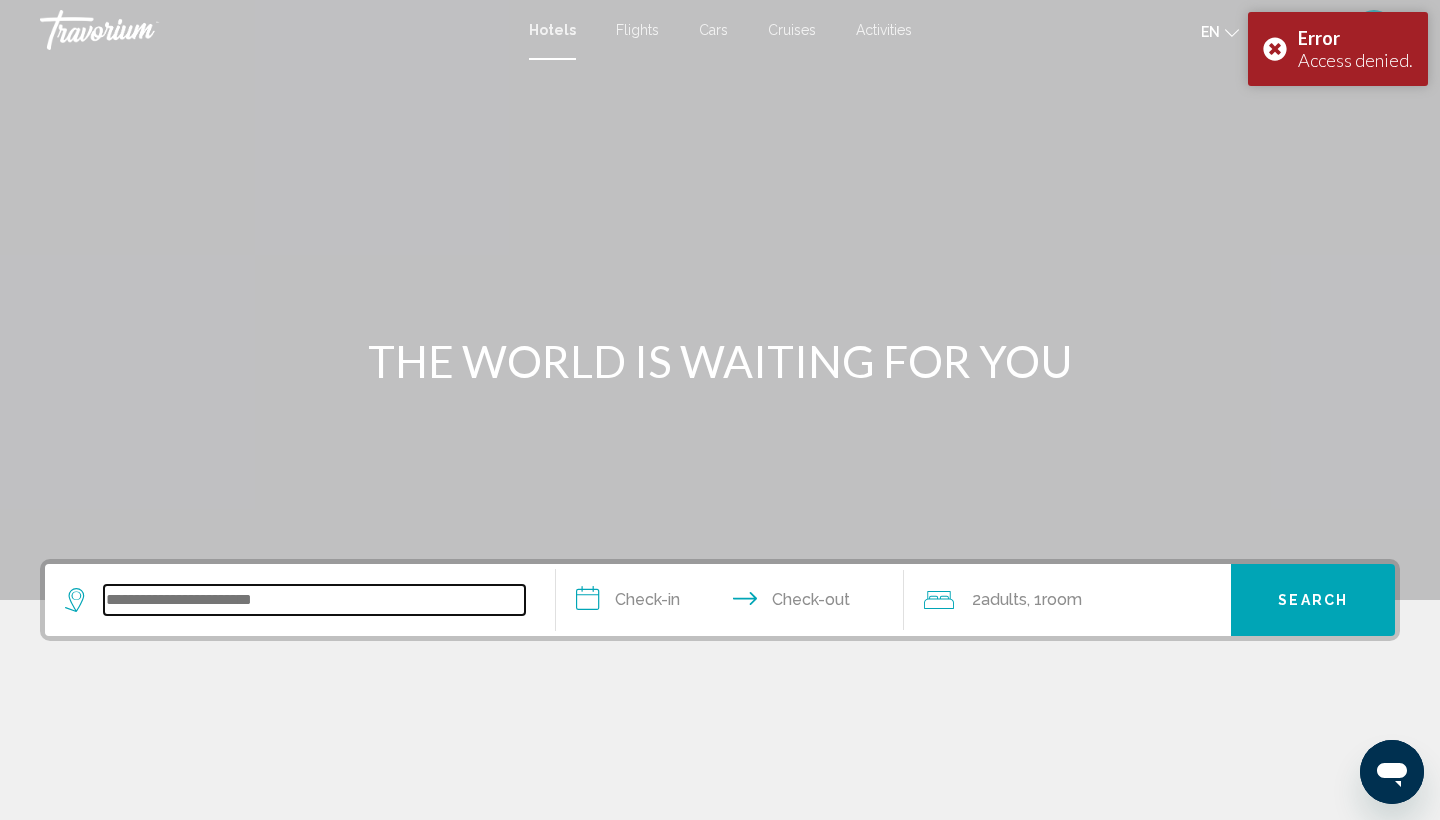 click at bounding box center [314, 600] 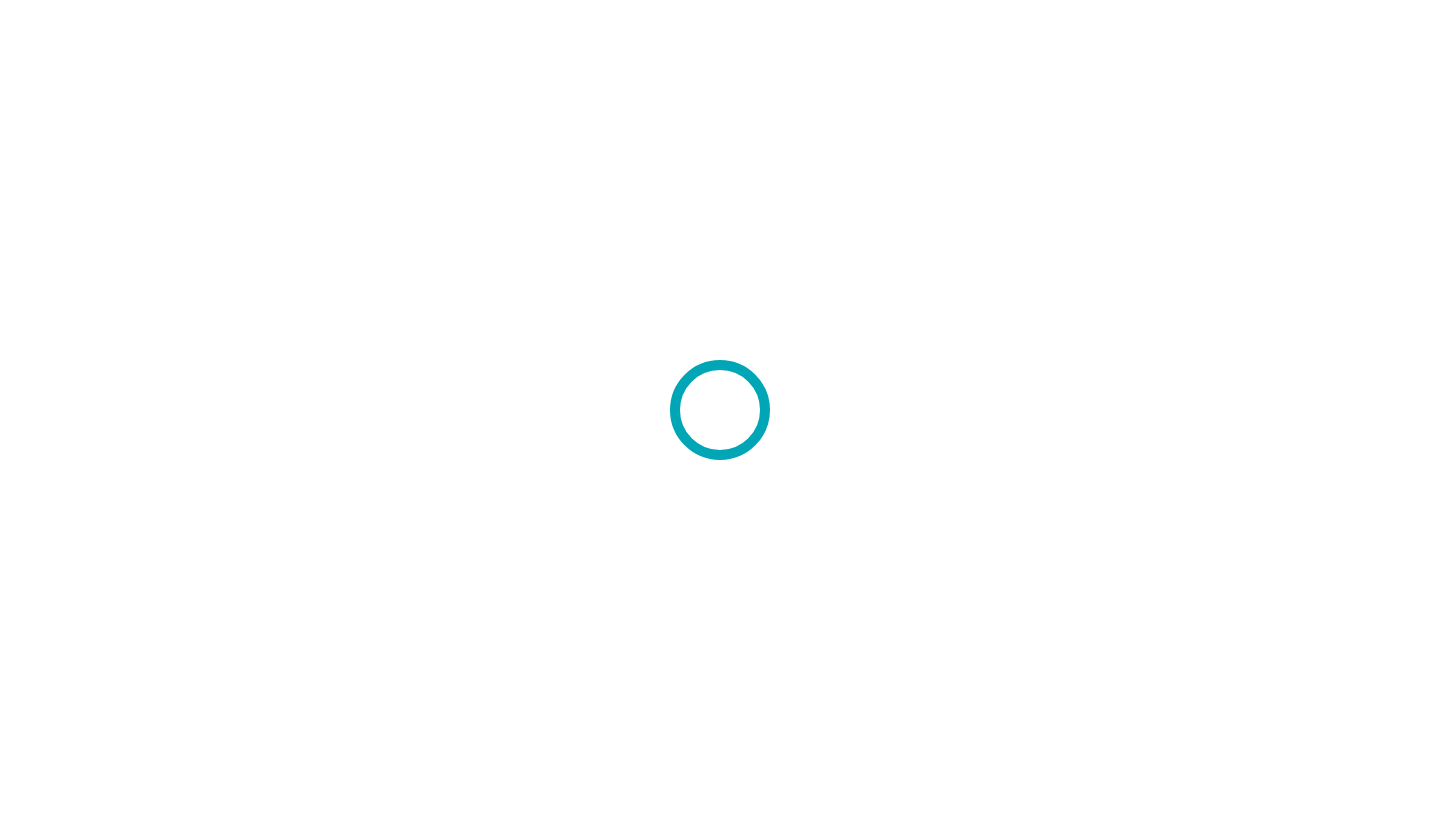 scroll, scrollTop: 0, scrollLeft: 0, axis: both 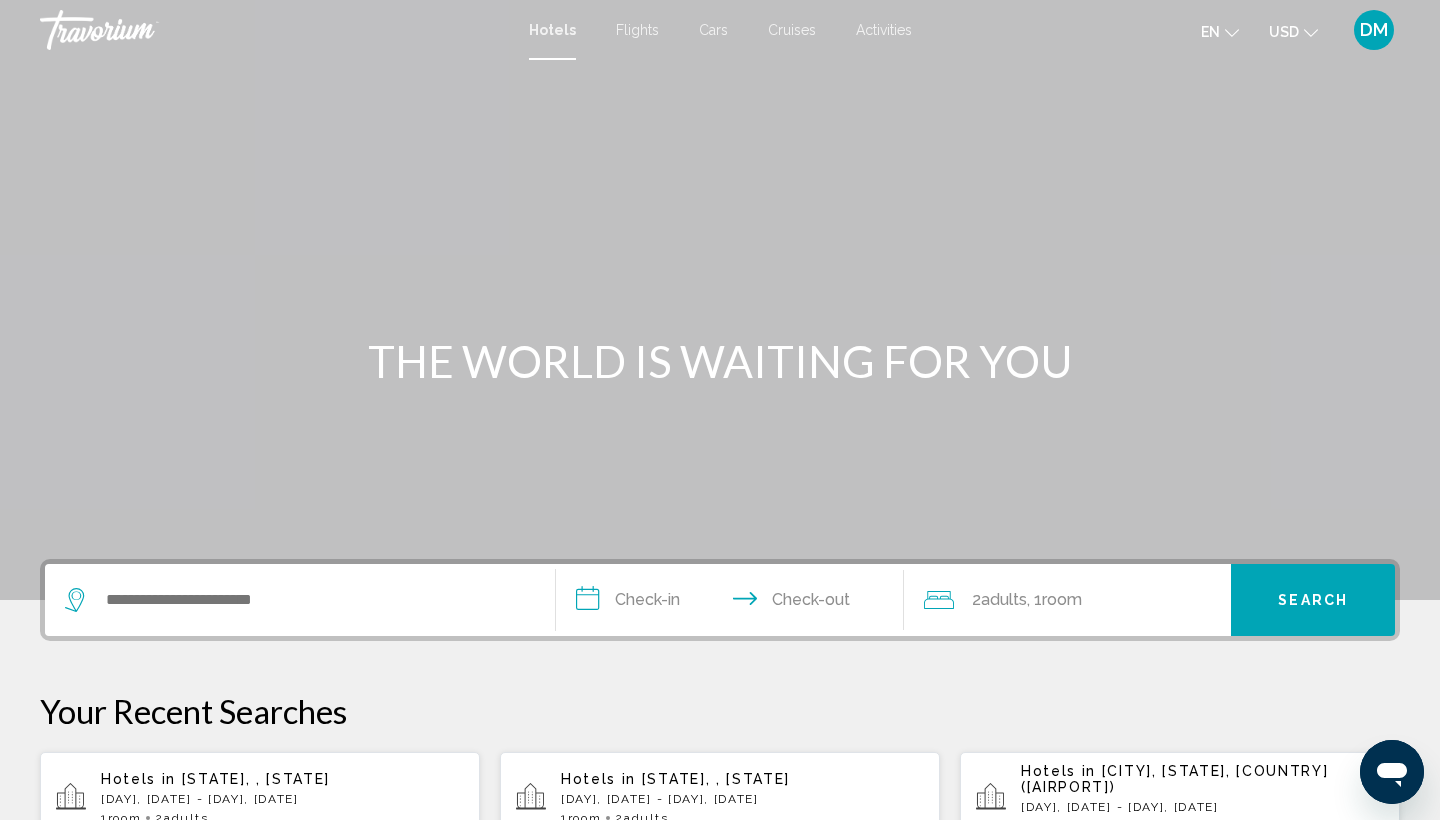 click on "Sint Maarten,  , Sint Maarten" at bounding box center [256, 779] 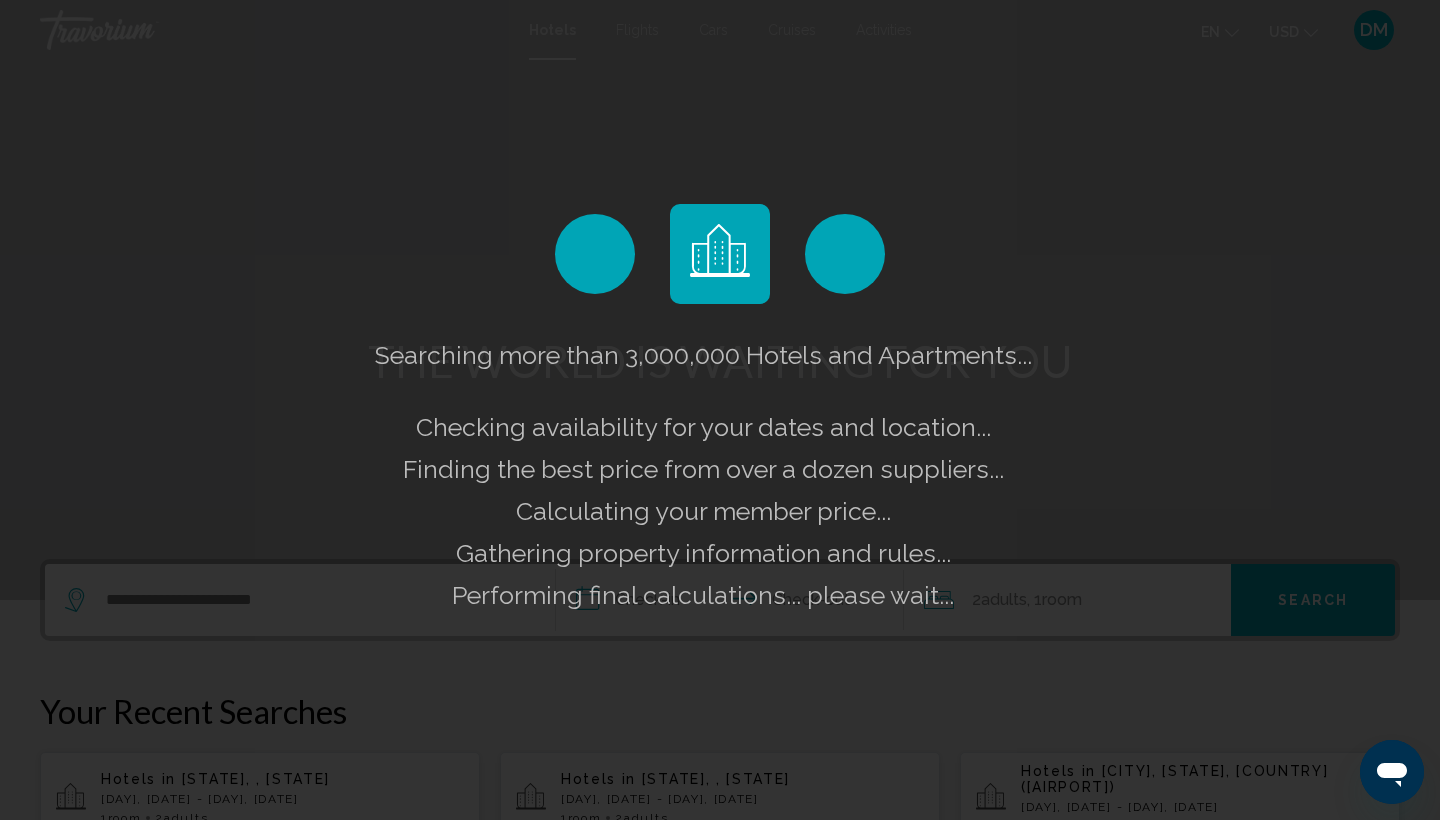 scroll, scrollTop: 0, scrollLeft: 0, axis: both 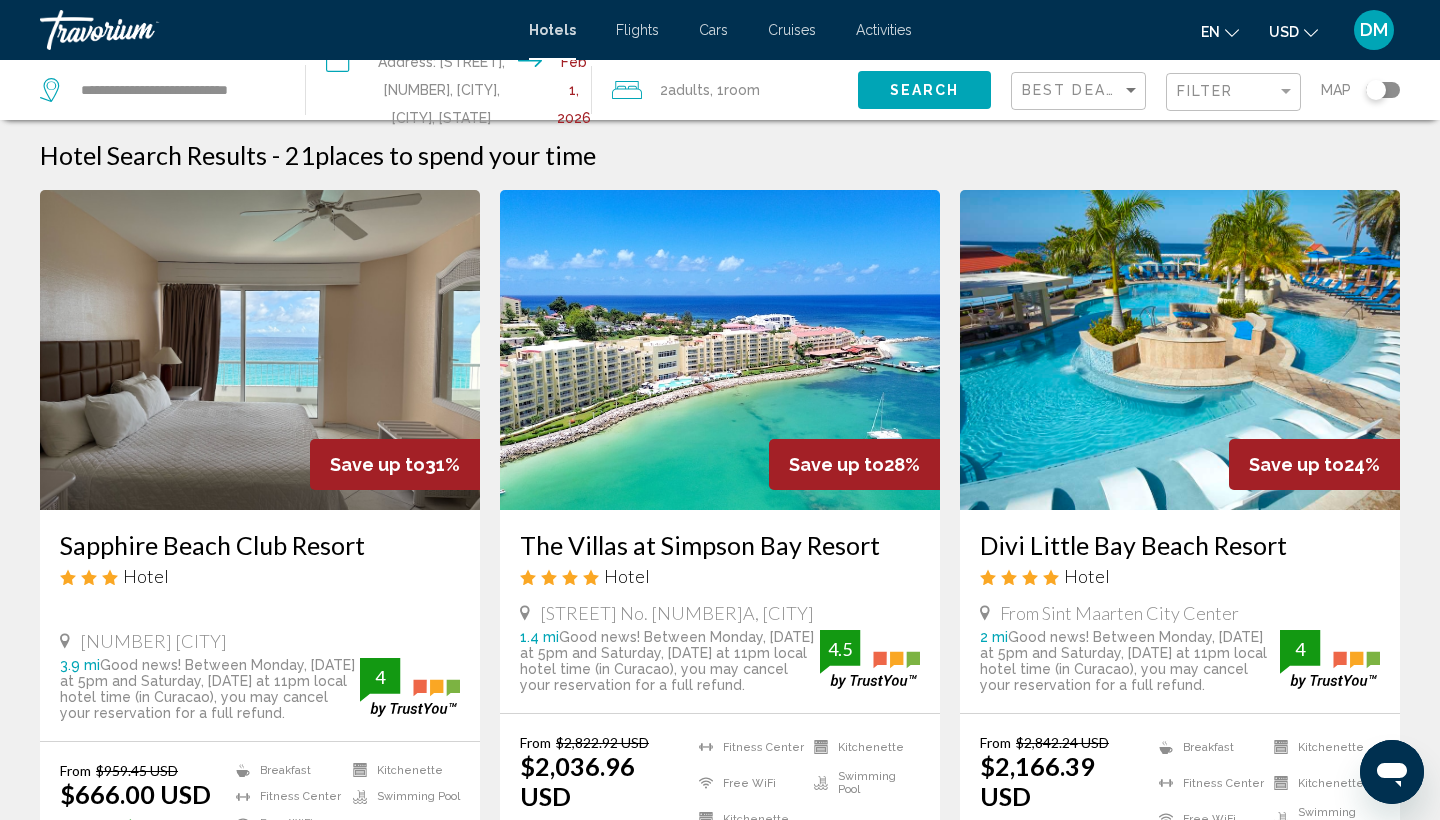 click at bounding box center [720, 350] 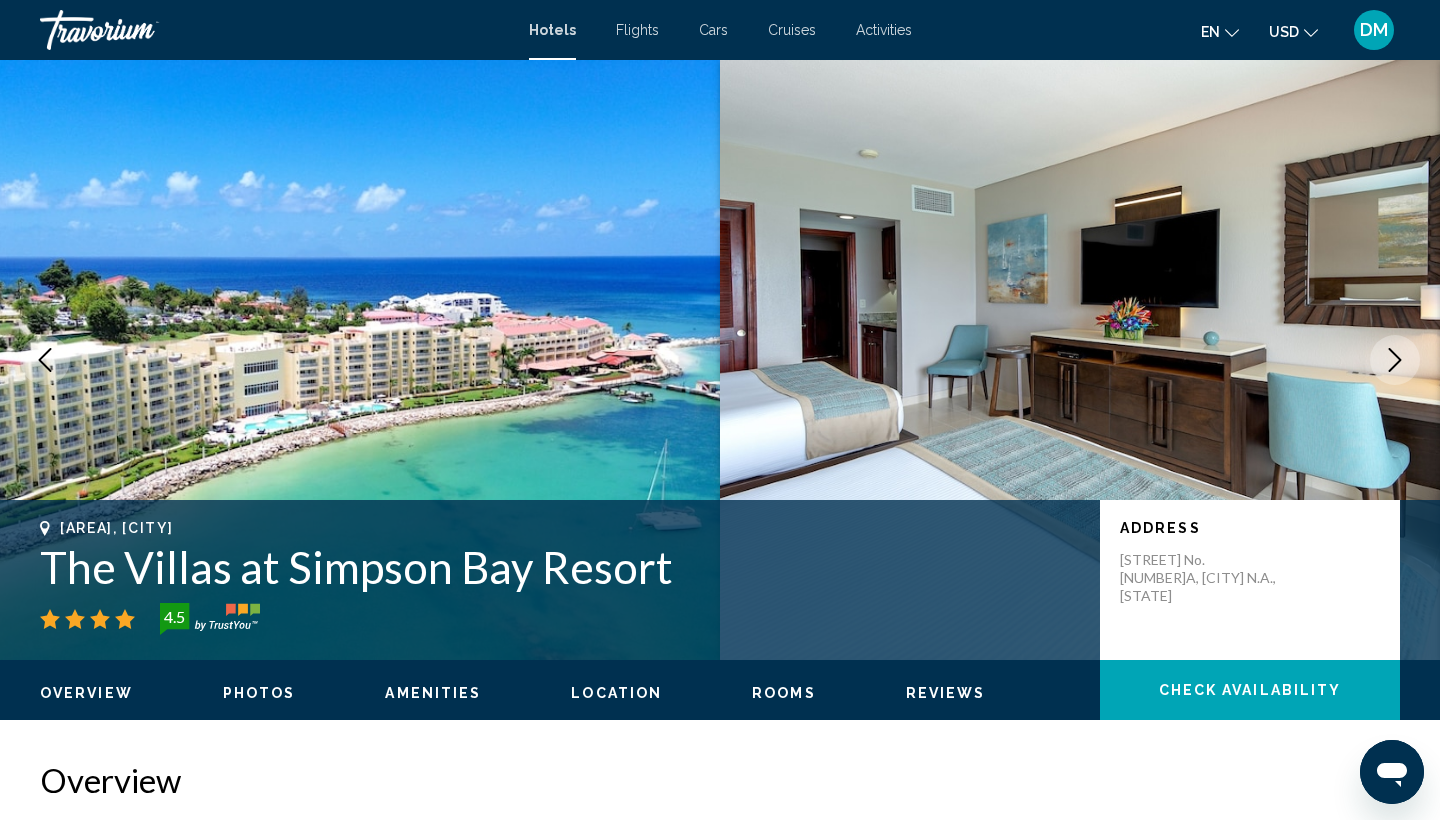 scroll, scrollTop: 0, scrollLeft: 0, axis: both 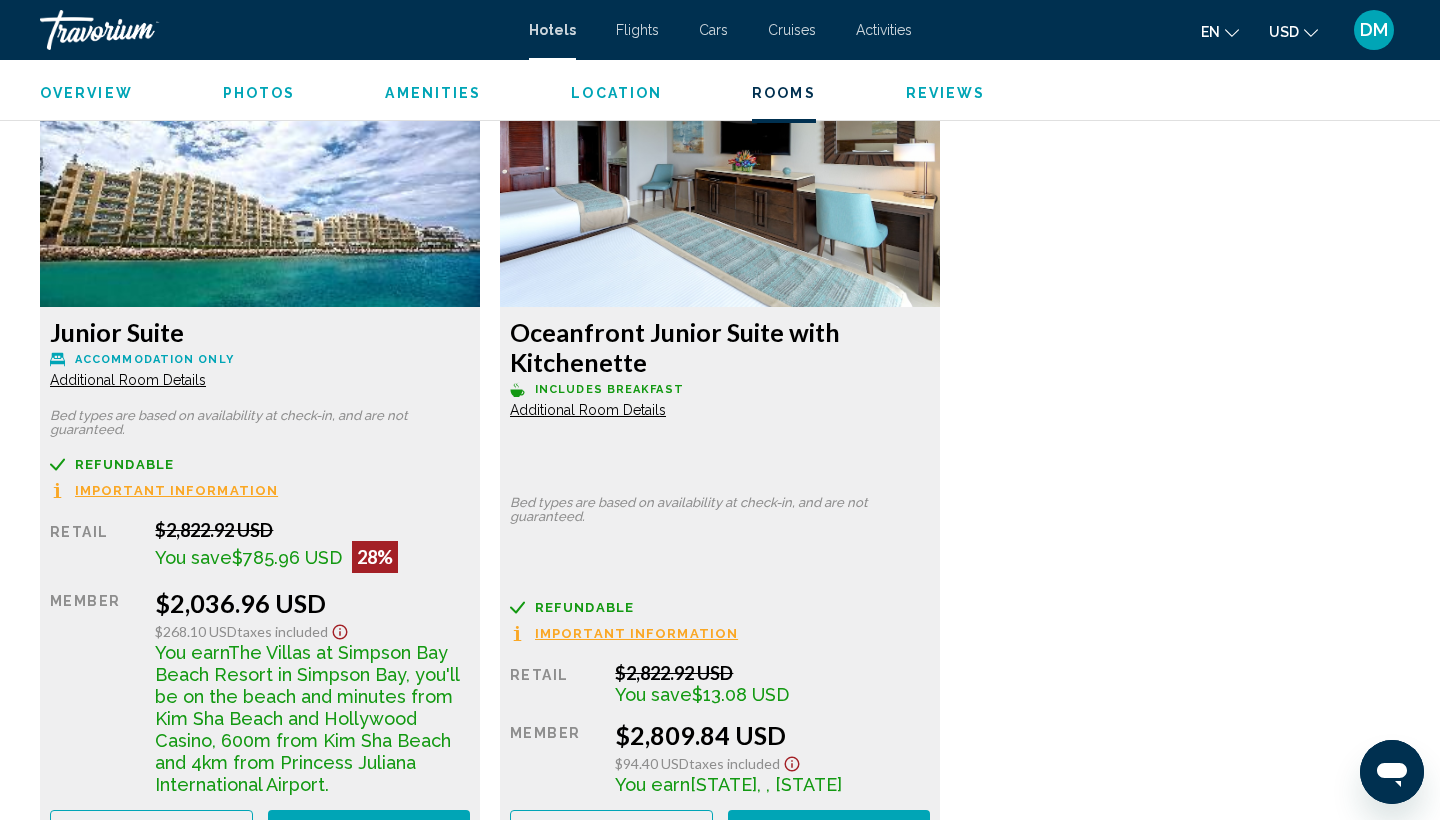 click on "Book now" at bounding box center (368, 829) 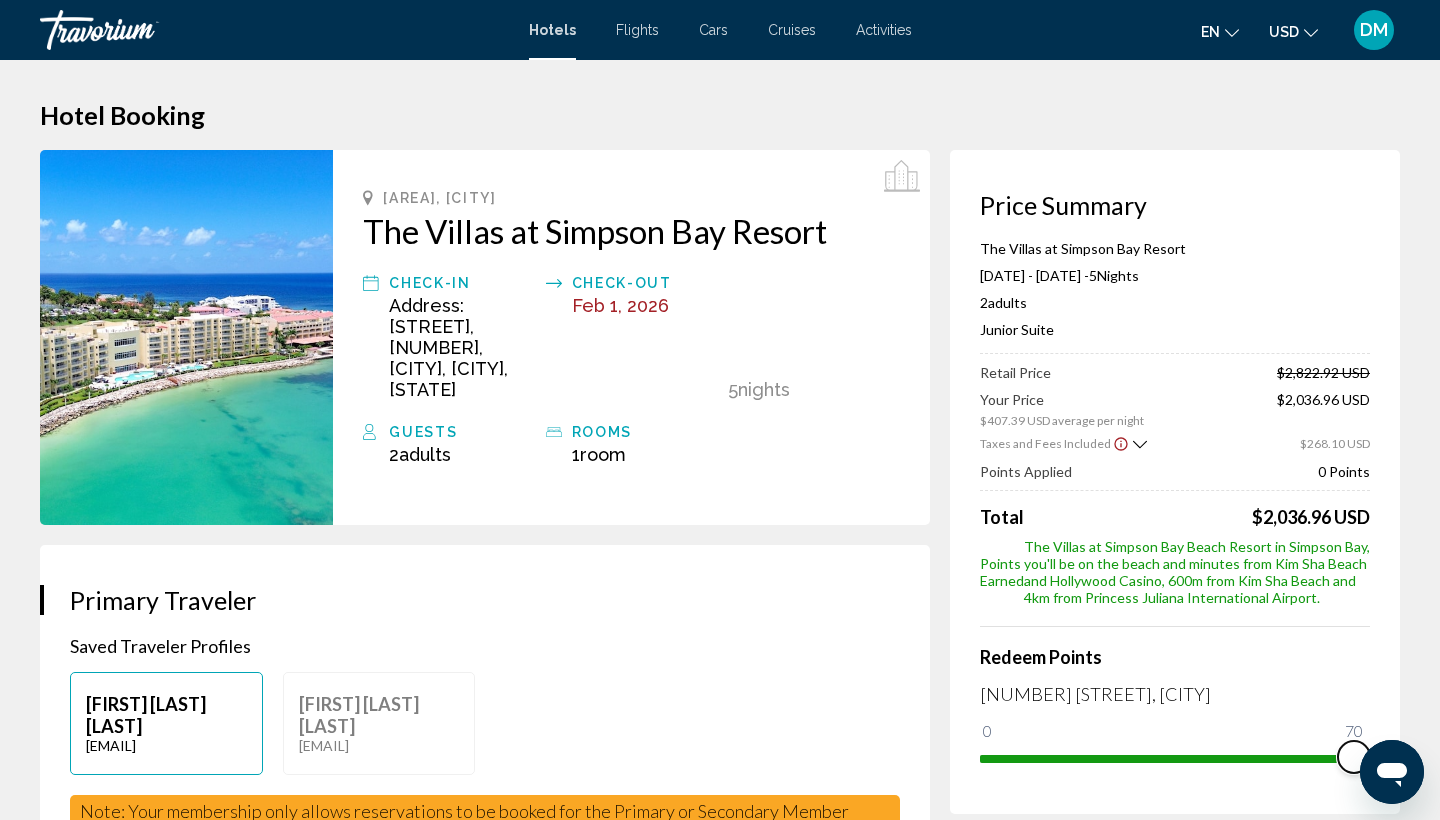 drag, startPoint x: 1004, startPoint y: 722, endPoint x: 1436, endPoint y: 757, distance: 433.4155 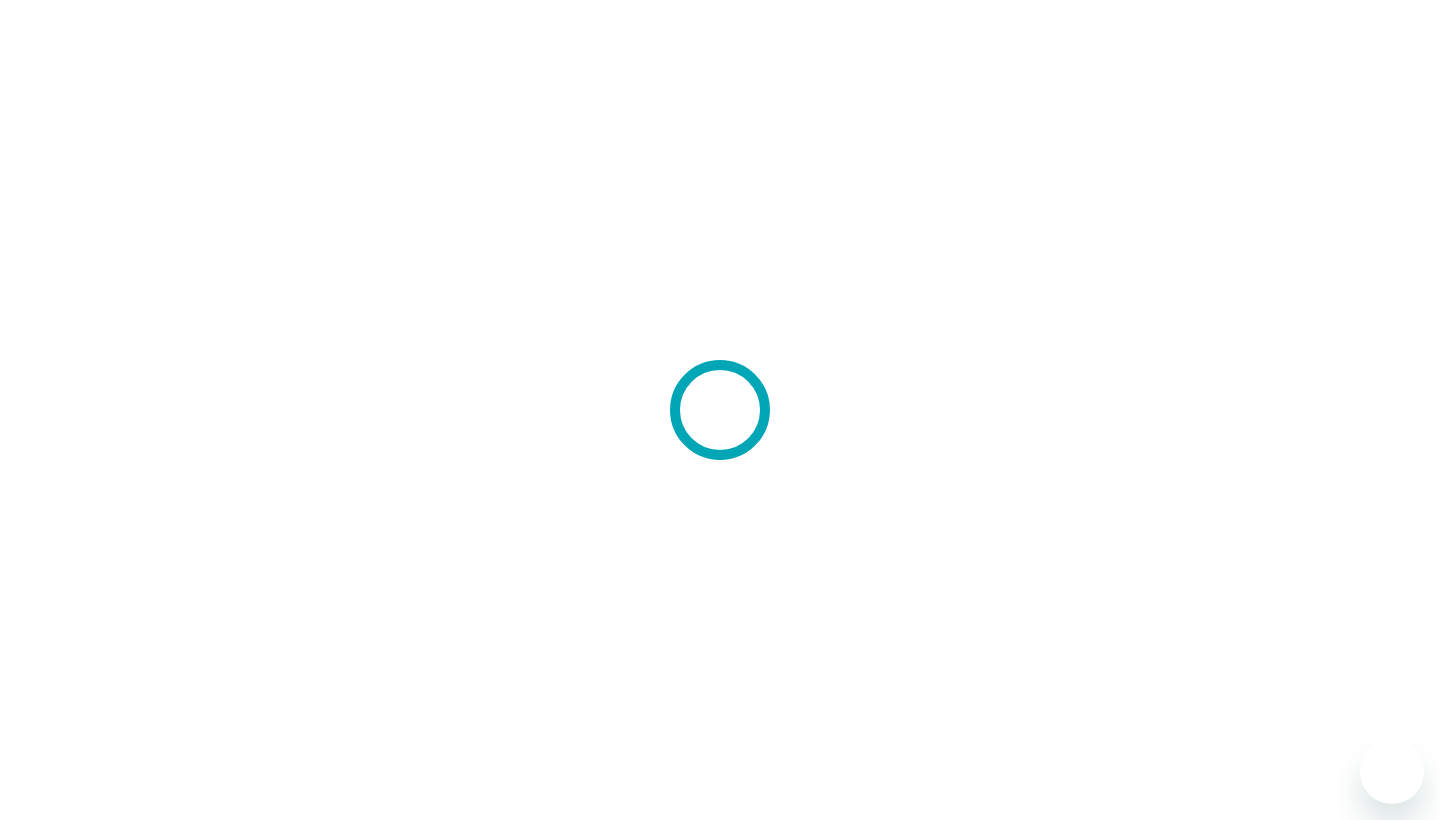 scroll, scrollTop: 0, scrollLeft: 0, axis: both 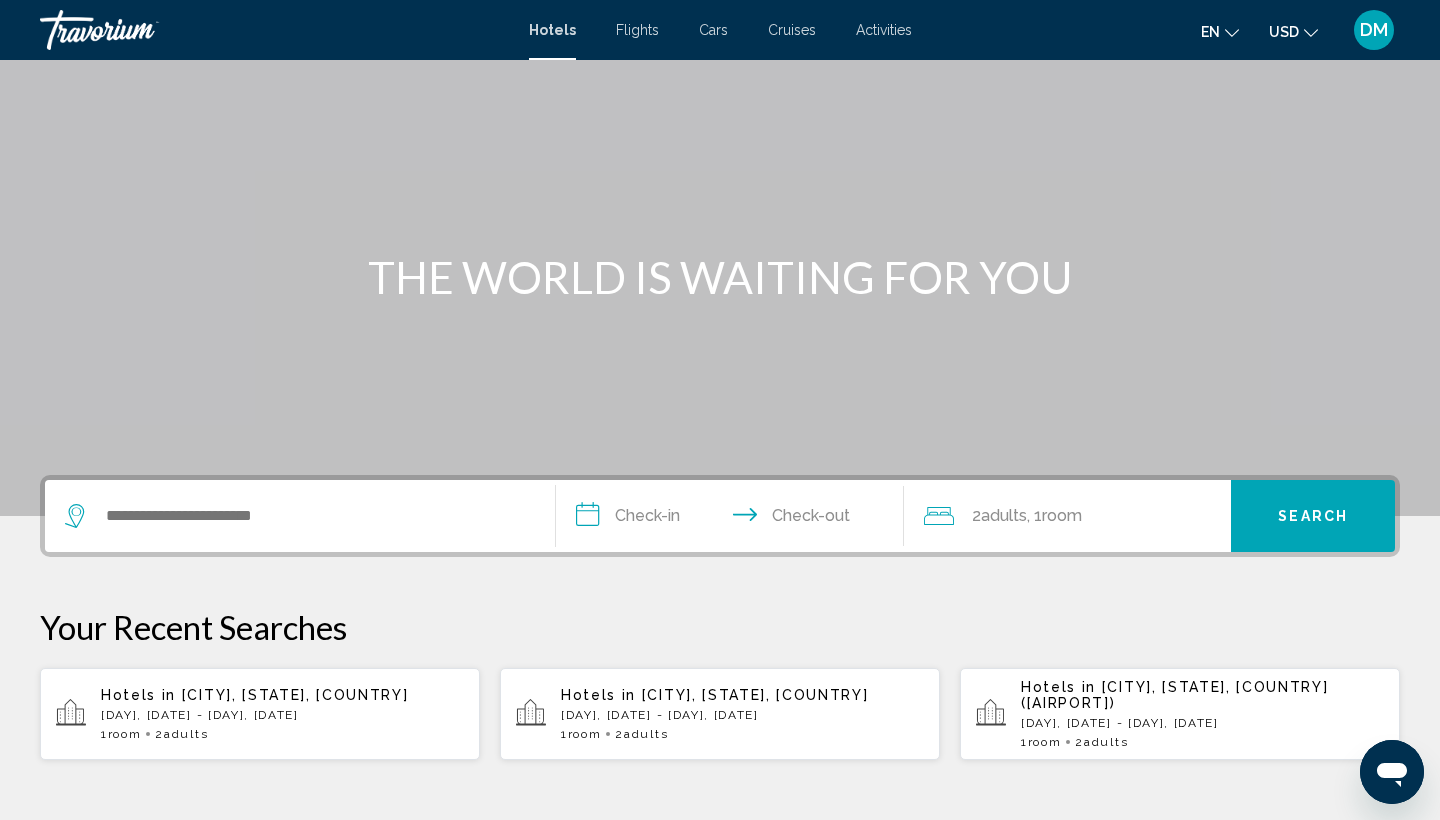 click on "Hotels in    [CITY], [STATE], [COUNTRY] ([AIRPORT])  [DAY], [DATE] - [DAY], [DATE]  1  Room rooms 2  Adult Adults" at bounding box center (1202, 714) 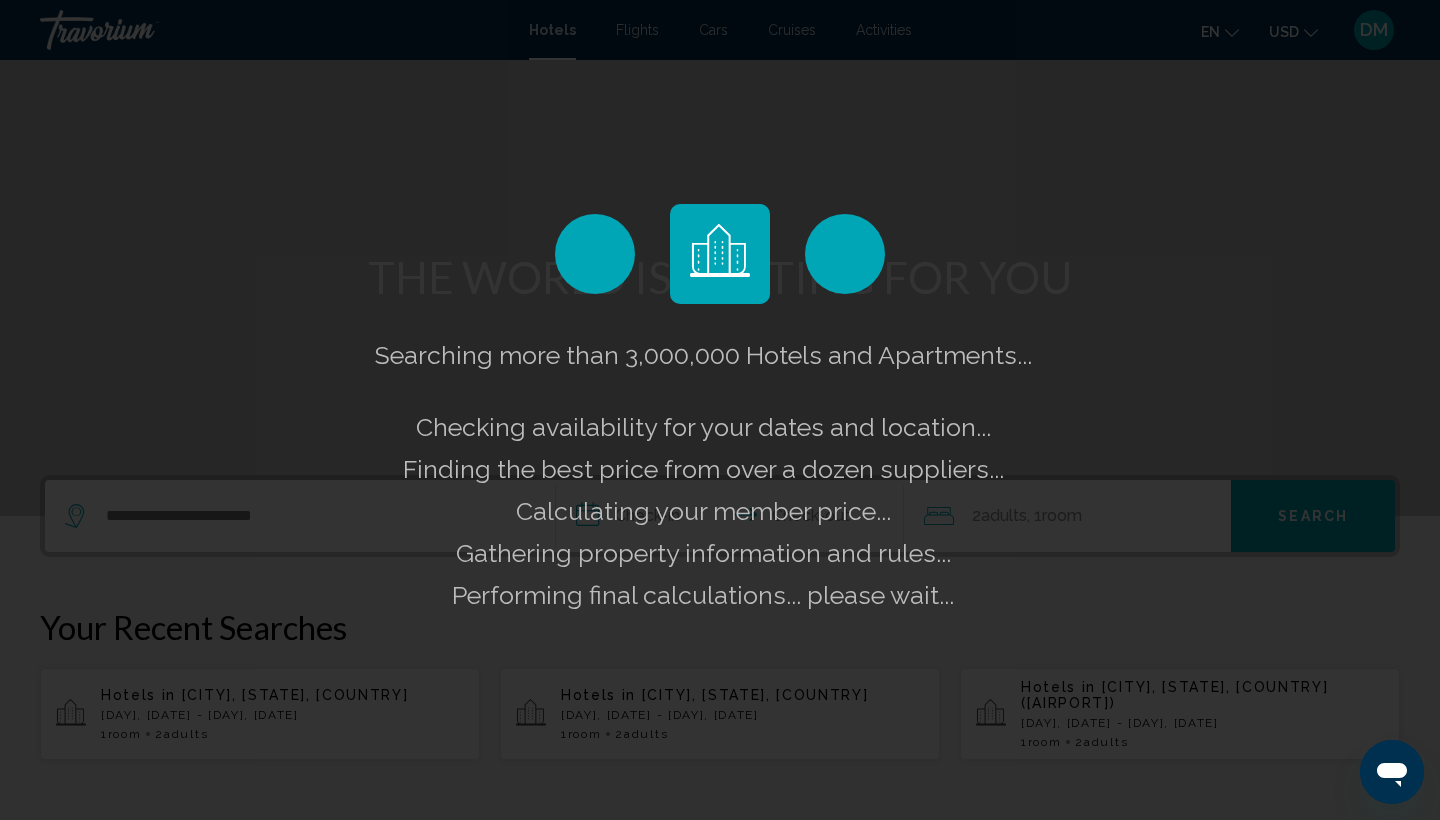 scroll, scrollTop: 0, scrollLeft: 0, axis: both 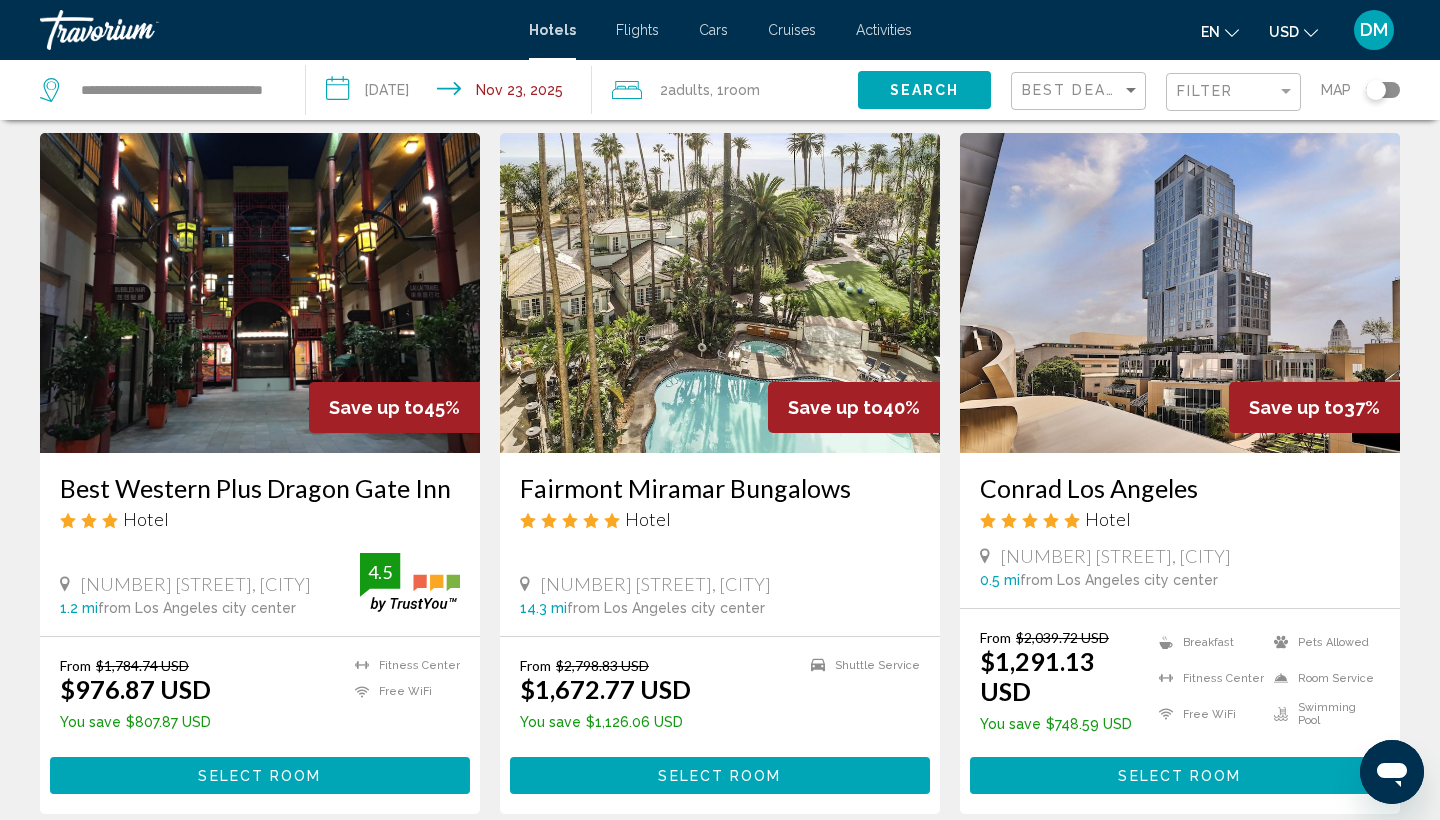 click on "**********" at bounding box center (453, 93) 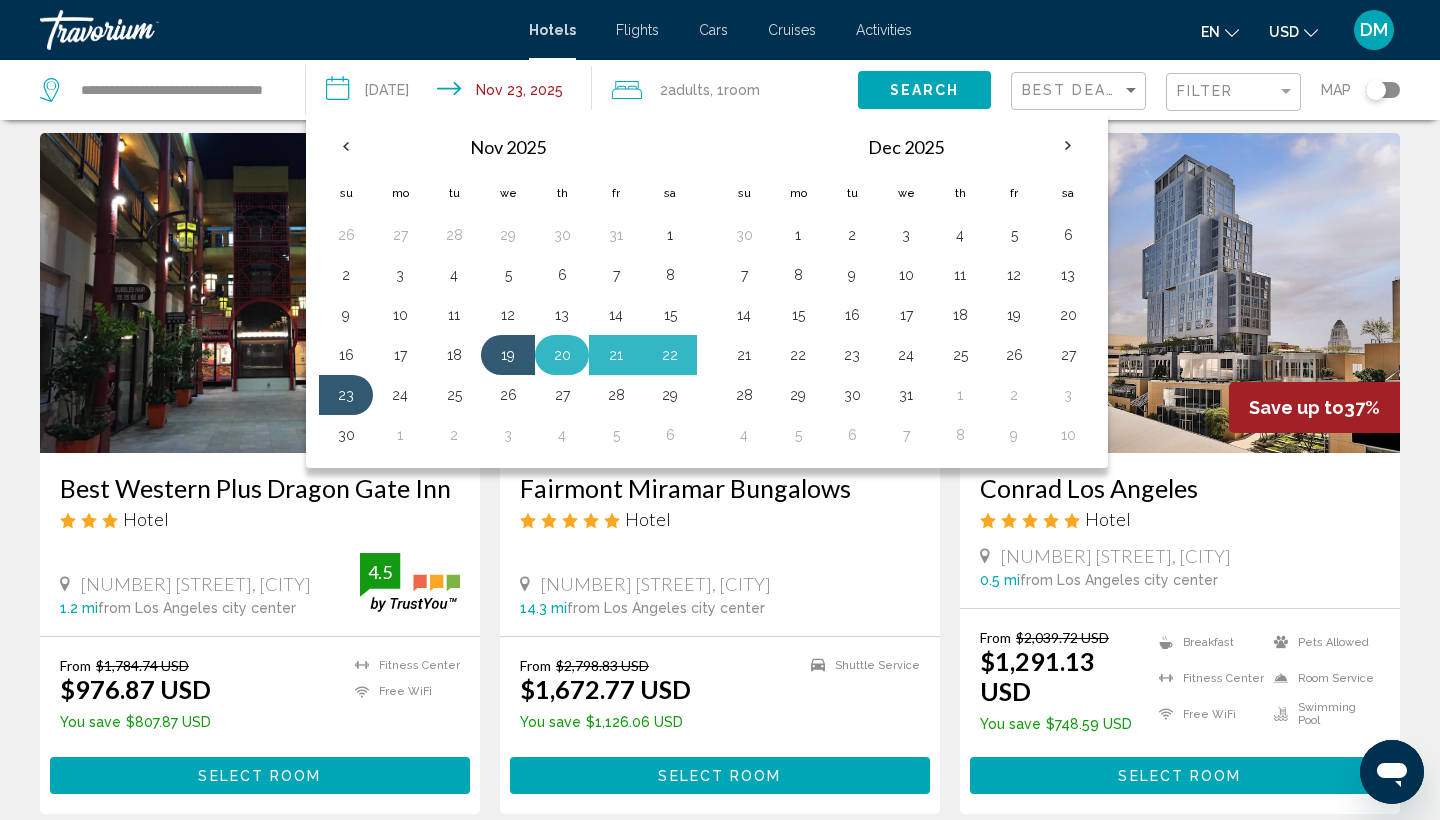 click on "20" at bounding box center (562, 355) 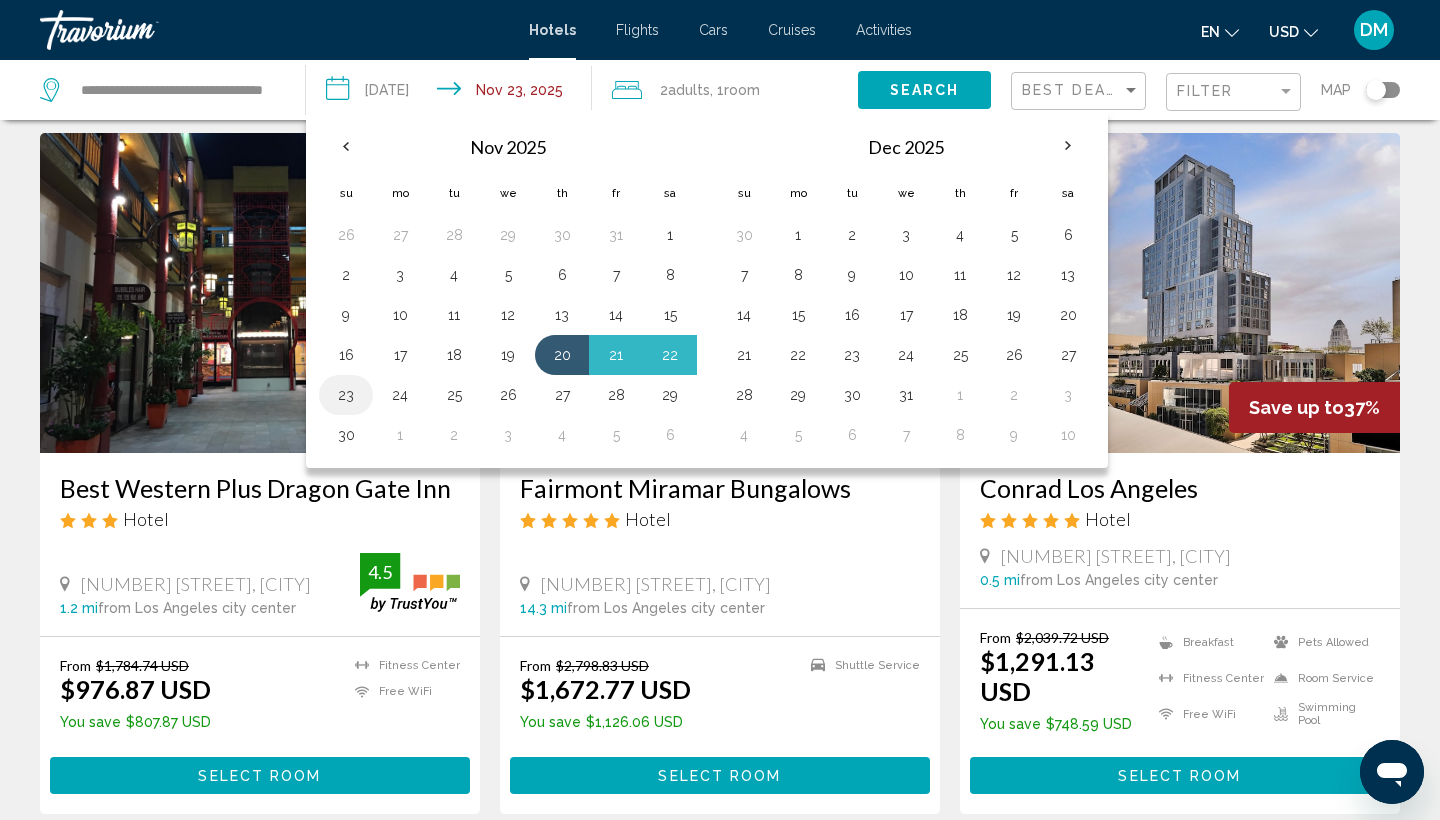 click on "23" at bounding box center [346, 395] 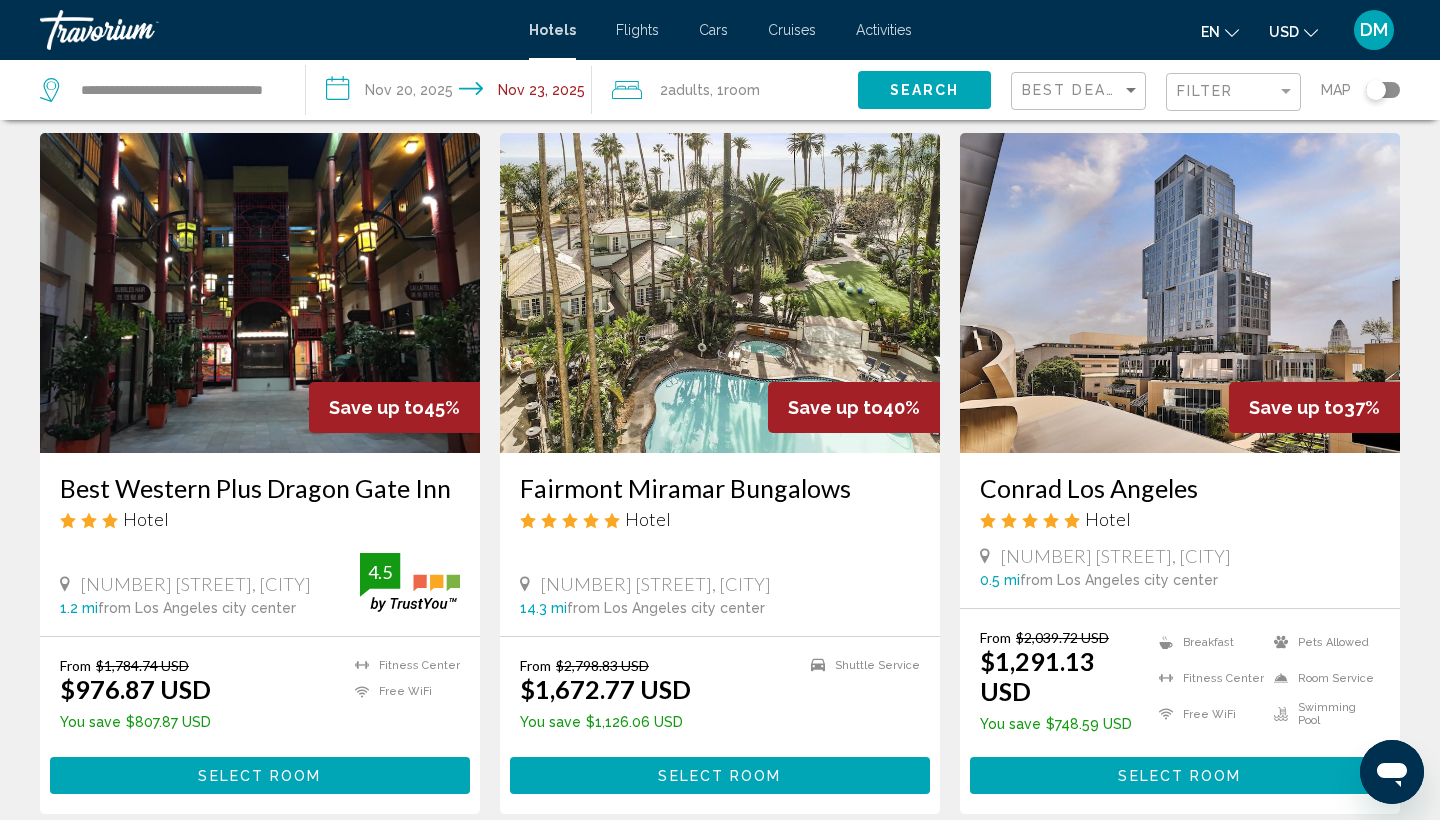 type 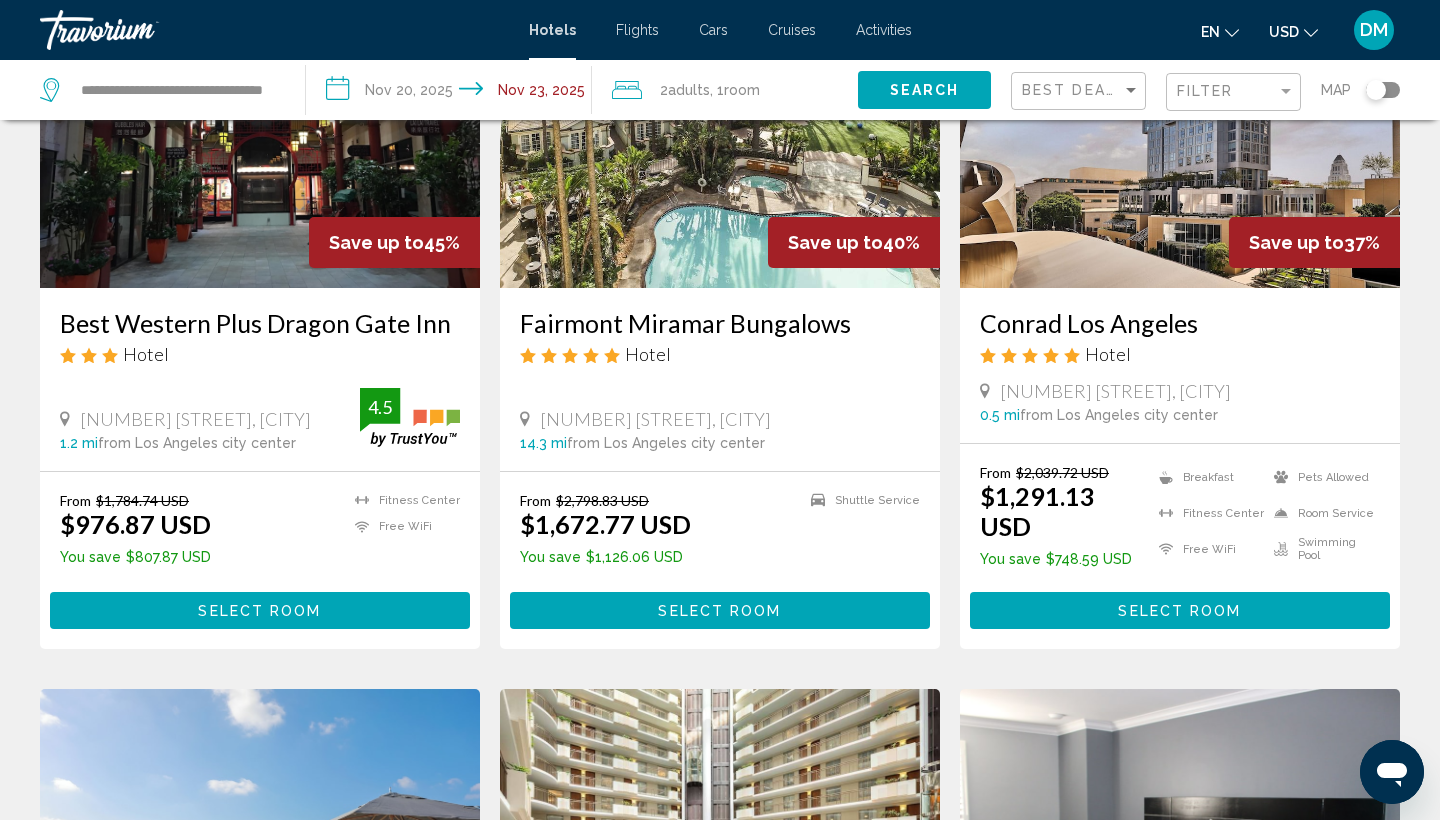 click on "Search" 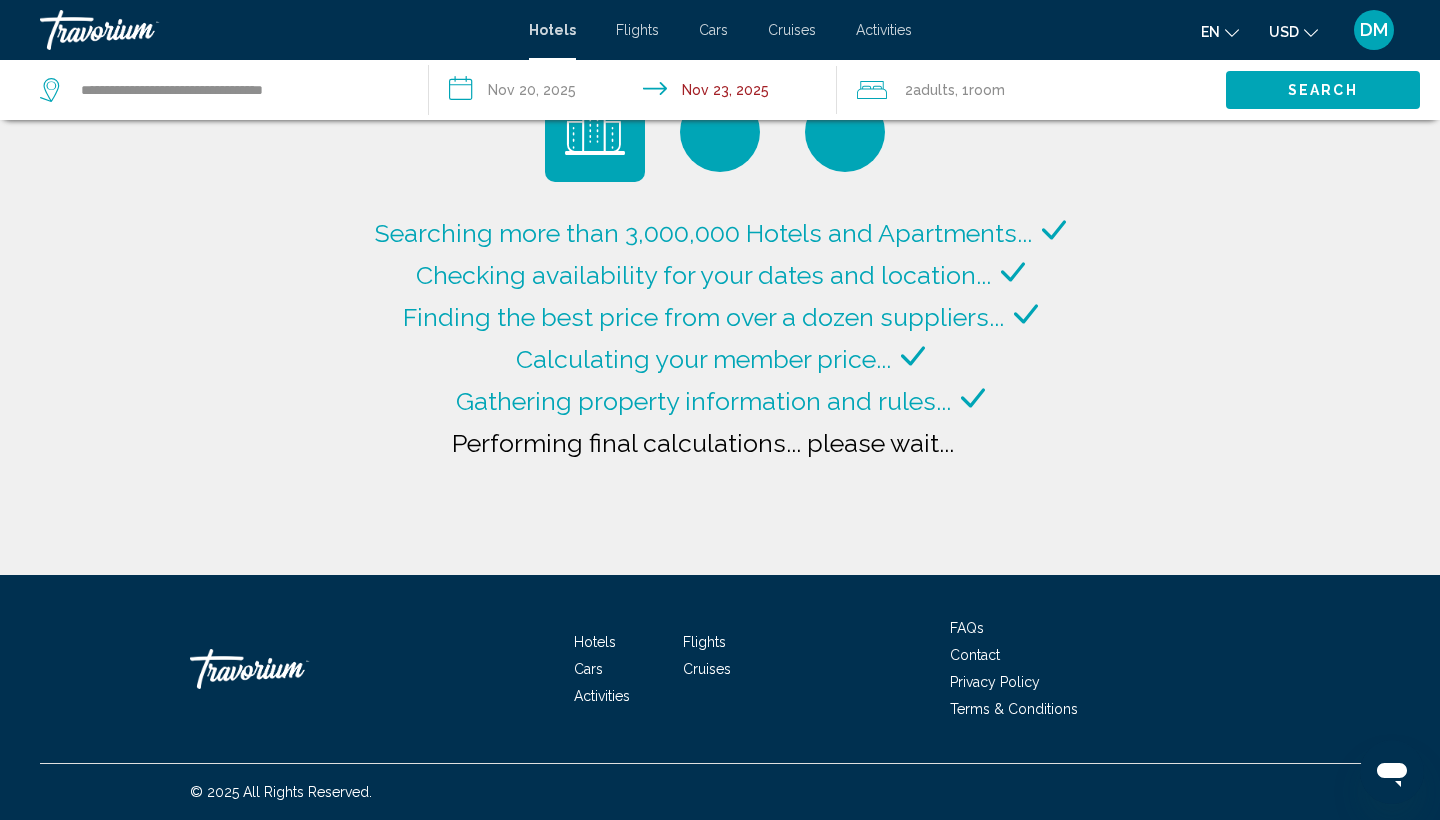 scroll, scrollTop: 0, scrollLeft: 0, axis: both 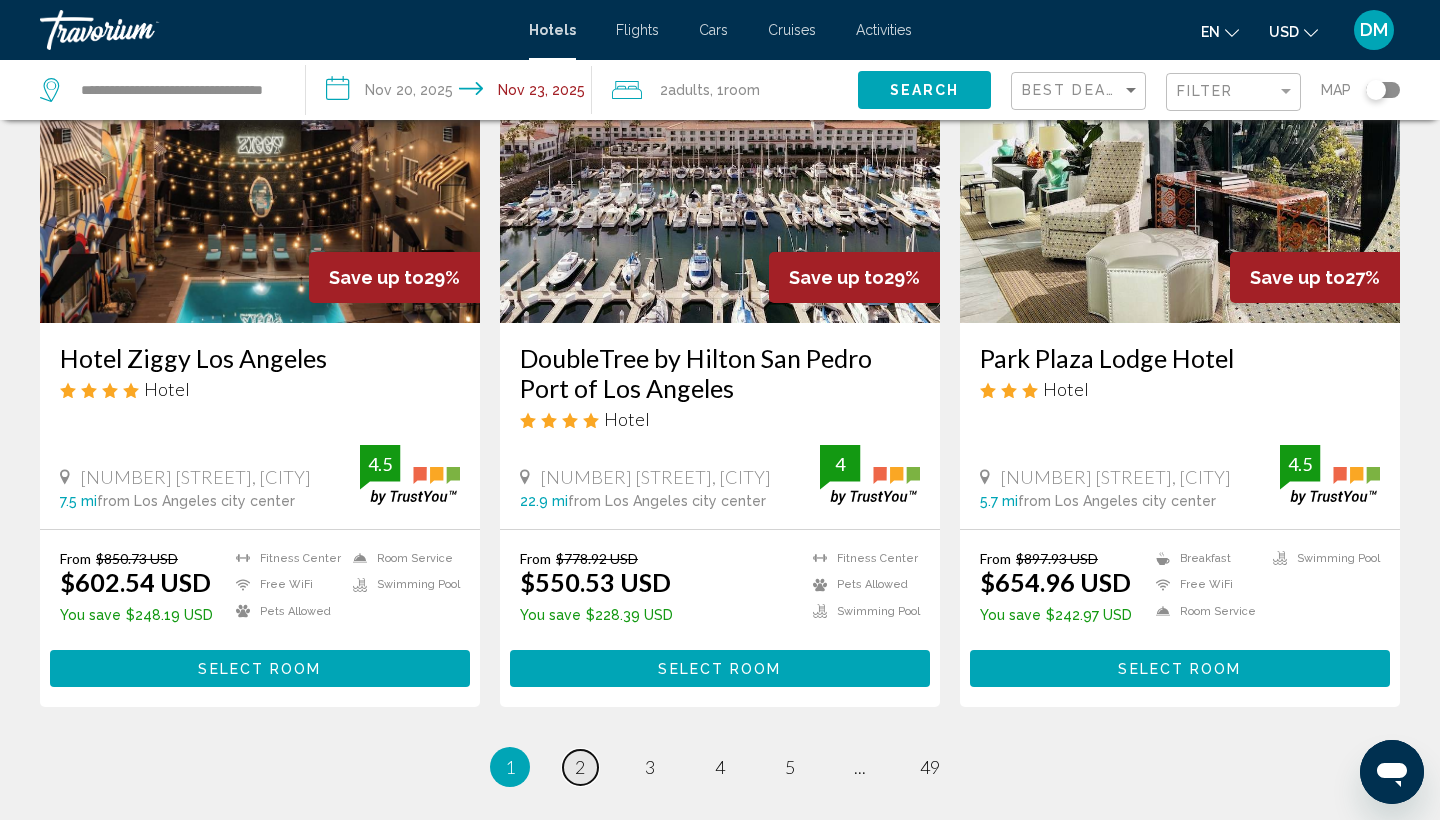click on "page  2" at bounding box center [580, 767] 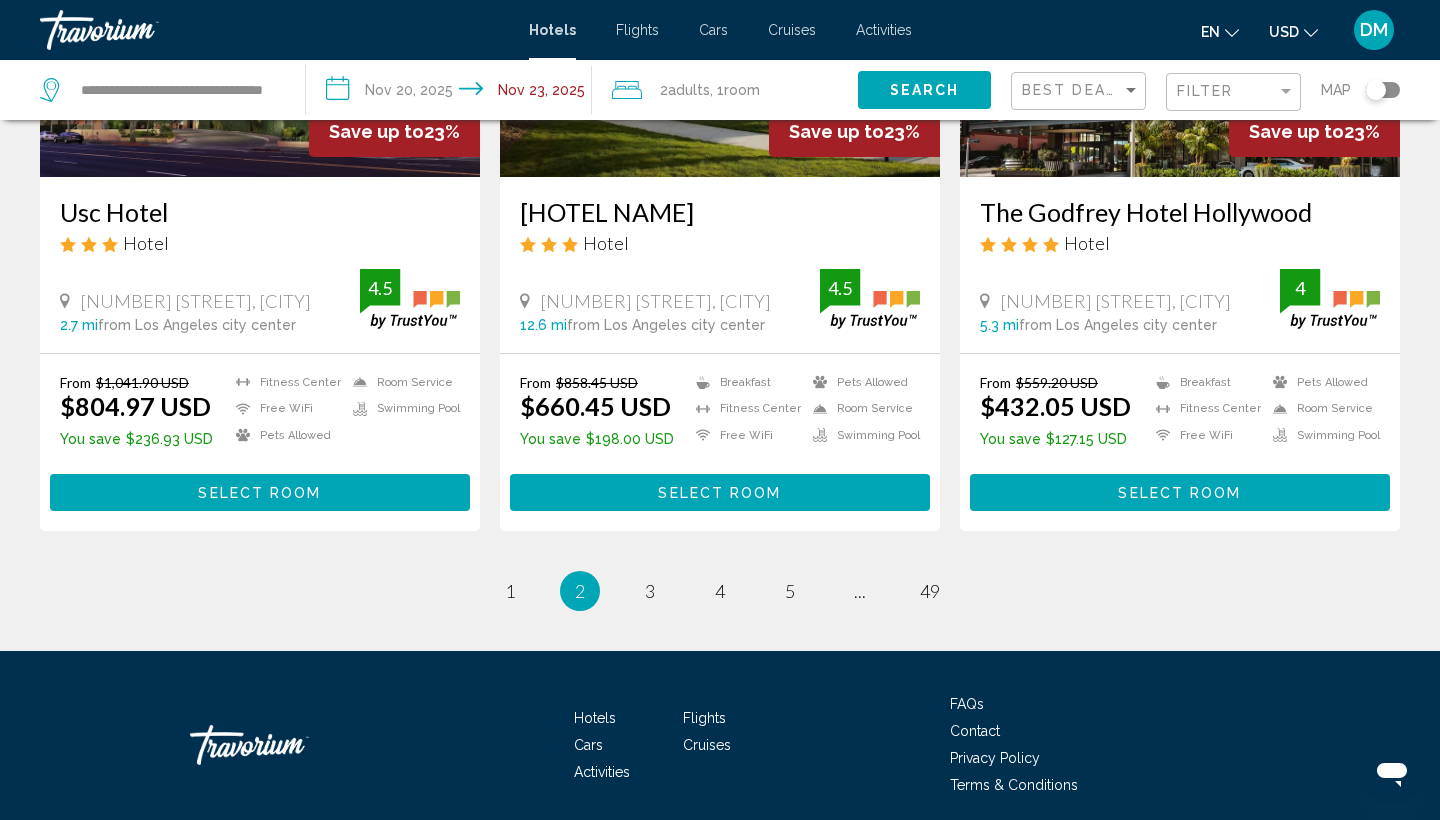 scroll, scrollTop: 2565, scrollLeft: 0, axis: vertical 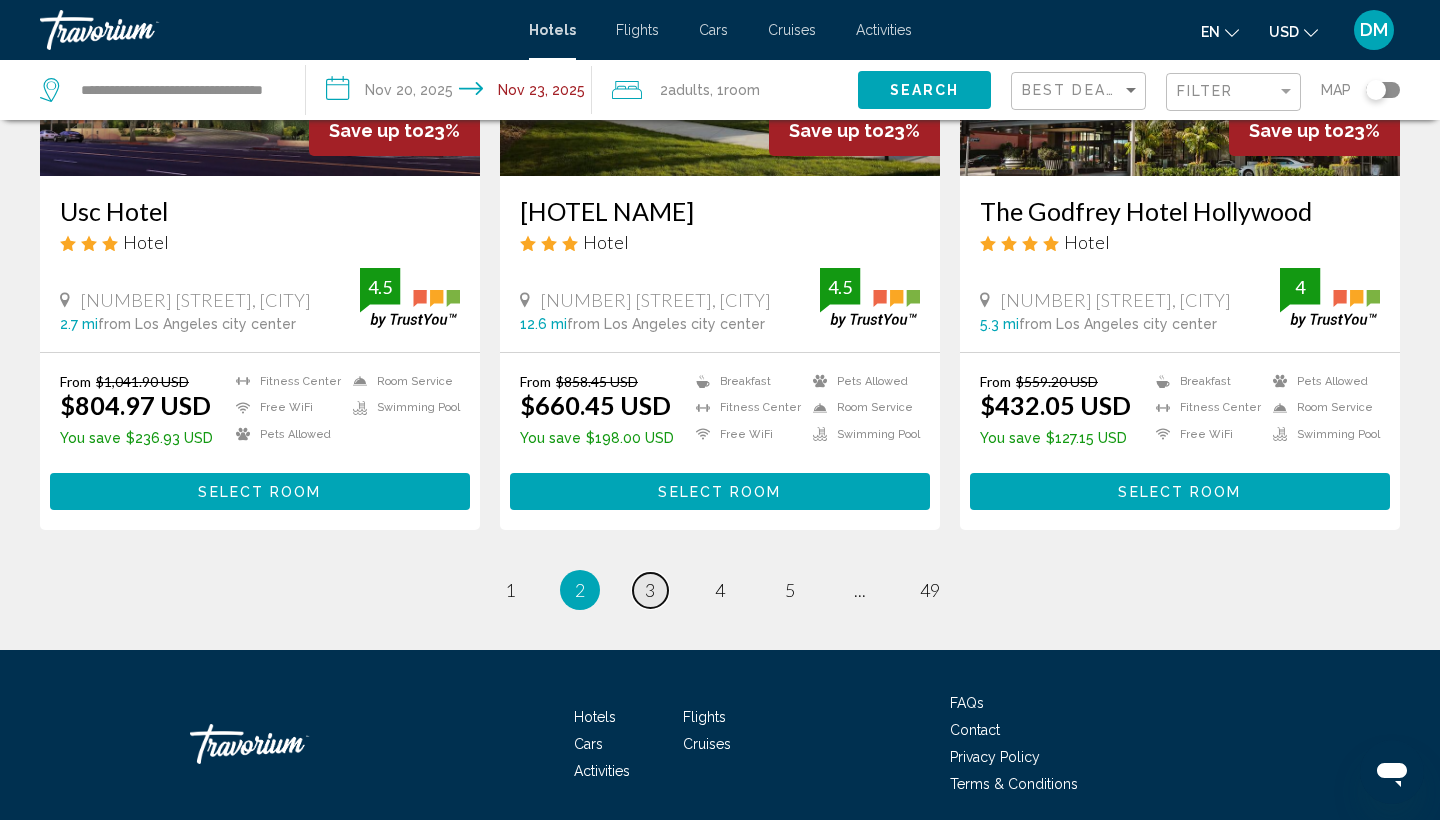 click on "3" at bounding box center (650, 590) 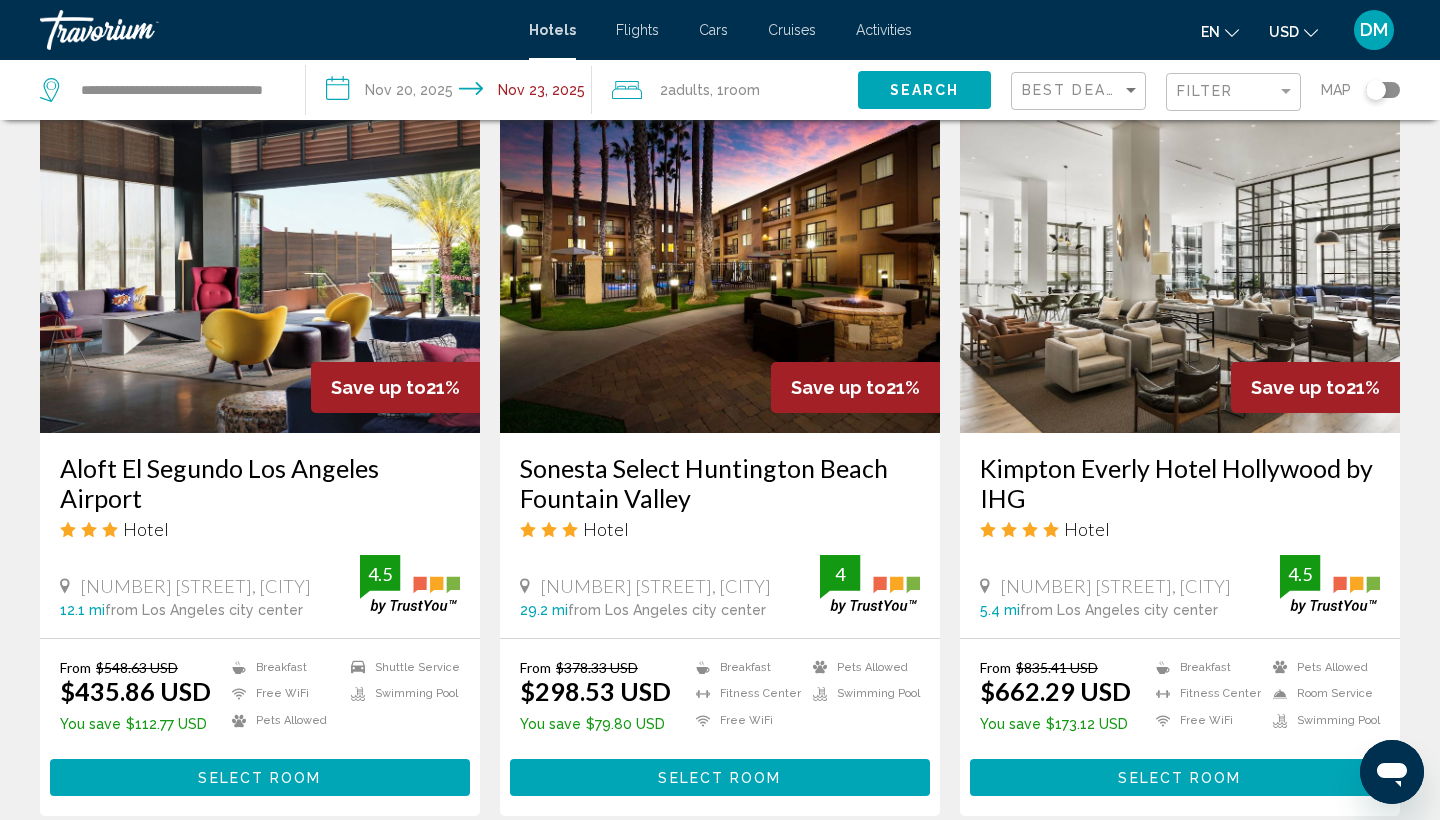 scroll, scrollTop: 1528, scrollLeft: 0, axis: vertical 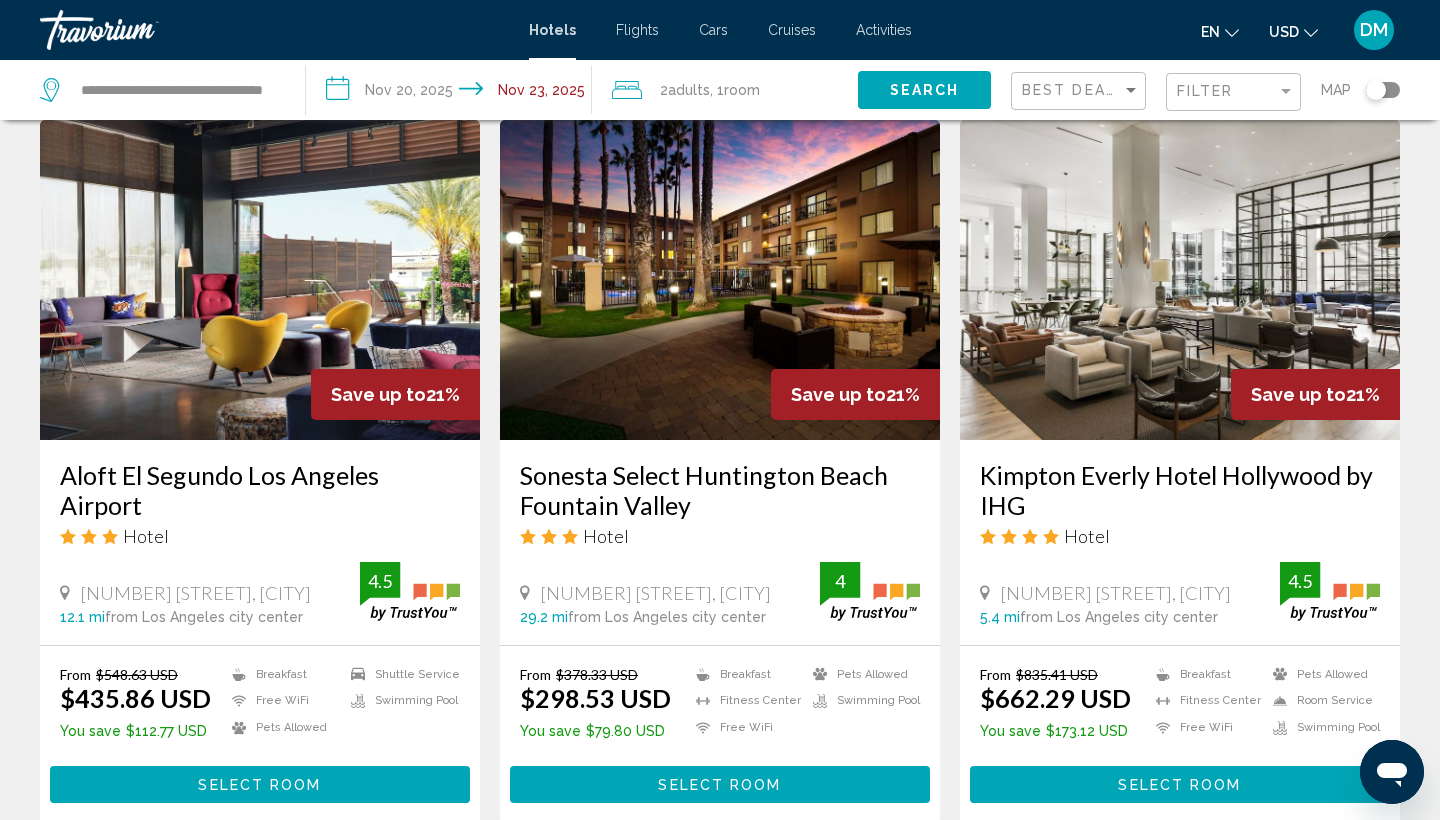 click at bounding box center [260, 280] 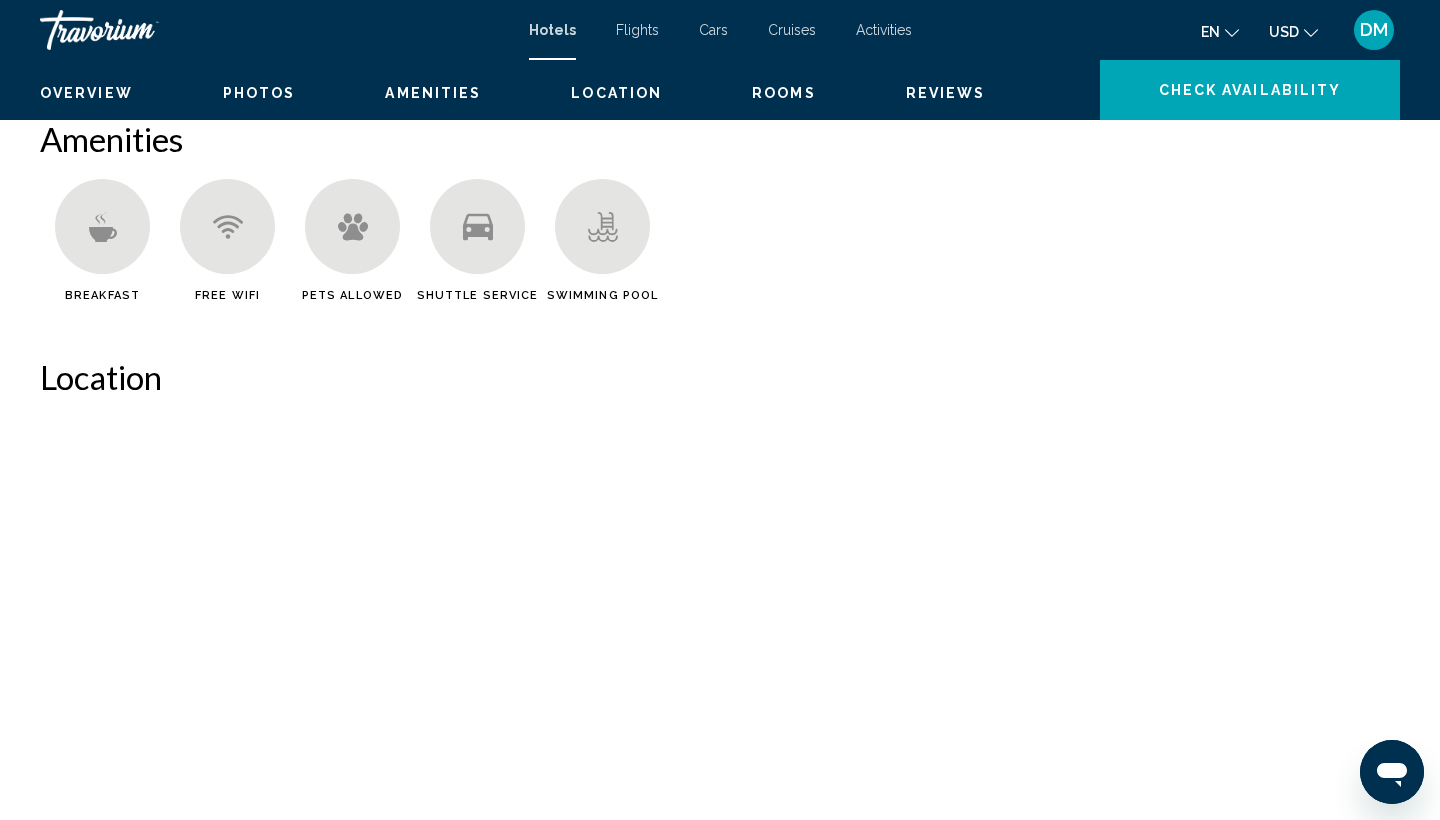 scroll, scrollTop: 0, scrollLeft: 0, axis: both 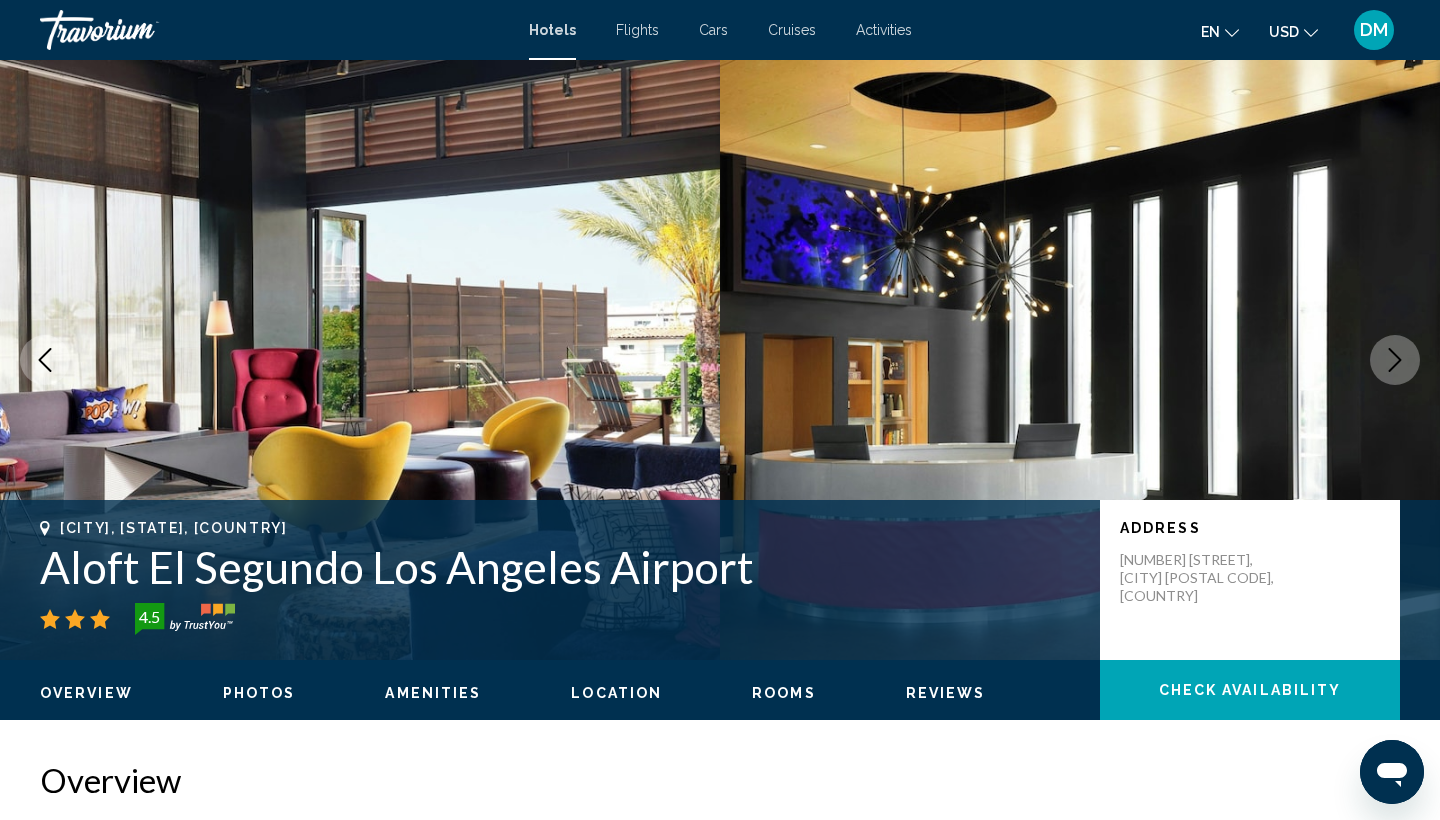 click 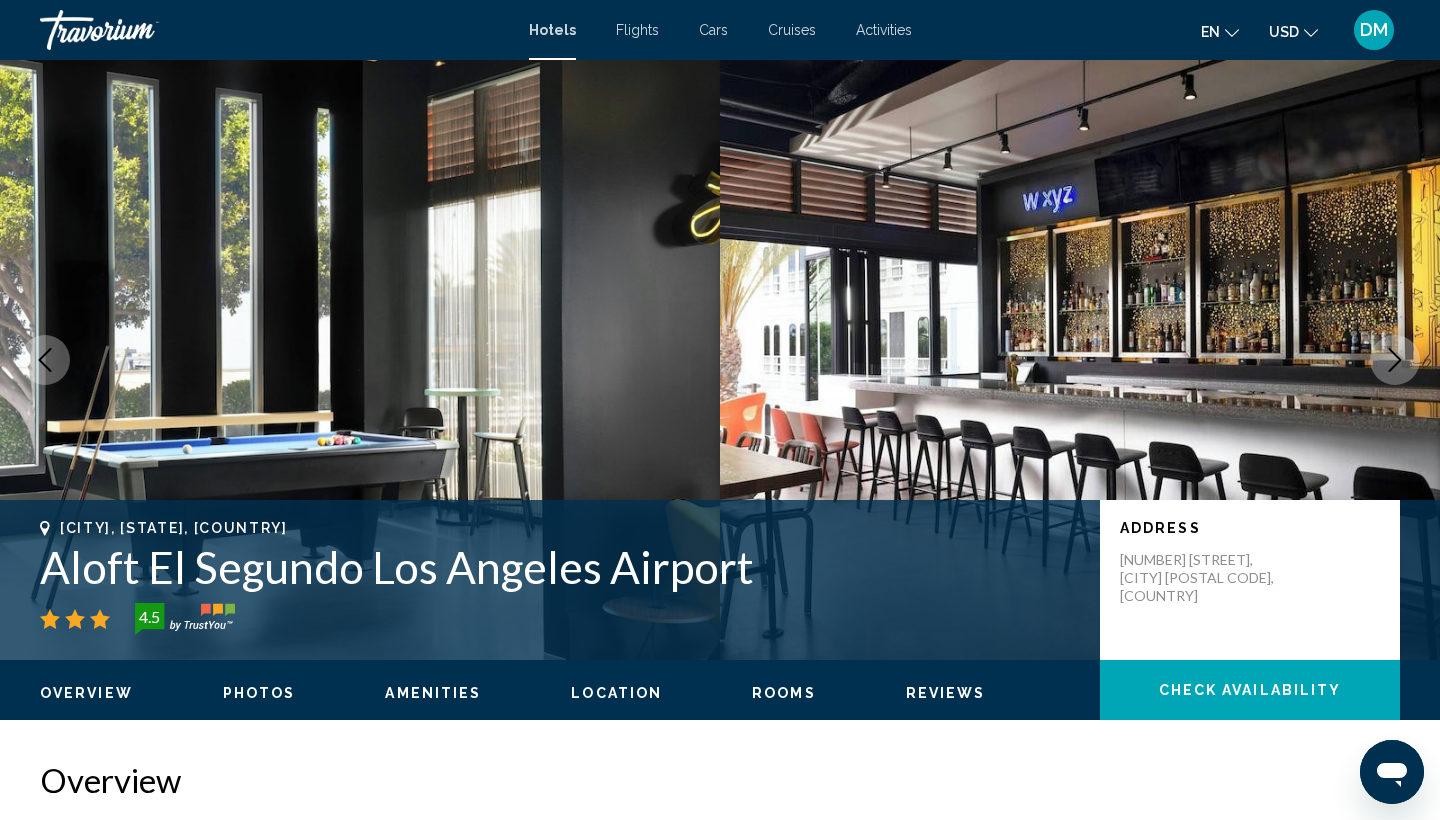 scroll, scrollTop: 0, scrollLeft: 0, axis: both 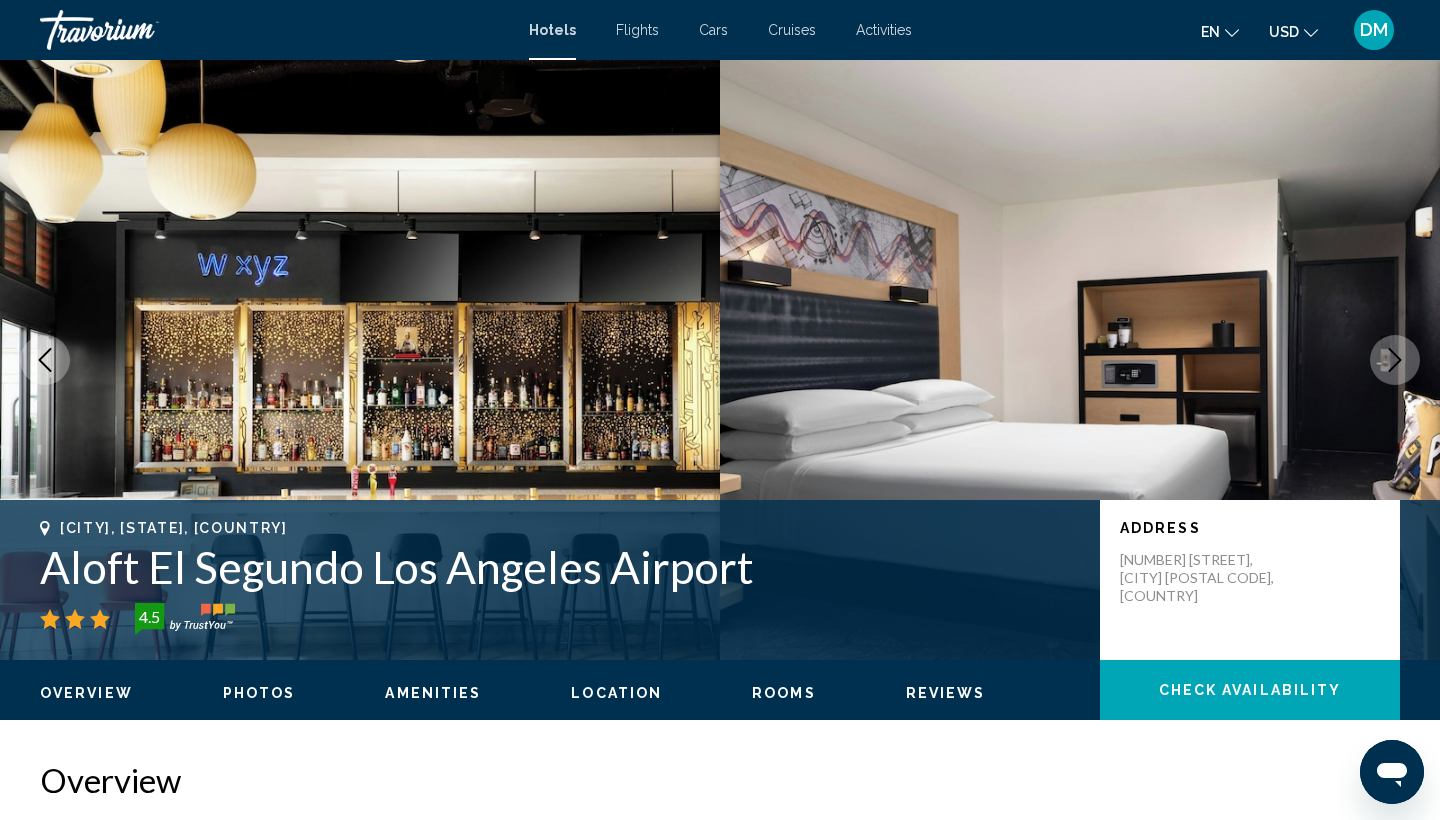 click 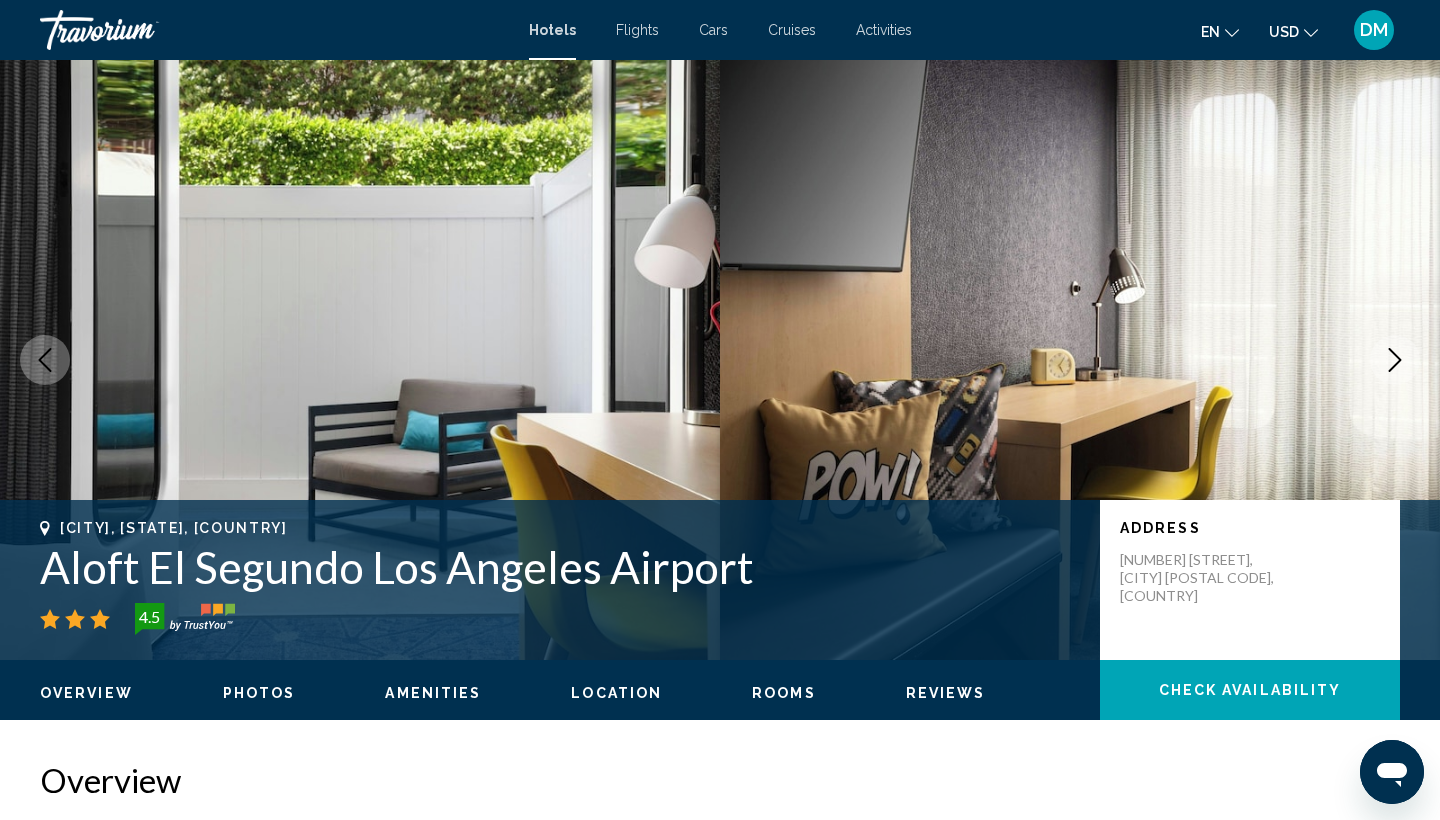 scroll, scrollTop: 0, scrollLeft: 0, axis: both 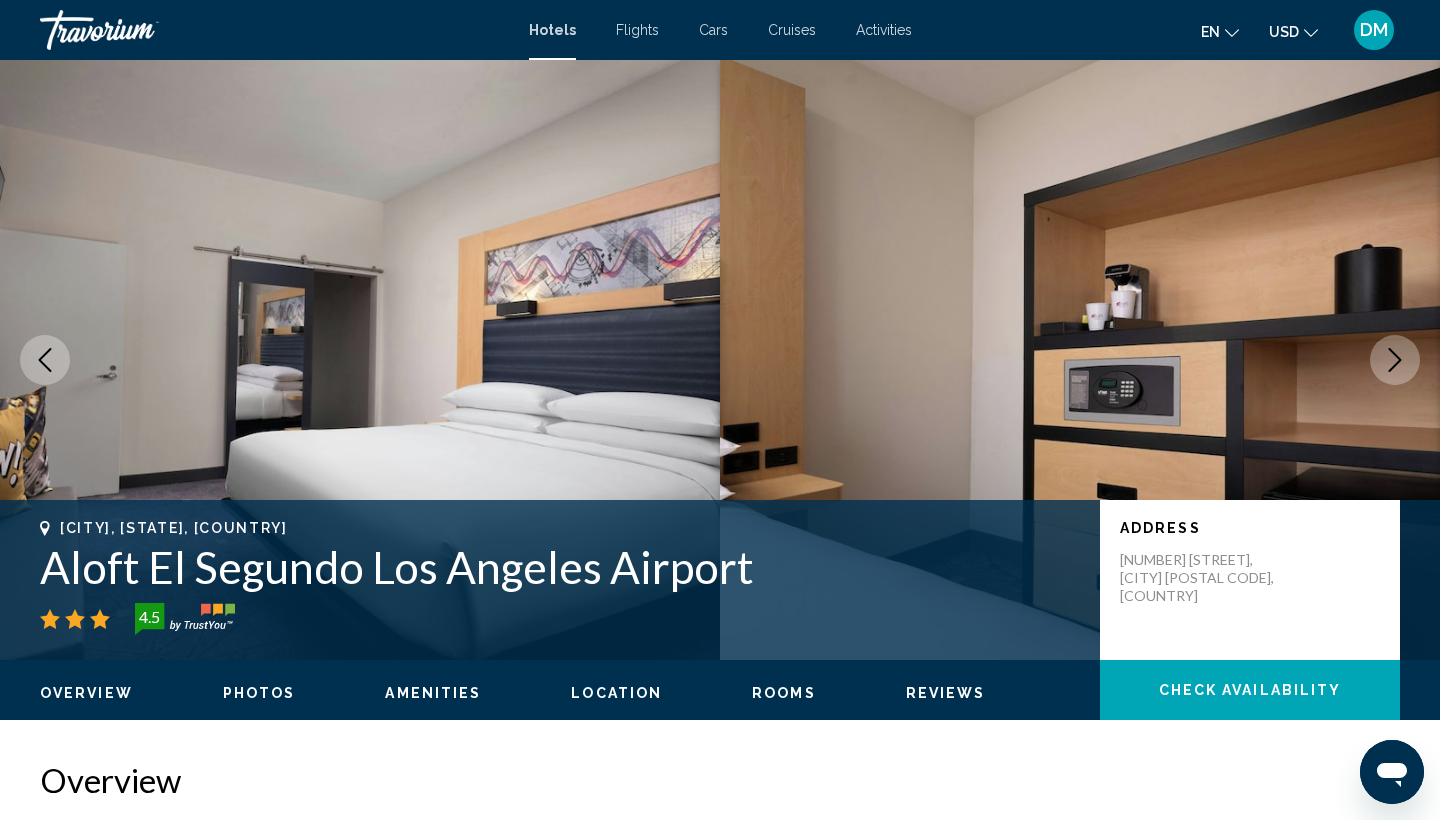 click at bounding box center (1395, 360) 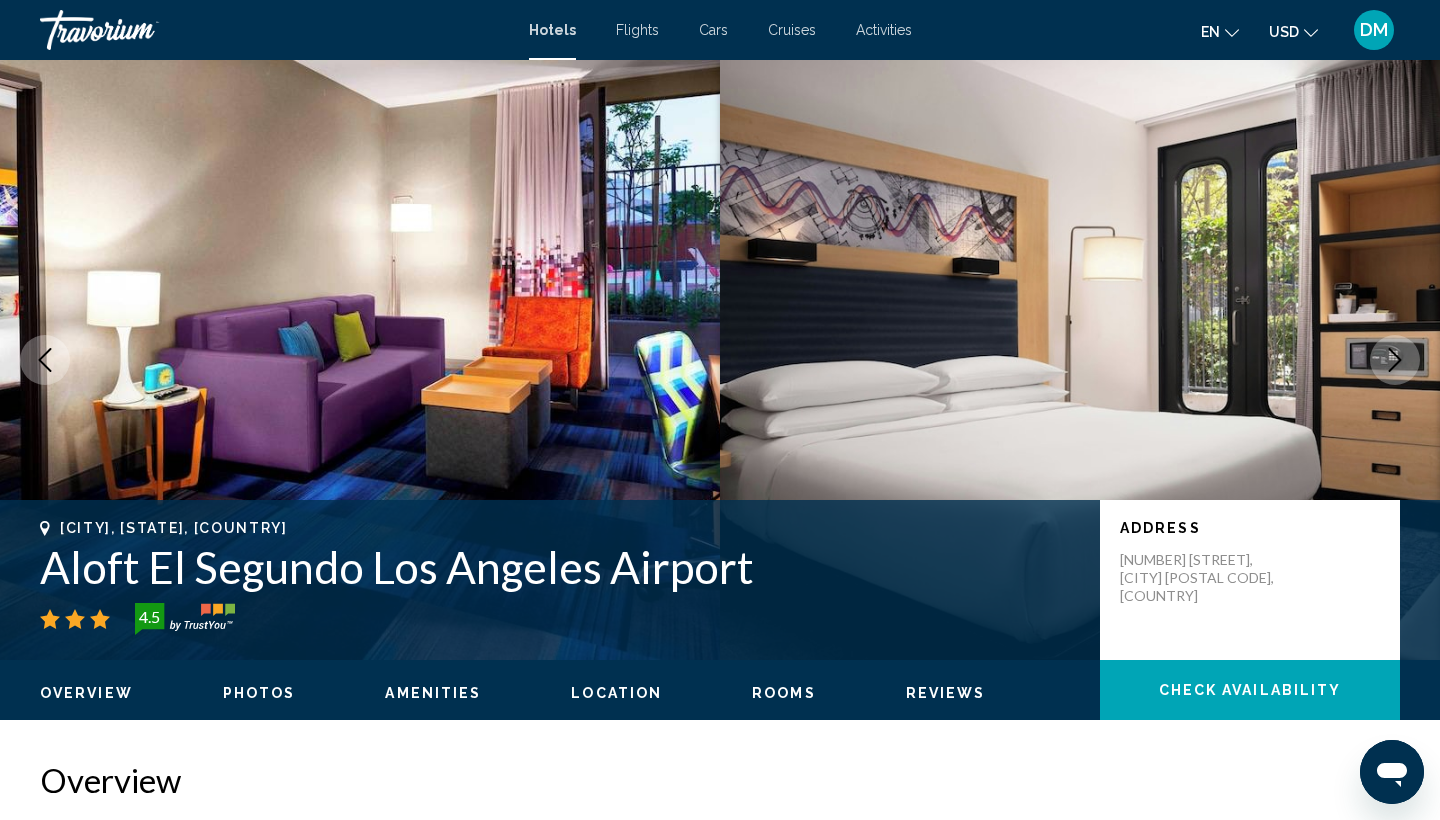 click at bounding box center (1395, 360) 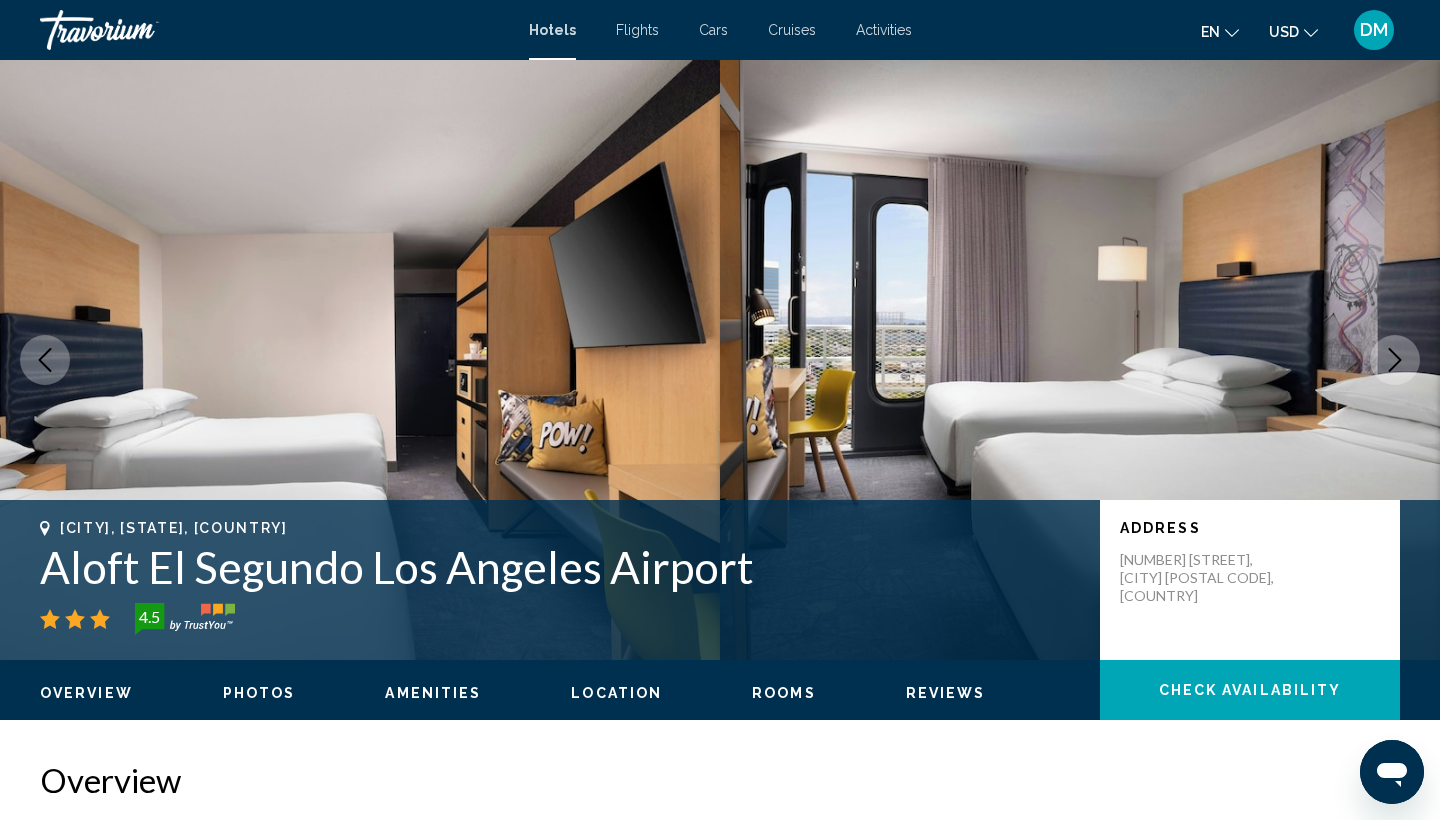 scroll, scrollTop: 0, scrollLeft: 0, axis: both 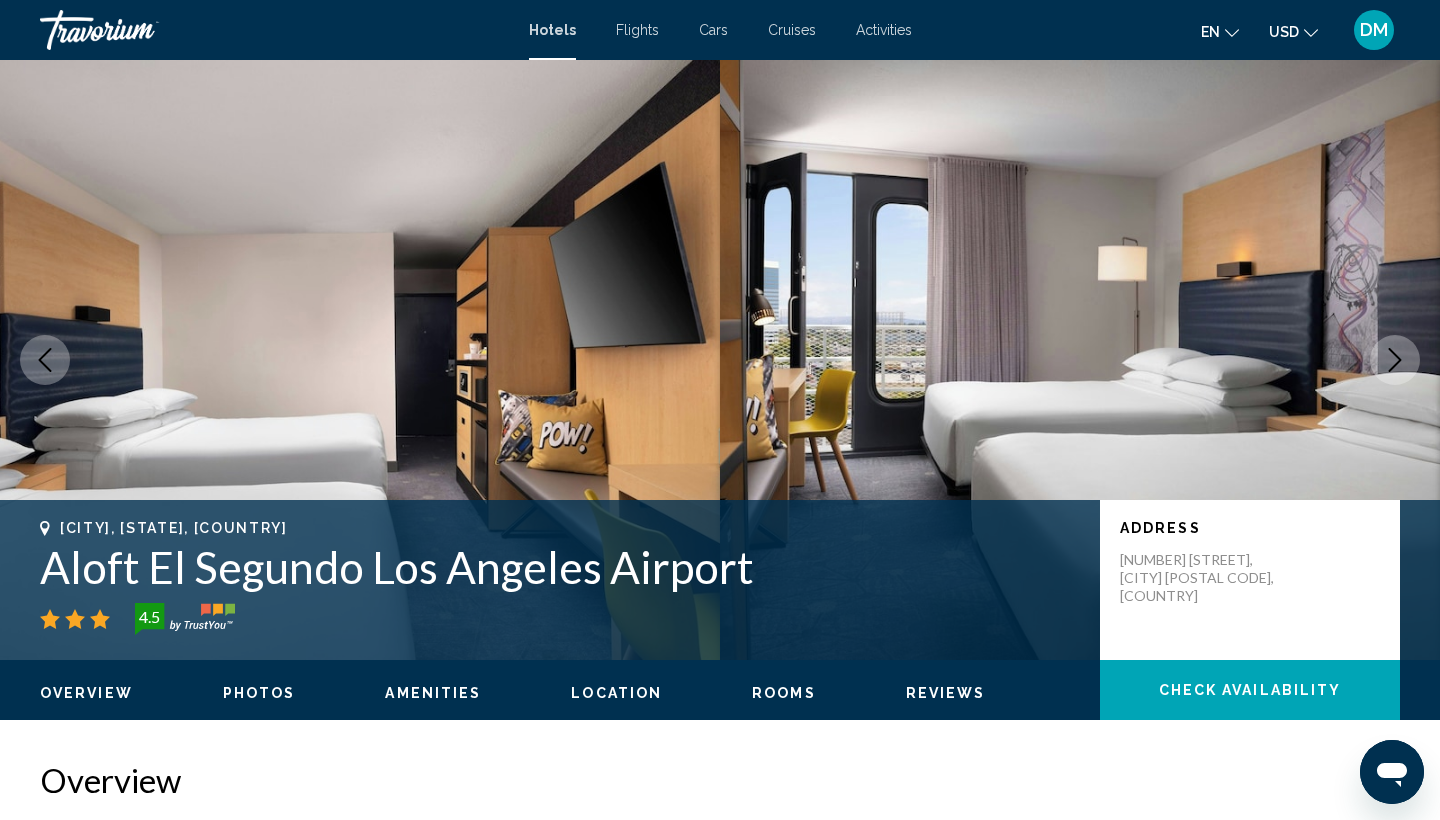 click at bounding box center [1395, 360] 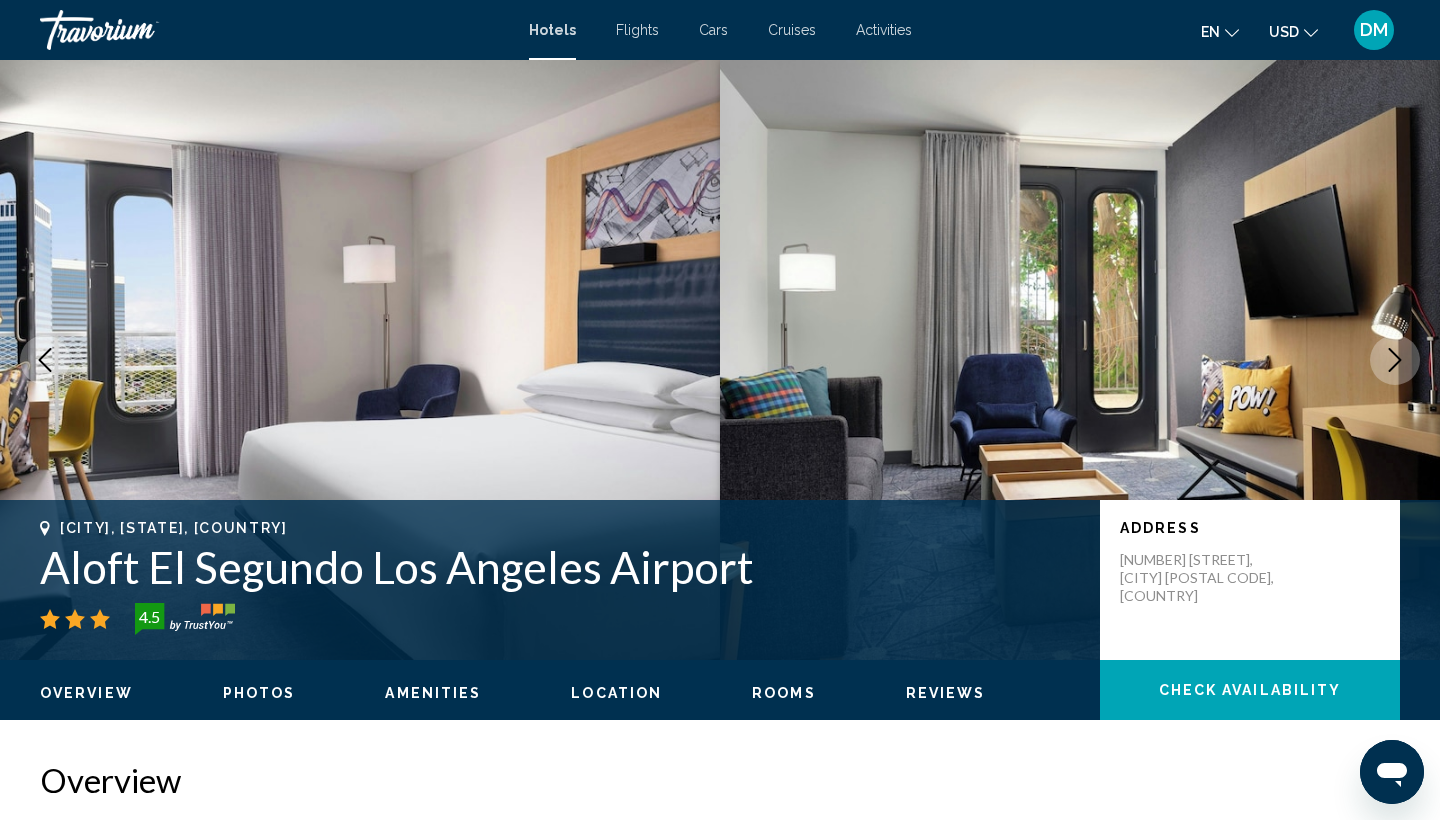 scroll, scrollTop: 0, scrollLeft: 0, axis: both 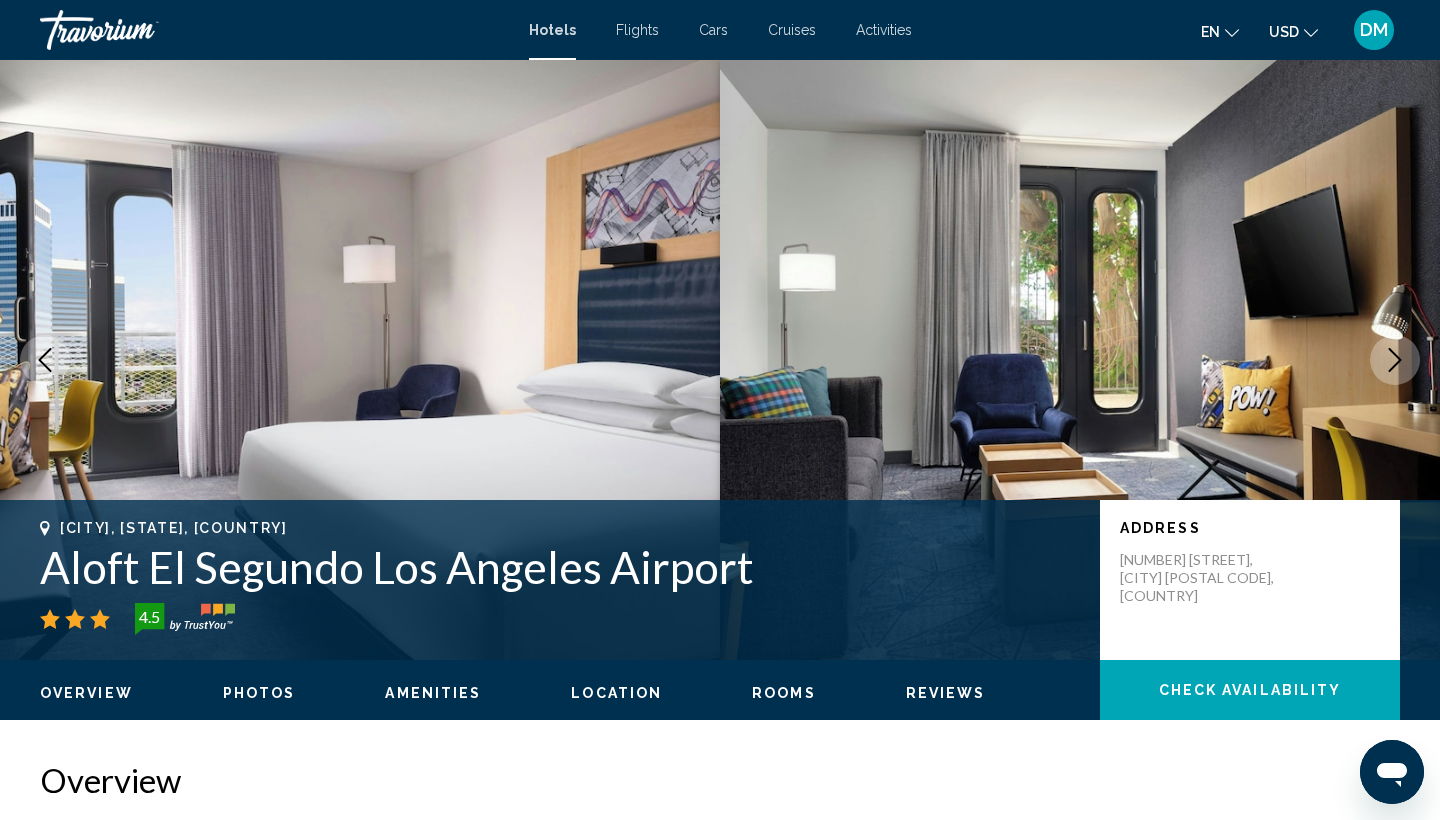 click at bounding box center (1395, 360) 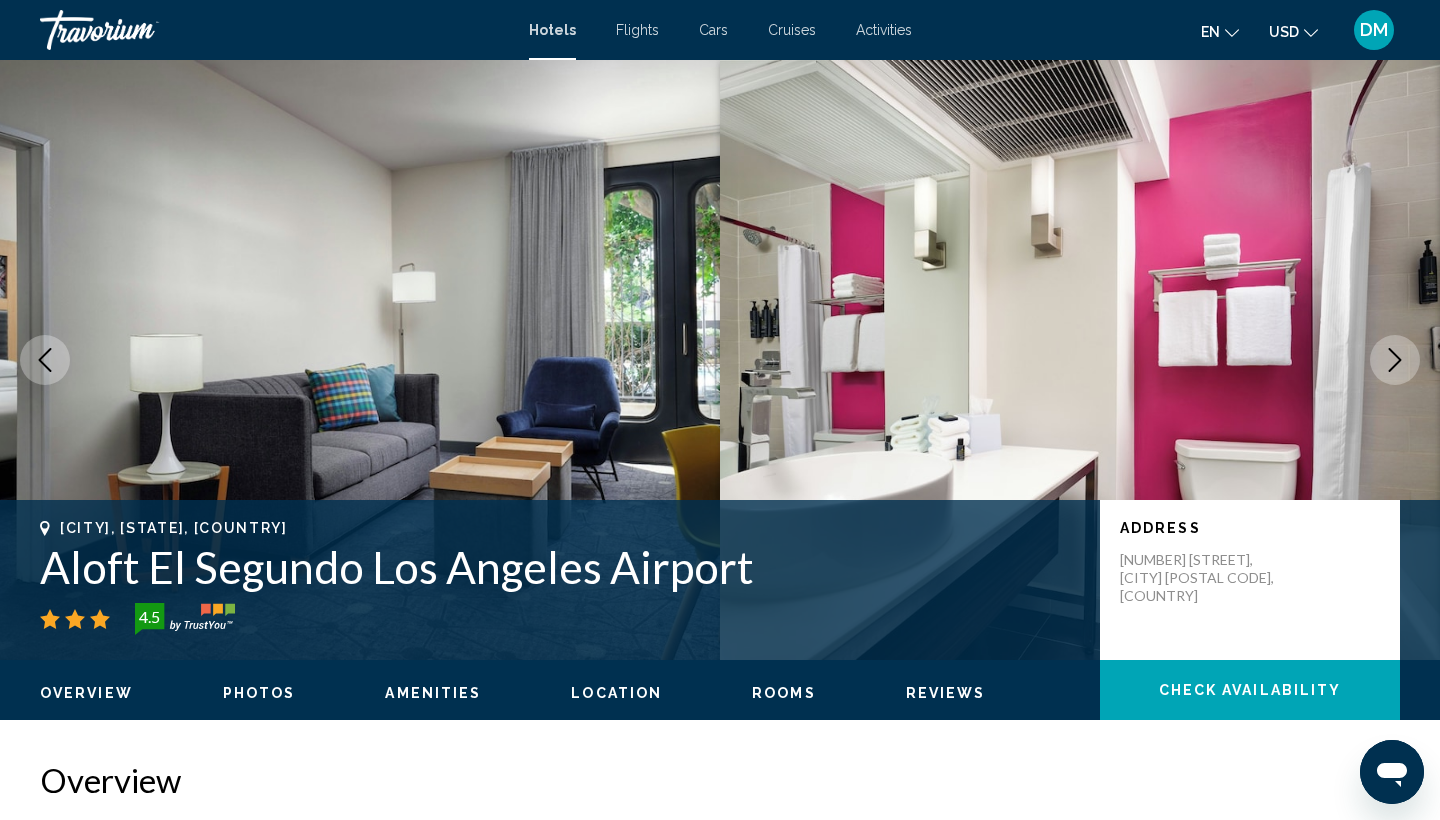 click at bounding box center [1080, 360] 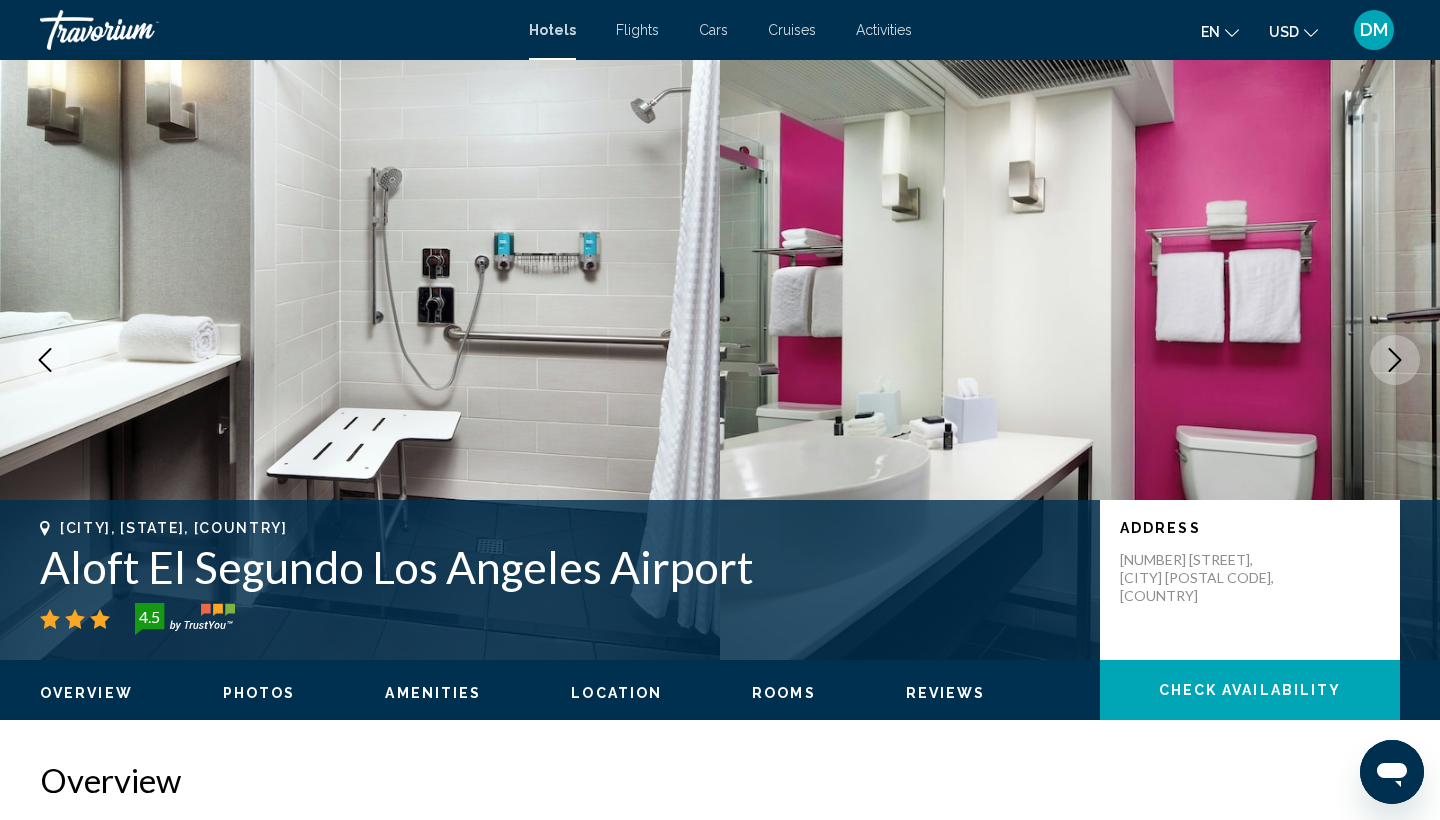 click 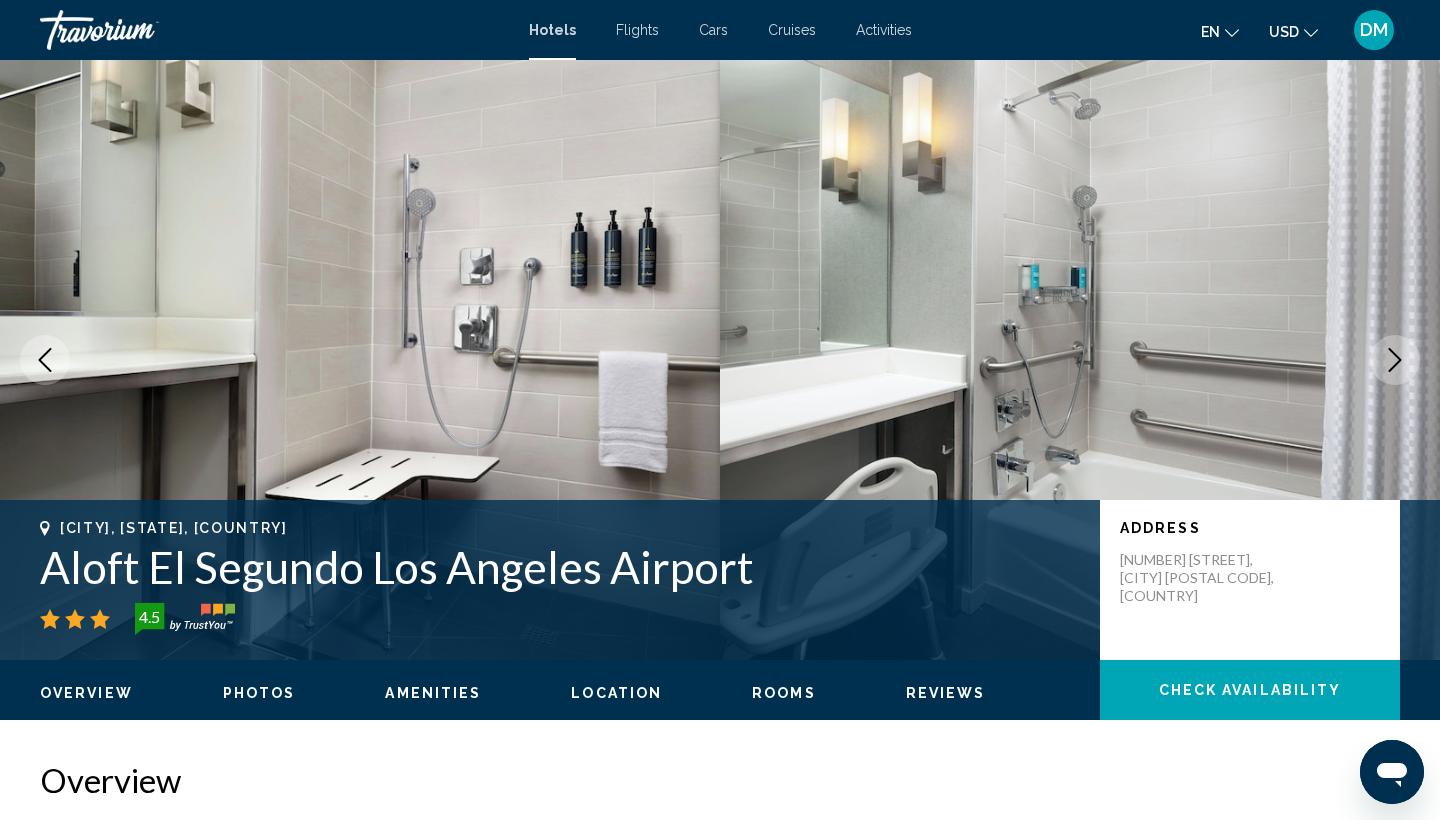 click 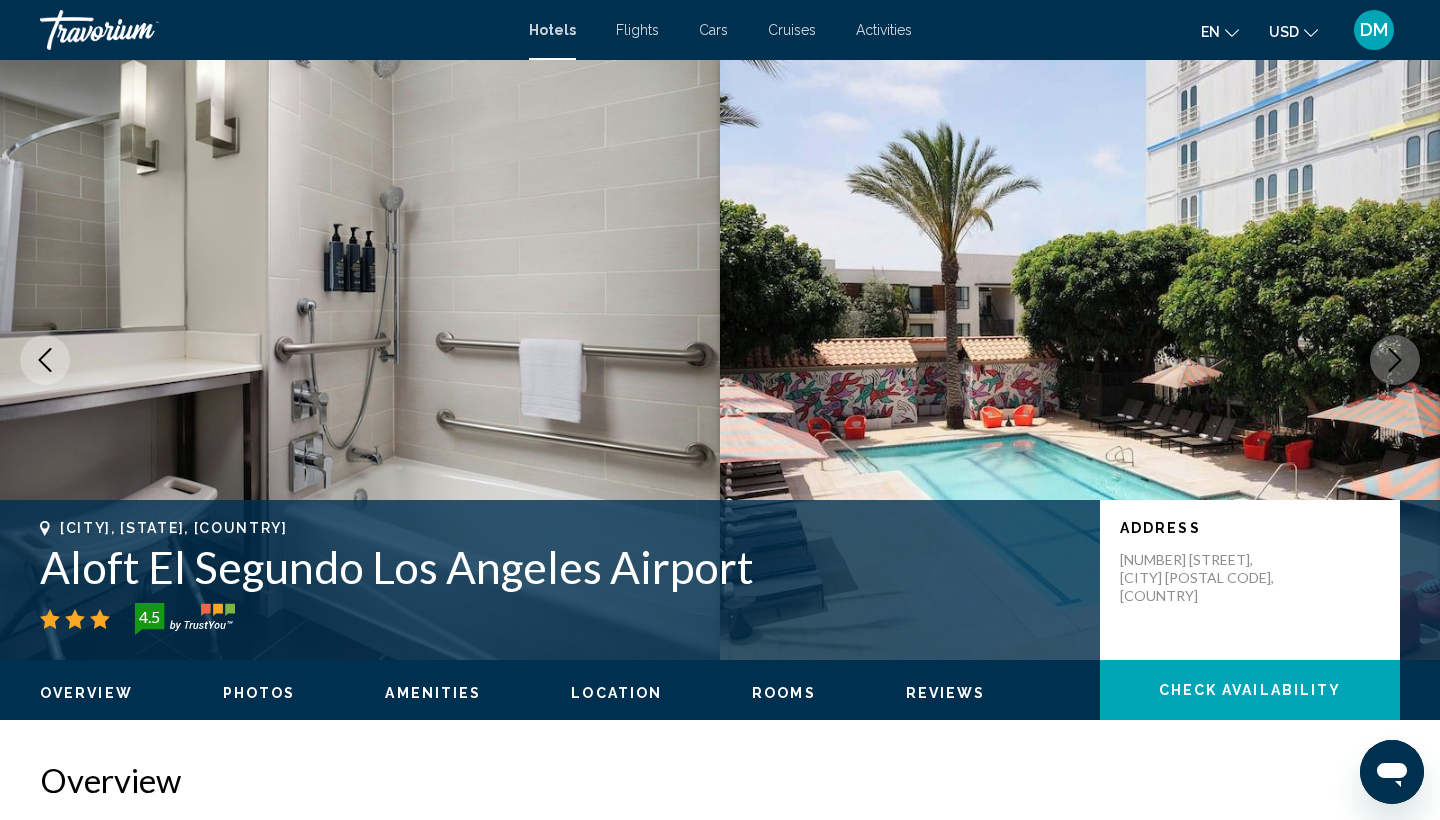 click at bounding box center (1395, 360) 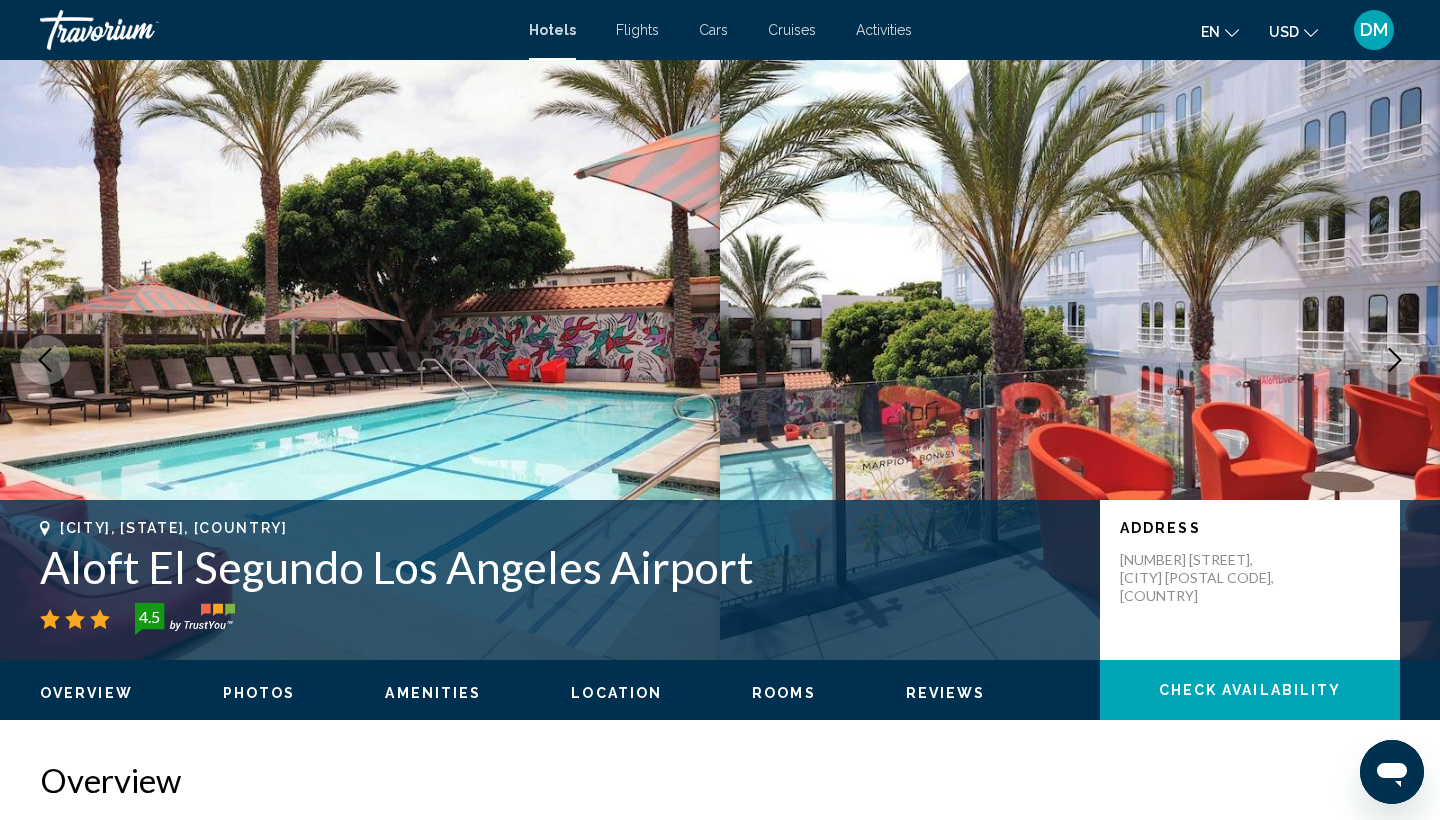 click at bounding box center (1395, 360) 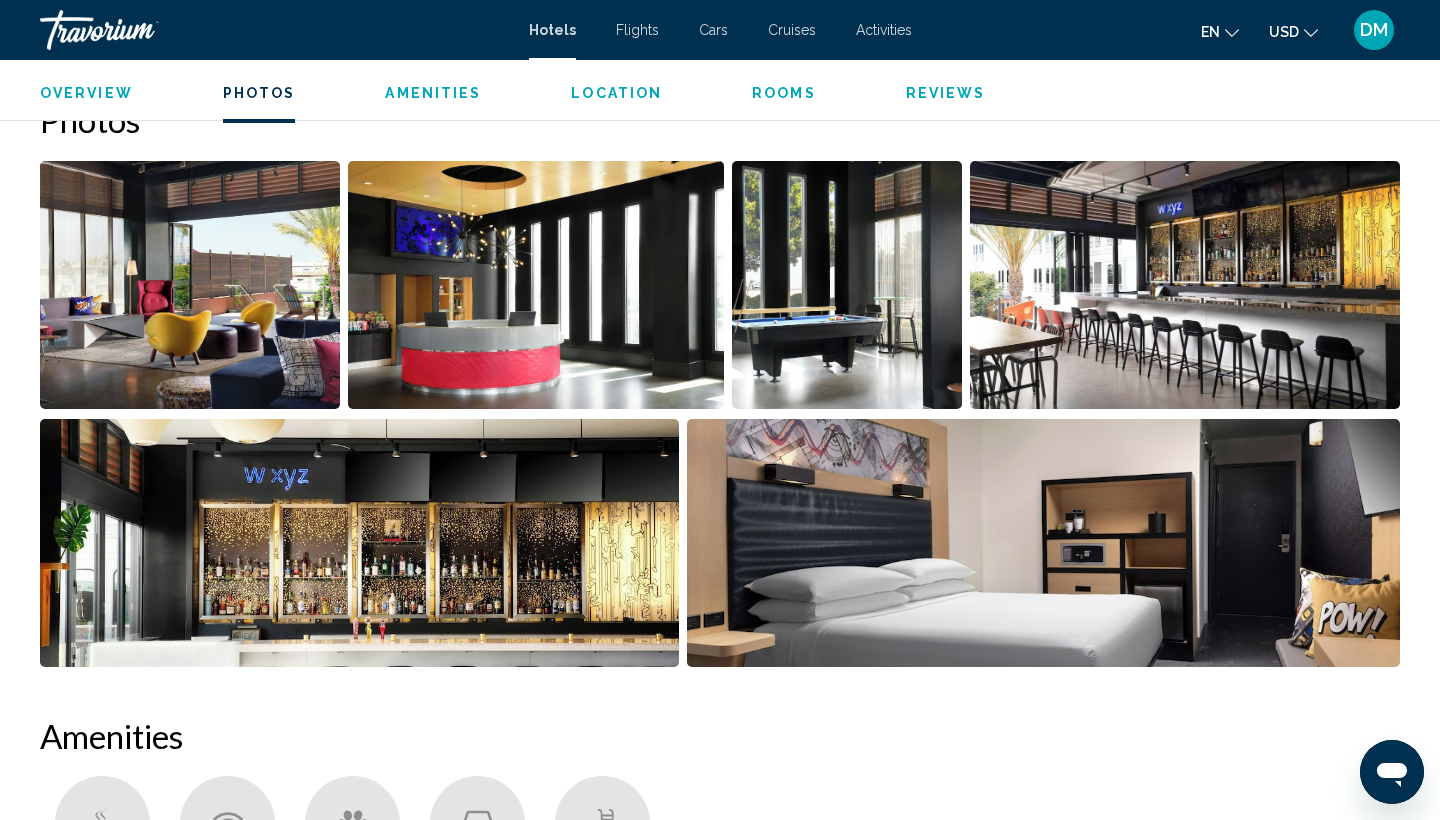 scroll, scrollTop: 919, scrollLeft: 0, axis: vertical 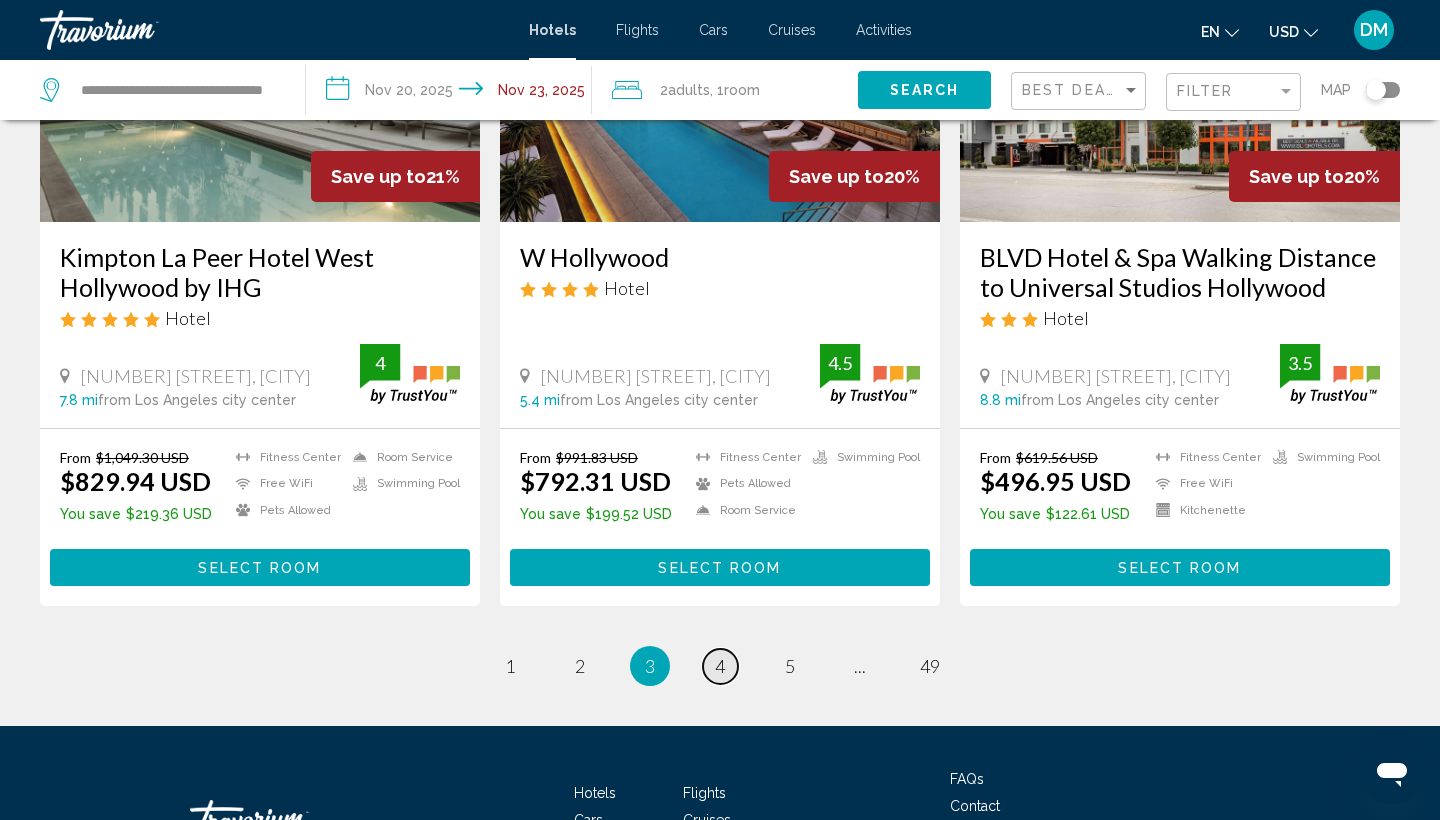click on "4" at bounding box center [720, 666] 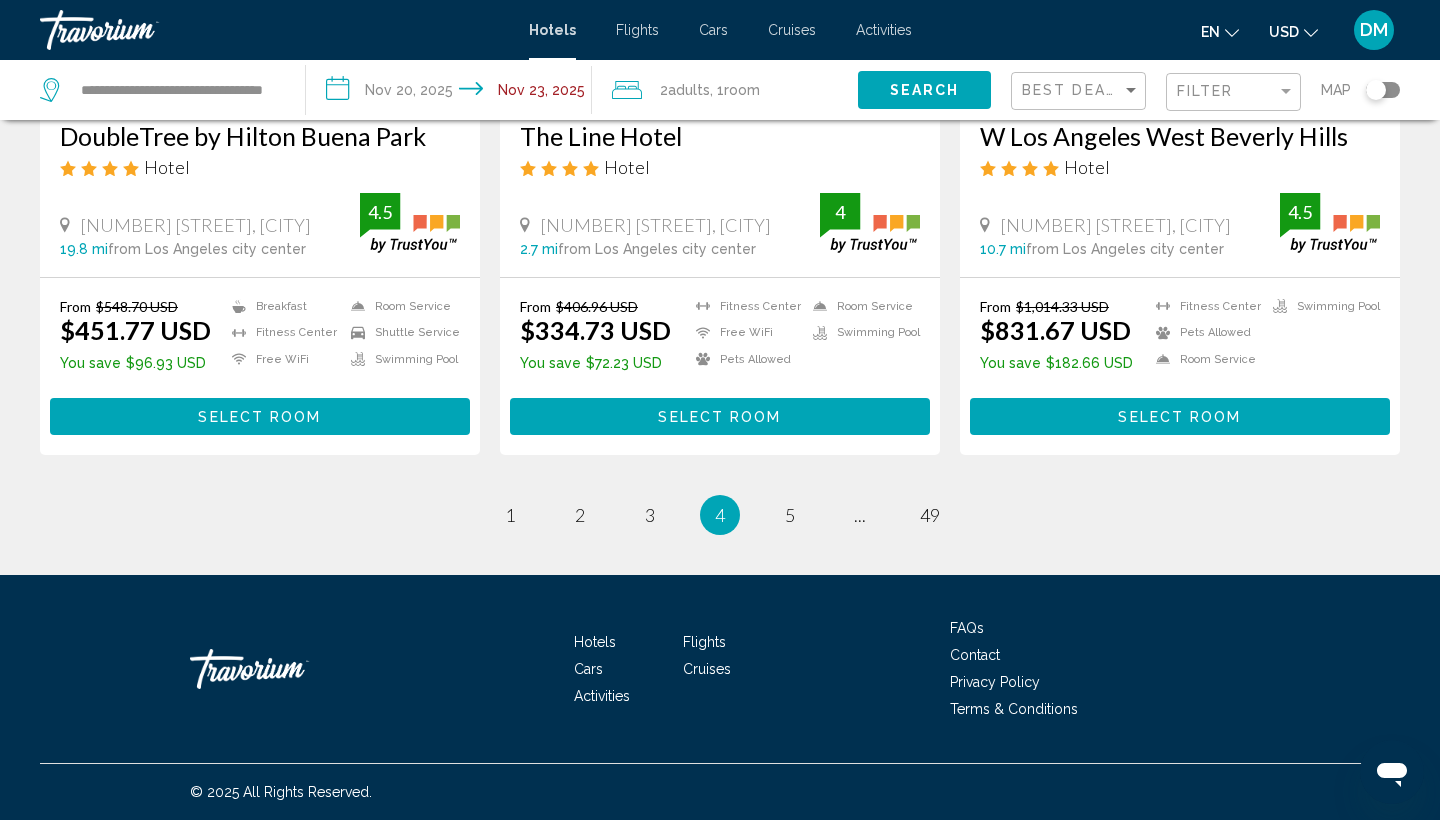 scroll, scrollTop: 2642, scrollLeft: 0, axis: vertical 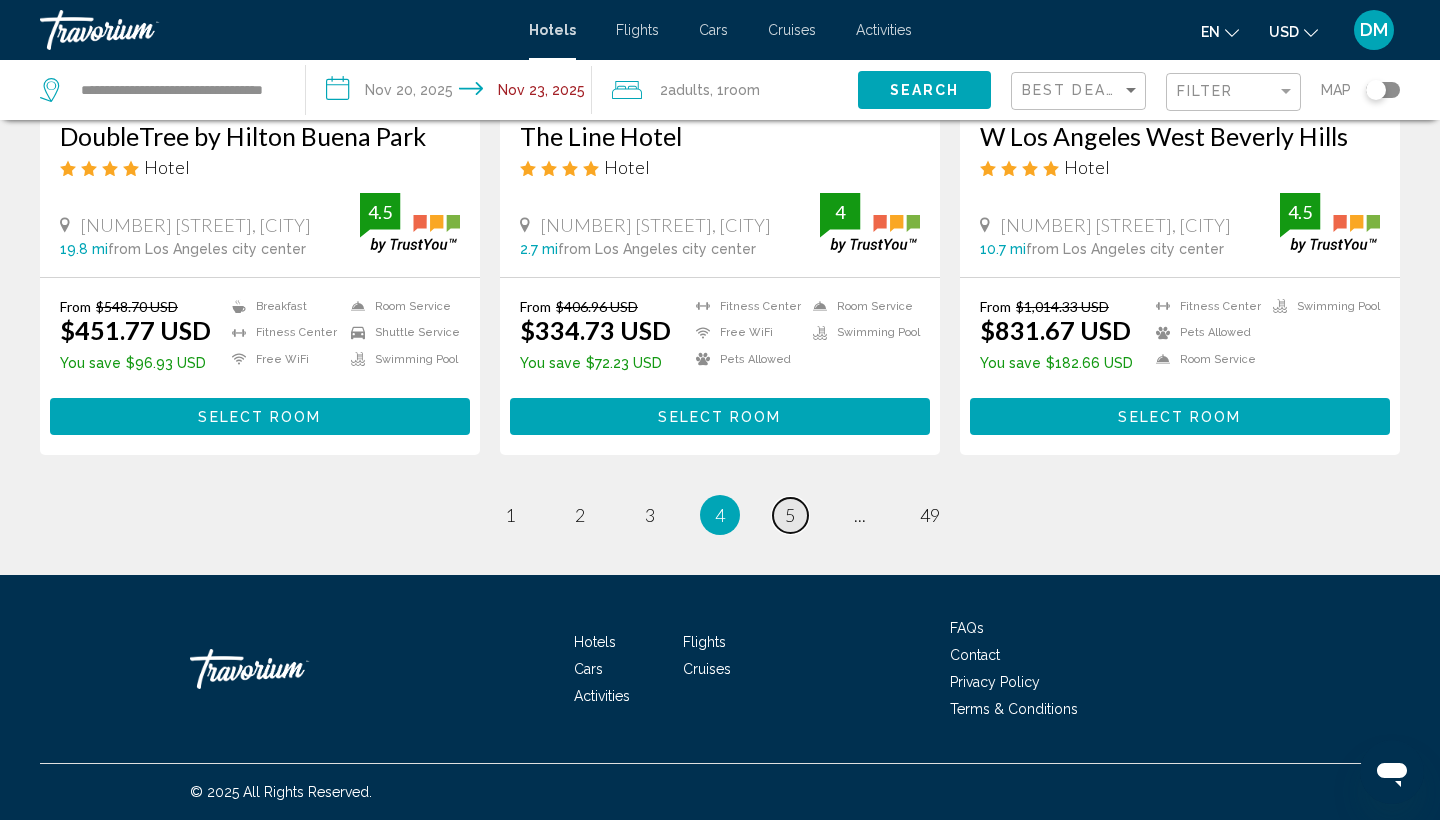 click on "page  5" at bounding box center [790, 515] 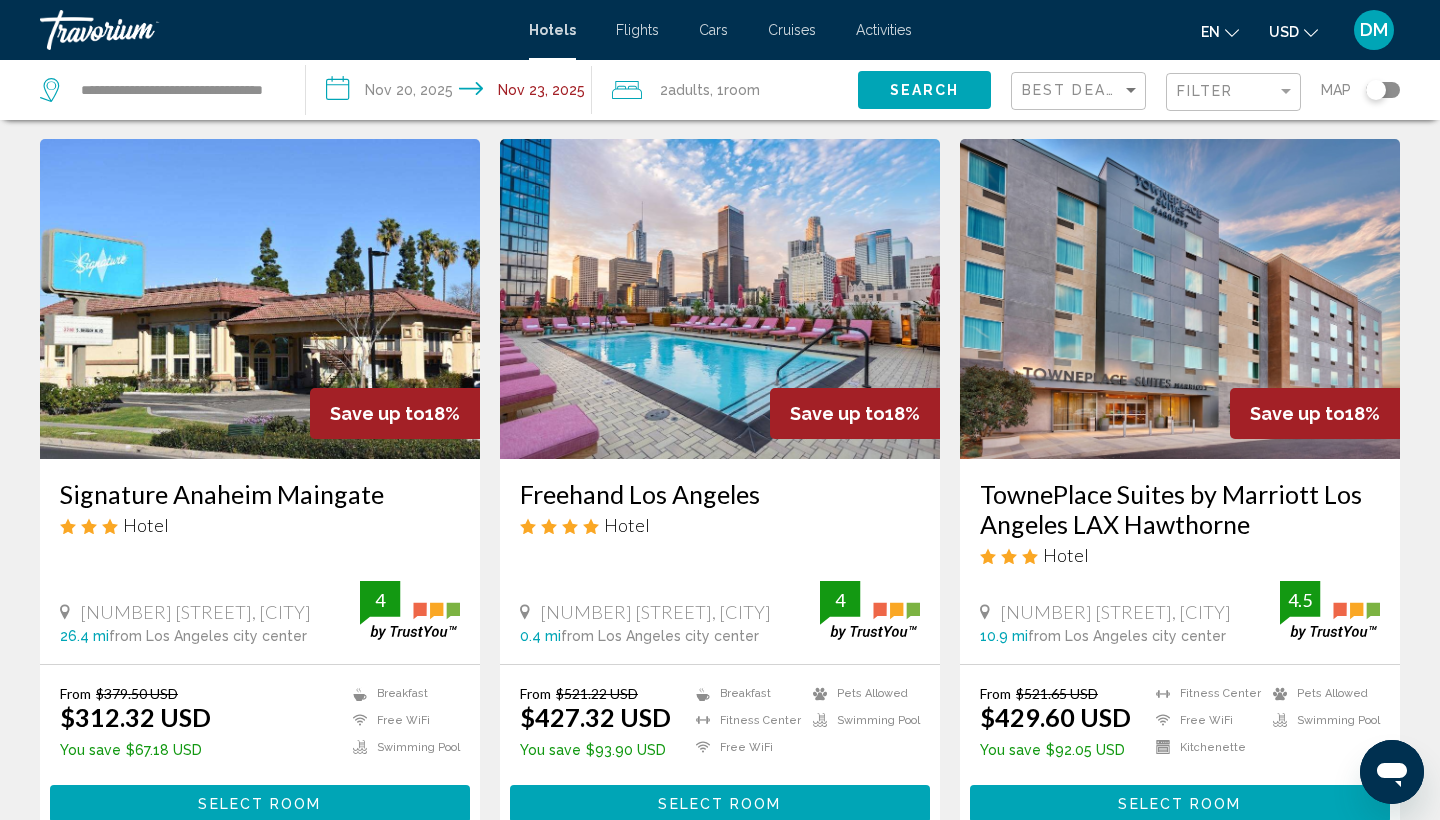 scroll, scrollTop: 51, scrollLeft: 0, axis: vertical 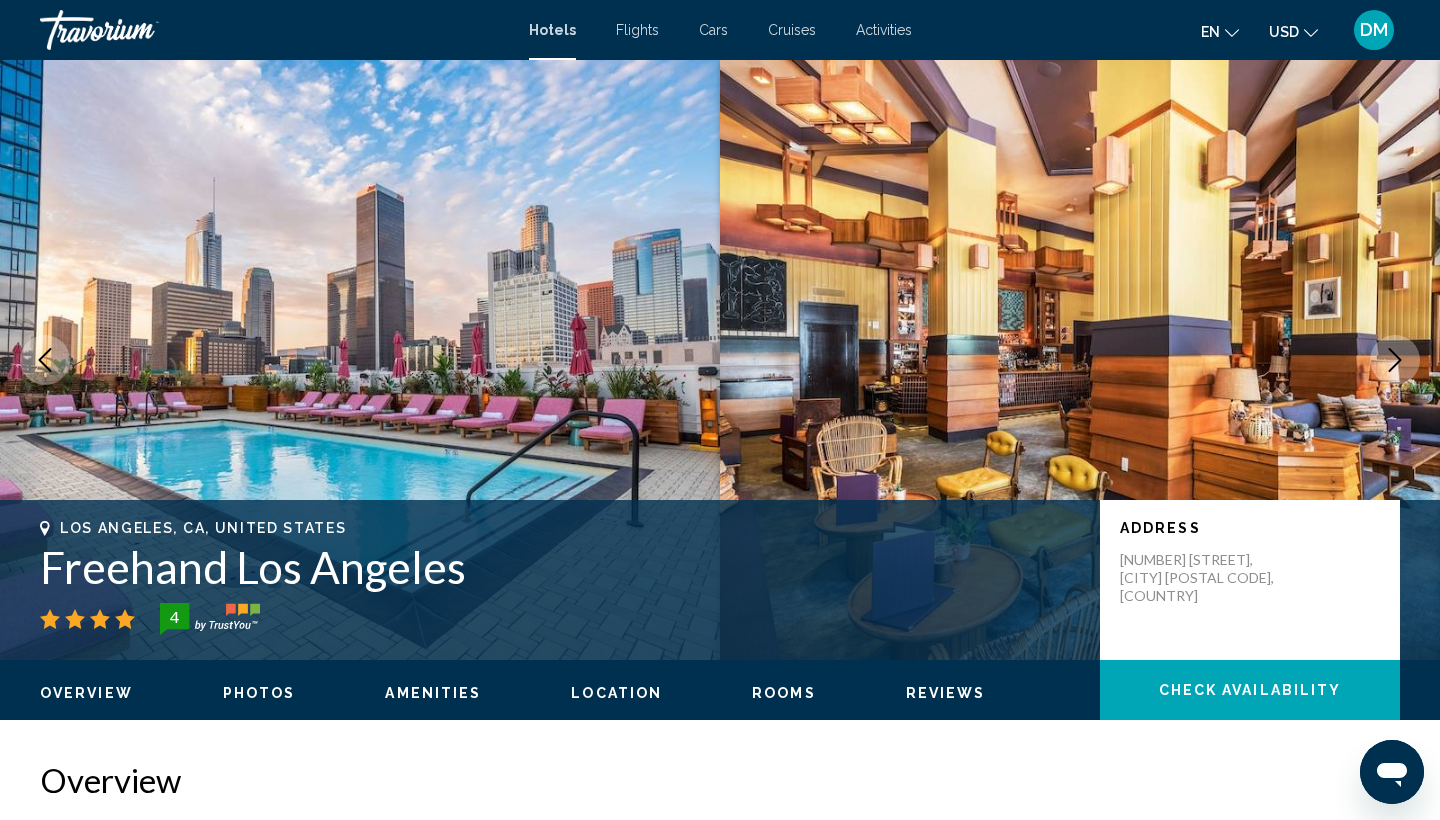click 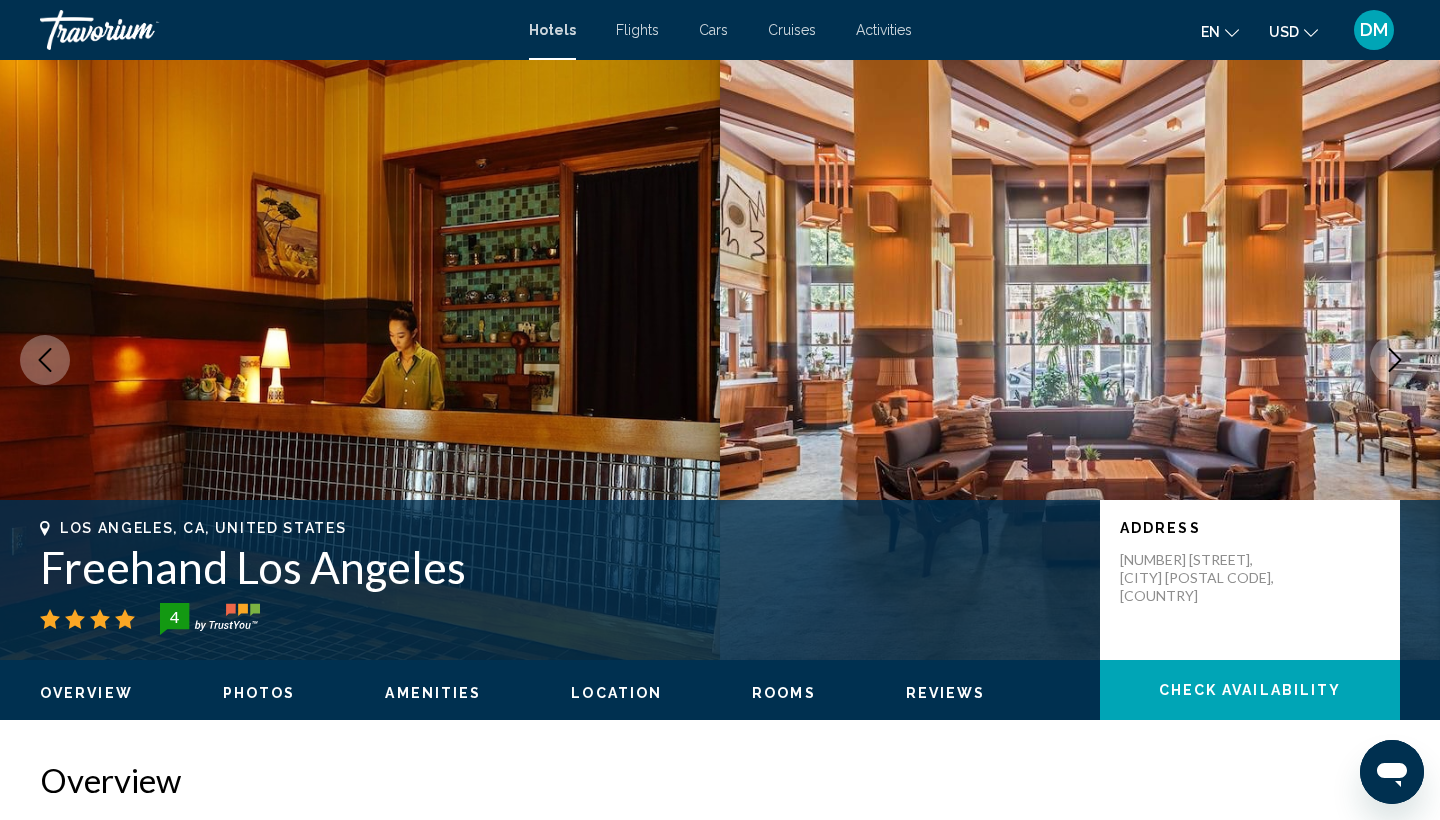 click 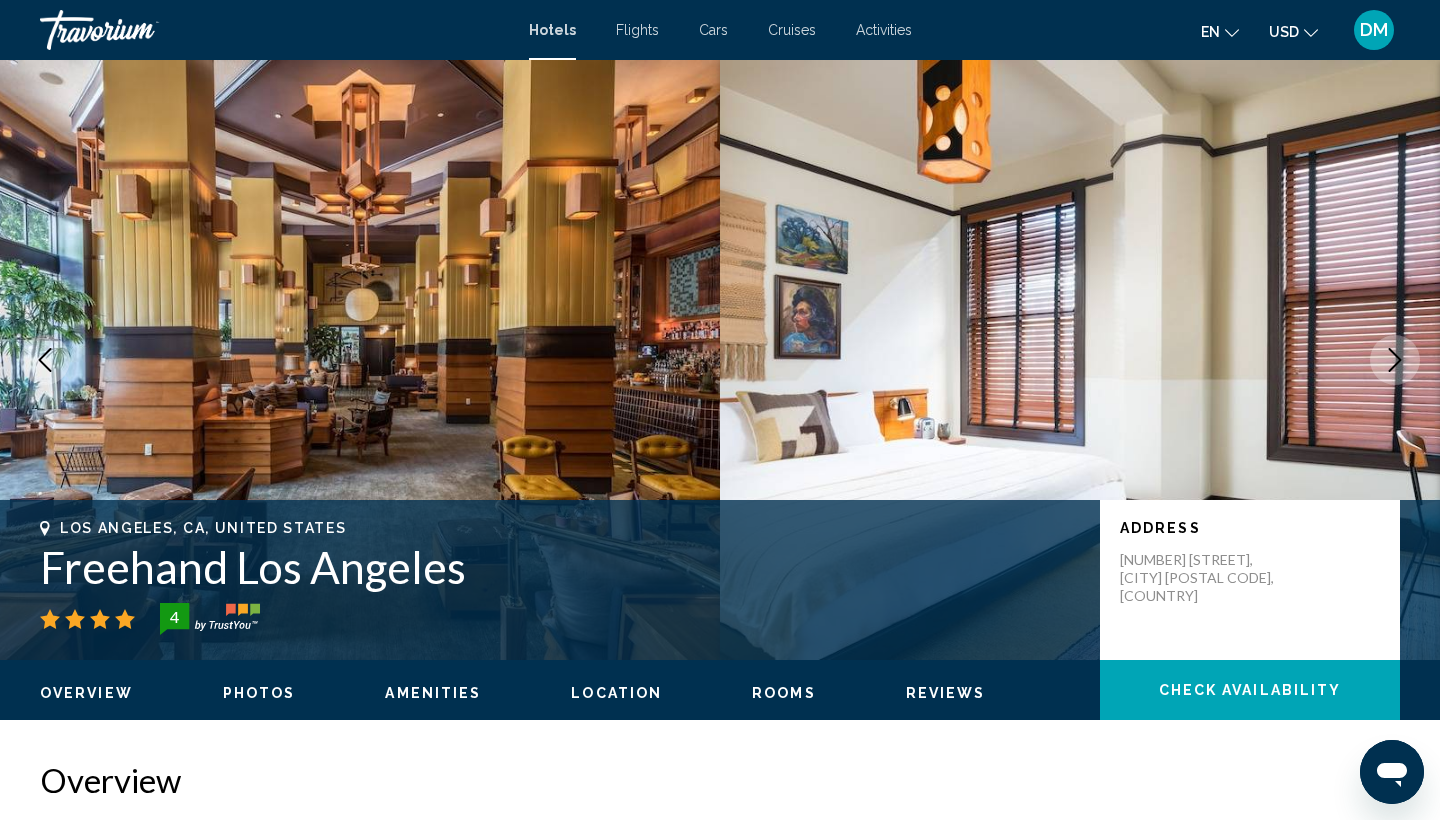 click at bounding box center [1395, 360] 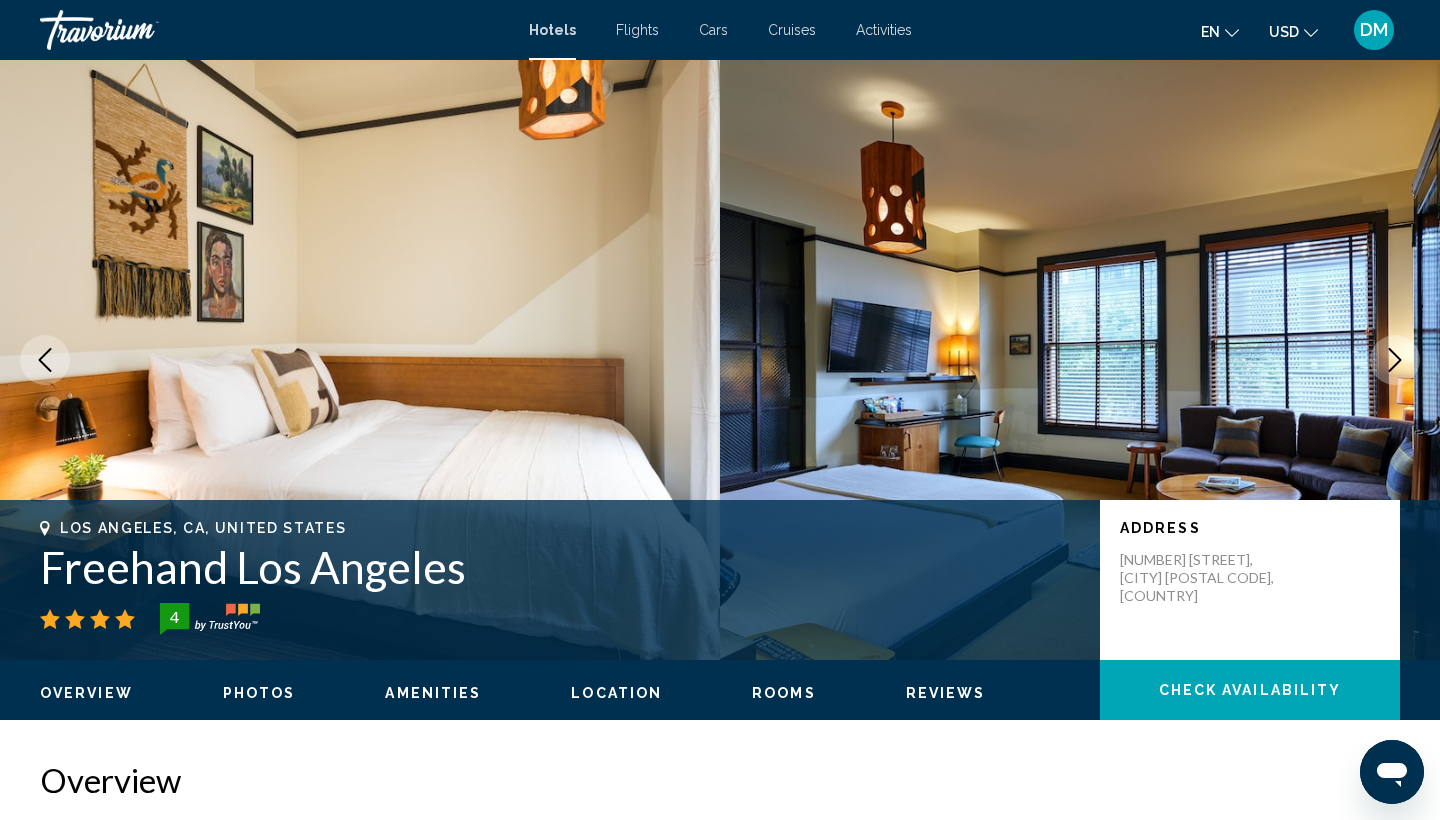 click at bounding box center [1395, 360] 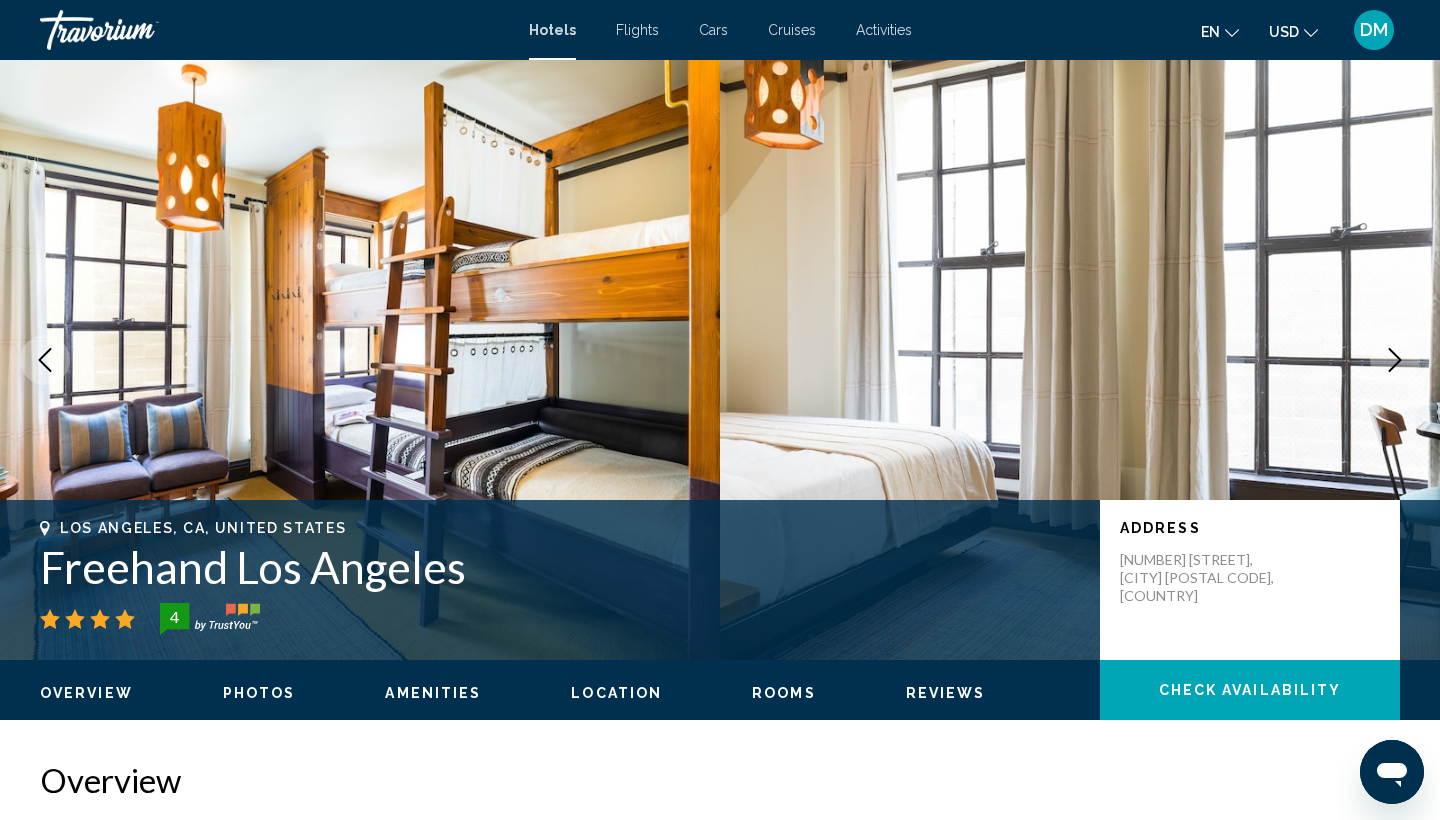 click at bounding box center (1395, 360) 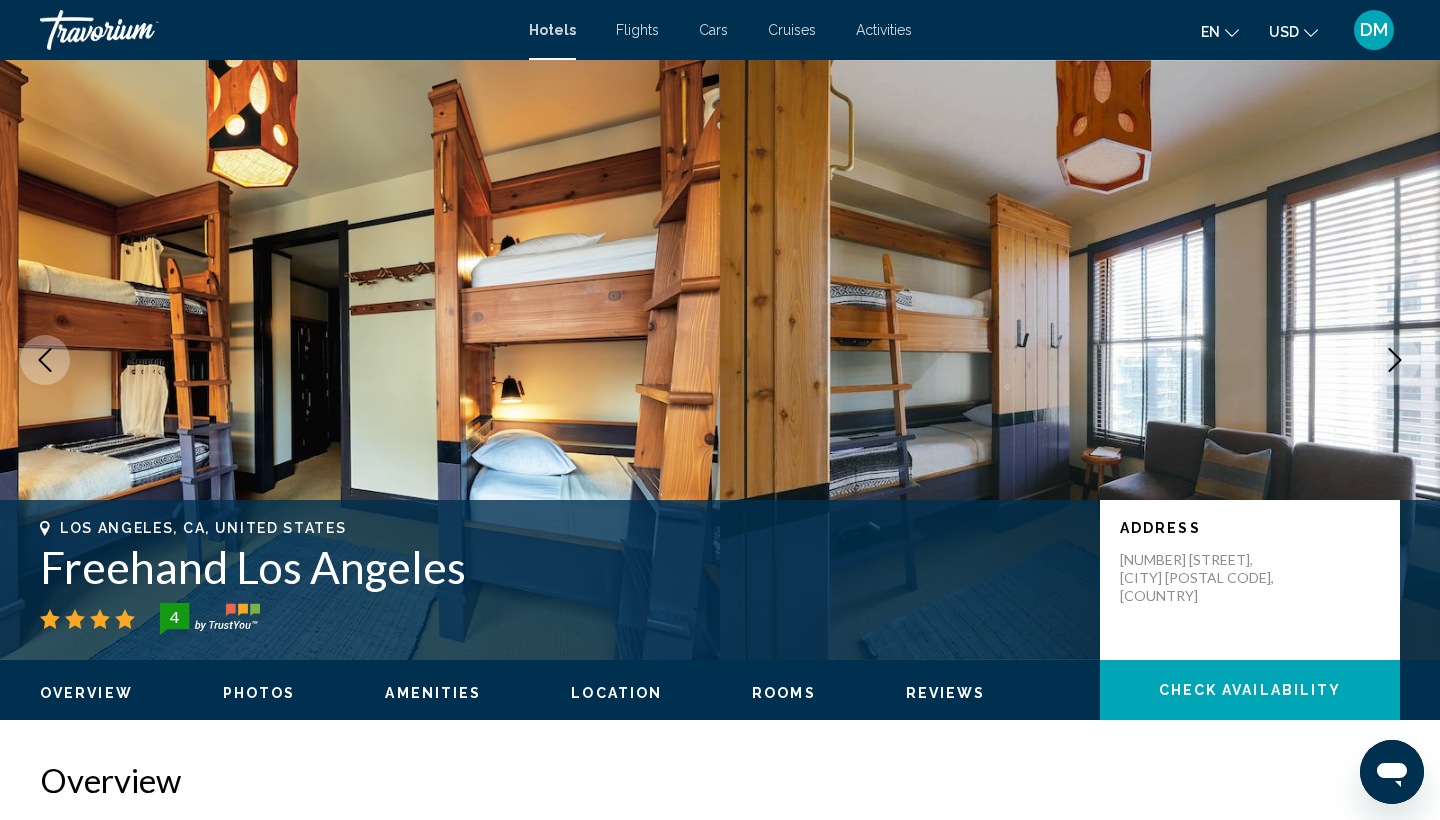 click at bounding box center (1395, 360) 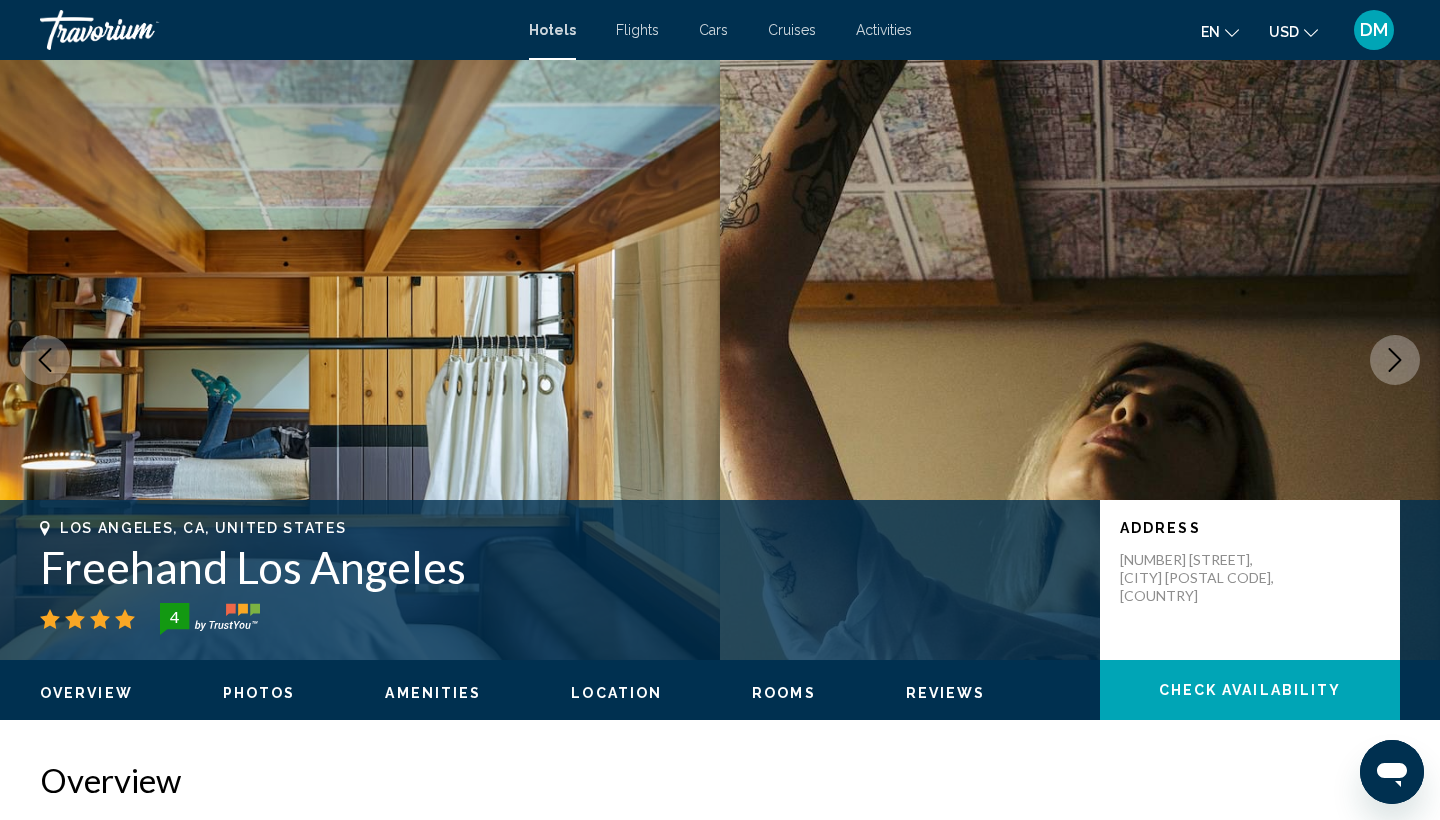 click at bounding box center [1395, 360] 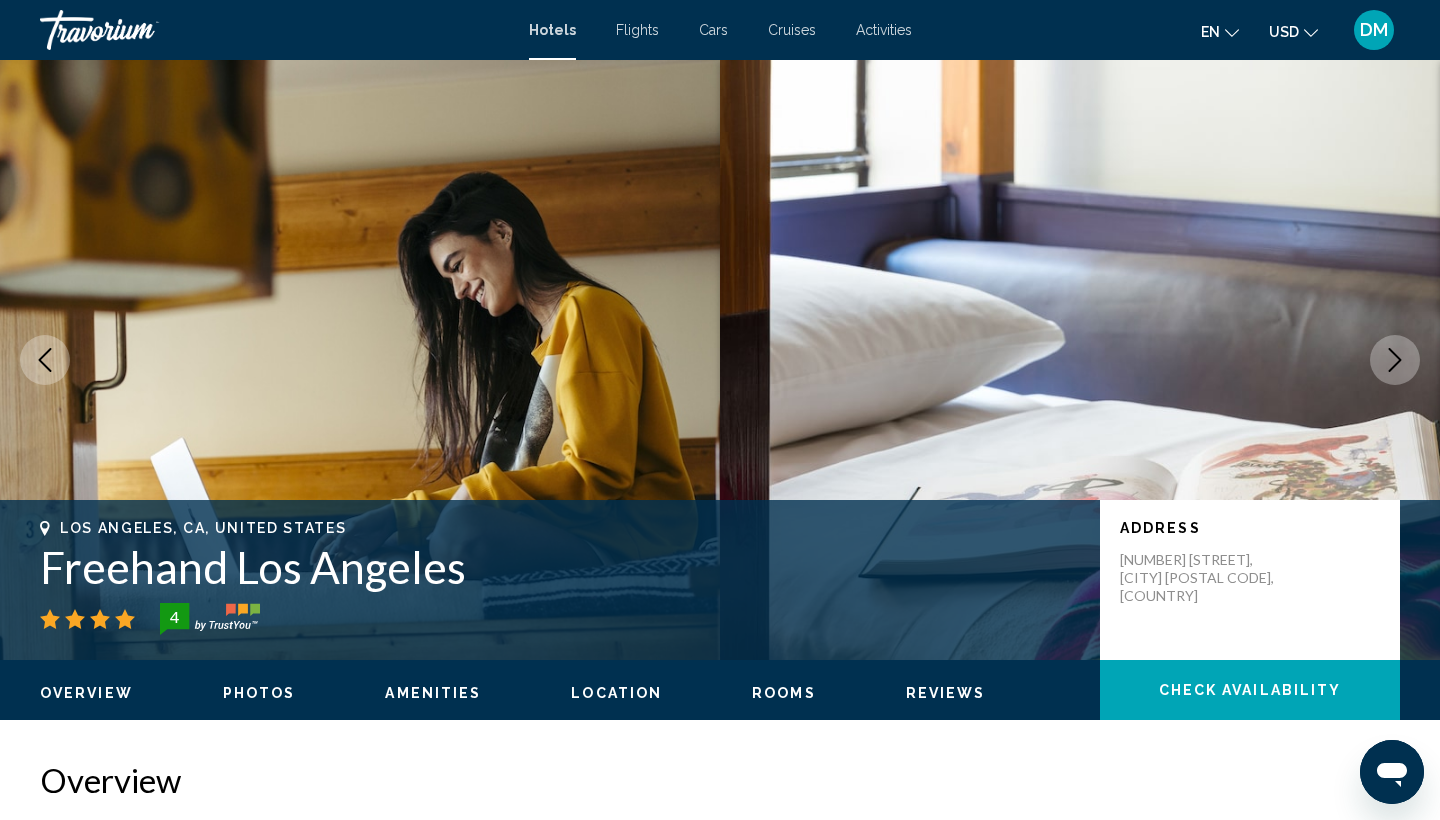 click at bounding box center (1395, 360) 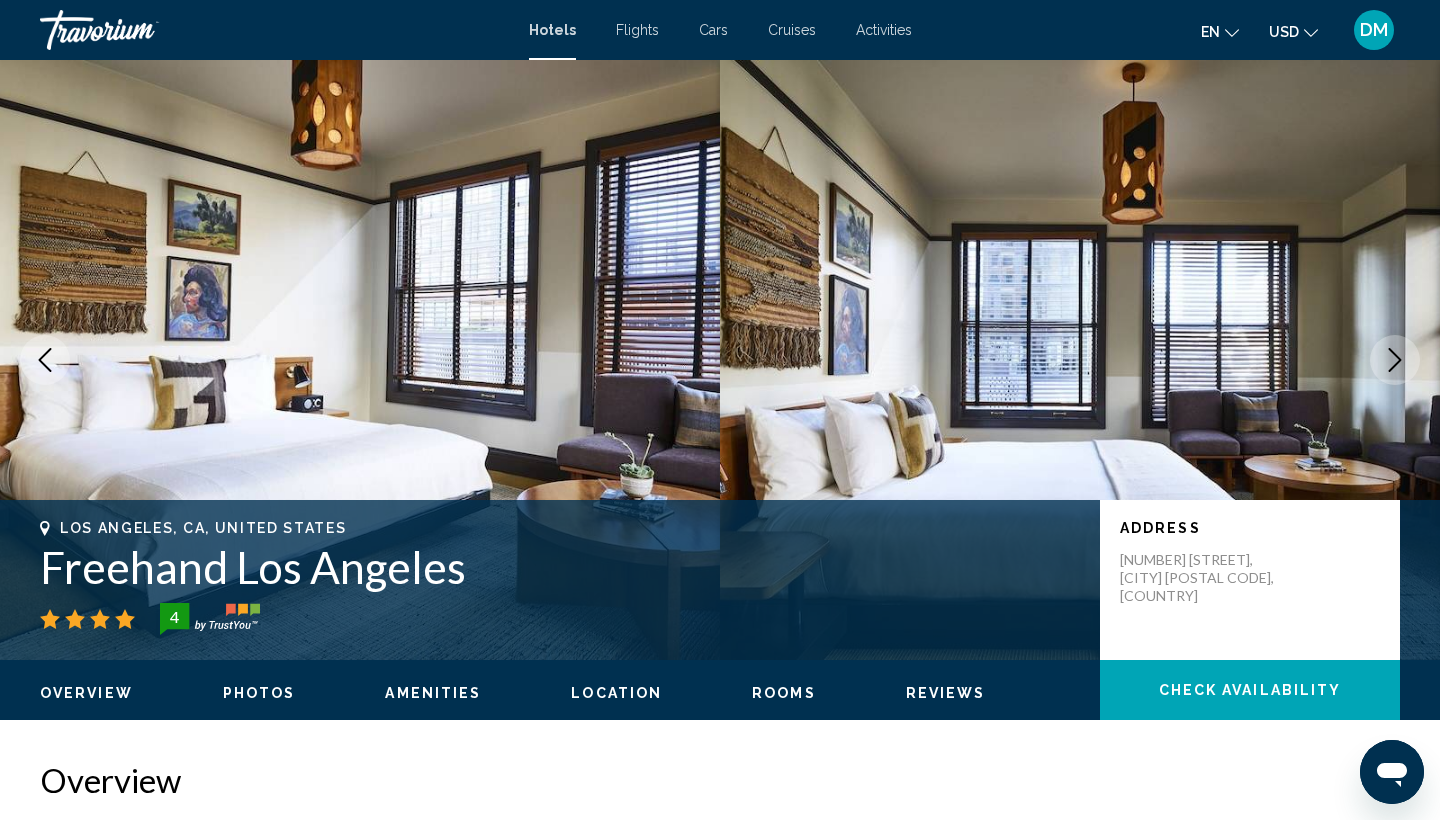 click at bounding box center [1395, 360] 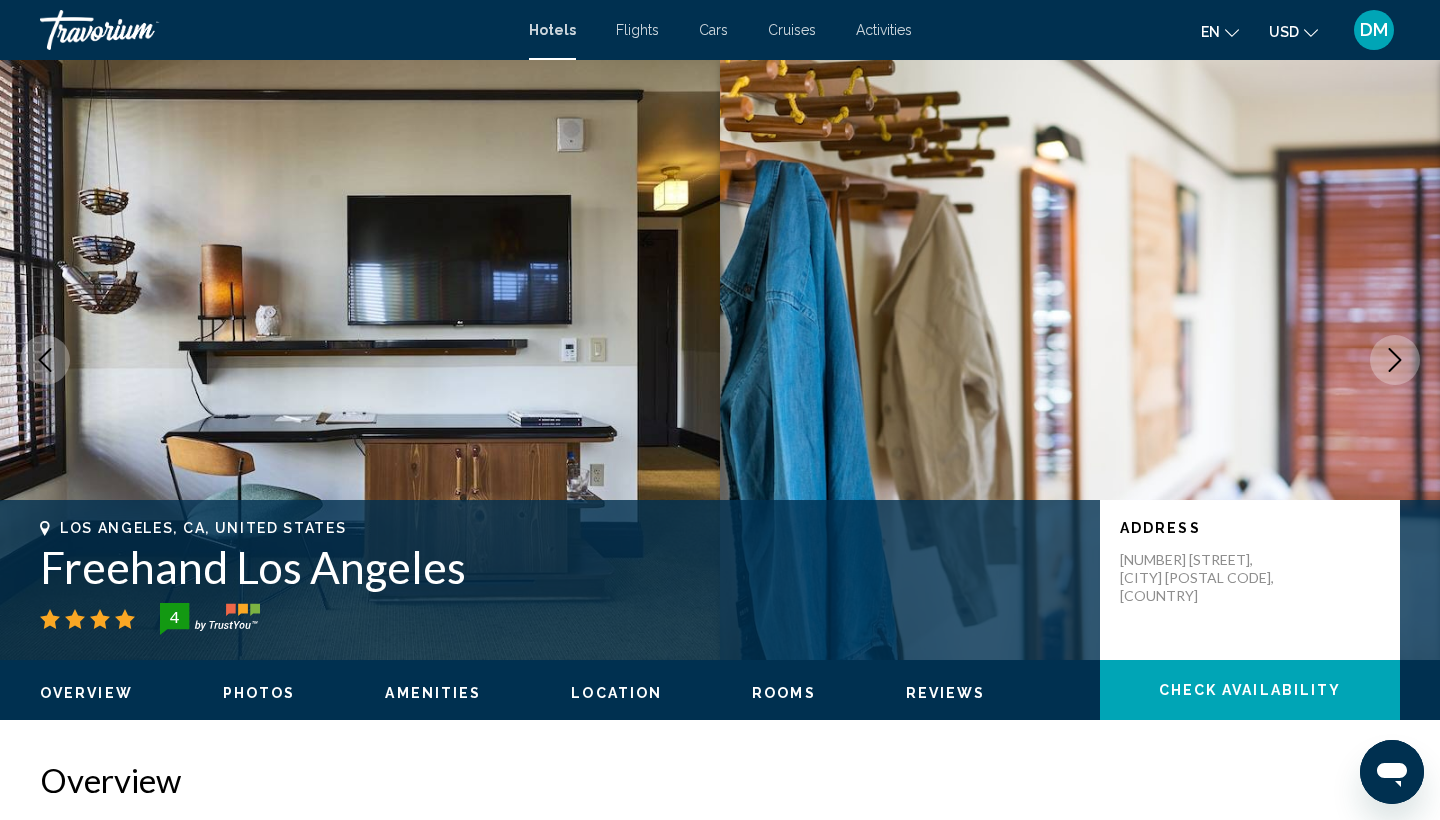 click at bounding box center [1395, 360] 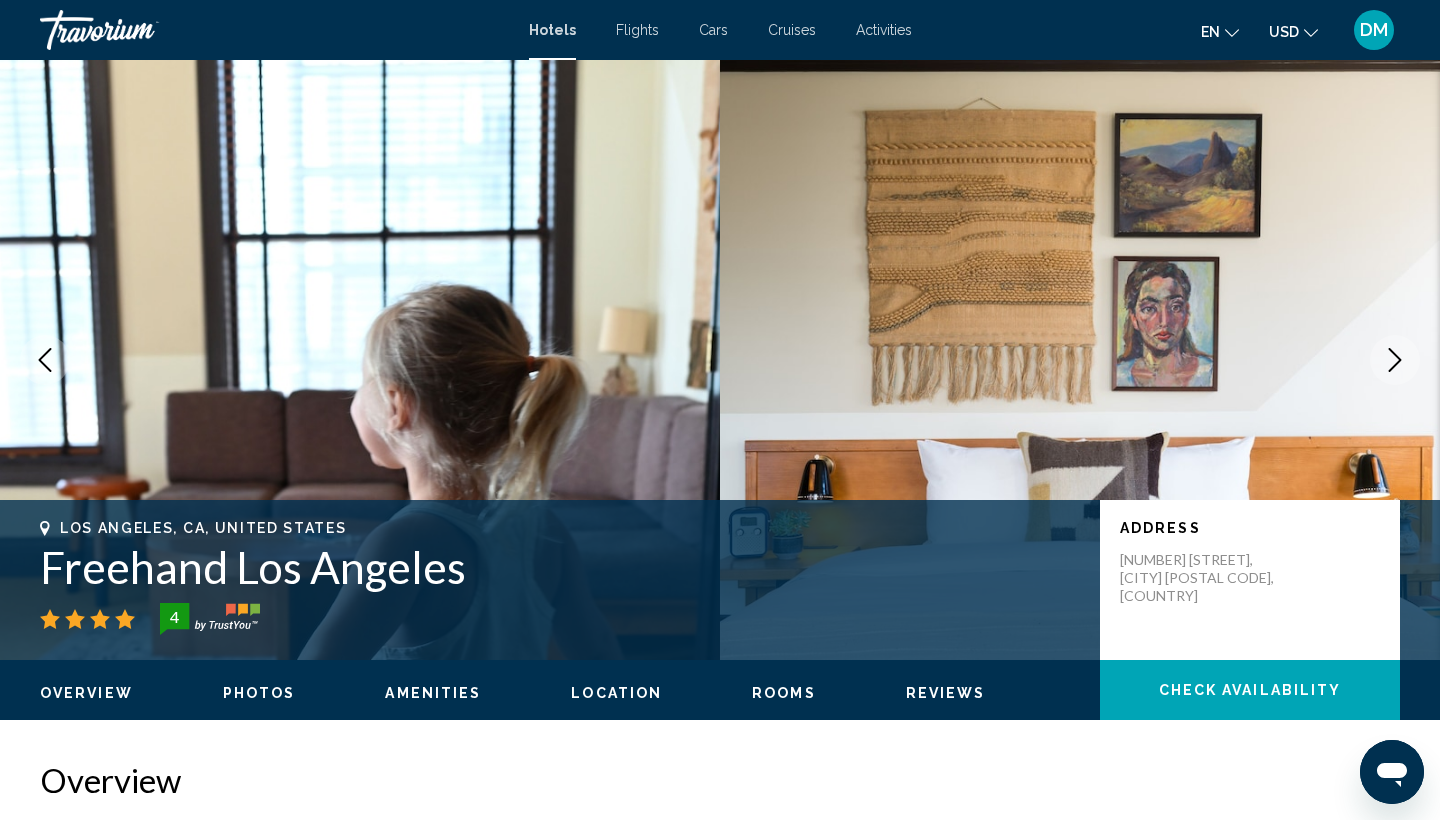 click at bounding box center [1395, 360] 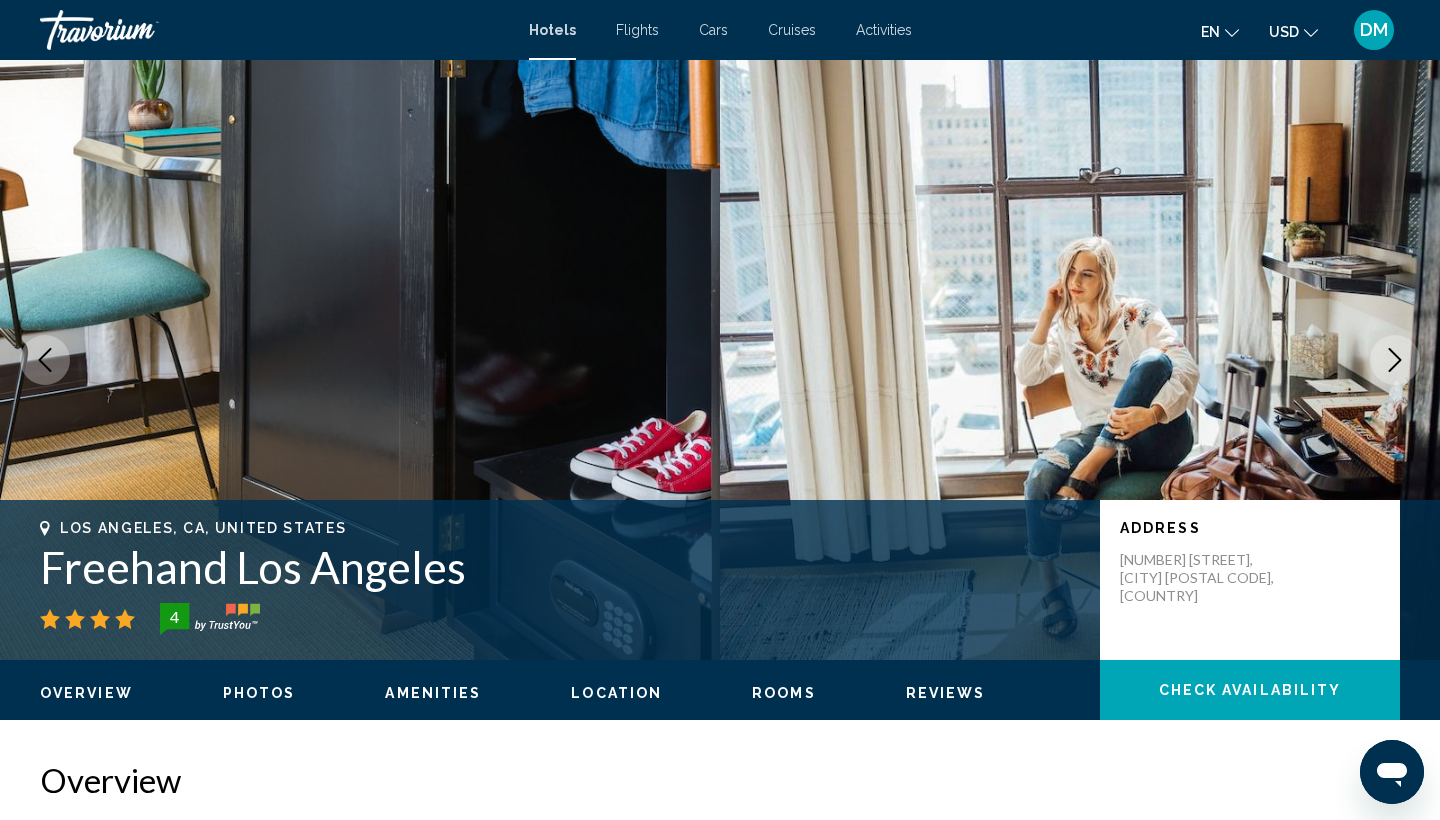 click at bounding box center (1395, 360) 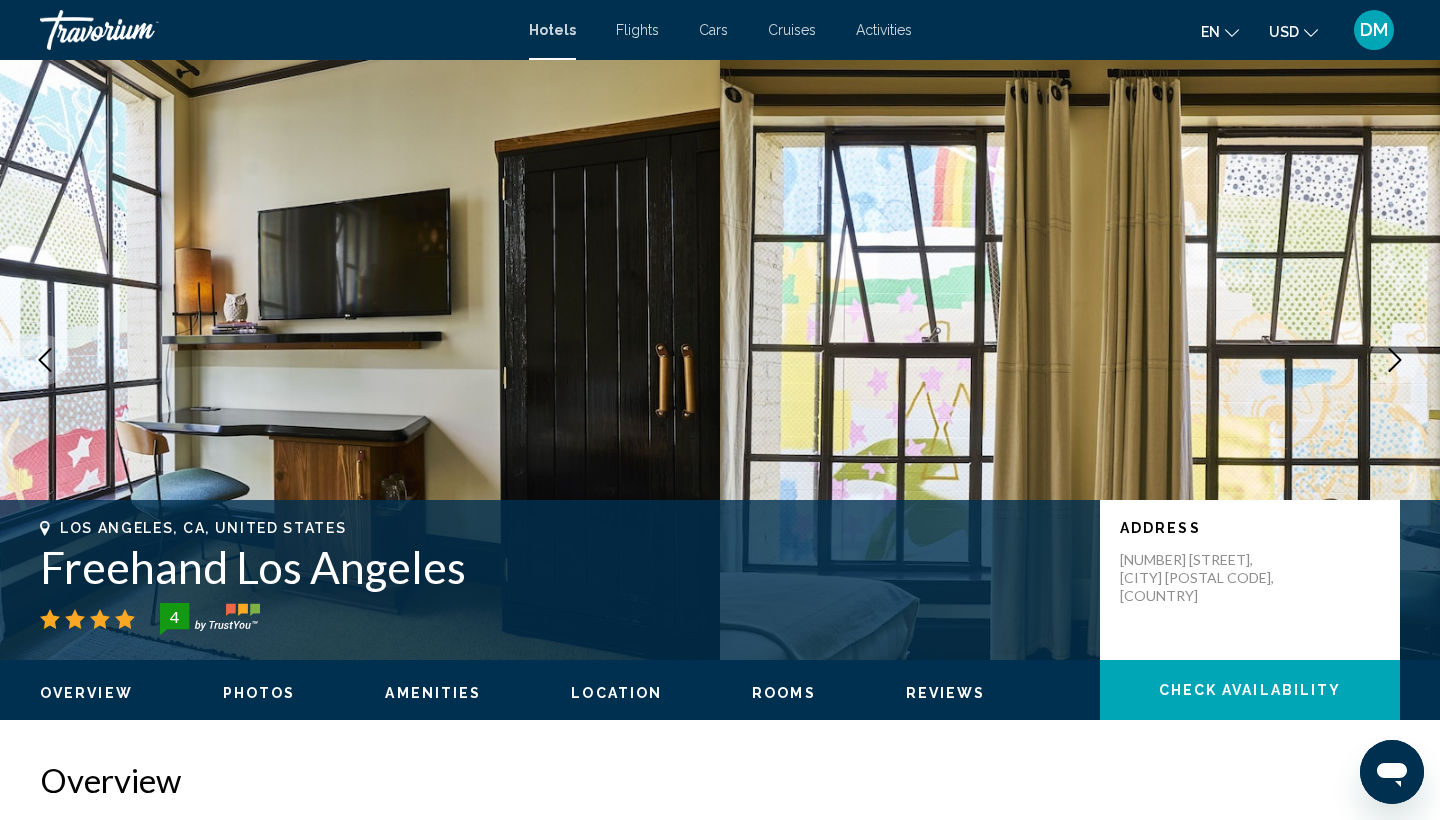 click at bounding box center [1395, 360] 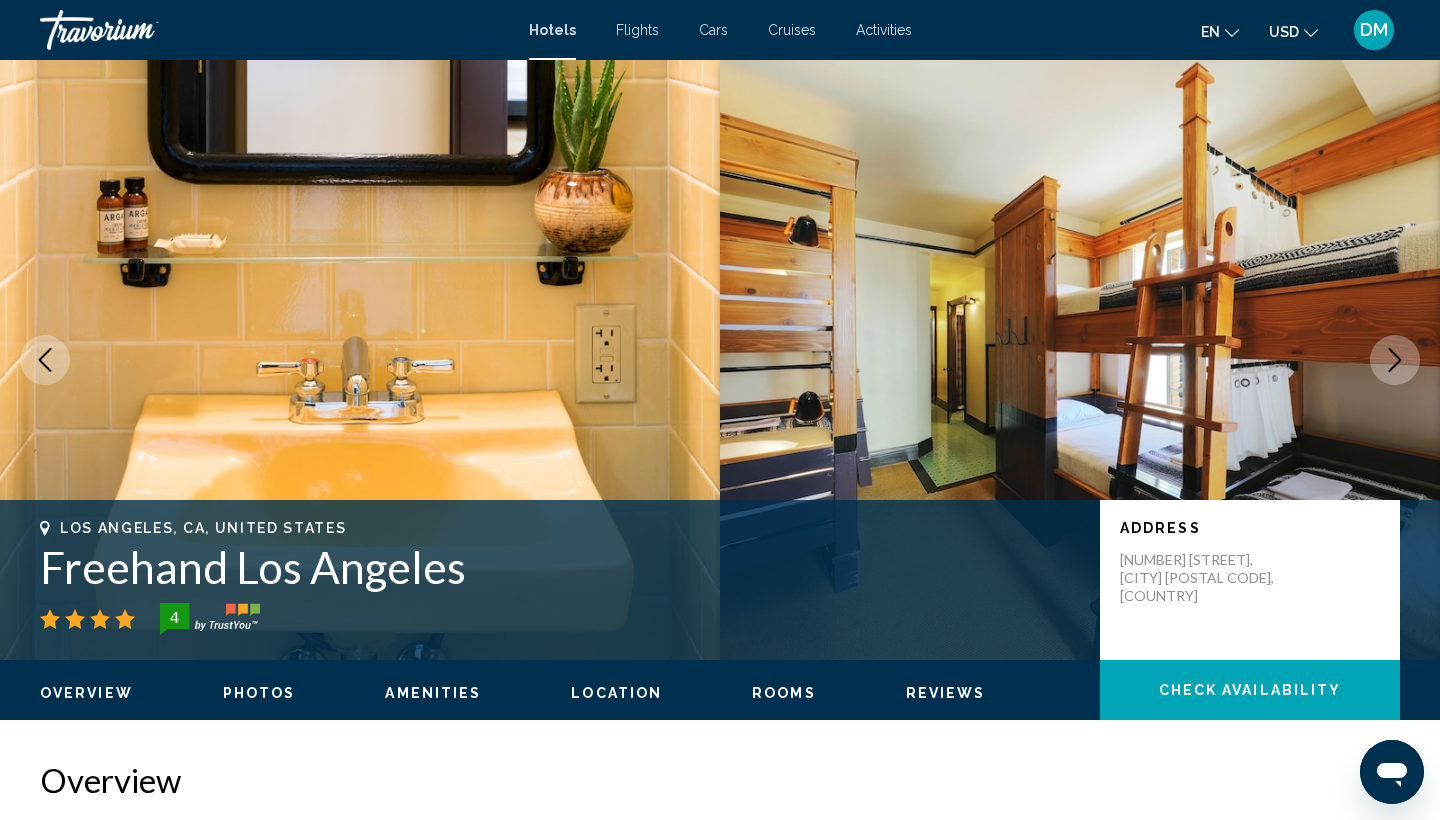 click at bounding box center [1395, 360] 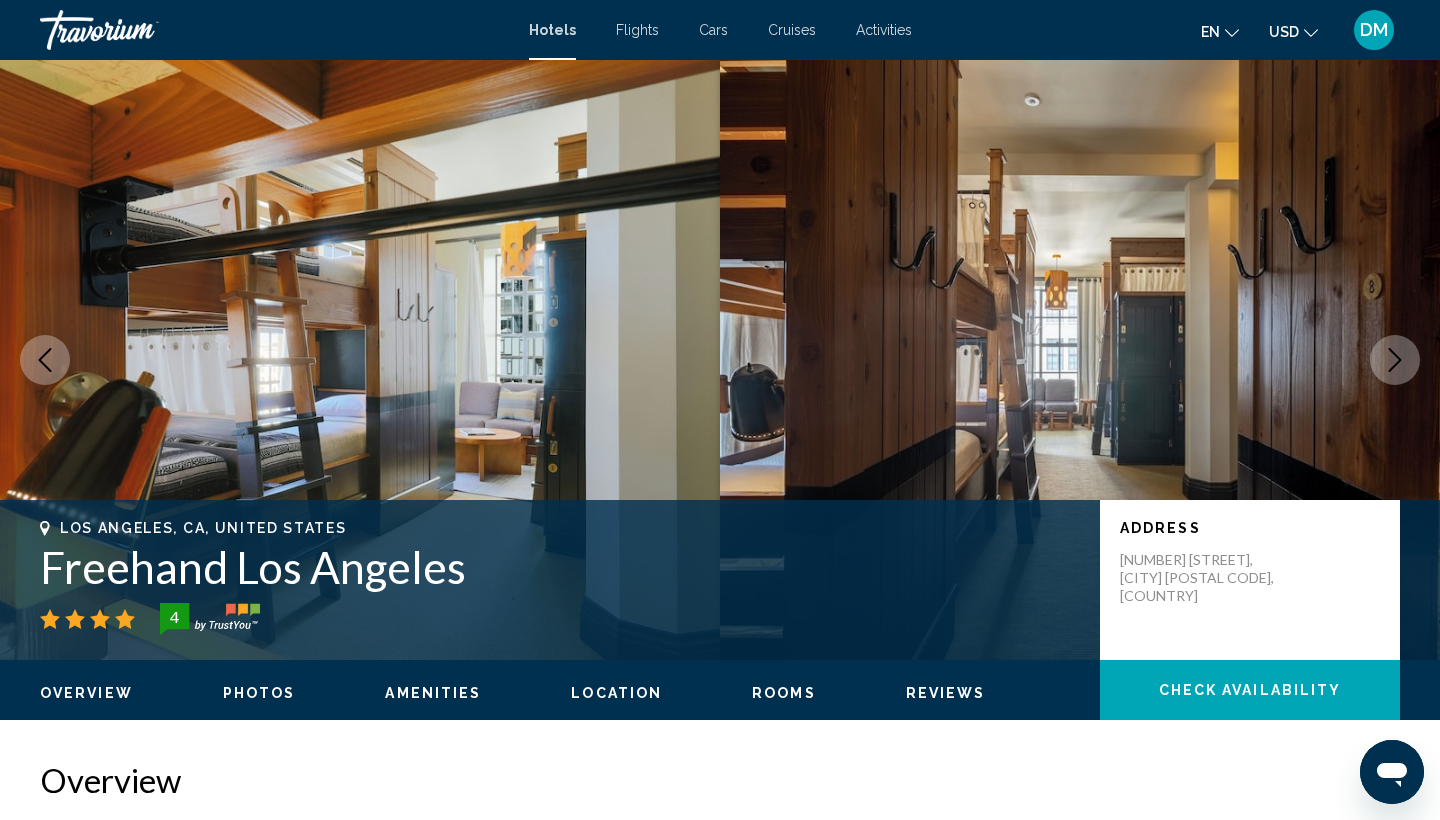 click at bounding box center (1395, 360) 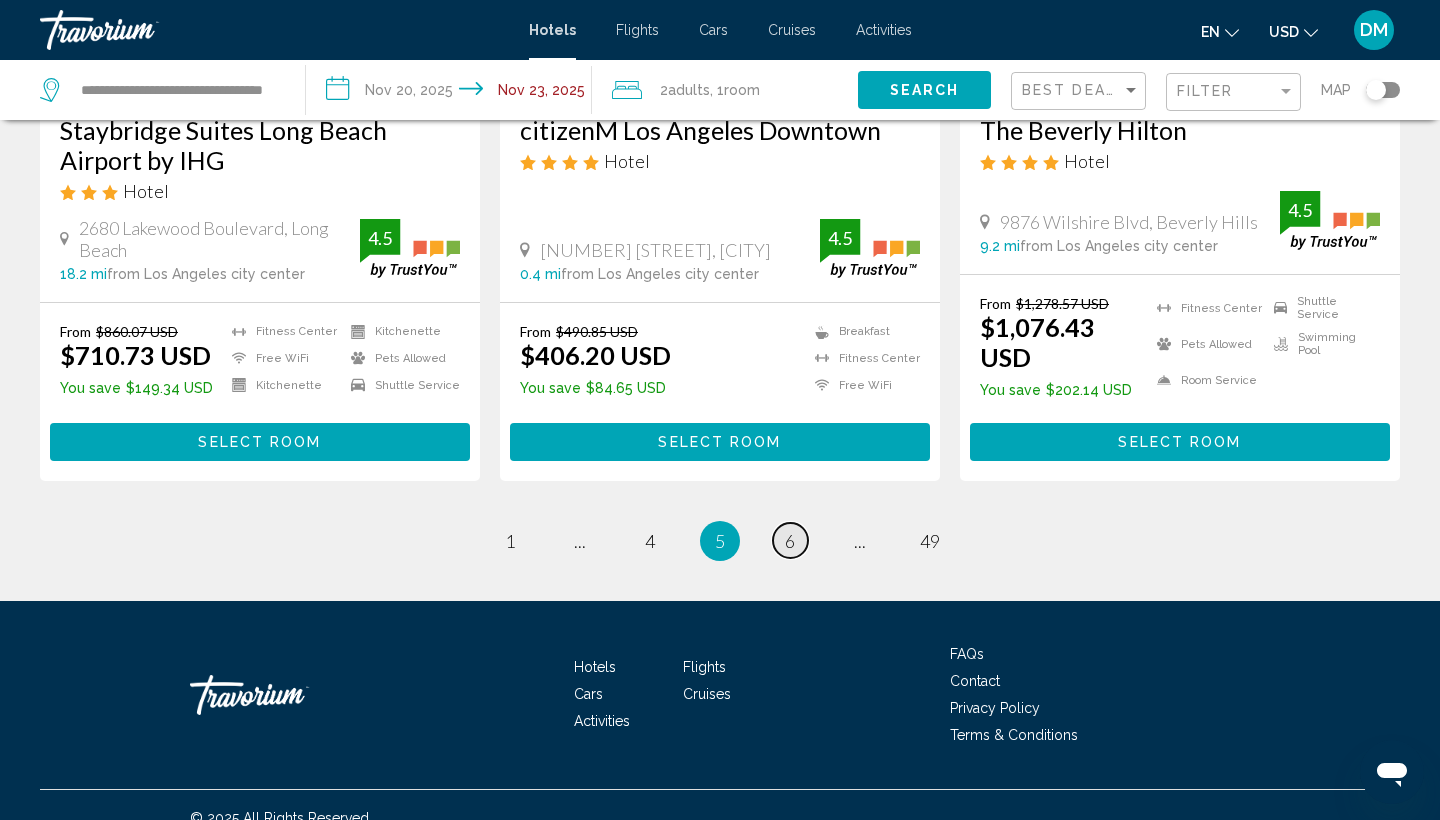 click on "page  6" at bounding box center [790, 540] 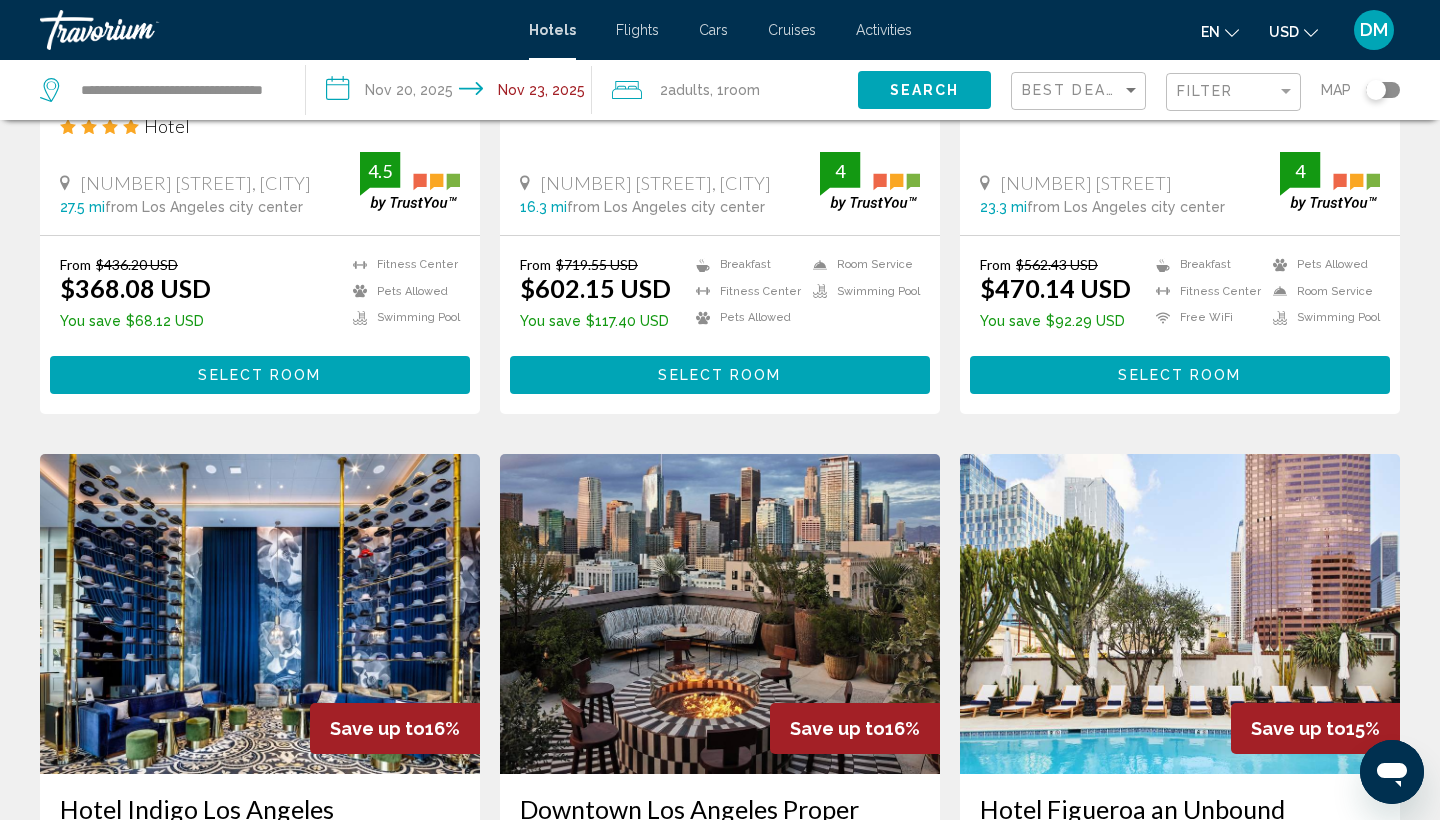 scroll, scrollTop: 1224, scrollLeft: 0, axis: vertical 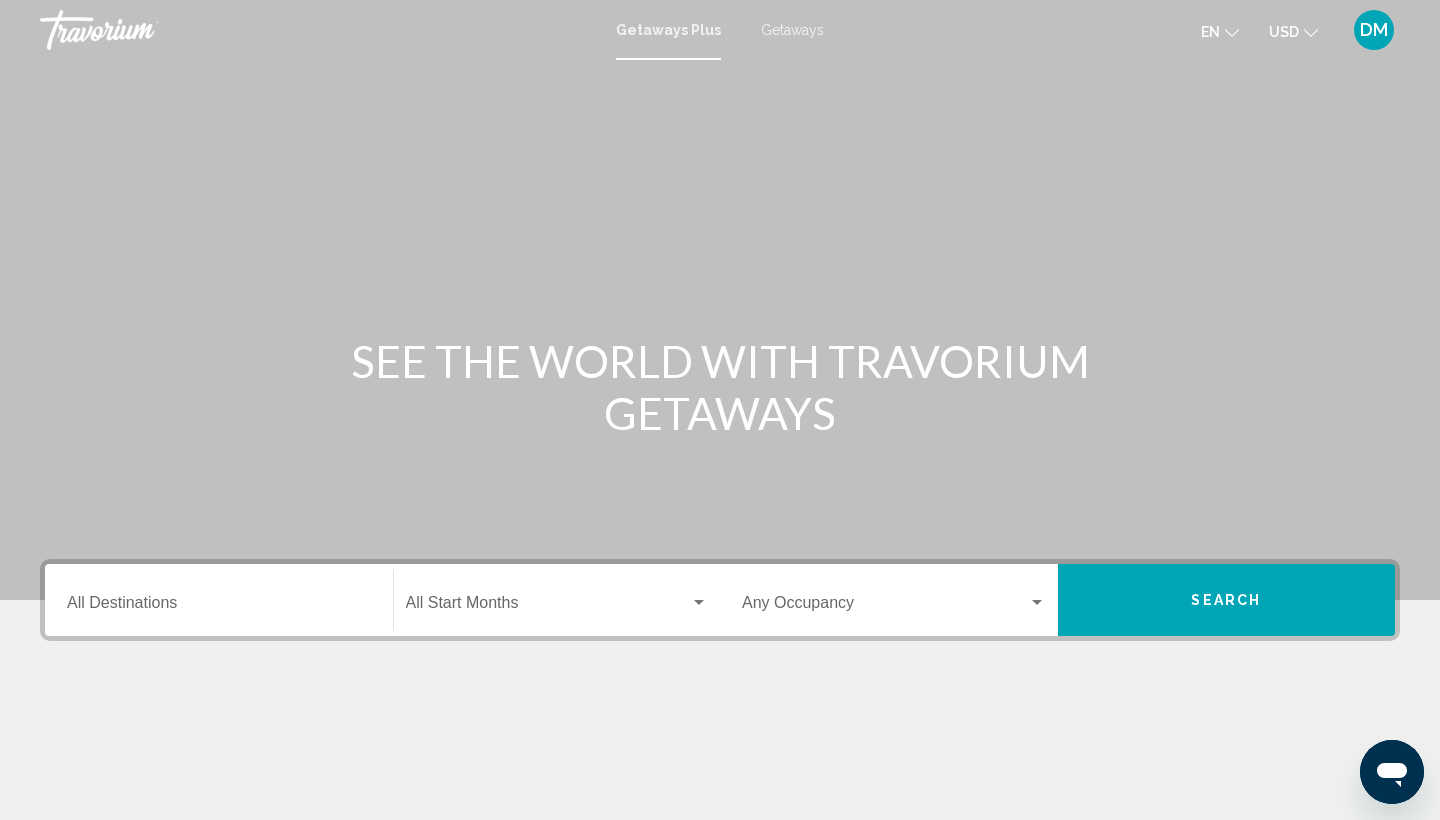 click on "Destination All Destinations" at bounding box center [219, 600] 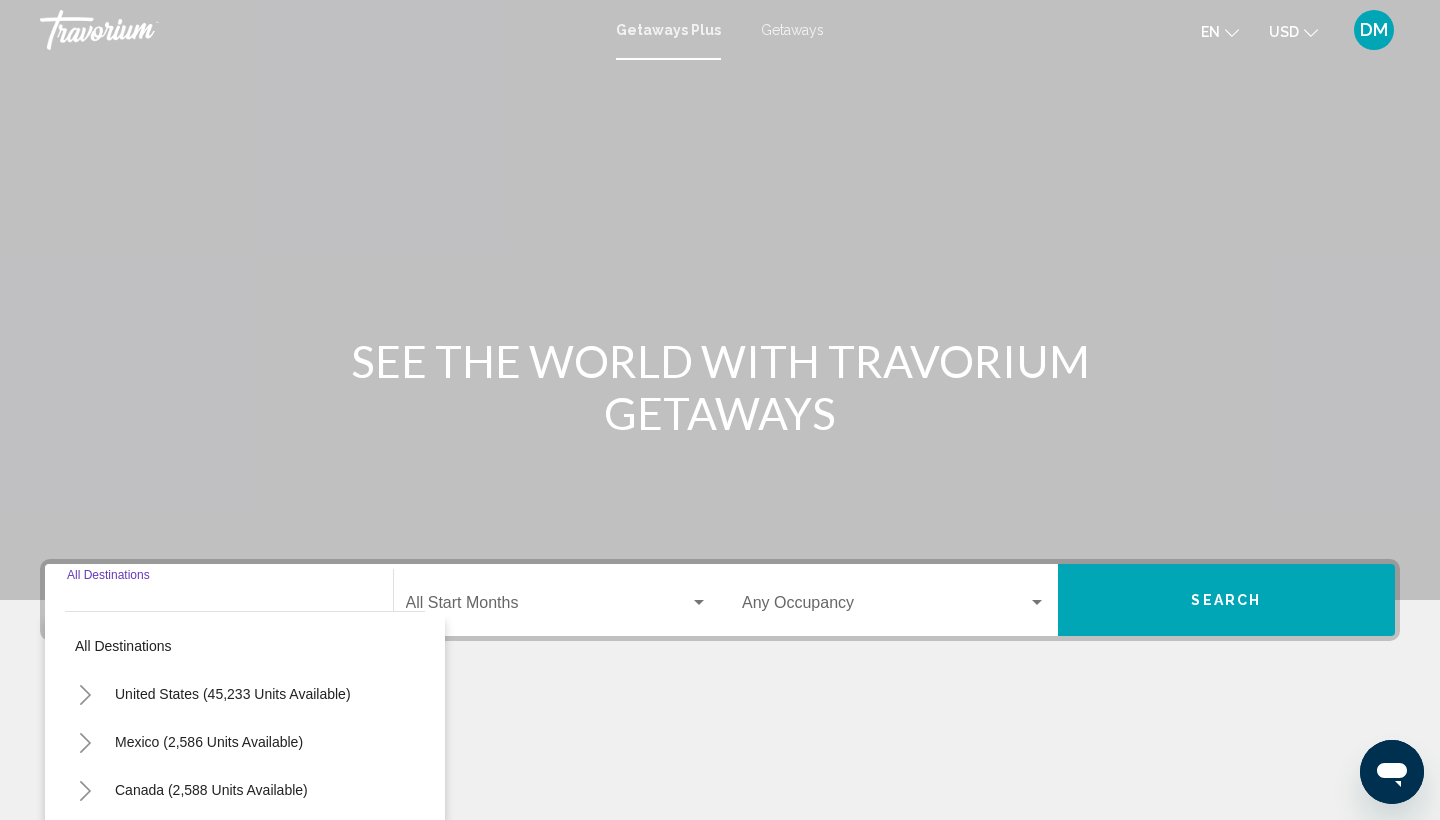 scroll, scrollTop: 266, scrollLeft: 0, axis: vertical 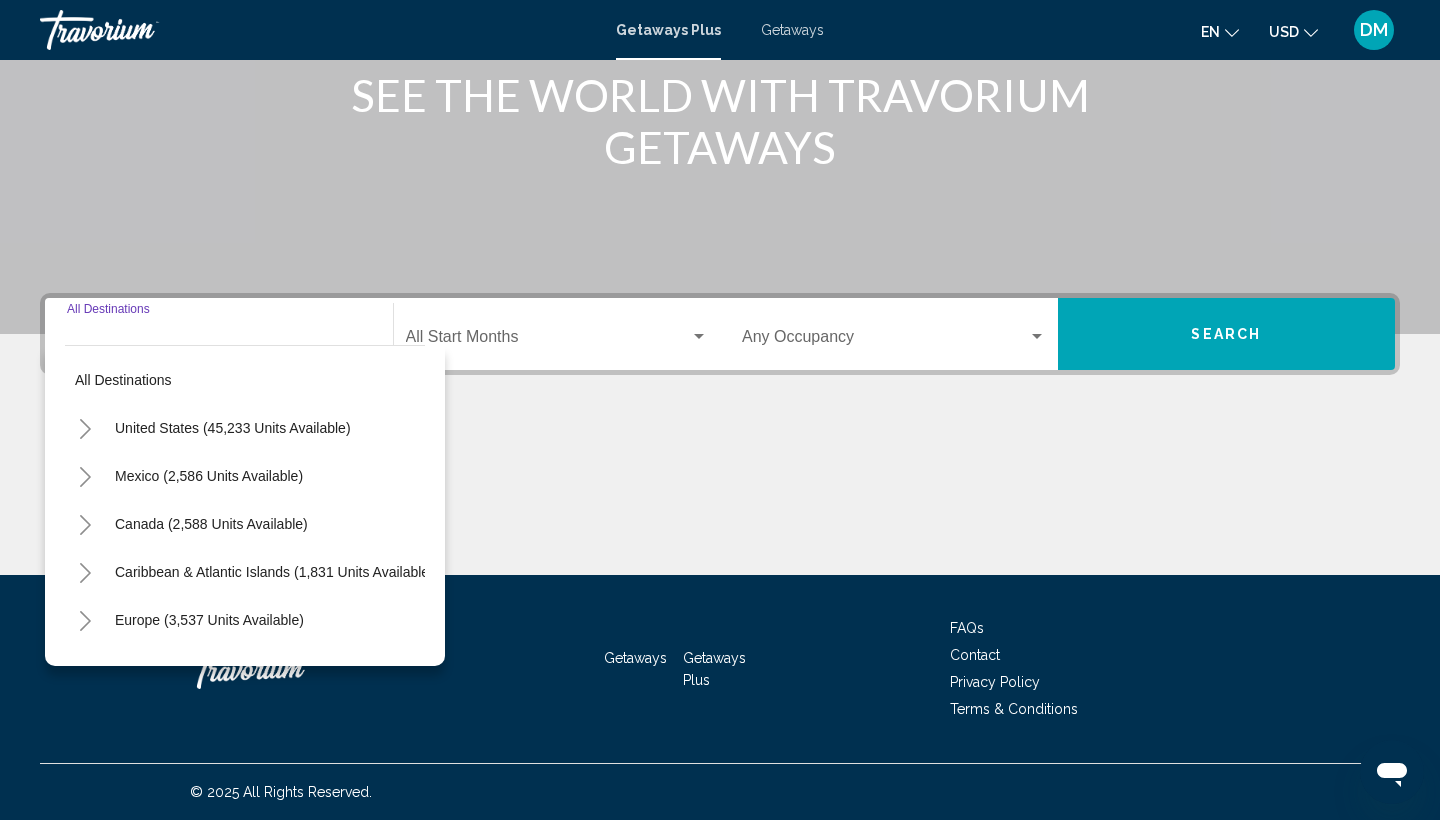click 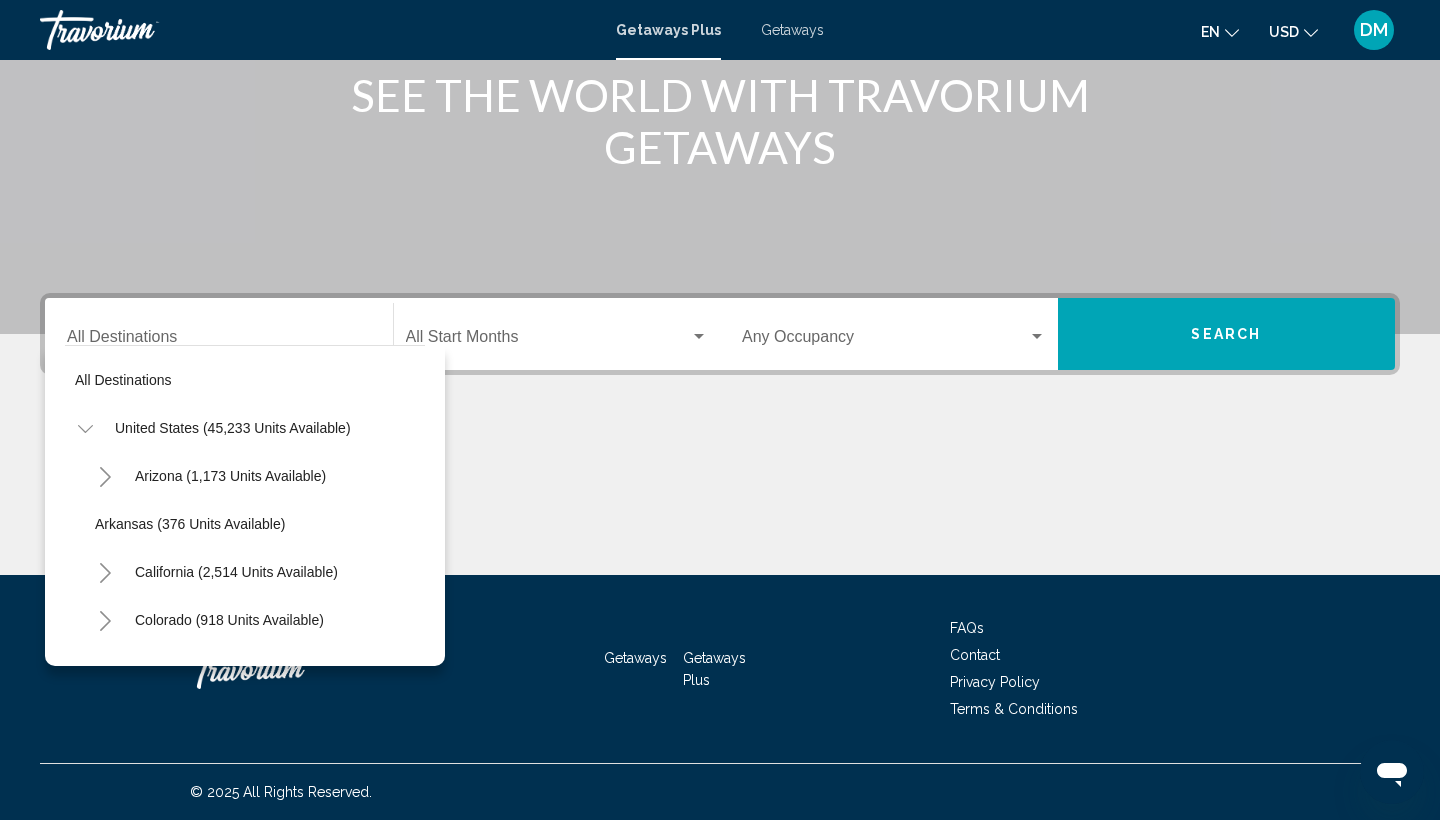 click 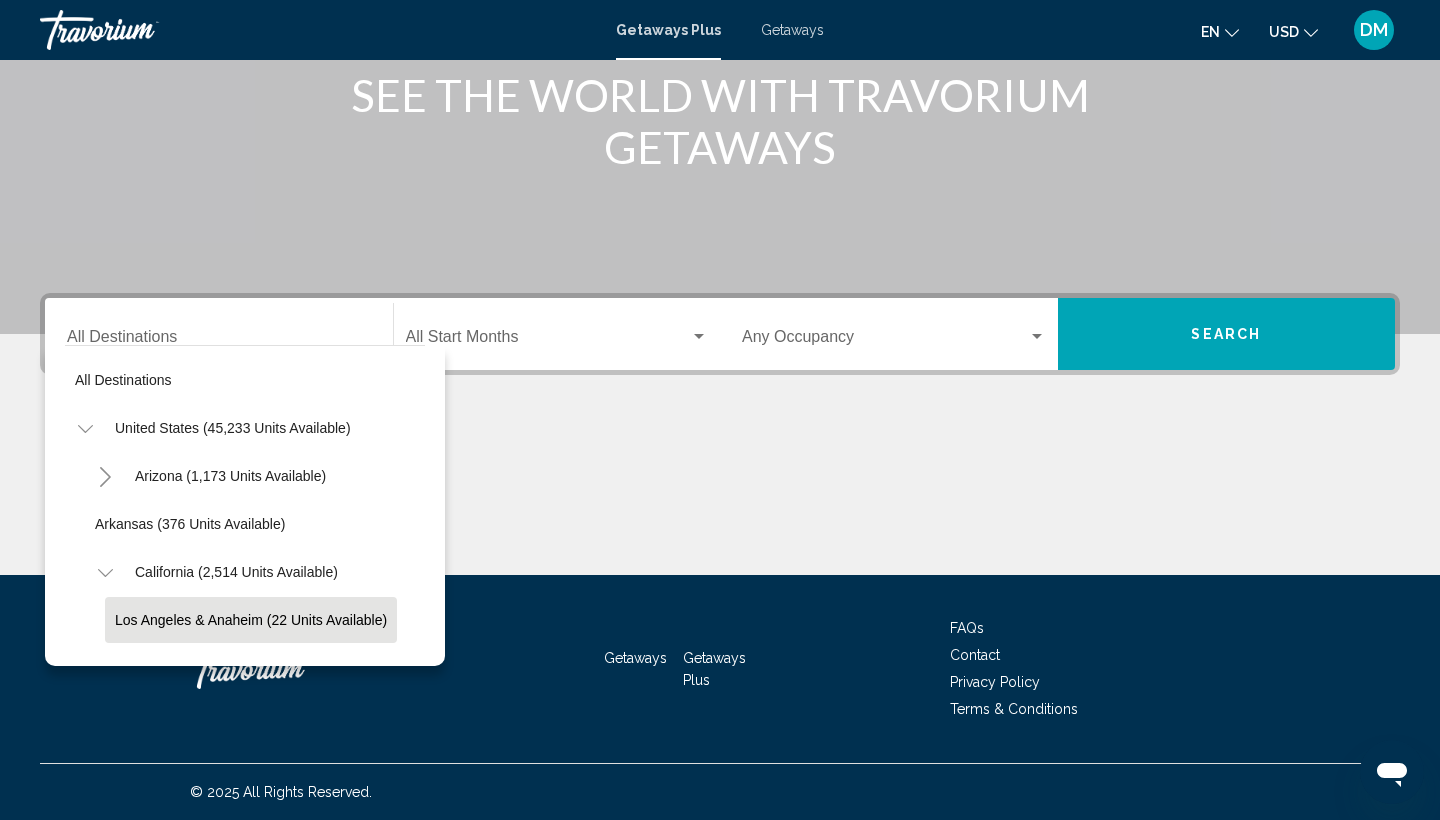 click on "Los Angeles & Anaheim (22 units available)" 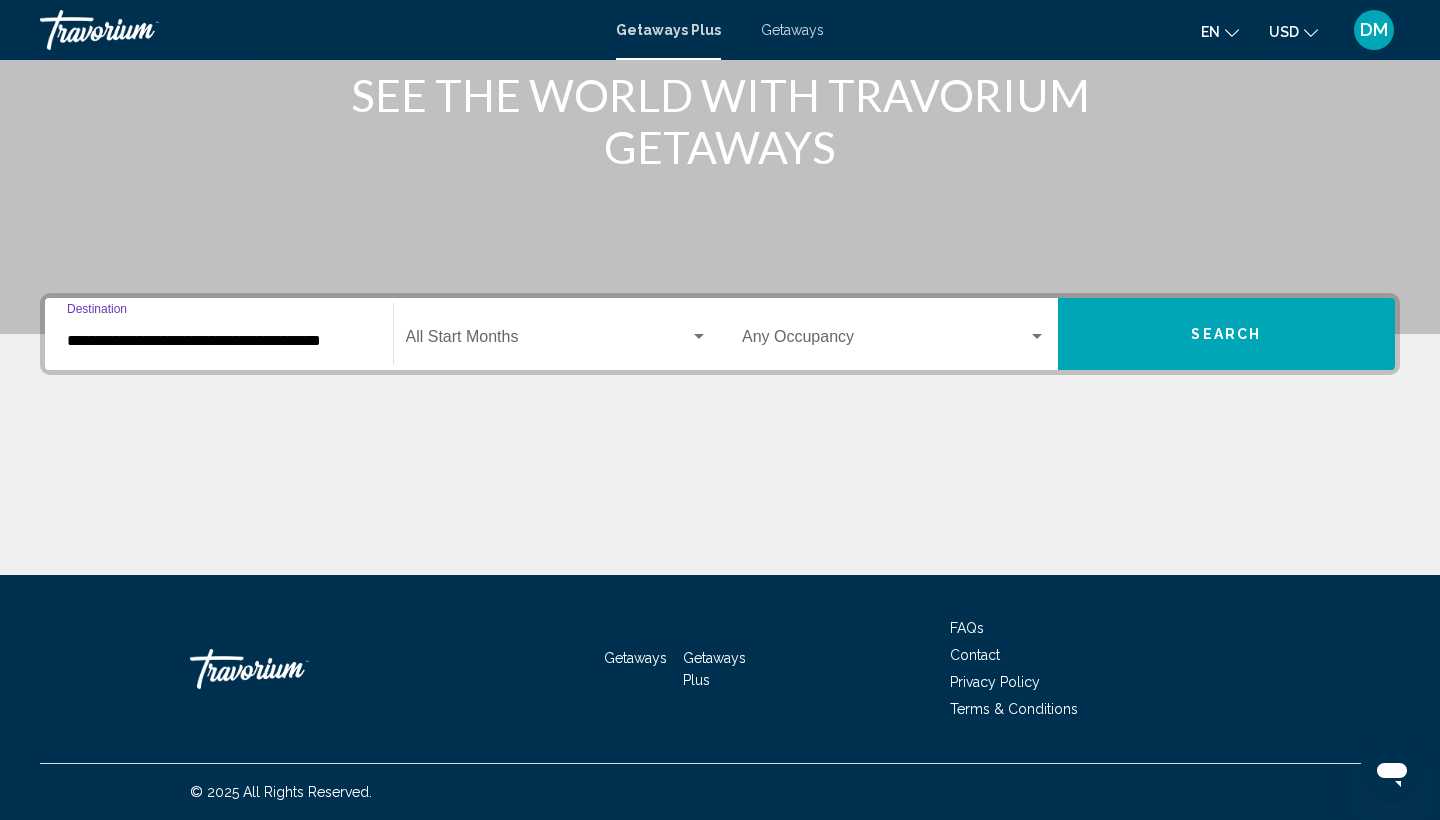 click on "Start Month All Start Months" 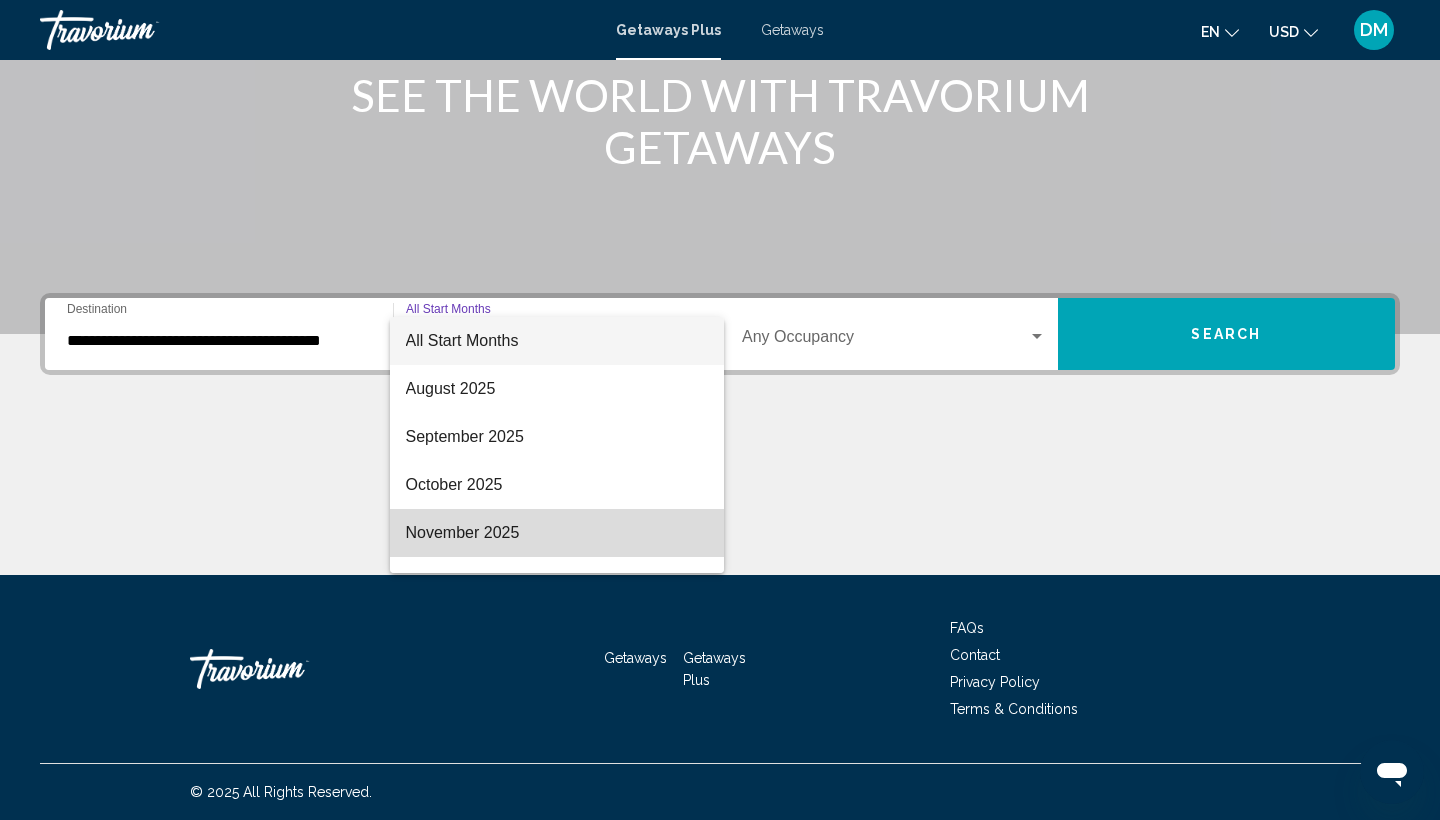 click on "November 2025" at bounding box center (557, 533) 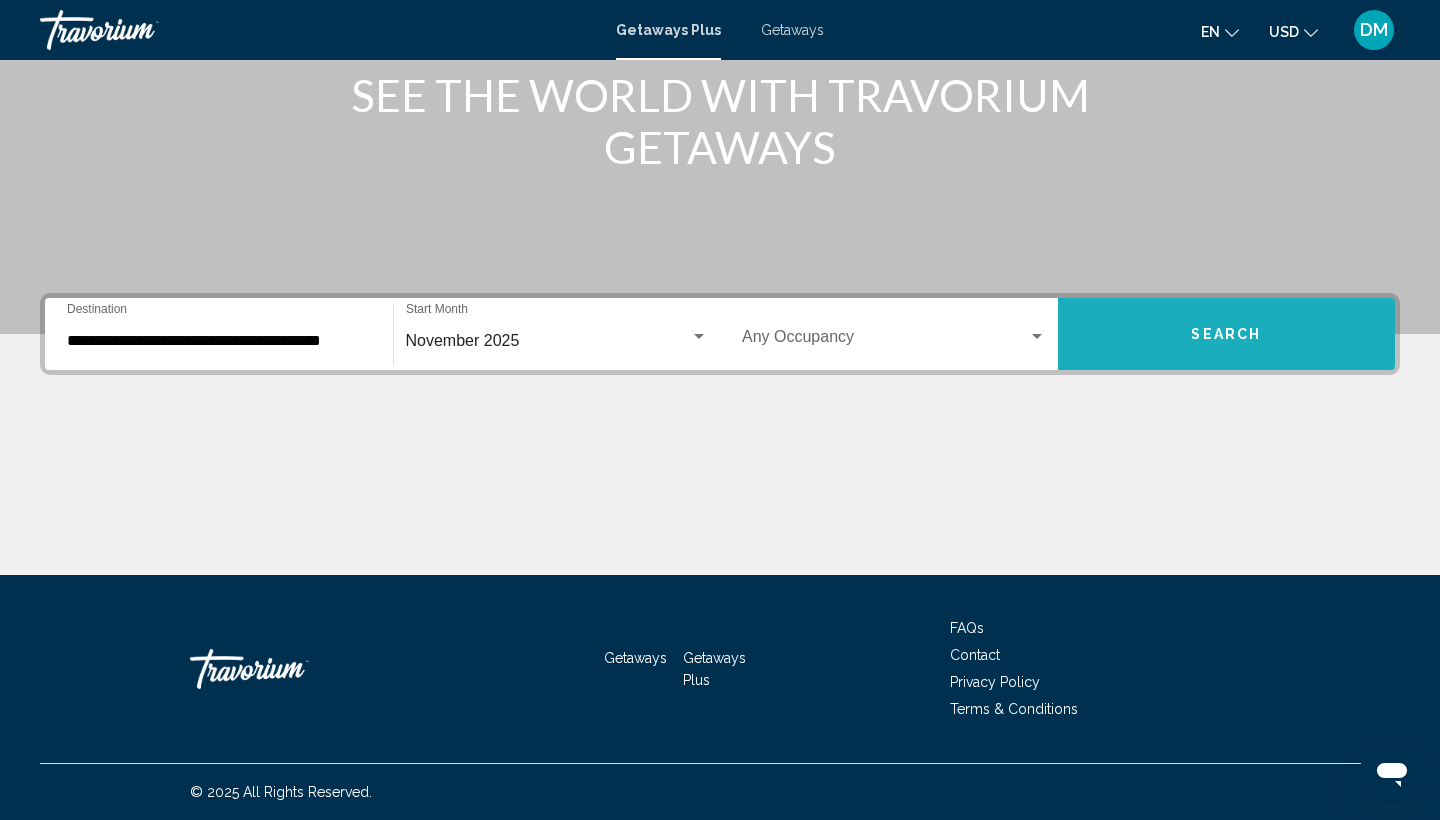 click on "Search" at bounding box center [1227, 334] 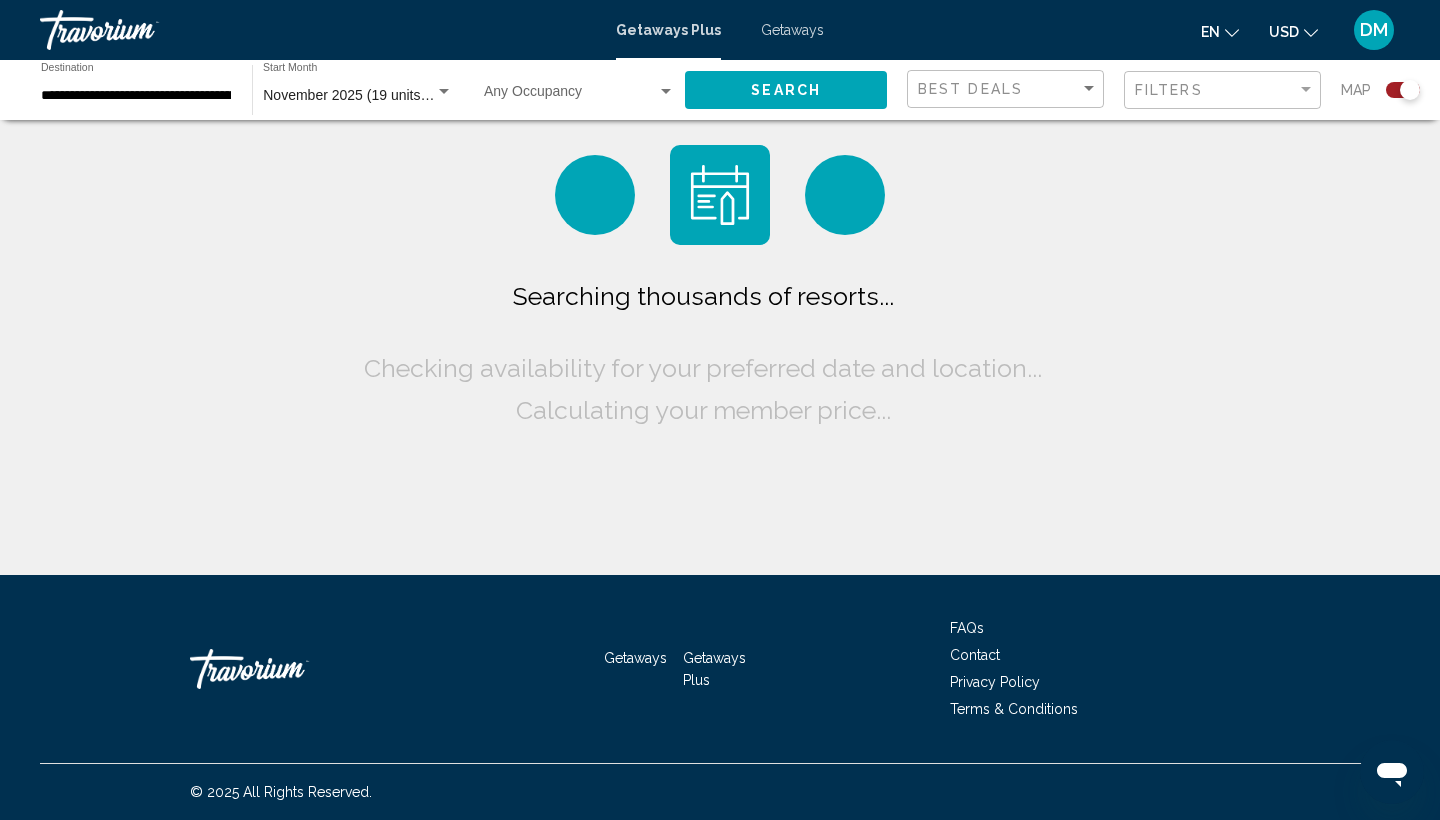 scroll, scrollTop: 0, scrollLeft: 0, axis: both 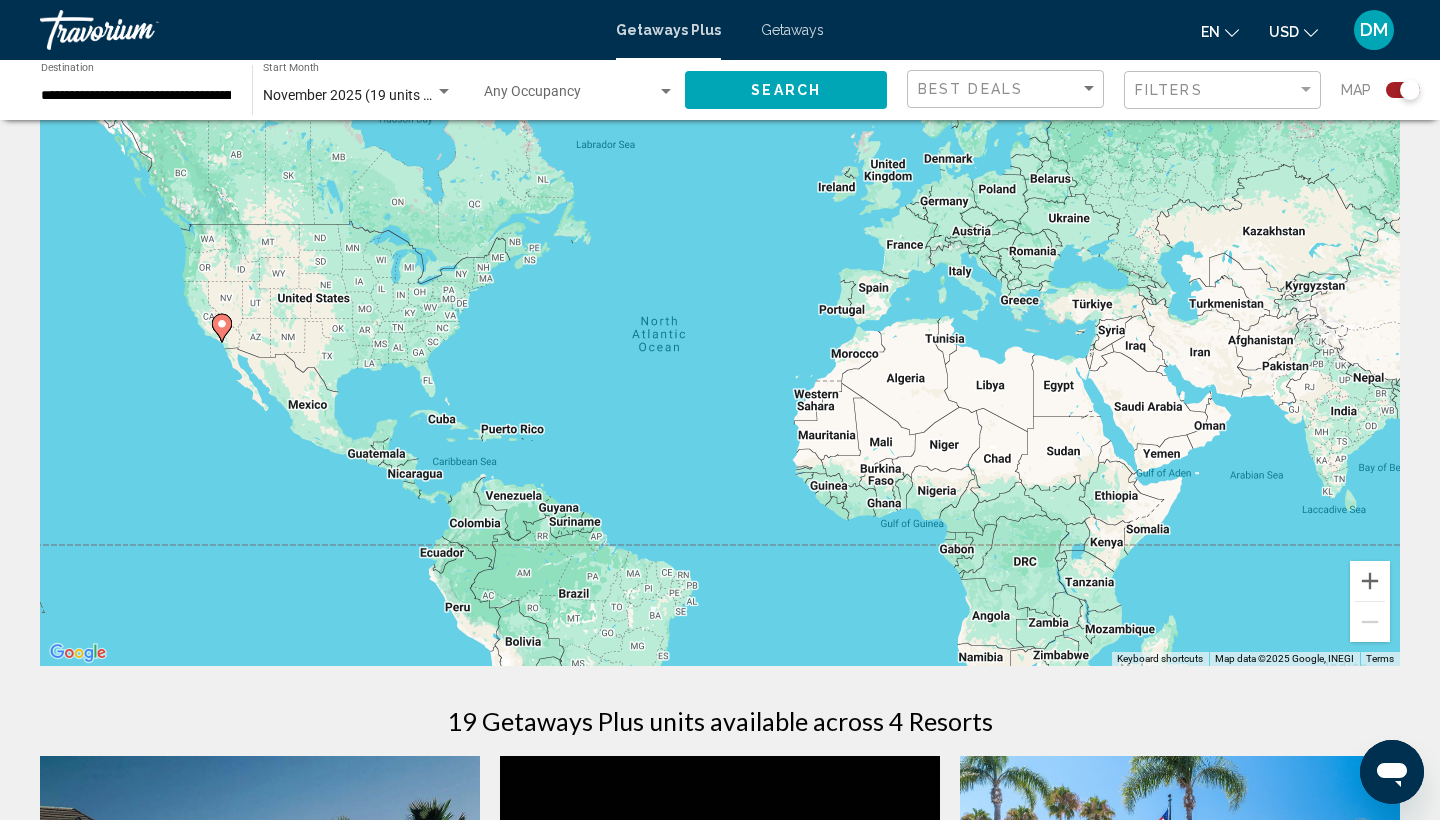 click on "Getaways" at bounding box center (792, 30) 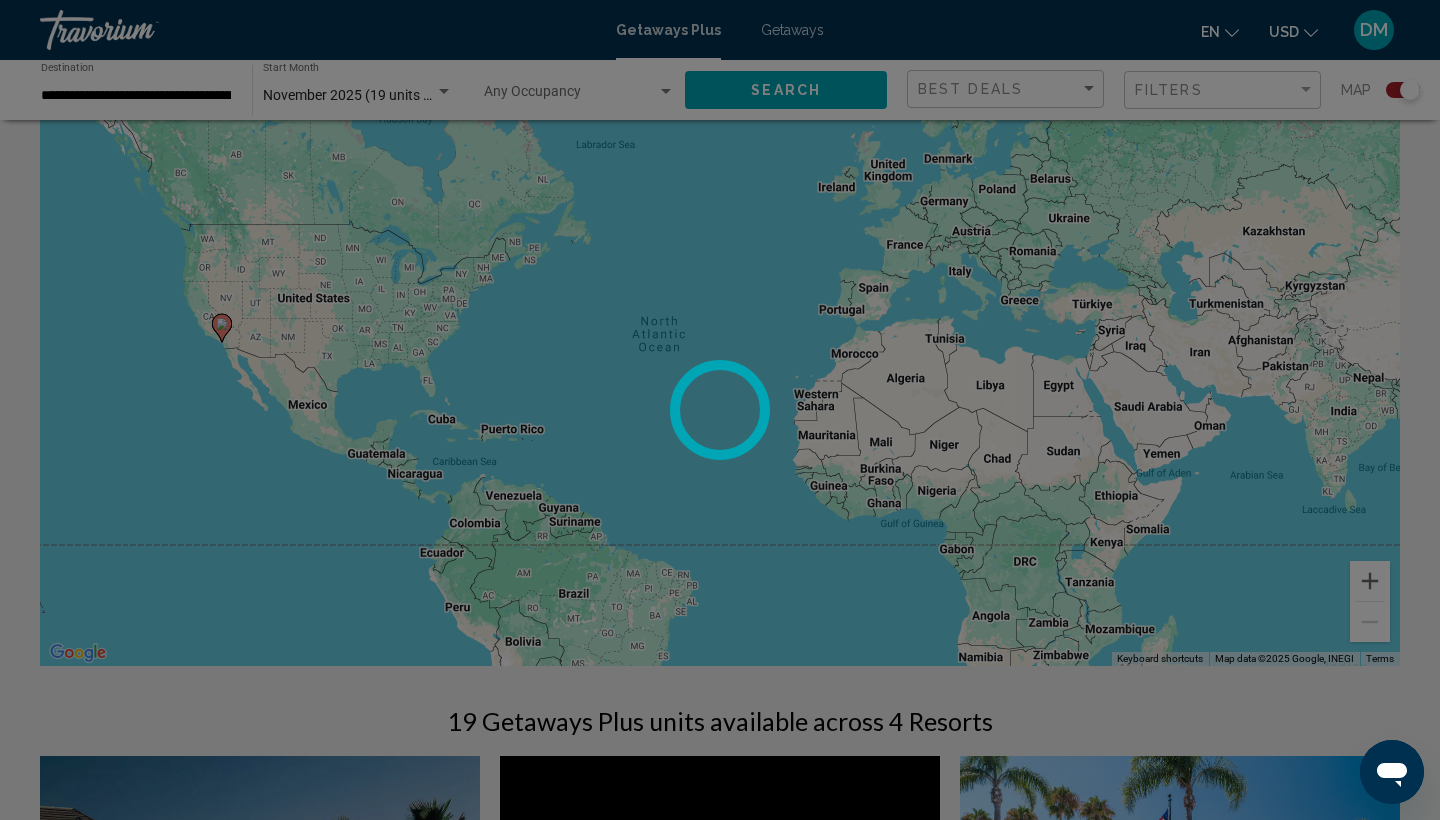 scroll, scrollTop: 0, scrollLeft: 0, axis: both 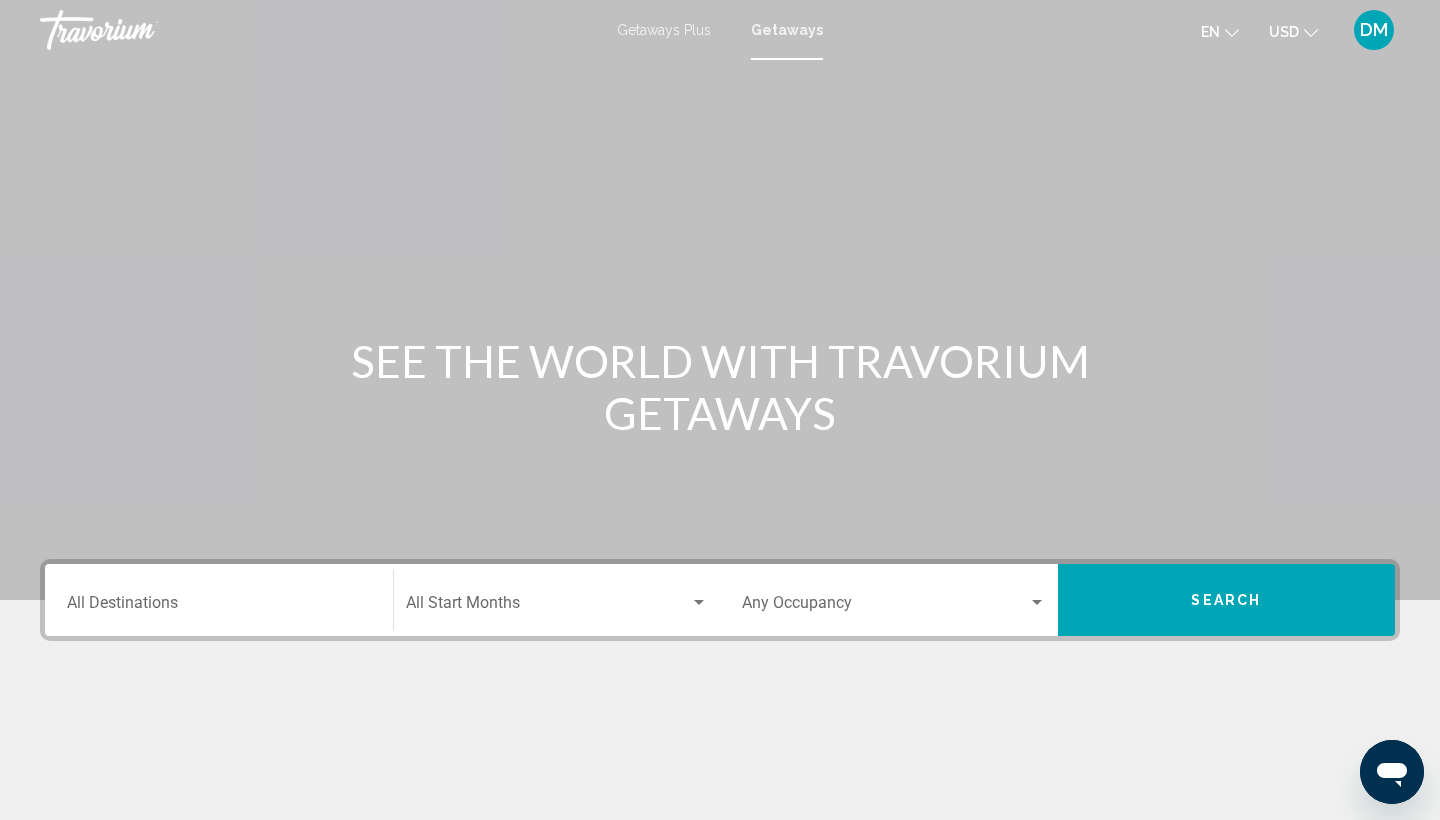 click on "Destination All Destinations" at bounding box center [219, 600] 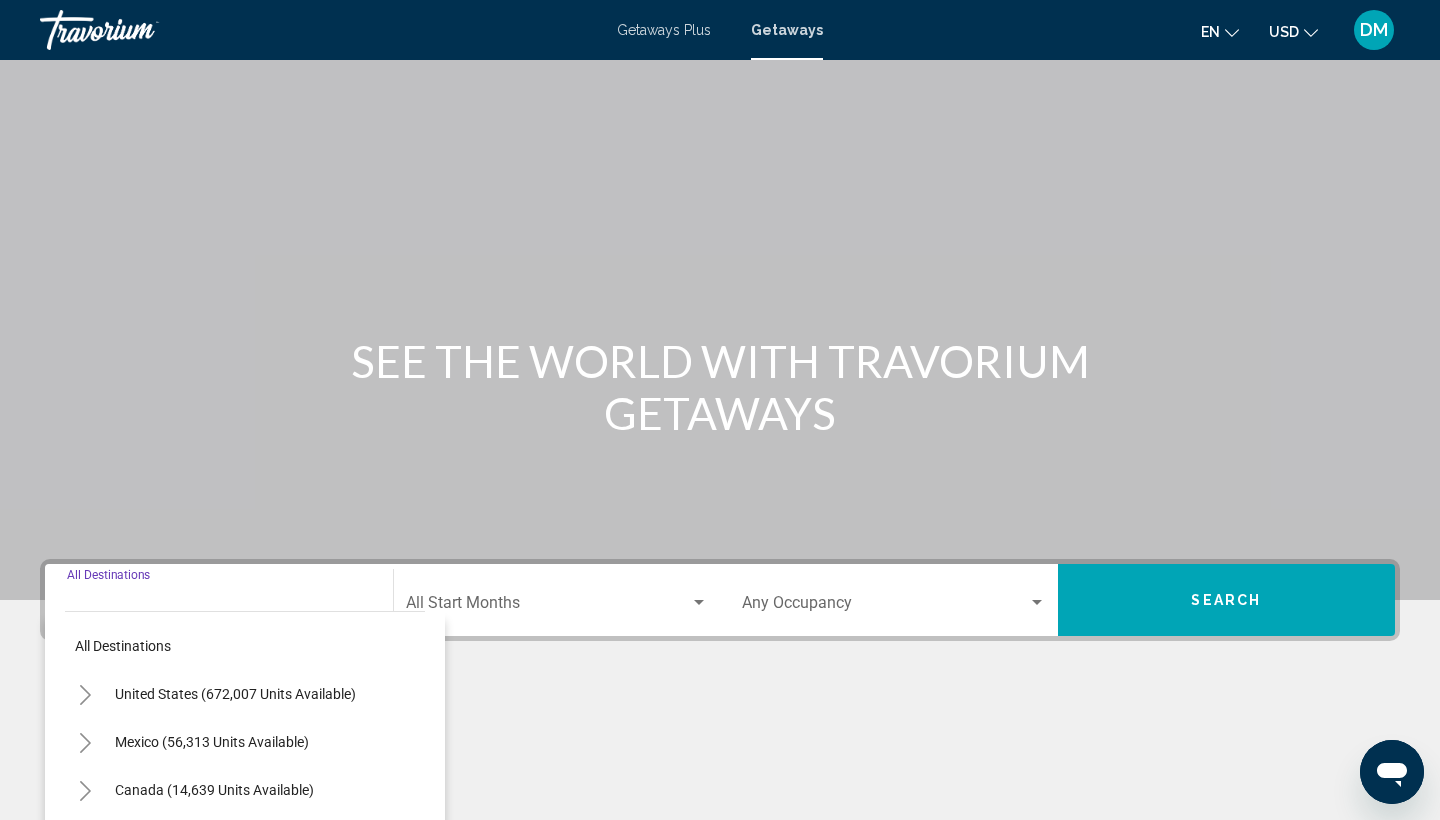 scroll, scrollTop: 266, scrollLeft: 0, axis: vertical 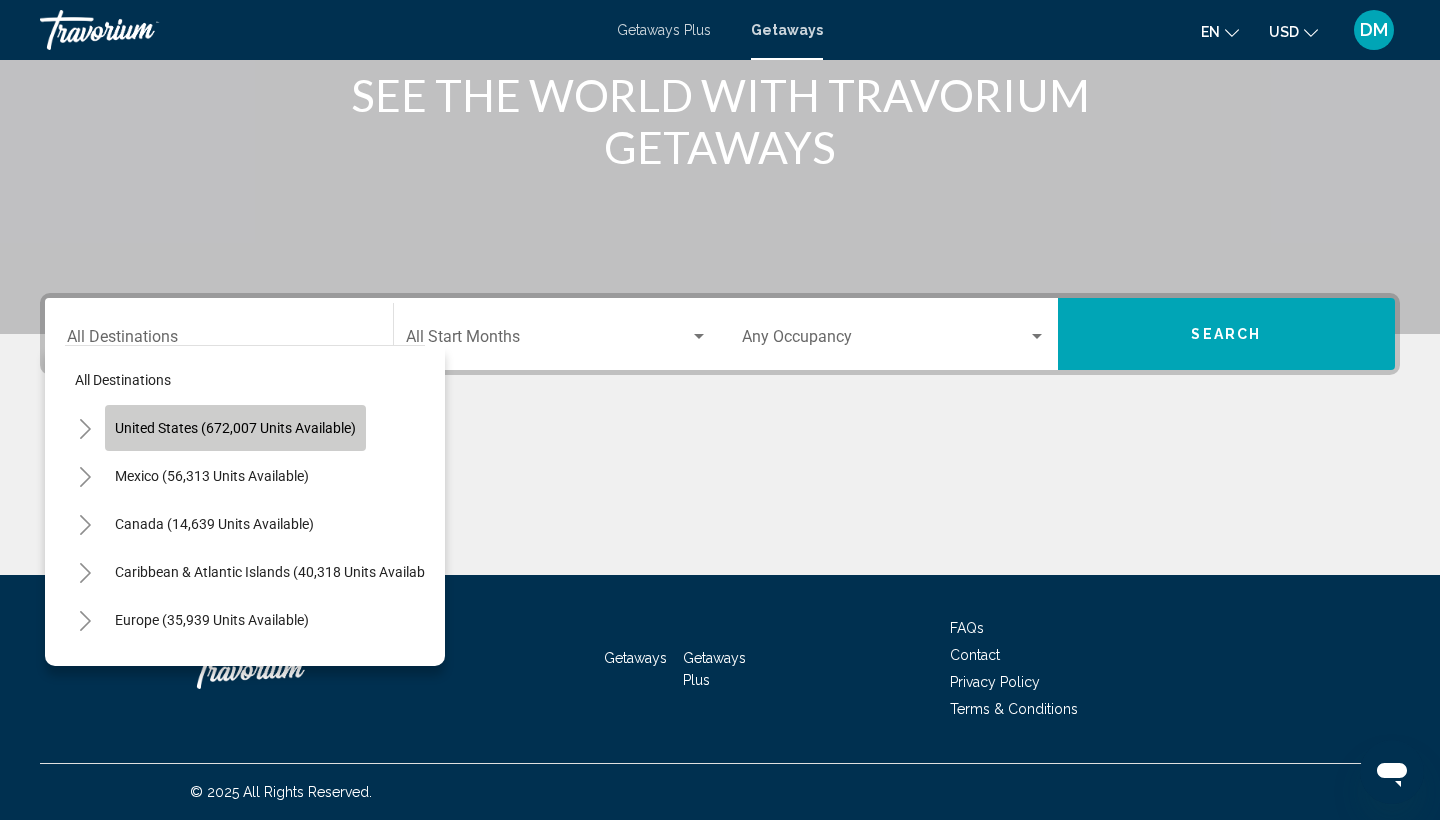 click on "United States (672,007 units available)" at bounding box center [212, 476] 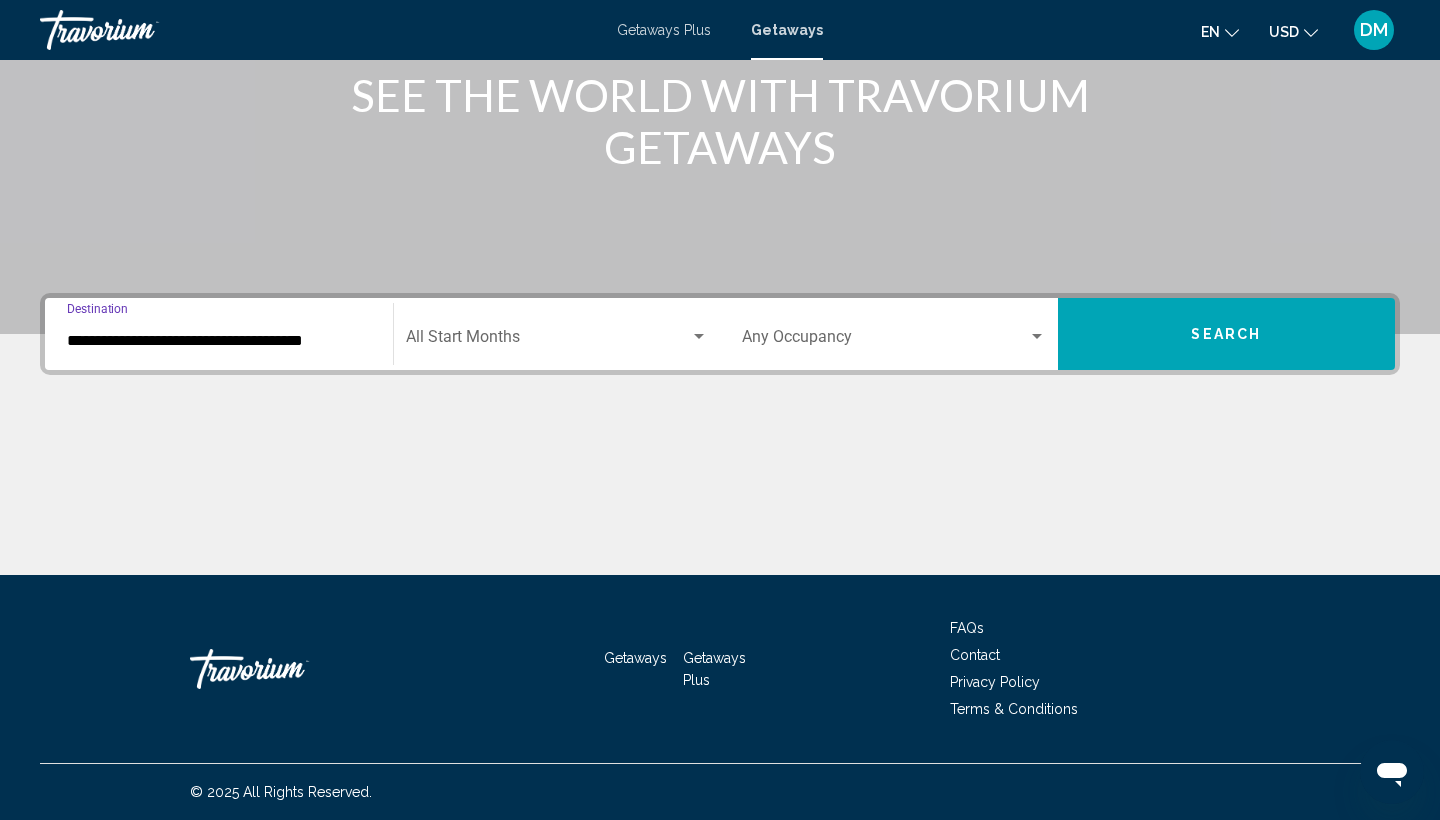 click on "**********" at bounding box center [219, 341] 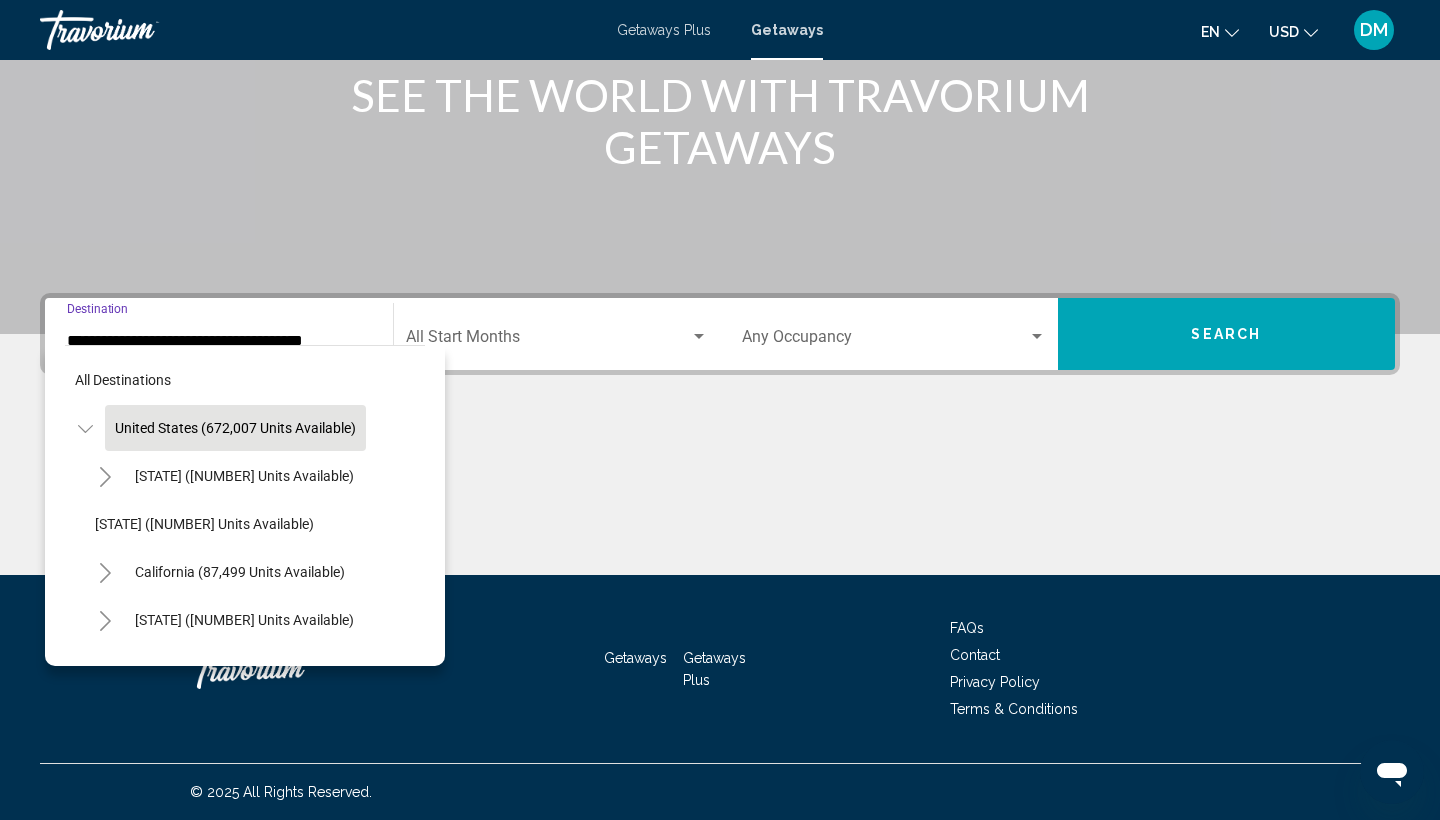 click 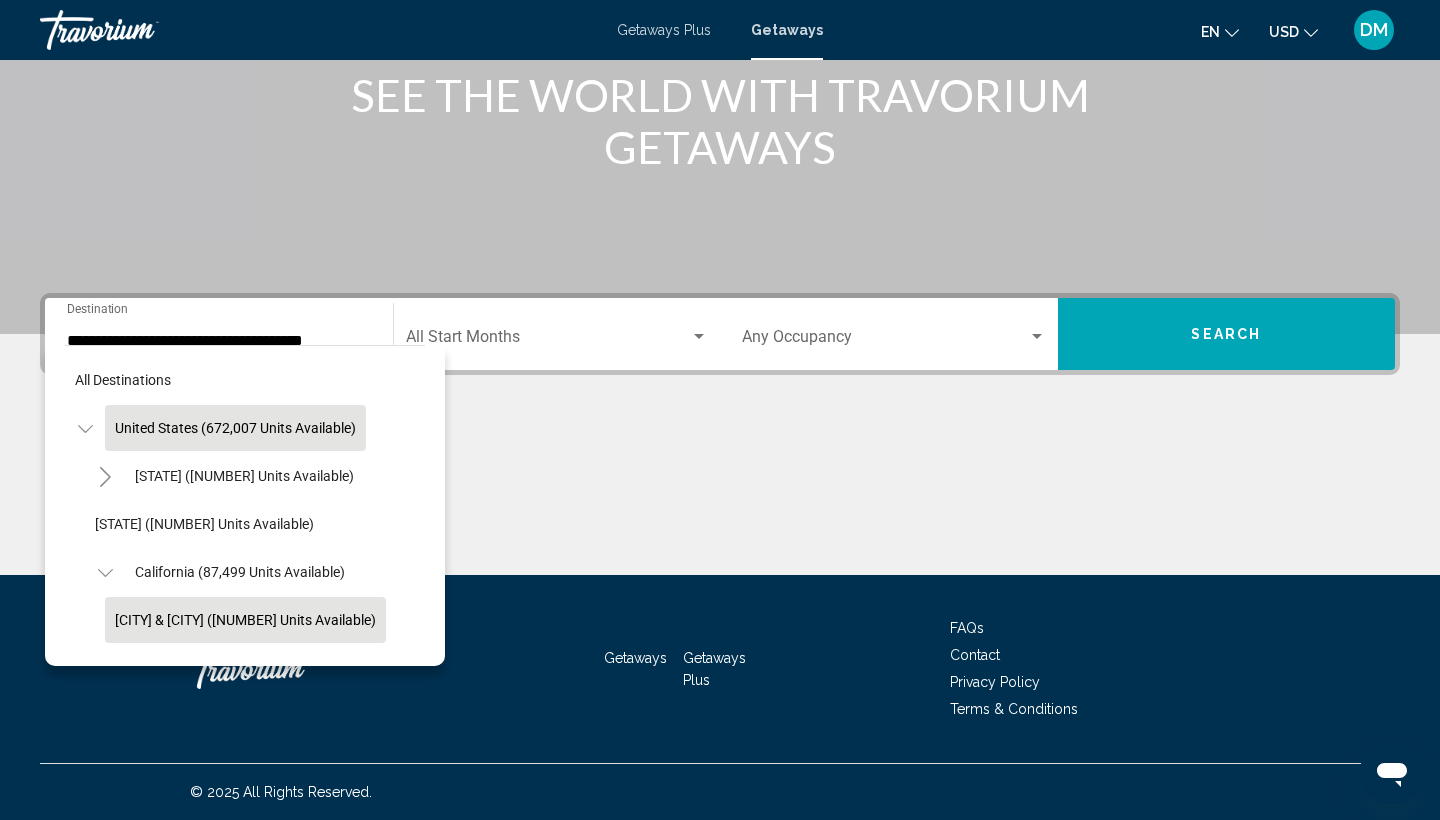 click on "[CITY] & [CITY] ([NUMBER] units available)" 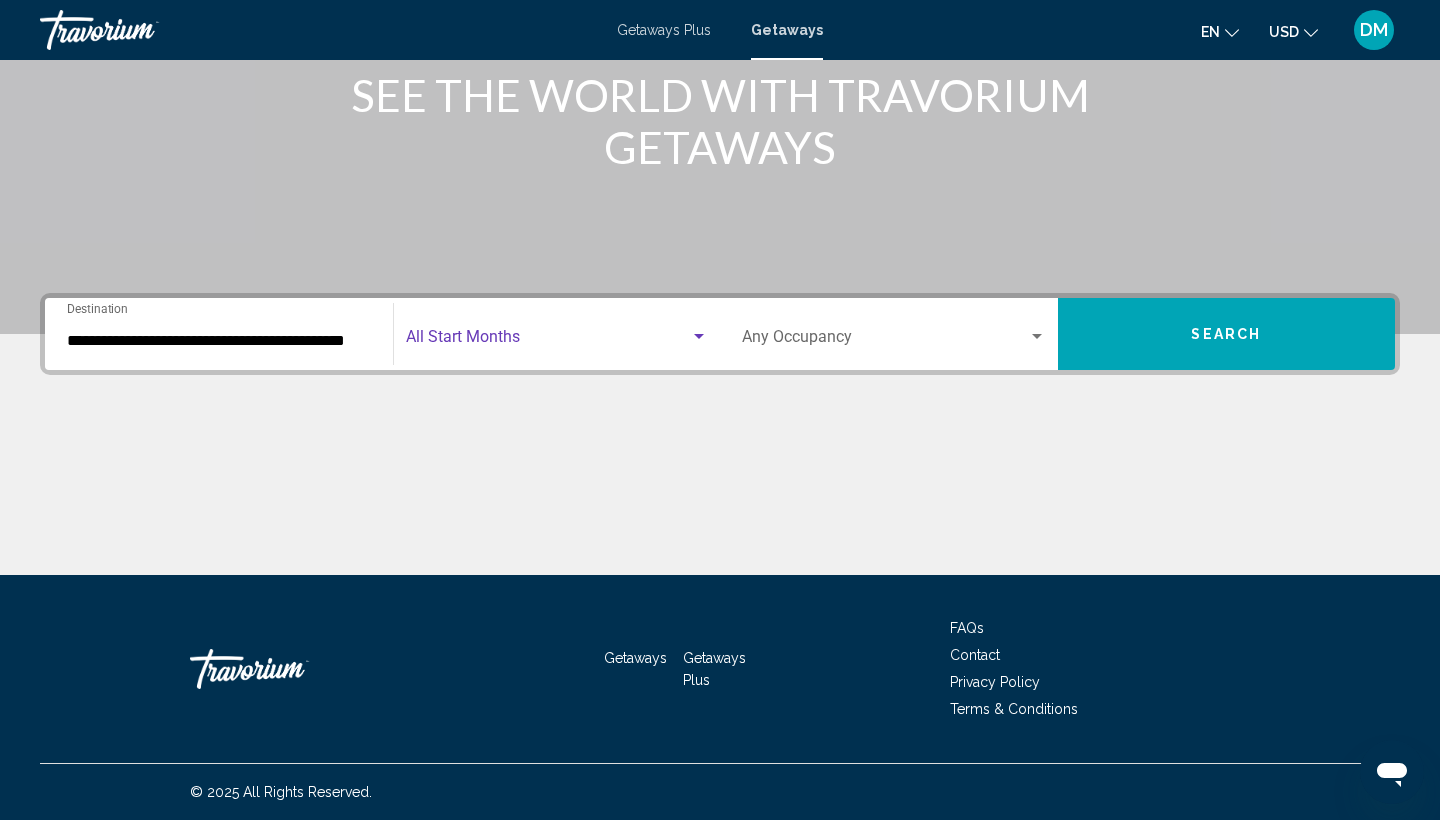 click at bounding box center [548, 341] 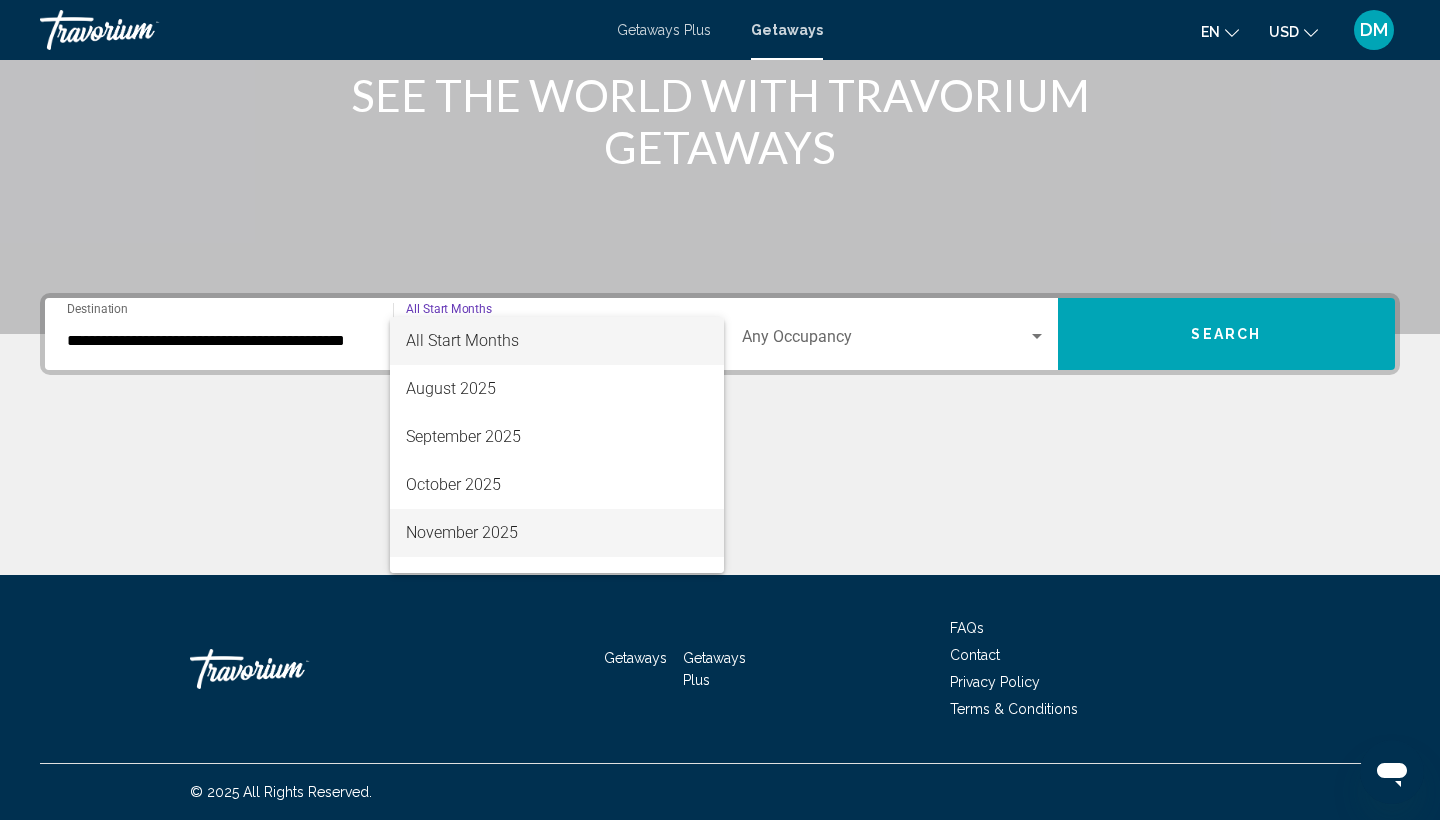 click on "November 2025" at bounding box center [557, 533] 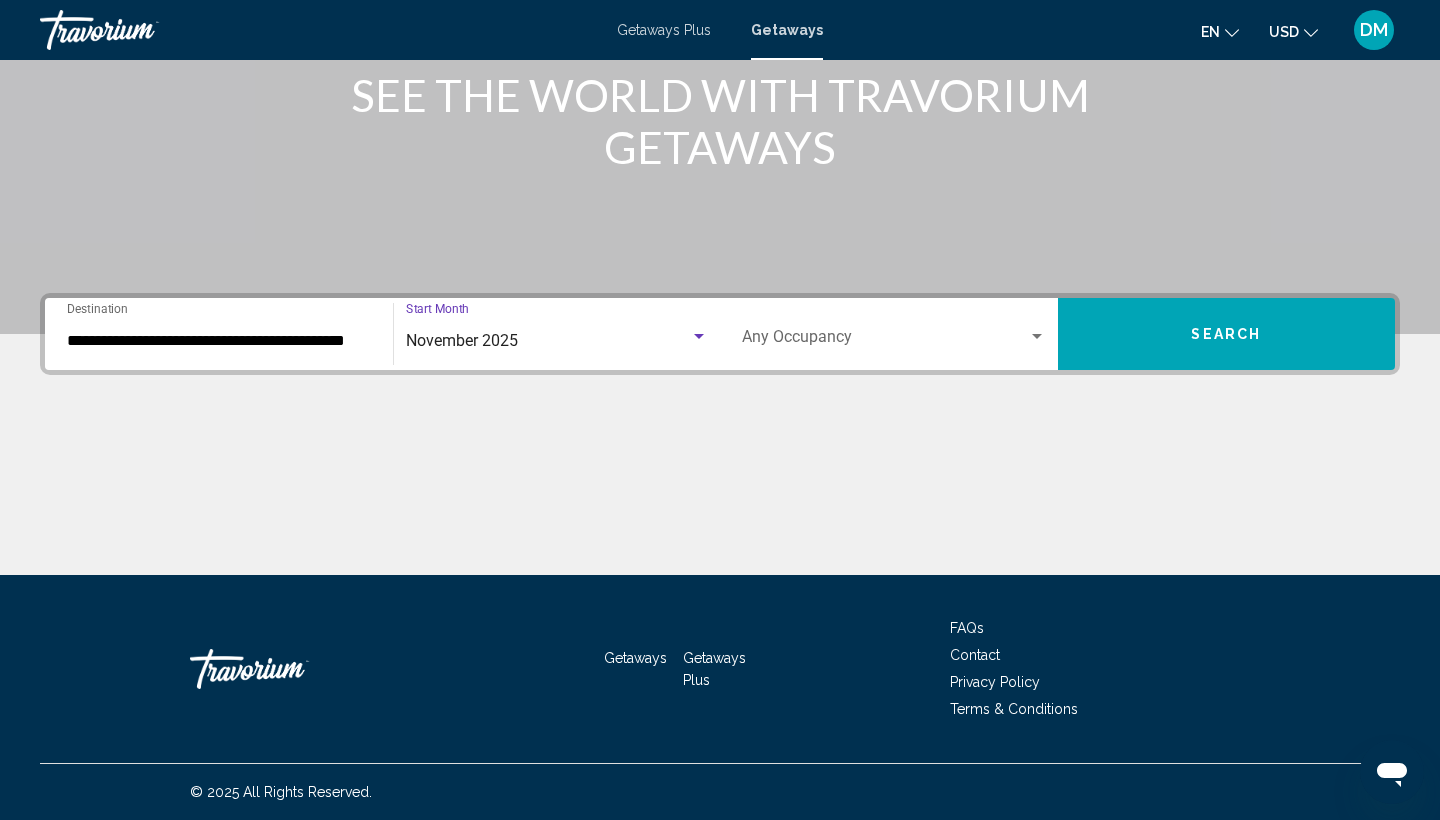 click on "Search" at bounding box center (1227, 334) 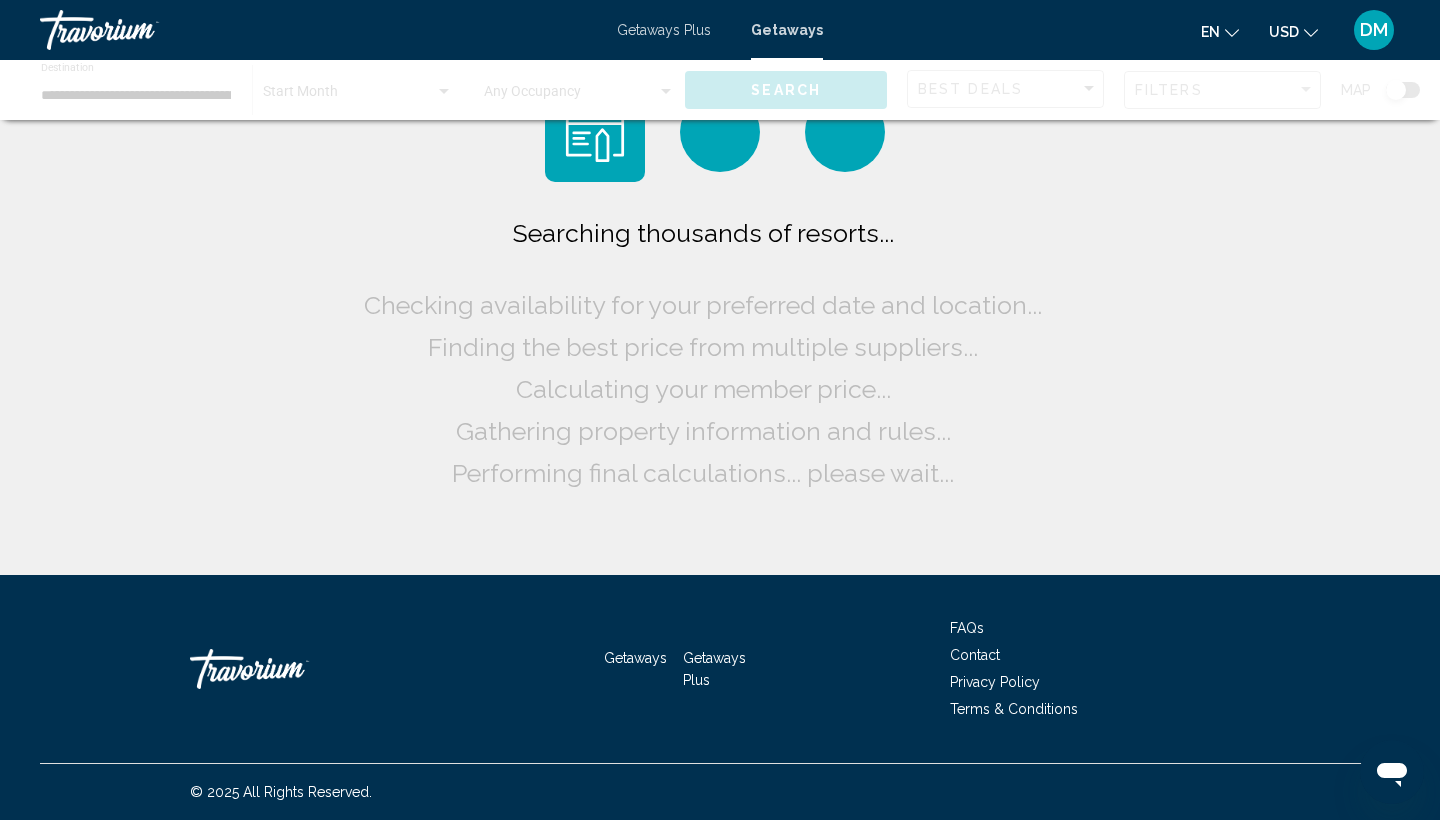 scroll, scrollTop: 0, scrollLeft: 0, axis: both 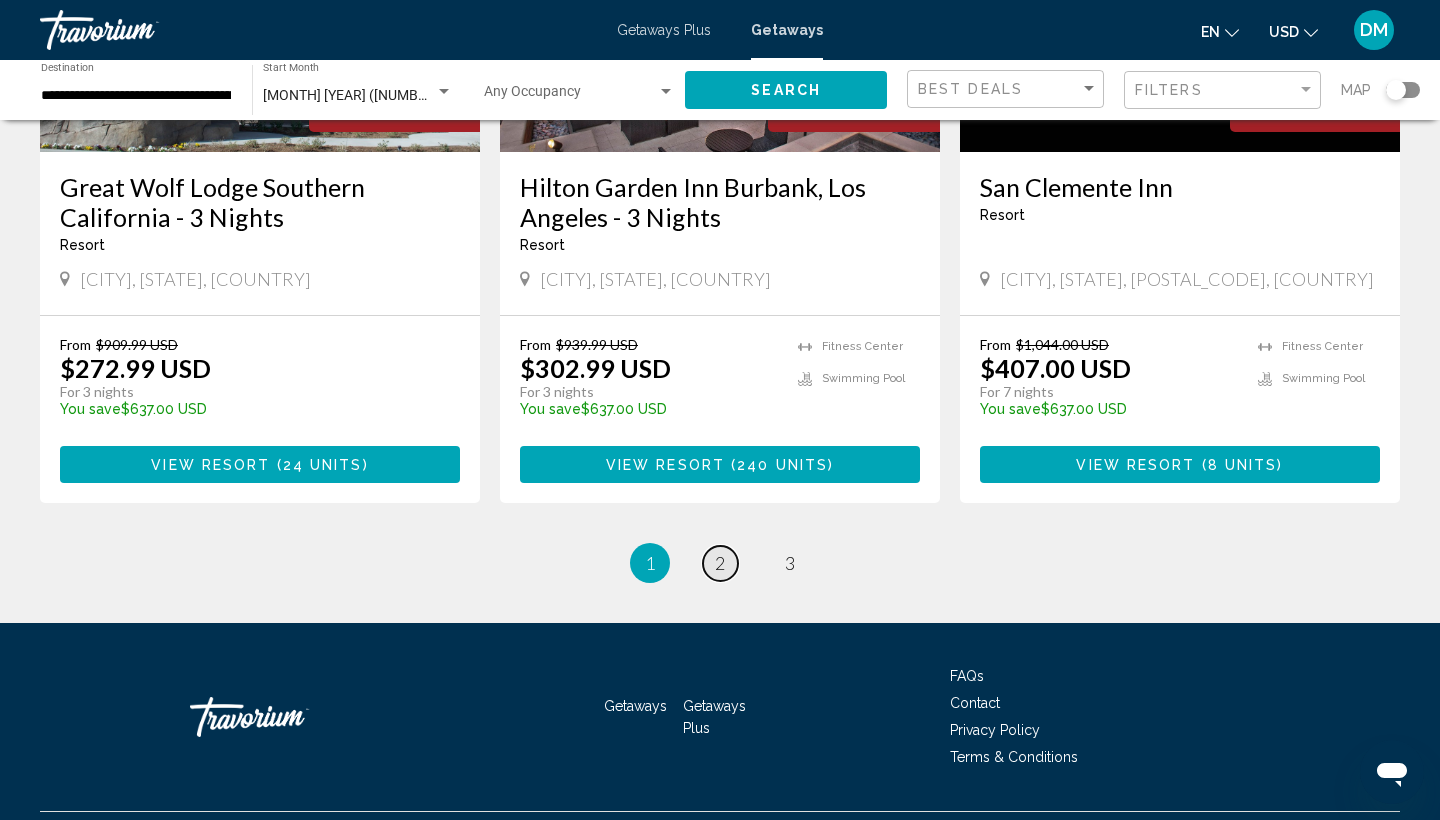click on "2" at bounding box center (720, 563) 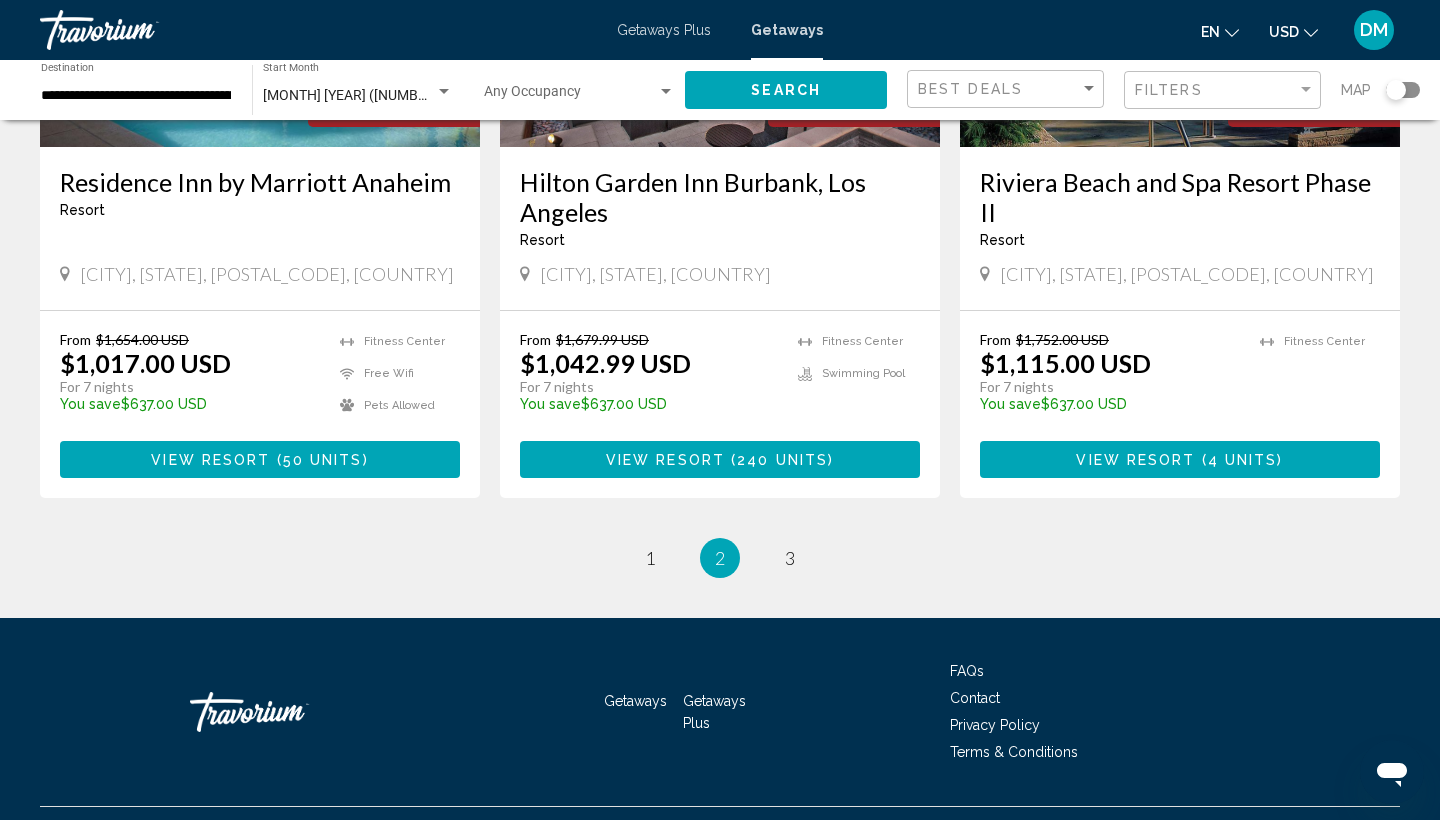 scroll, scrollTop: 2525, scrollLeft: 0, axis: vertical 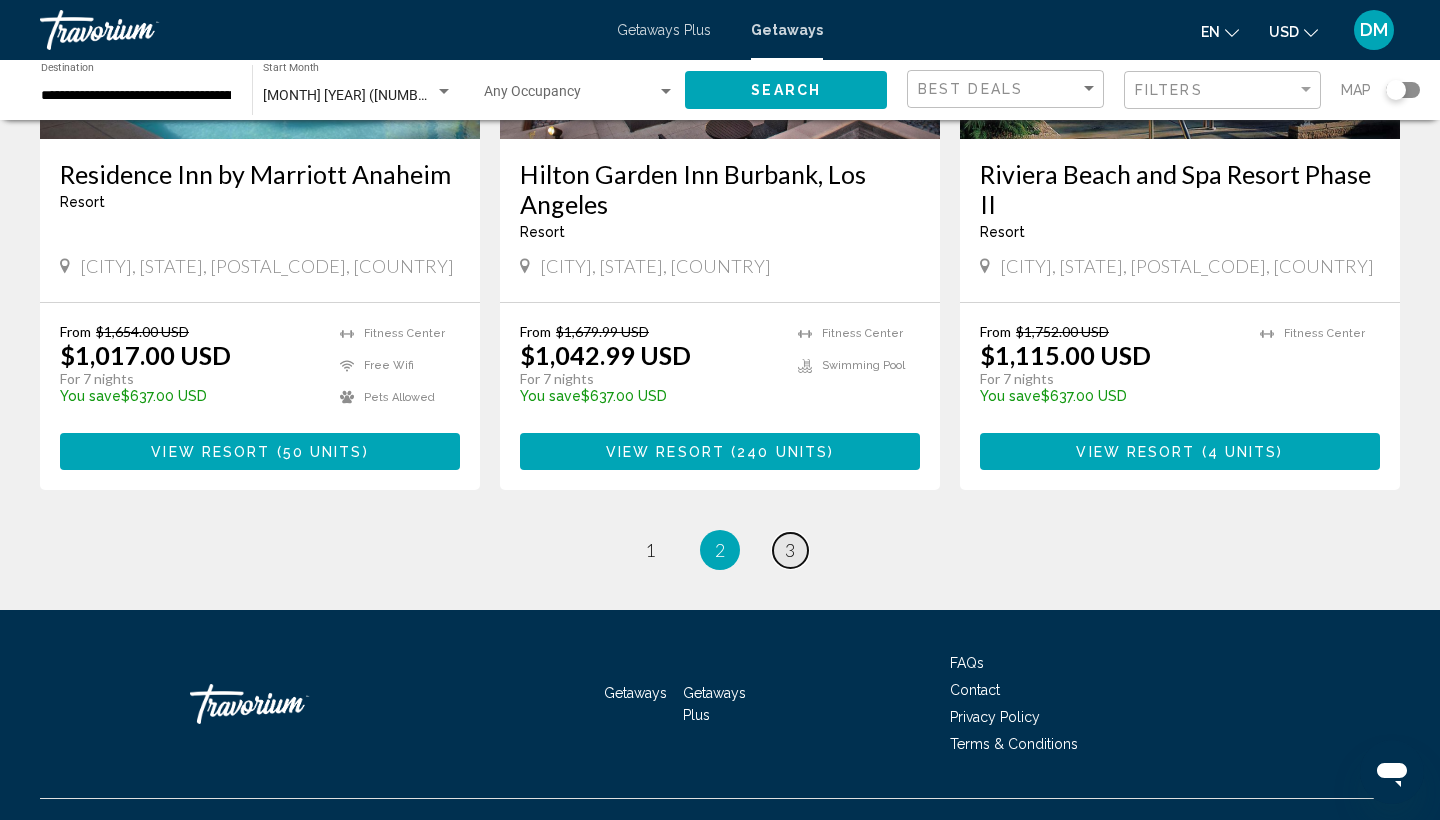 click on "page  3" at bounding box center [790, 550] 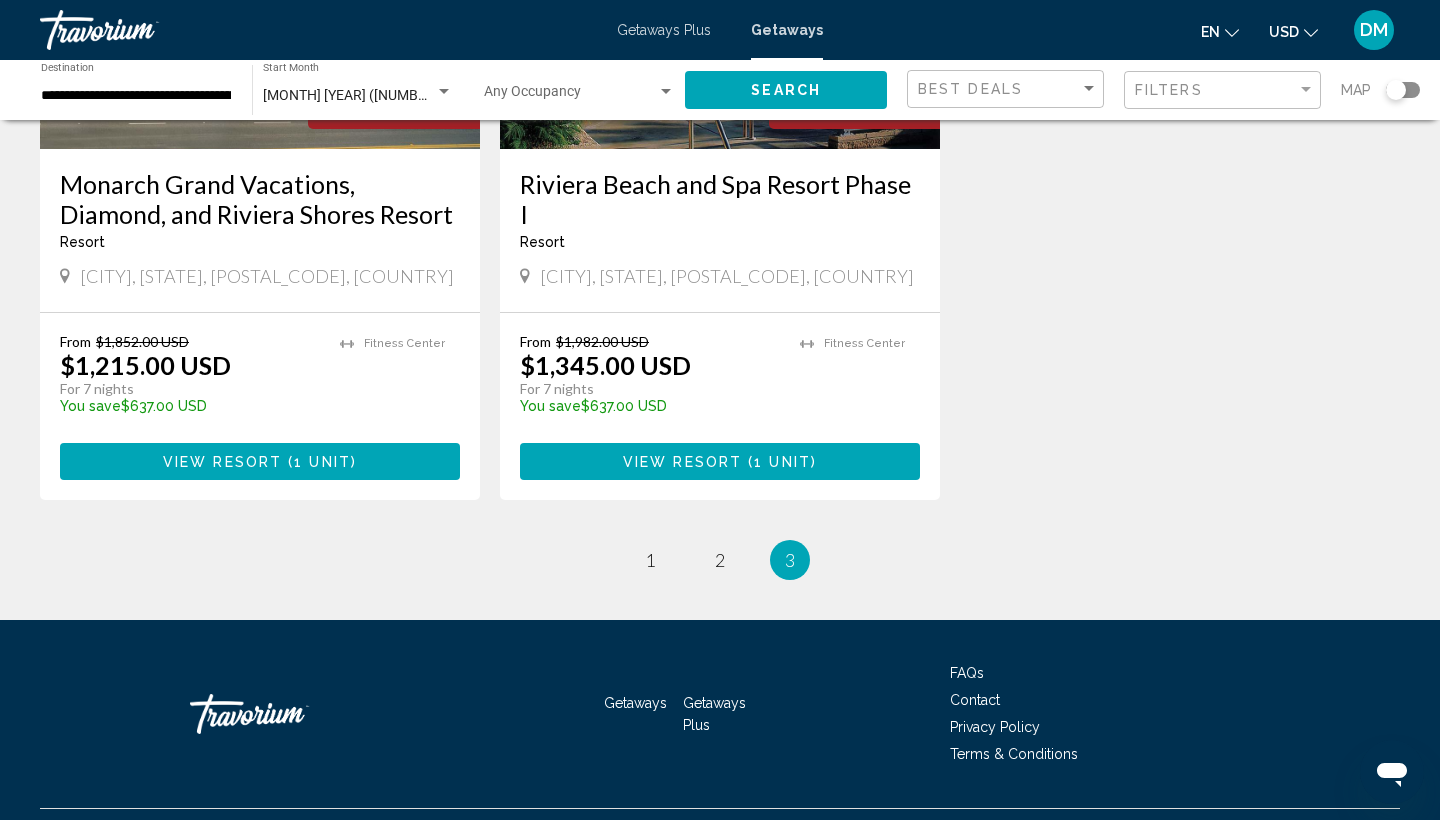 scroll, scrollTop: 396, scrollLeft: 0, axis: vertical 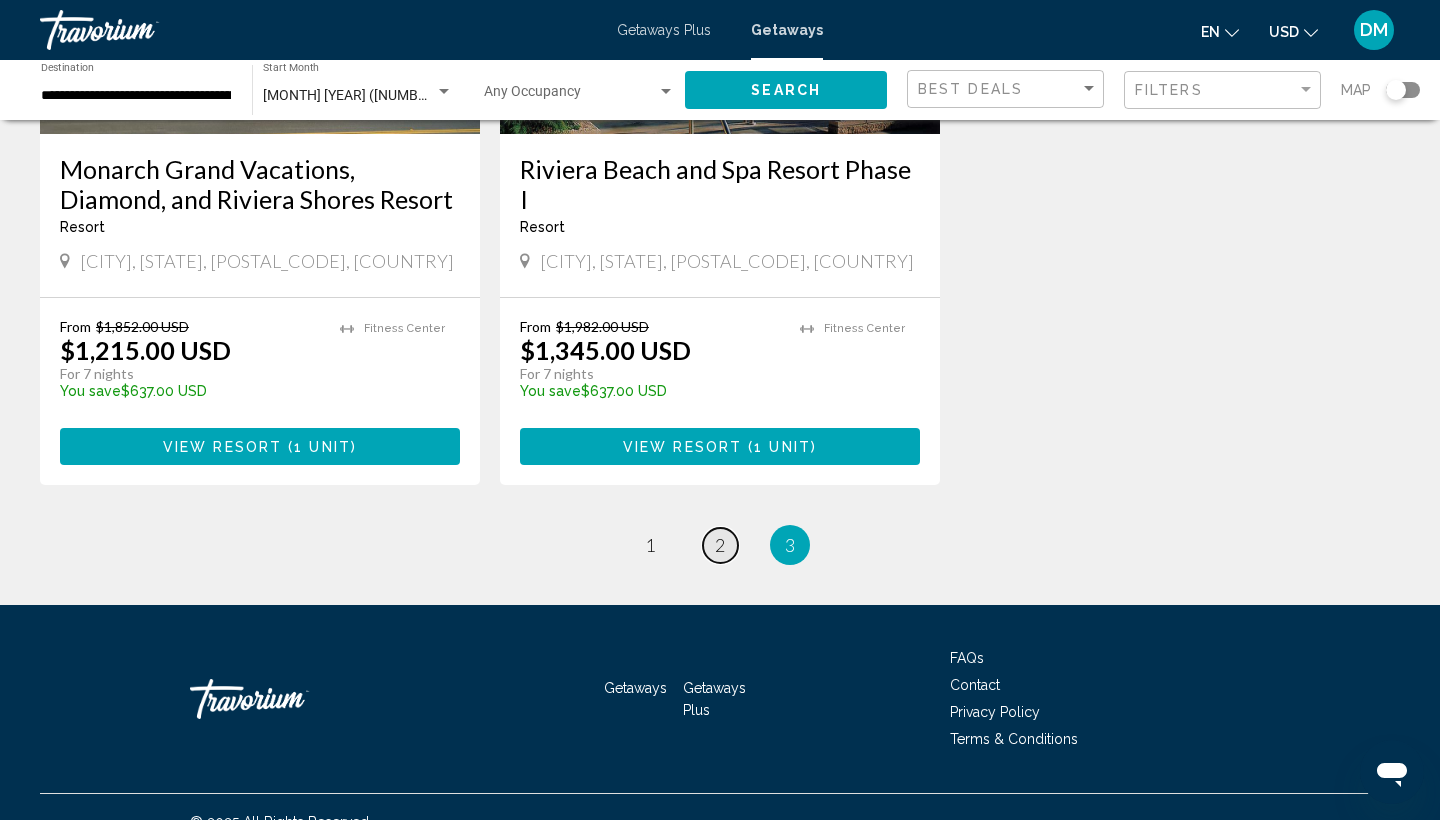 click on "2" at bounding box center [720, 545] 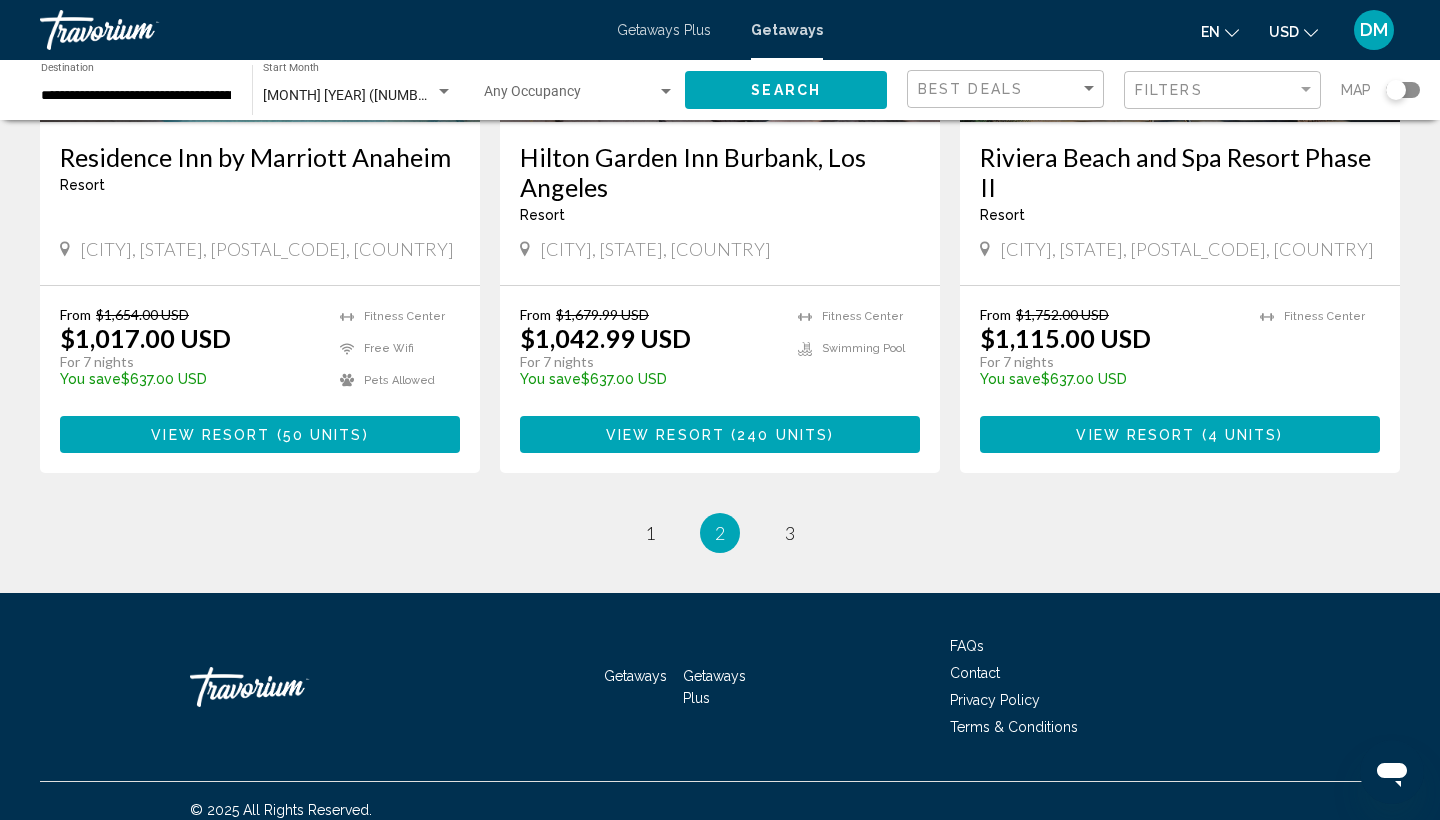 scroll, scrollTop: 2540, scrollLeft: 0, axis: vertical 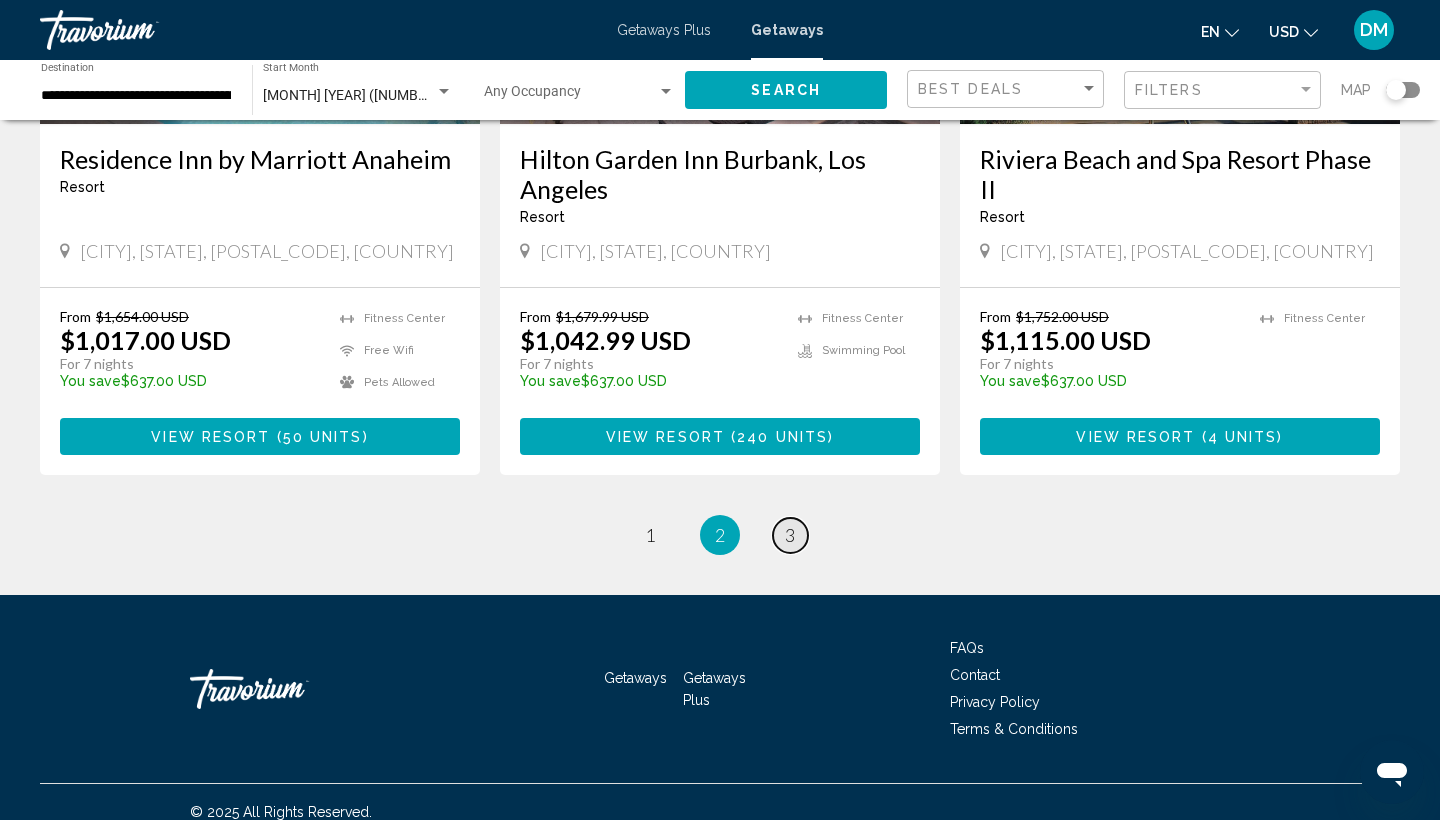 click on "3" at bounding box center (790, 535) 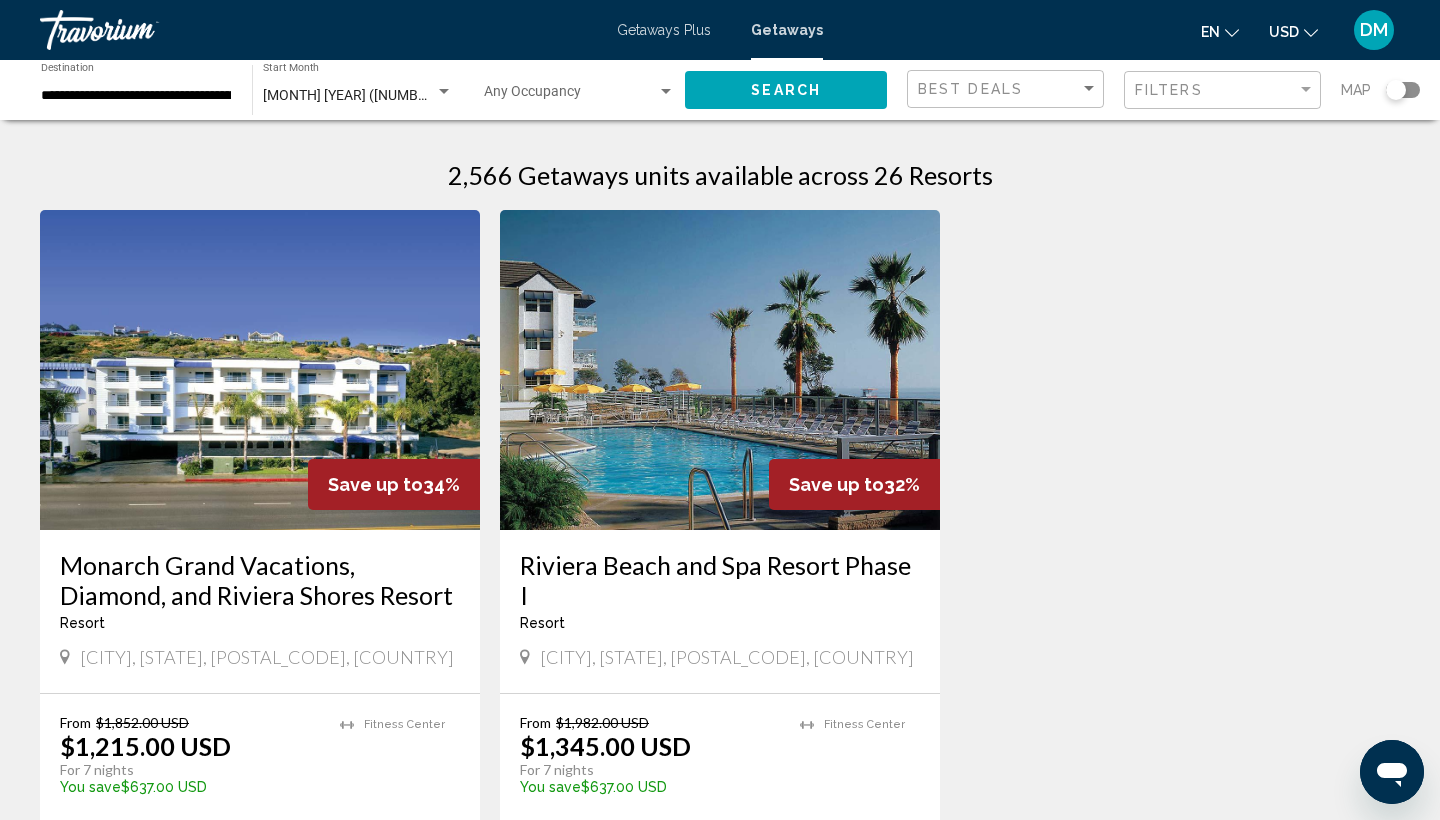 scroll, scrollTop: 0, scrollLeft: 0, axis: both 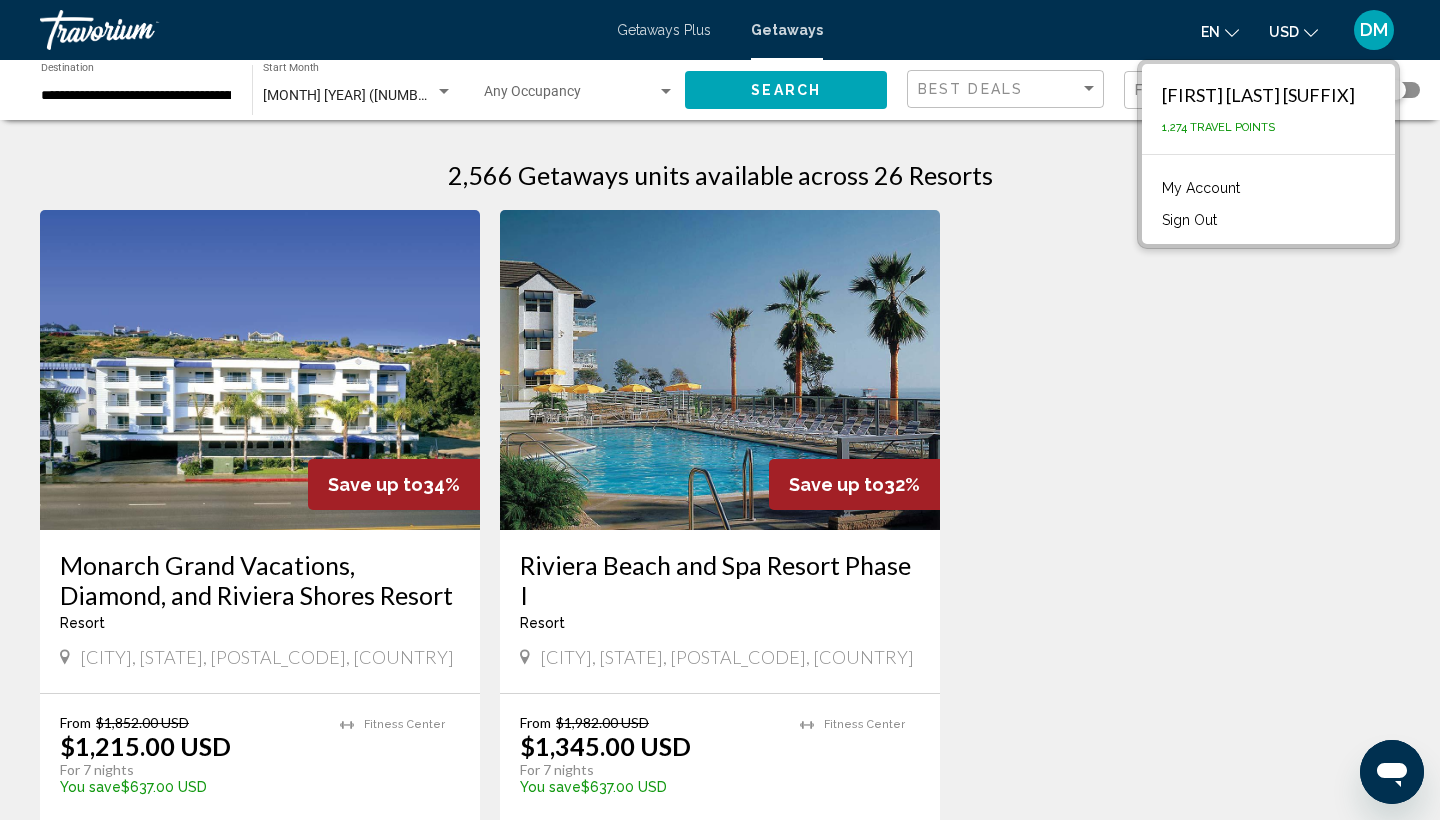 click on "My Account" at bounding box center (1201, 188) 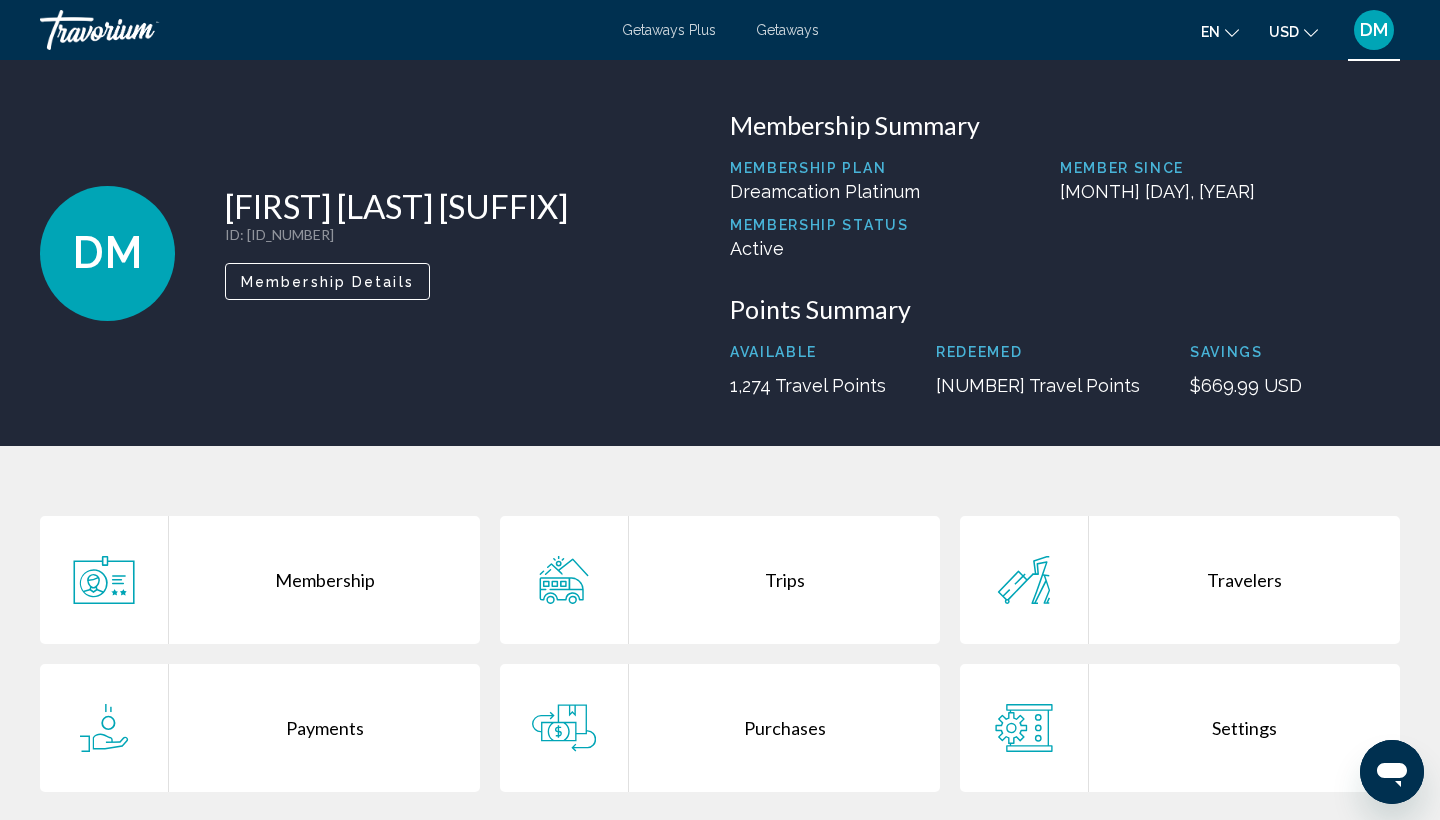 click on "Getaways Plus  Getaways en
English Español Français Italiano Português русский USD
USD ($) MXN (Mex$) CAD (Can$) GBP (£) EUR (€) AUD (A$) NZD (NZ$) CNY (CN¥) DM Login" at bounding box center [720, 30] 